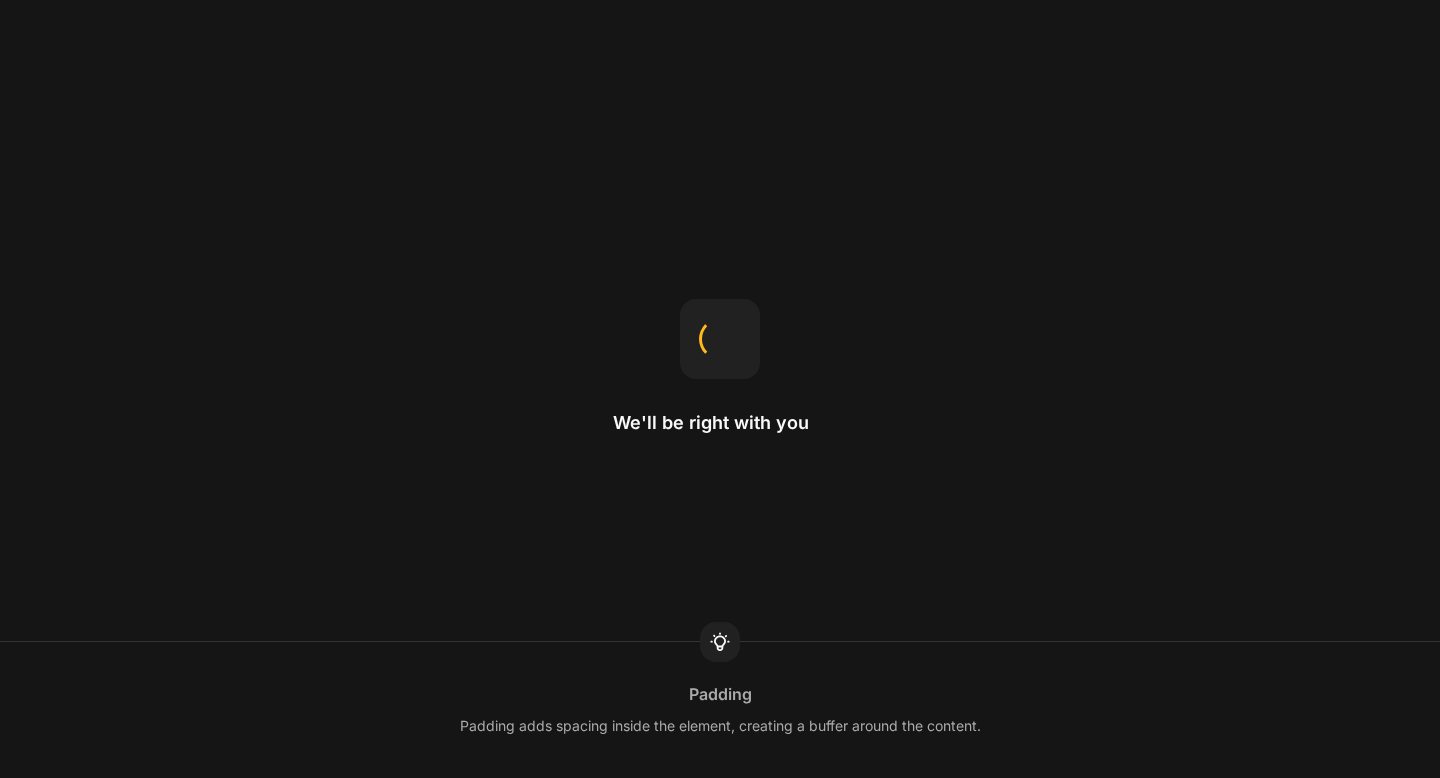 scroll, scrollTop: 0, scrollLeft: 0, axis: both 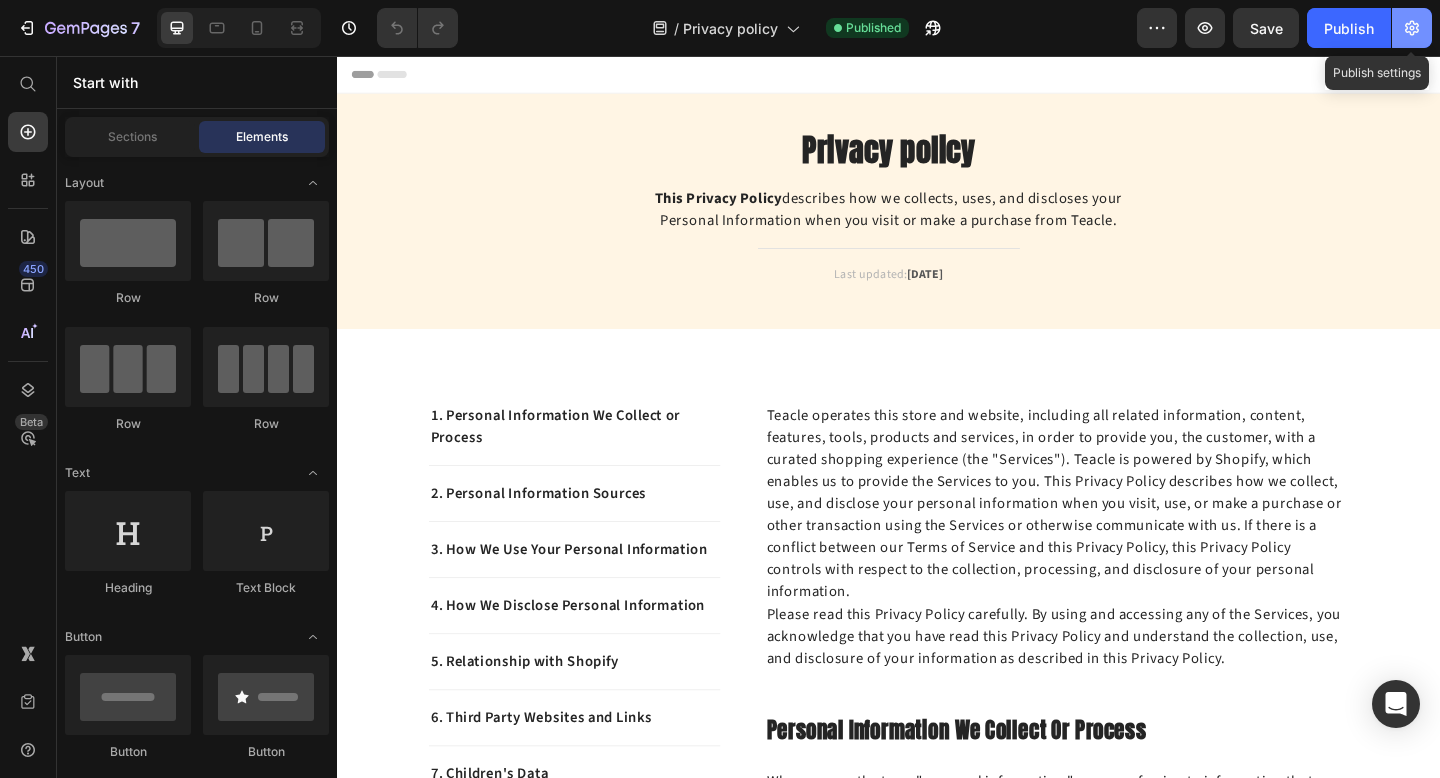 click 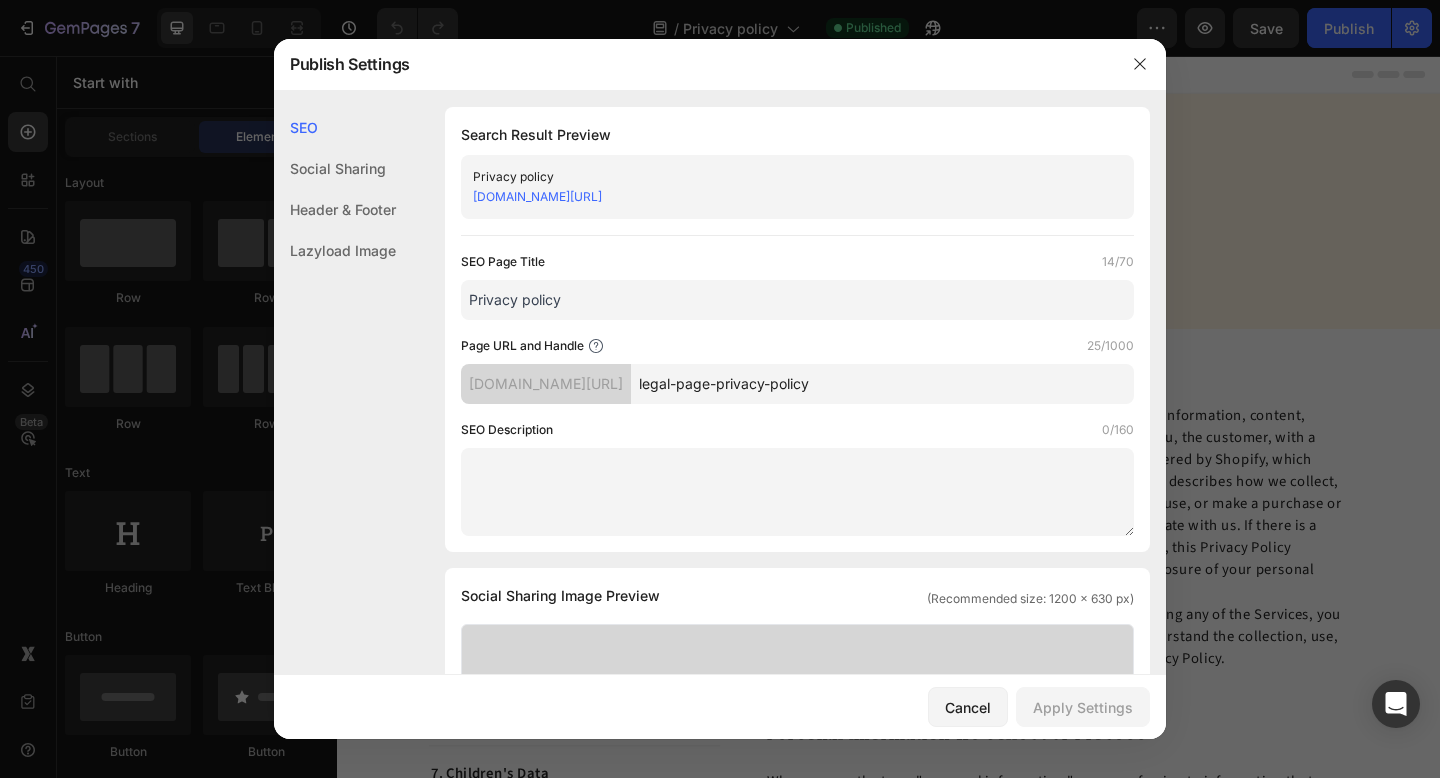 click on "Header & Footer" 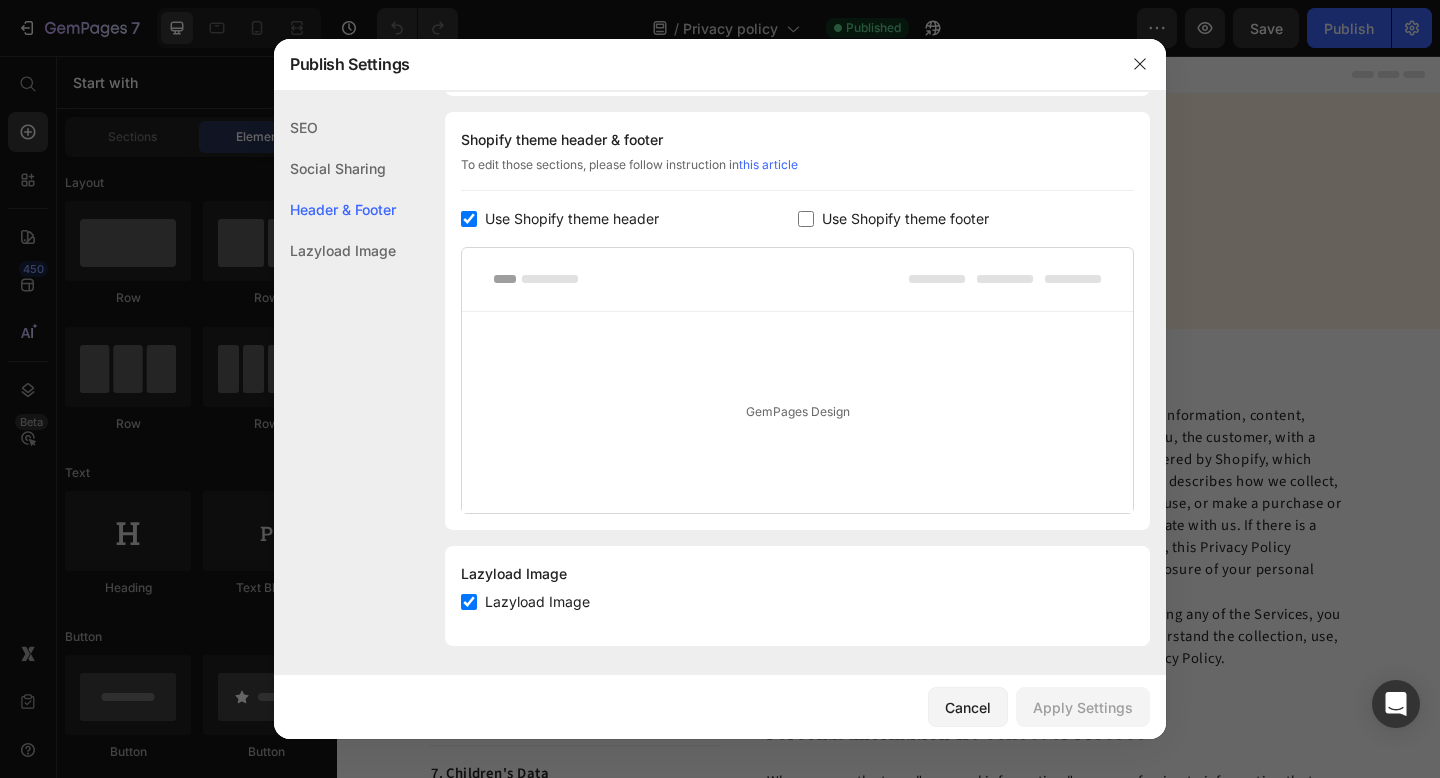 scroll, scrollTop: 937, scrollLeft: 0, axis: vertical 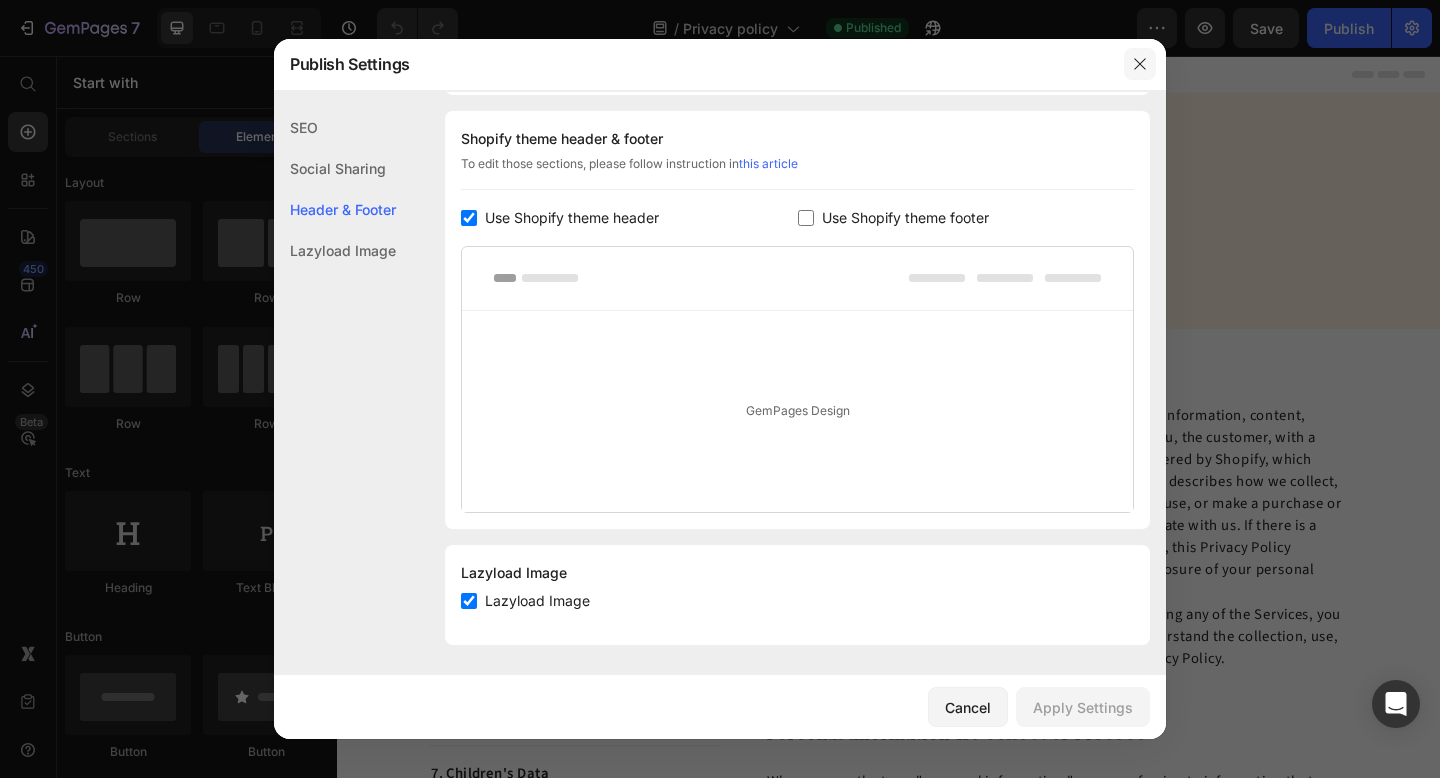 click 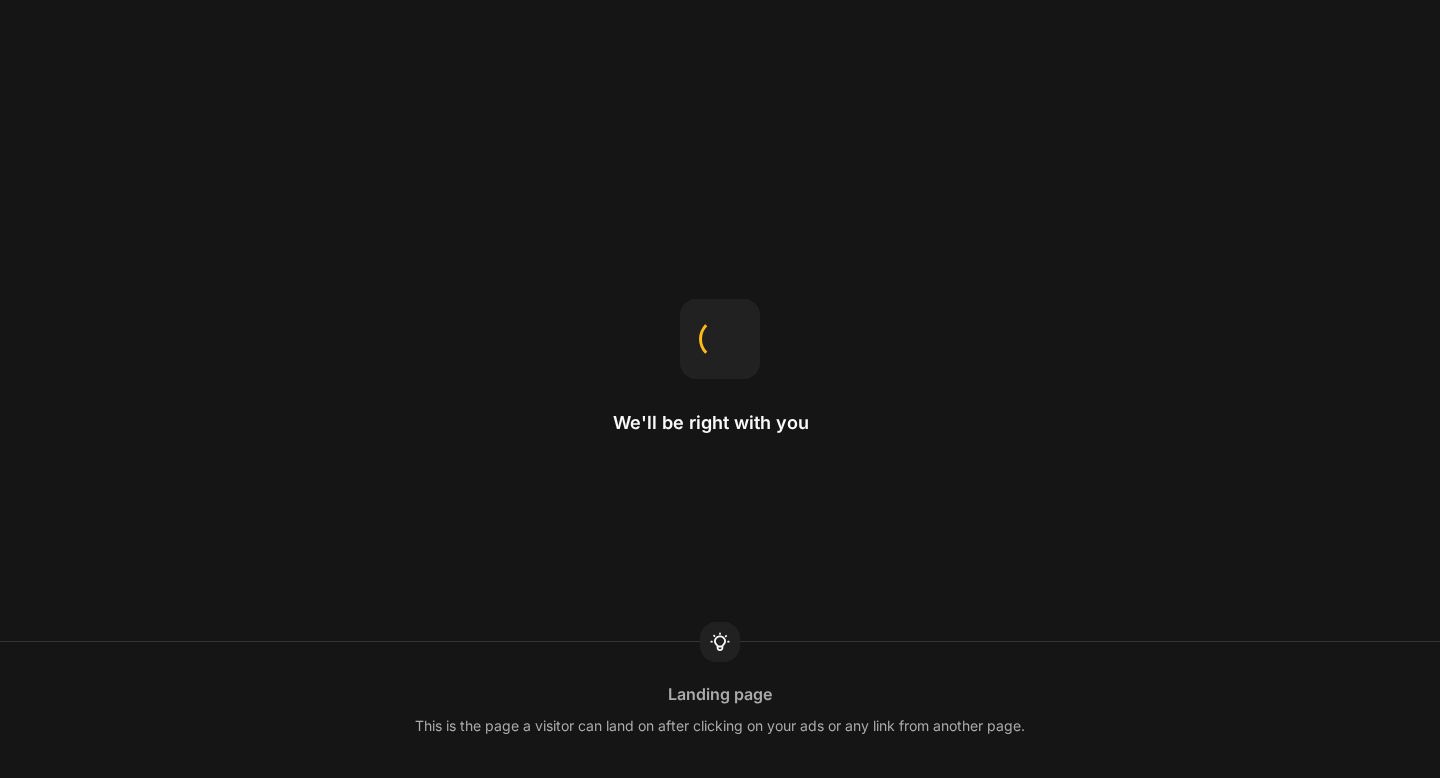 scroll, scrollTop: 0, scrollLeft: 0, axis: both 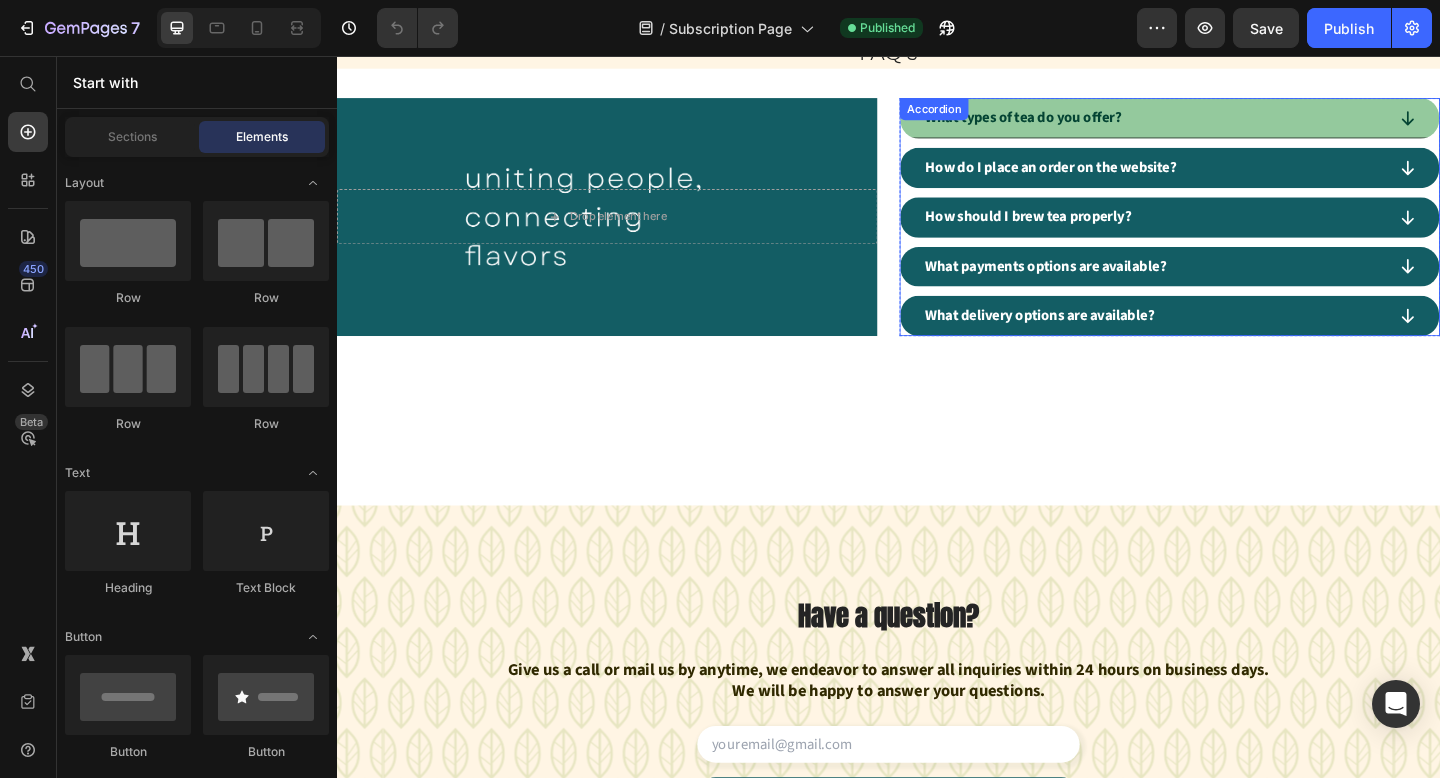 click on "What types of tea do you offer?" at bounding box center (1225, 124) 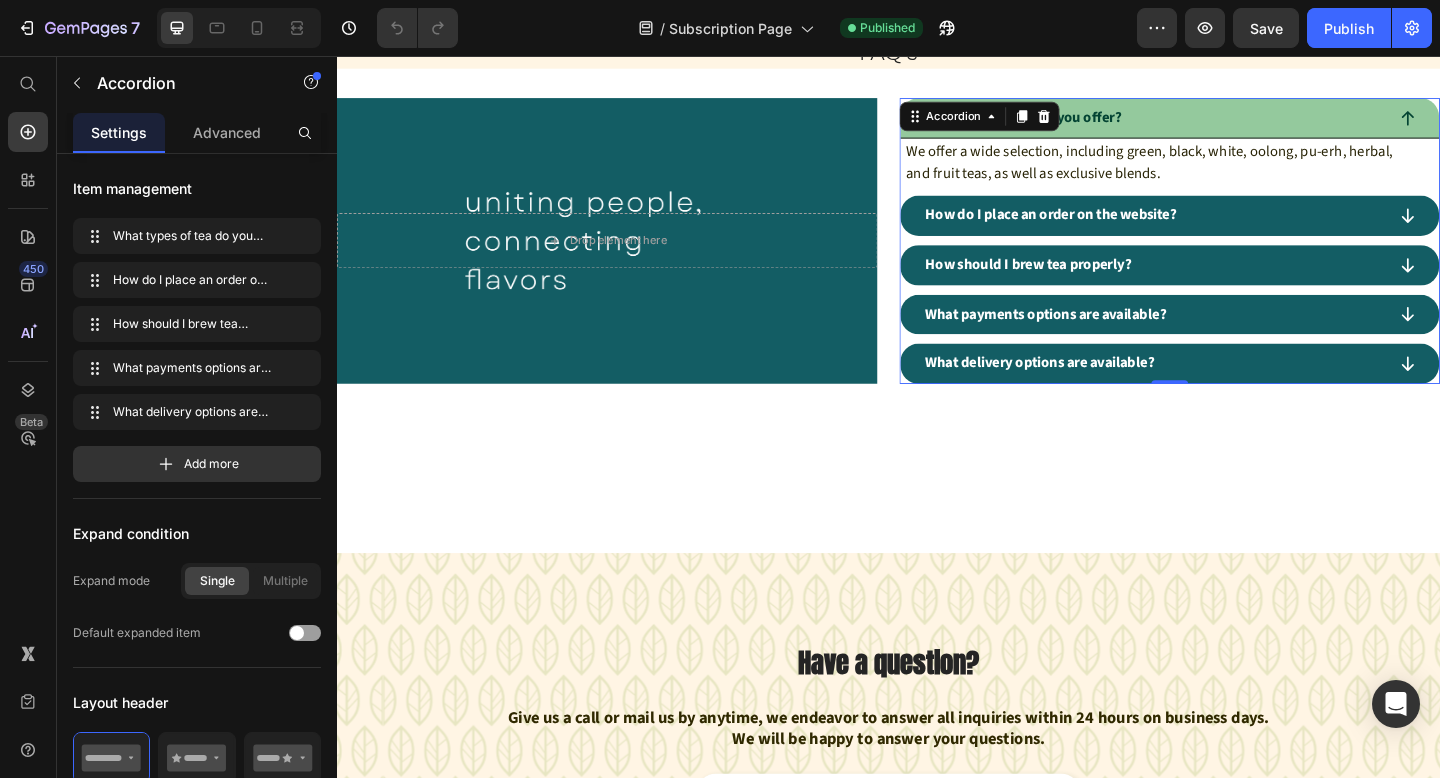 click on "What types of tea do you offer?" at bounding box center [1225, 124] 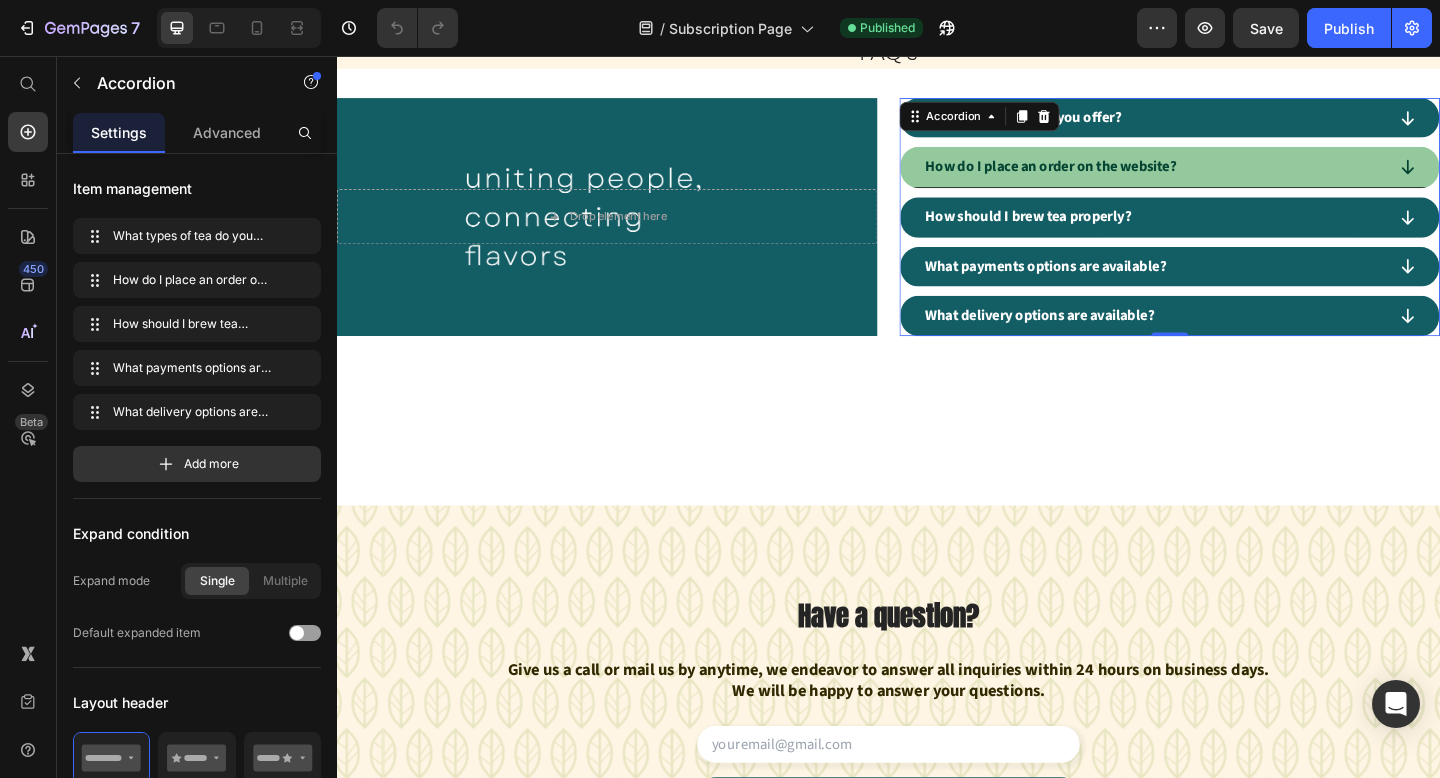 click on "How do I place an order on the website?" at bounding box center (1225, 177) 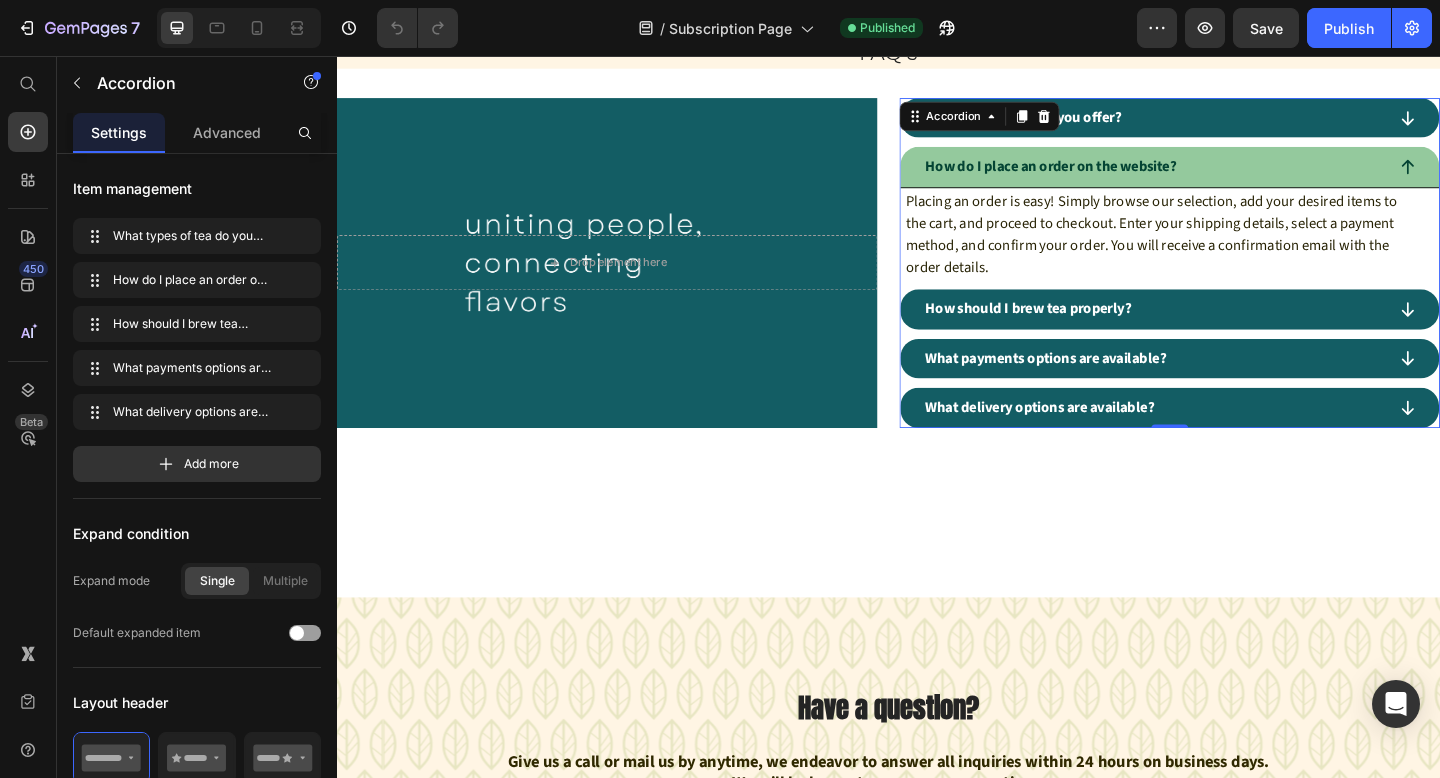 click on "How do I place an order on the website?" at bounding box center [1225, 177] 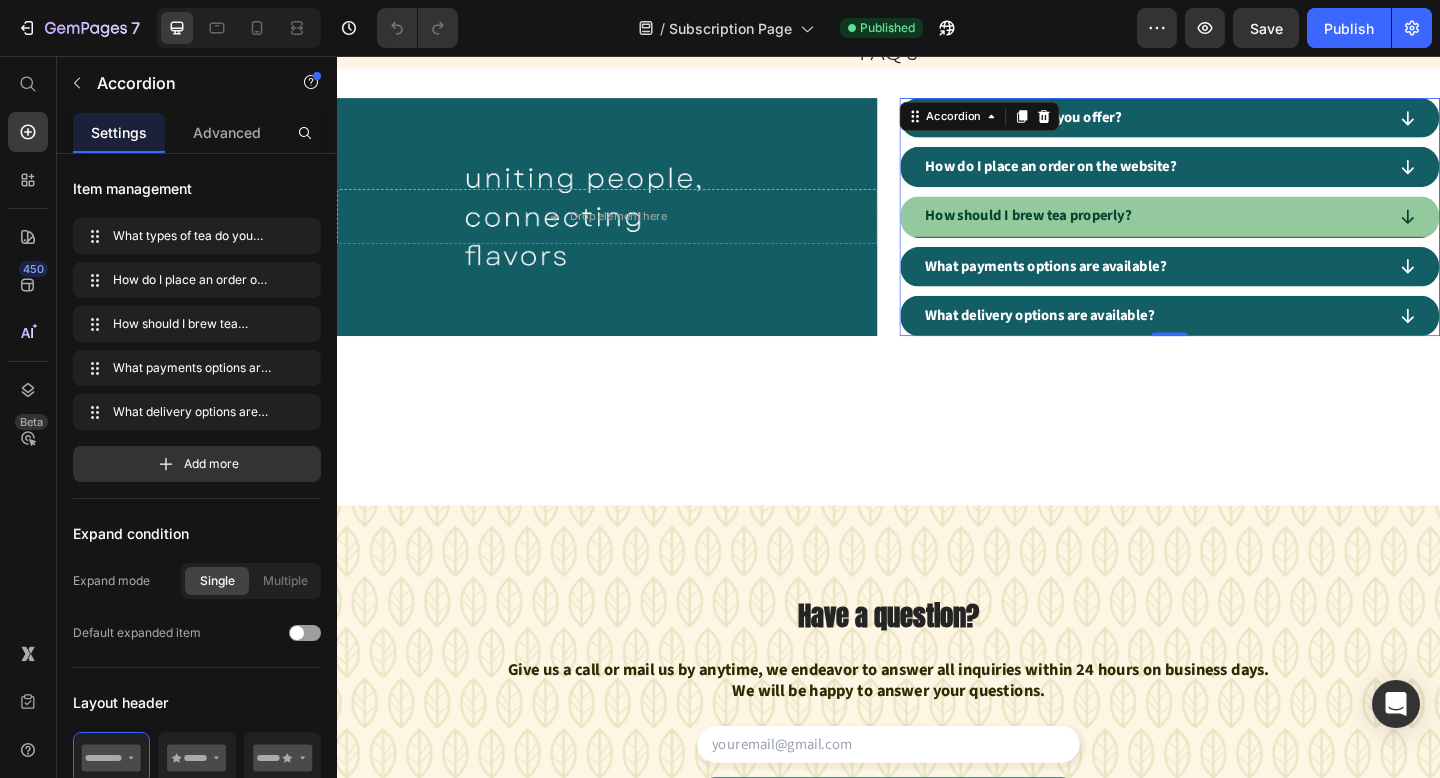 click on "How should I brew tea properly?" at bounding box center [1225, 231] 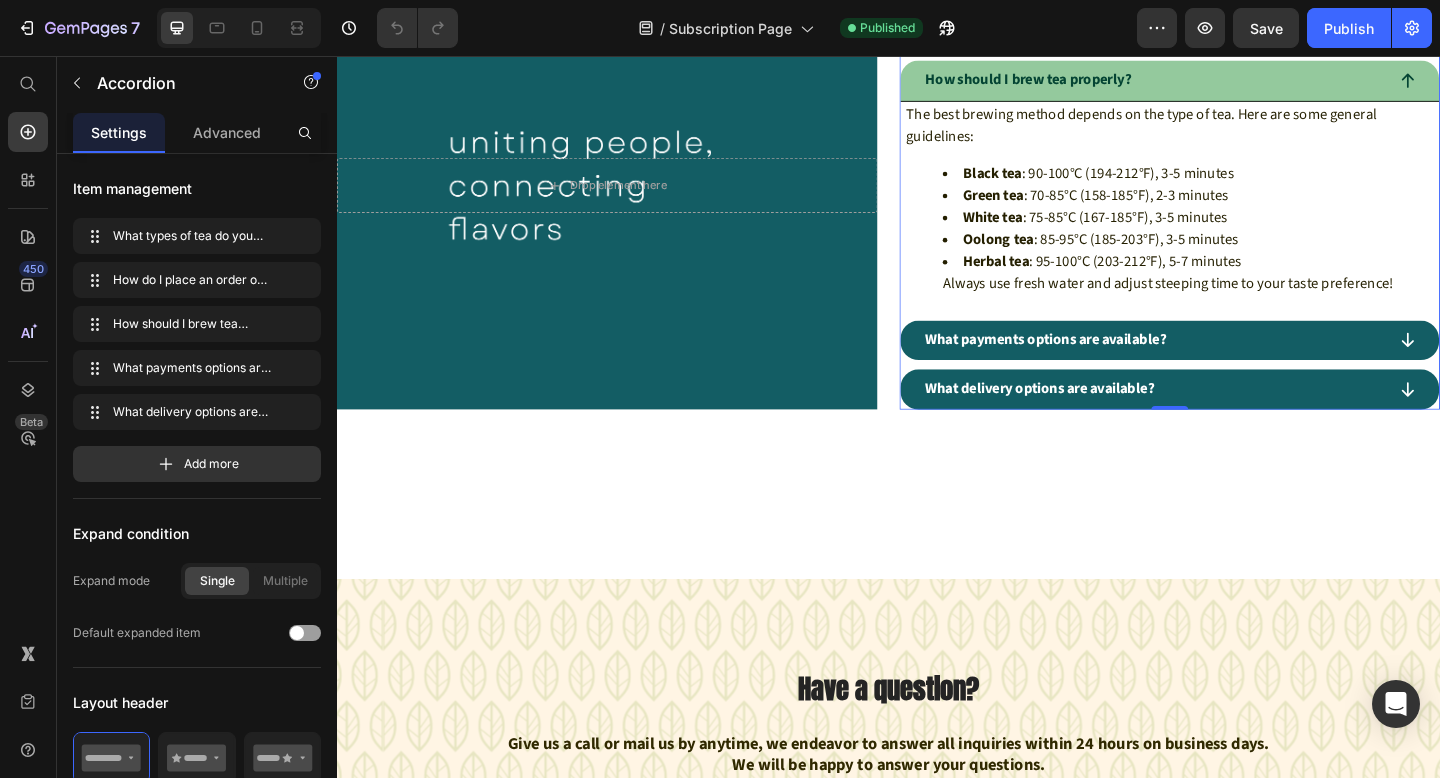 scroll, scrollTop: 2690, scrollLeft: 0, axis: vertical 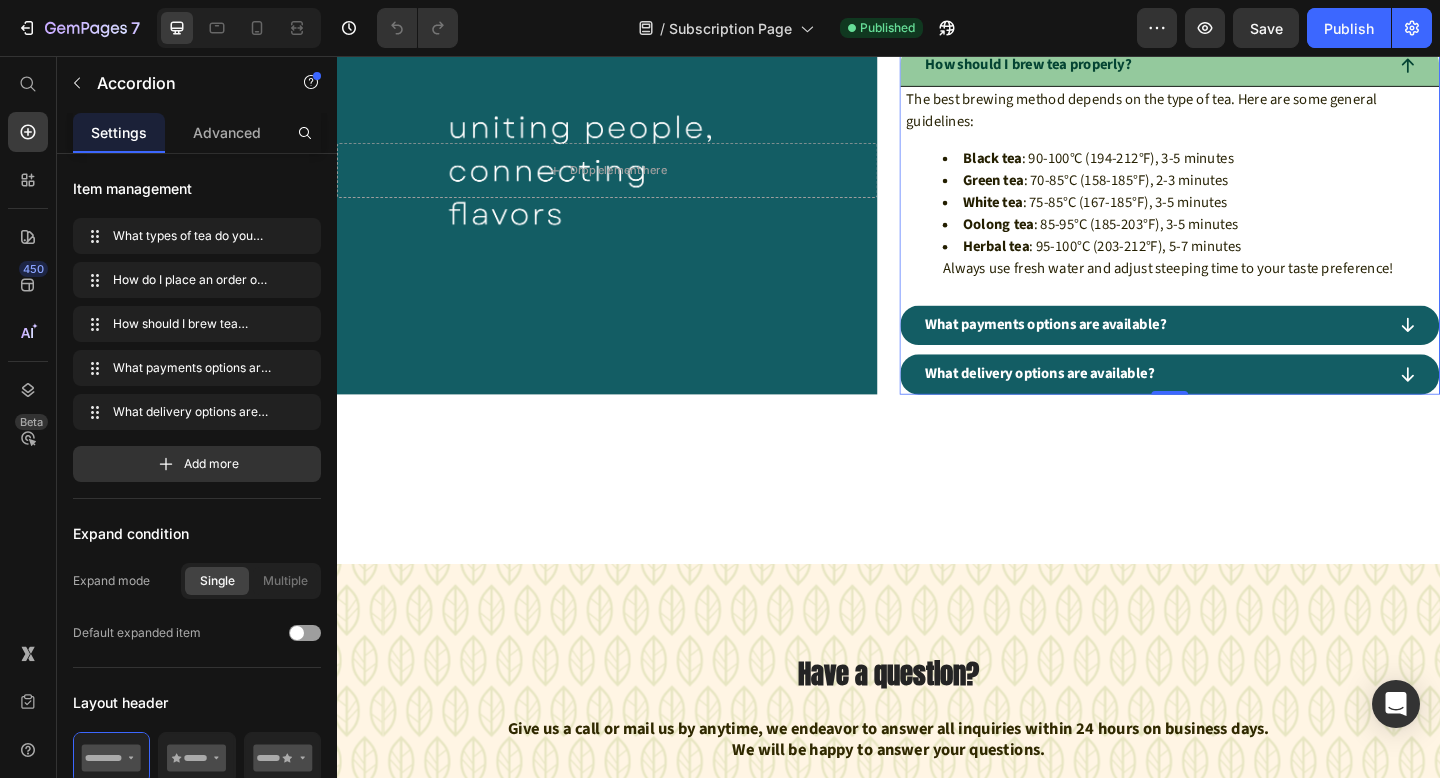click on "How should I brew tea properly?" at bounding box center [1225, 67] 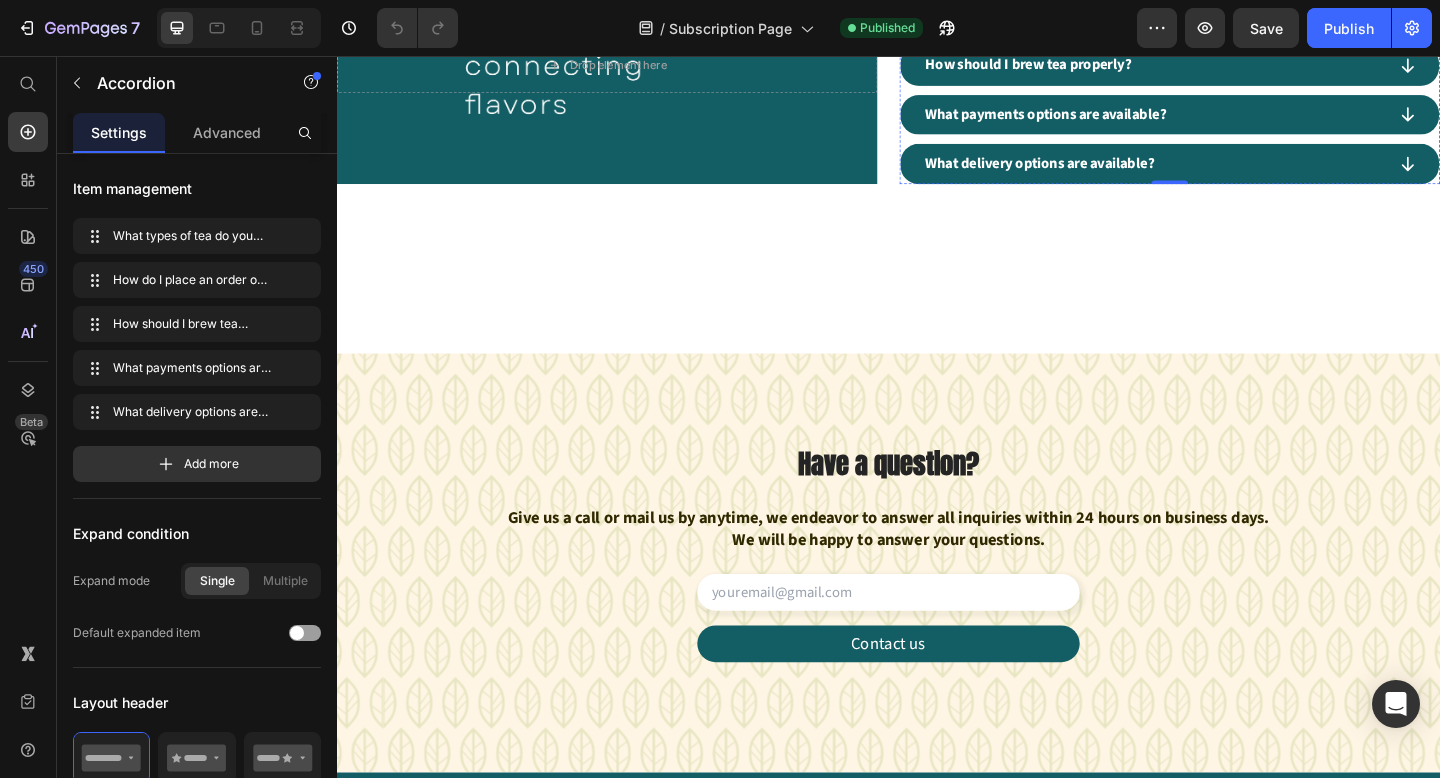scroll, scrollTop: 2736, scrollLeft: 0, axis: vertical 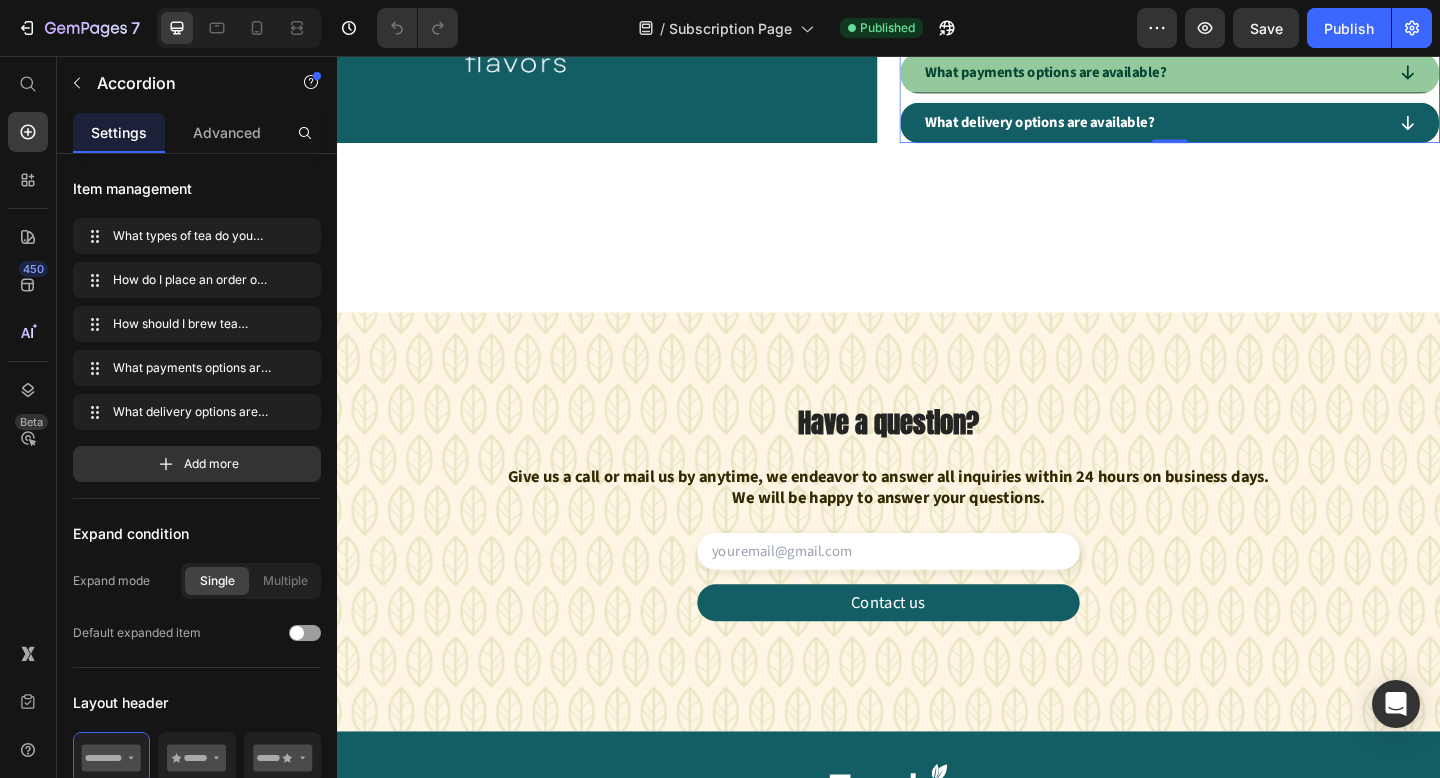 click on "What payments options are available?" at bounding box center (1225, 75) 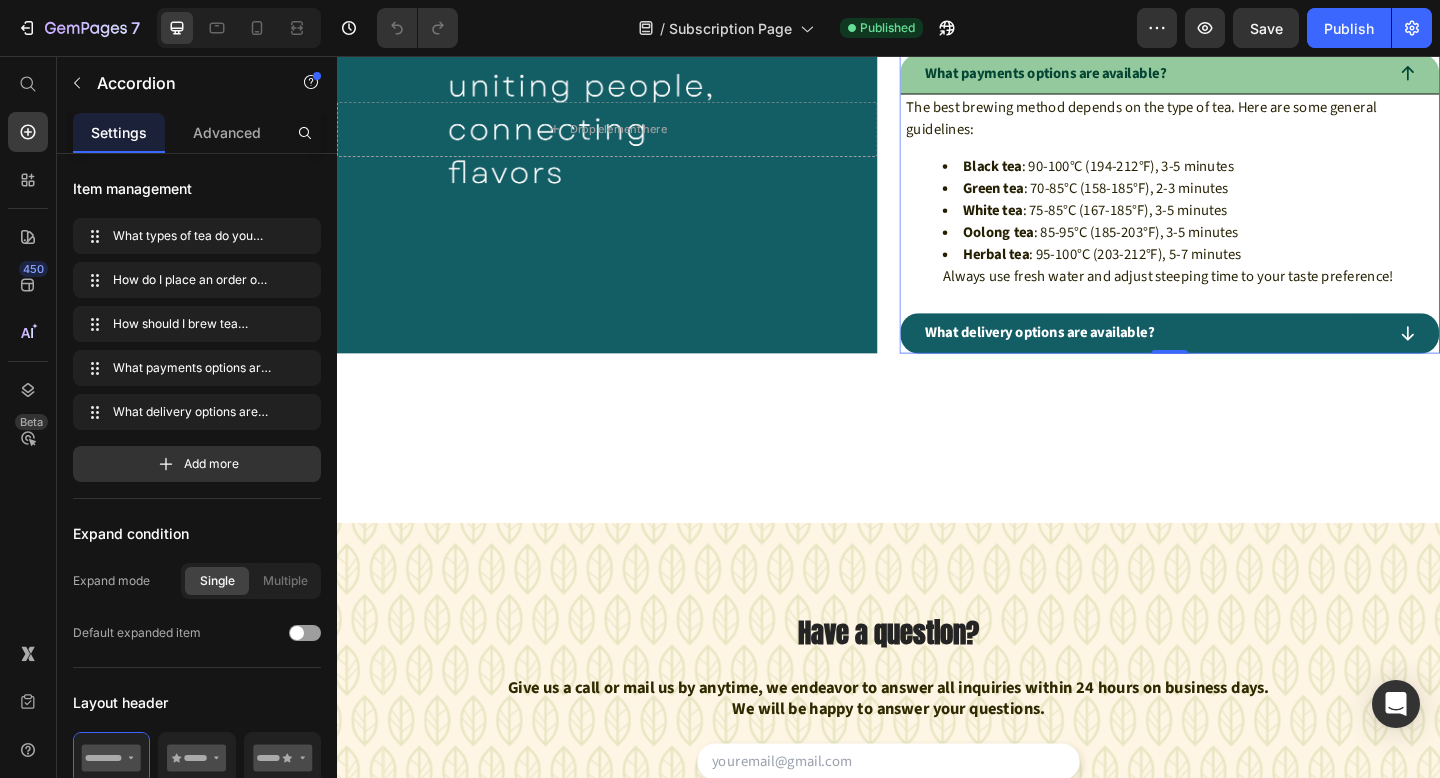 click on "How should I brew tea properly?" at bounding box center (1225, 21) 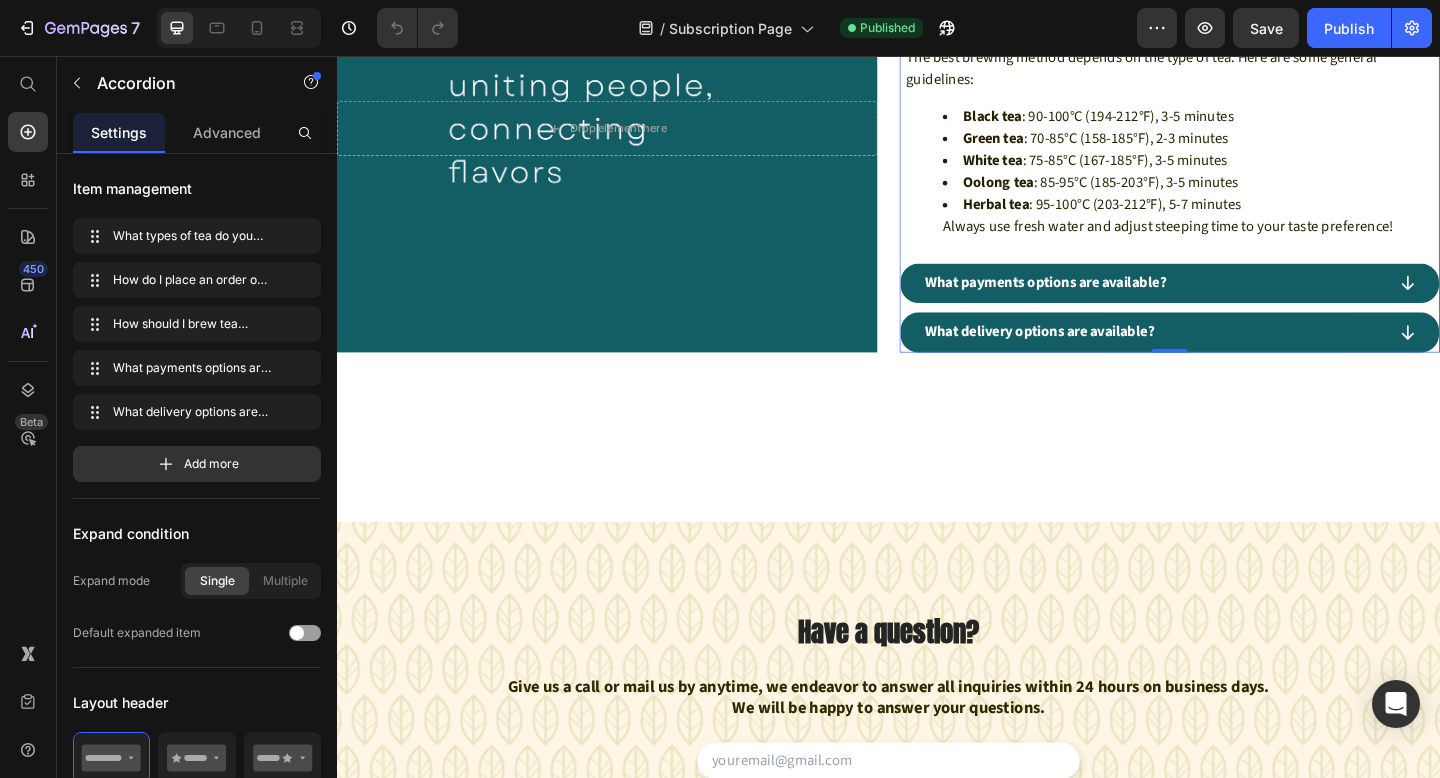click on "How should I brew tea properly?" at bounding box center (1225, 21) 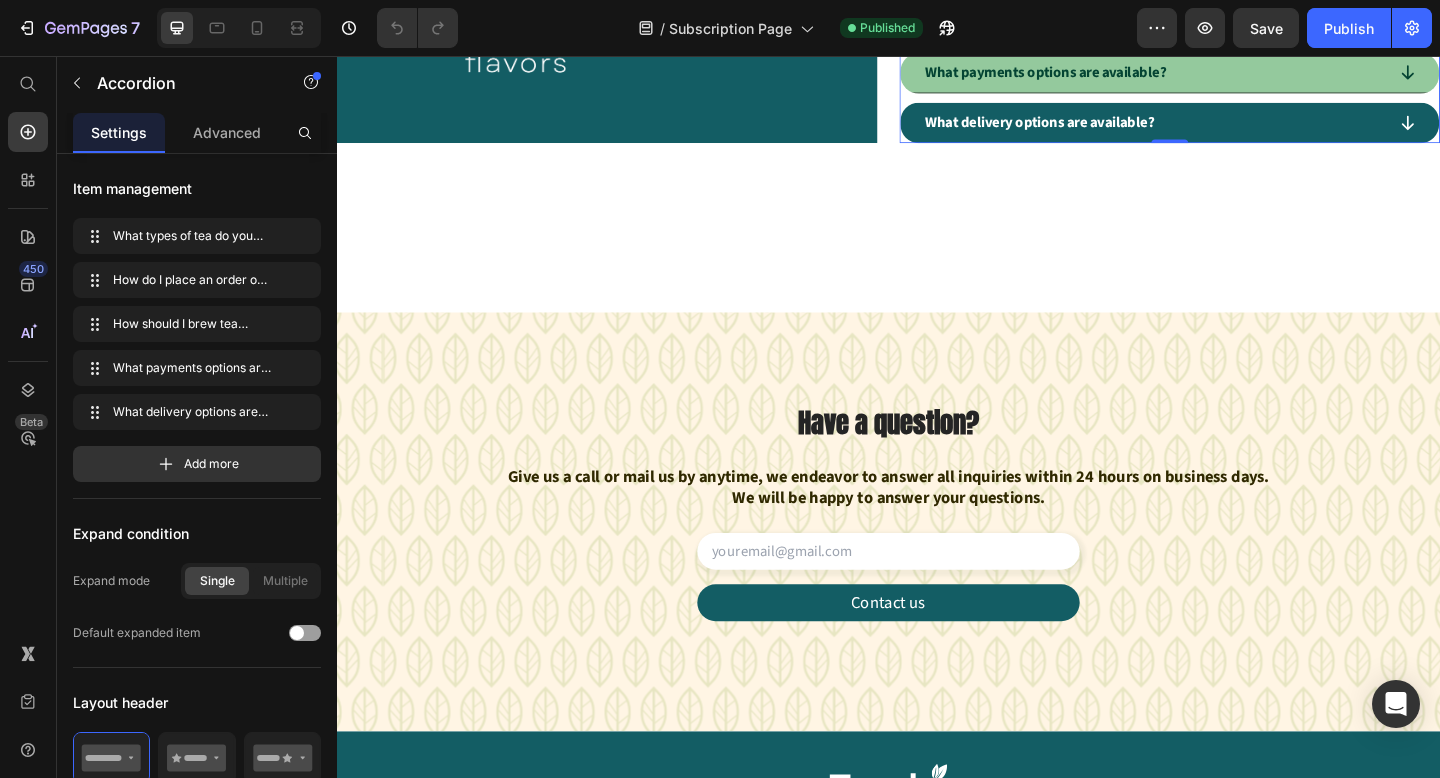 click on "What payments options are available?" at bounding box center [1225, 75] 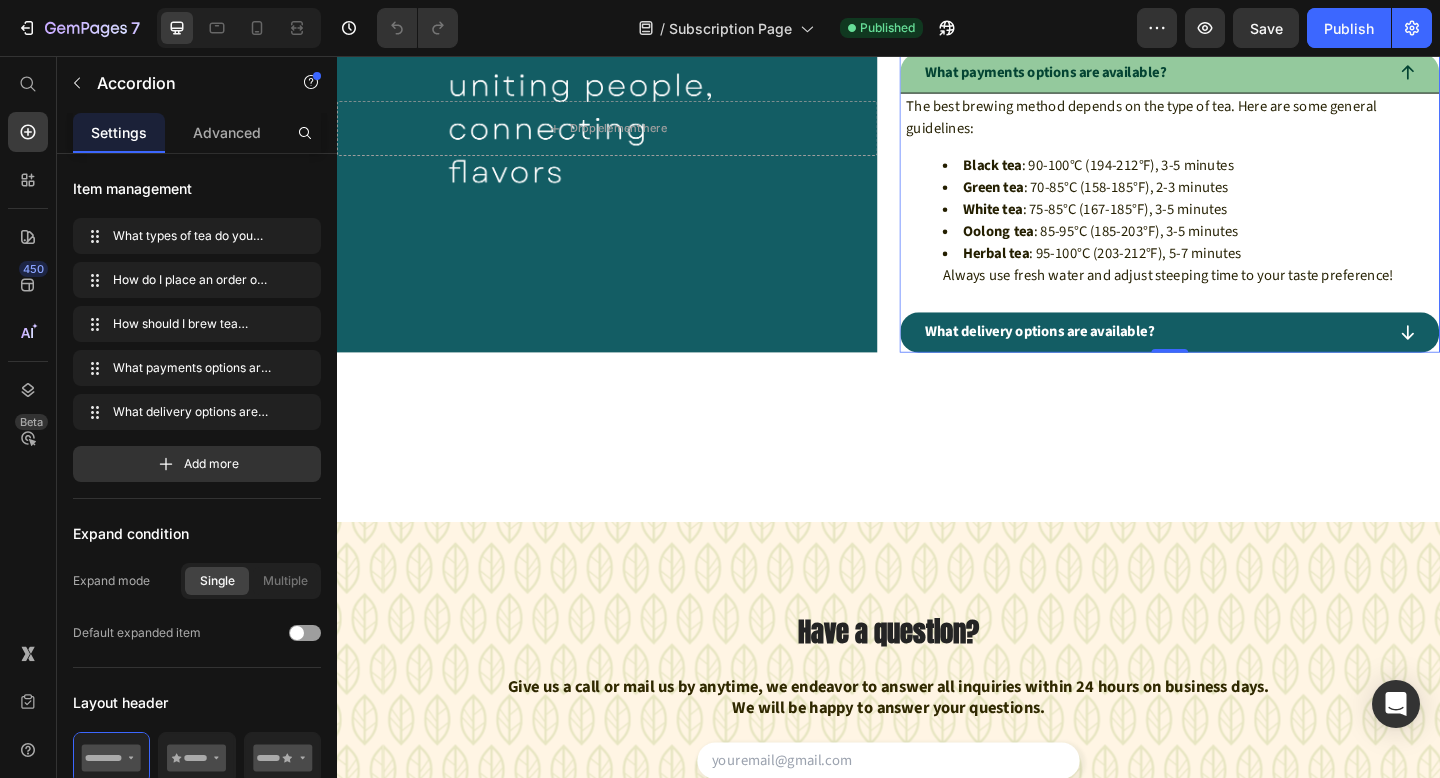 click on "What payments options are available?" at bounding box center [1225, 75] 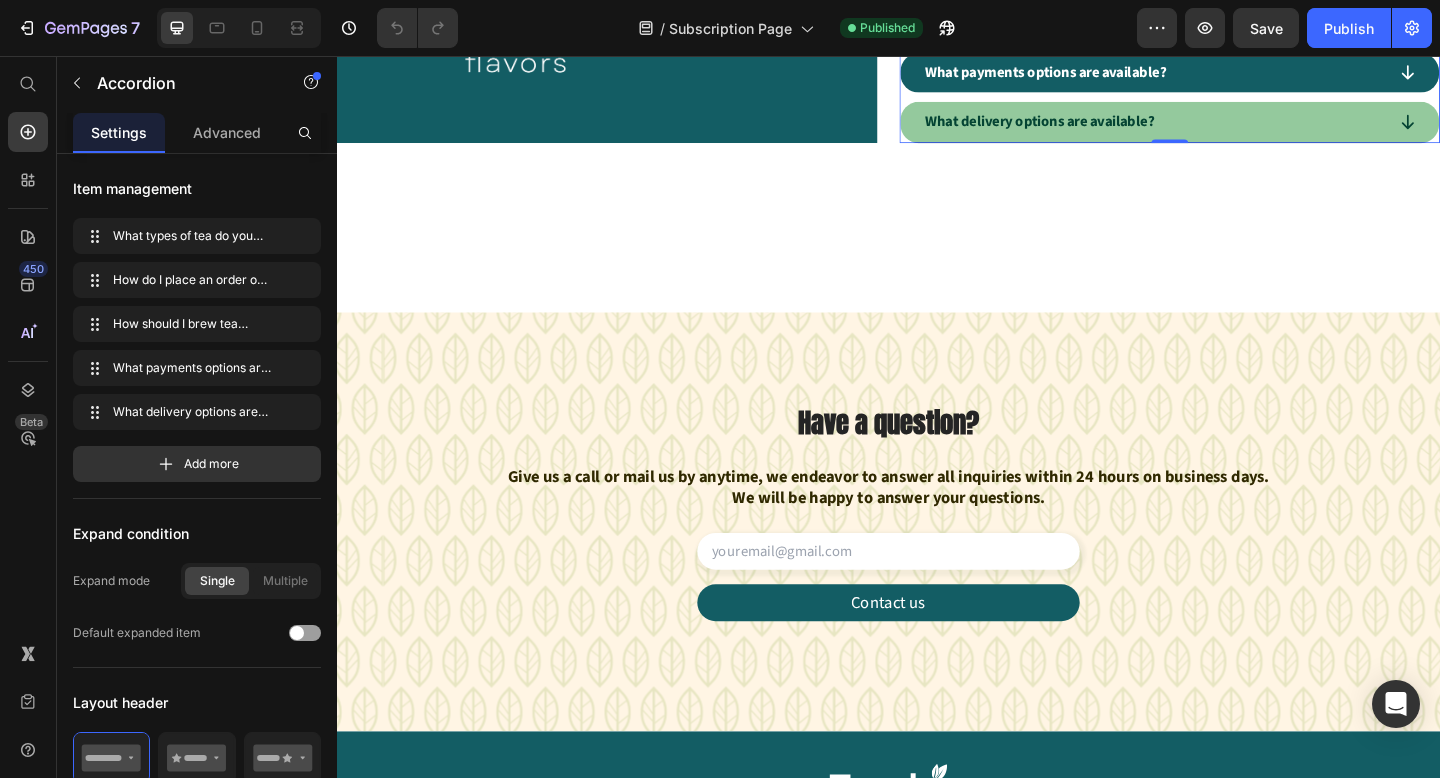 click on "What delivery options are available?" at bounding box center (1225, 128) 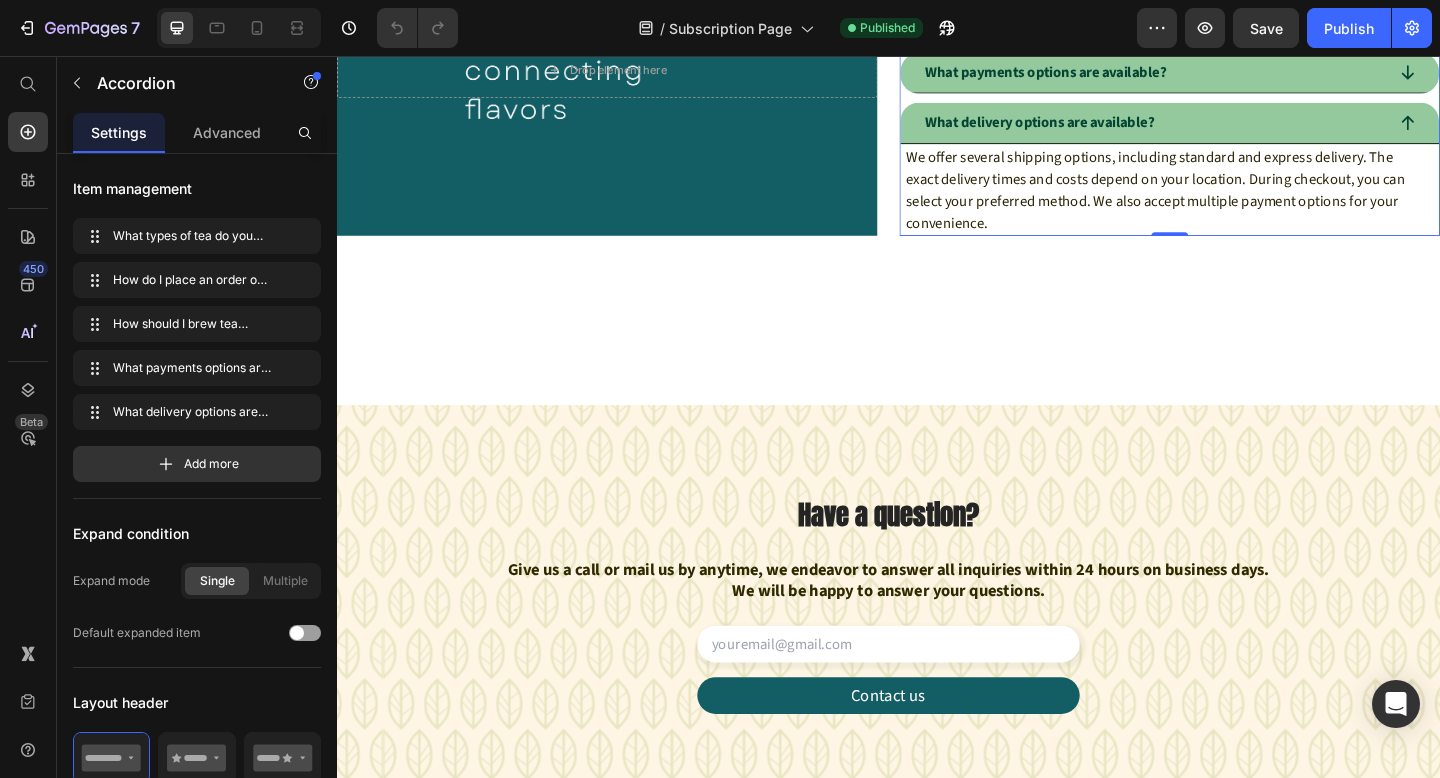 click on "What payments options are available?" at bounding box center [1225, 75] 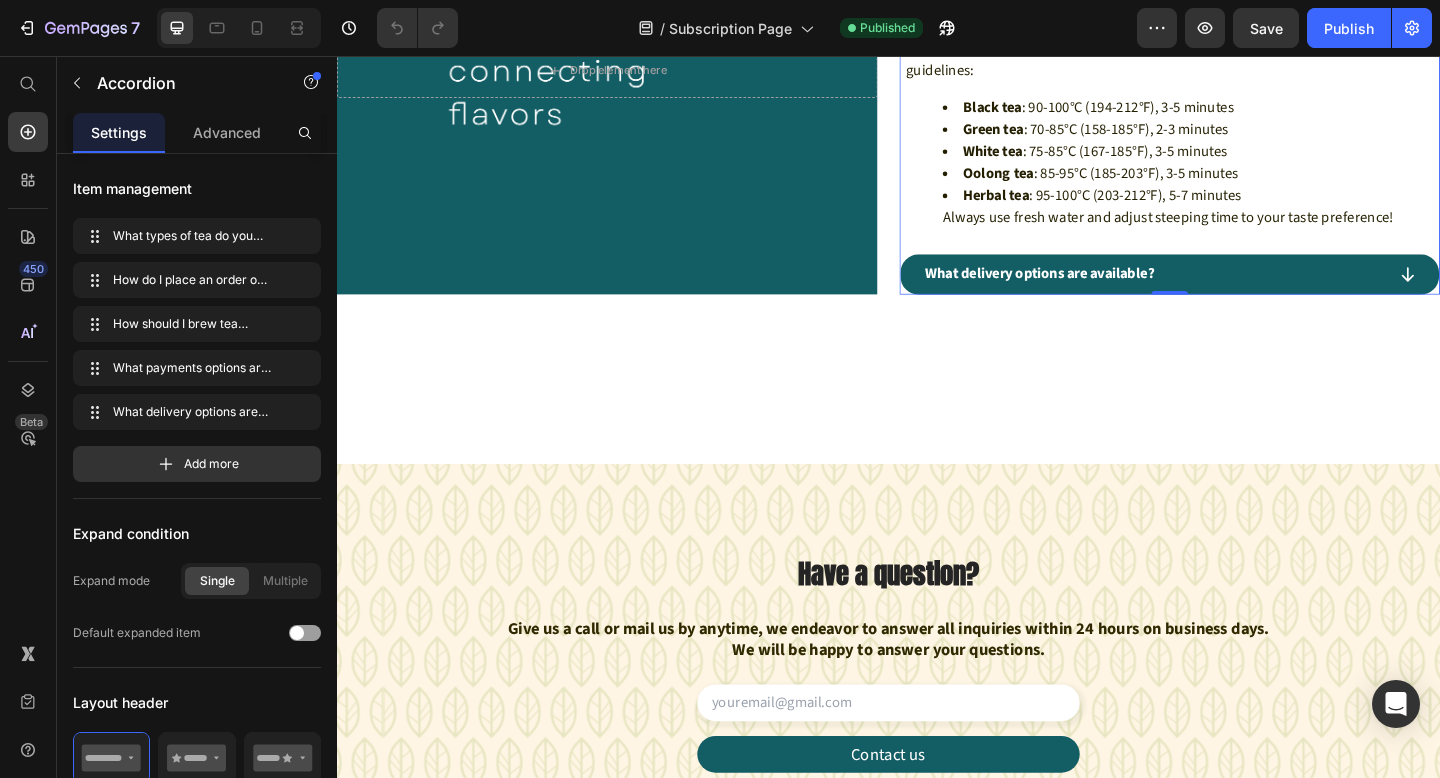 scroll, scrollTop: 2813, scrollLeft: 0, axis: vertical 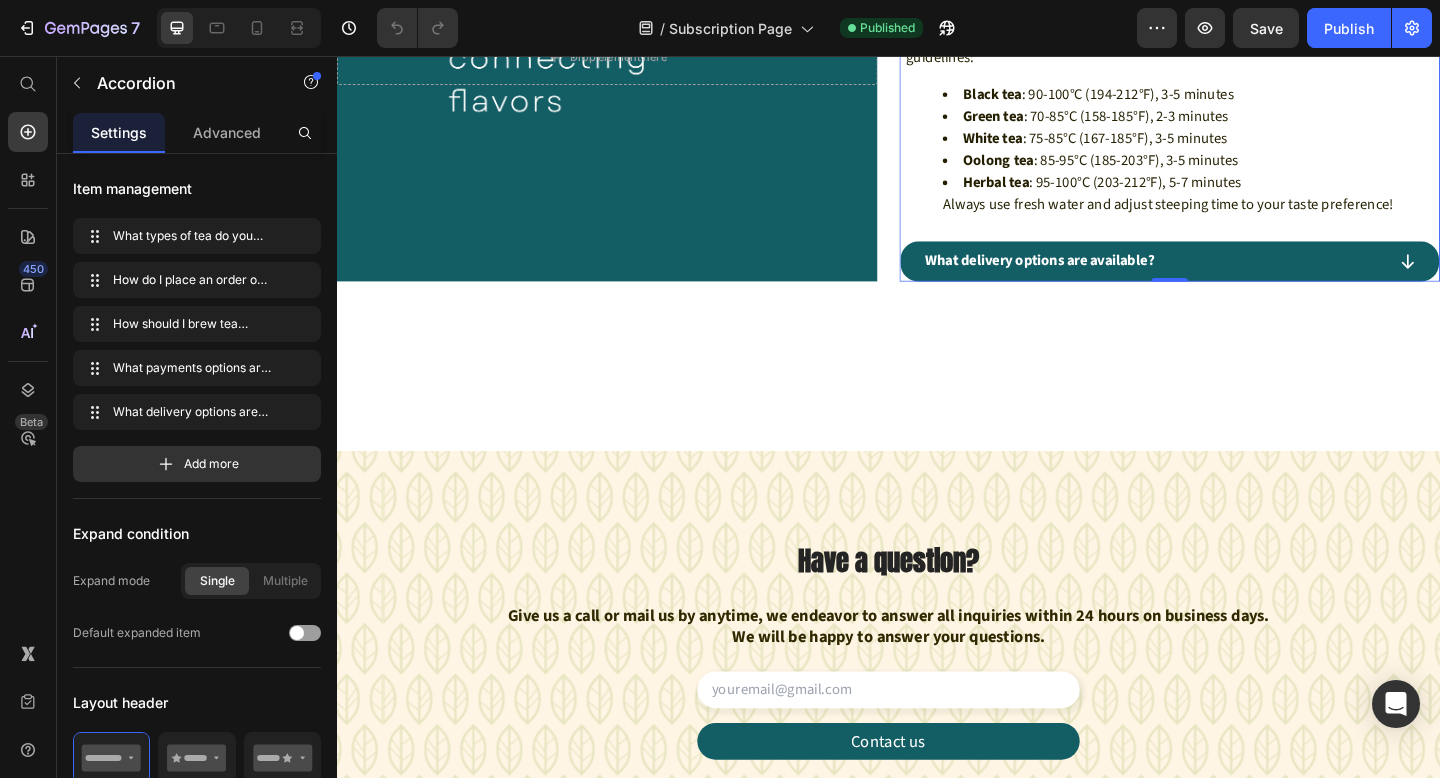 click on "What payments options are available?" at bounding box center (1225, -2) 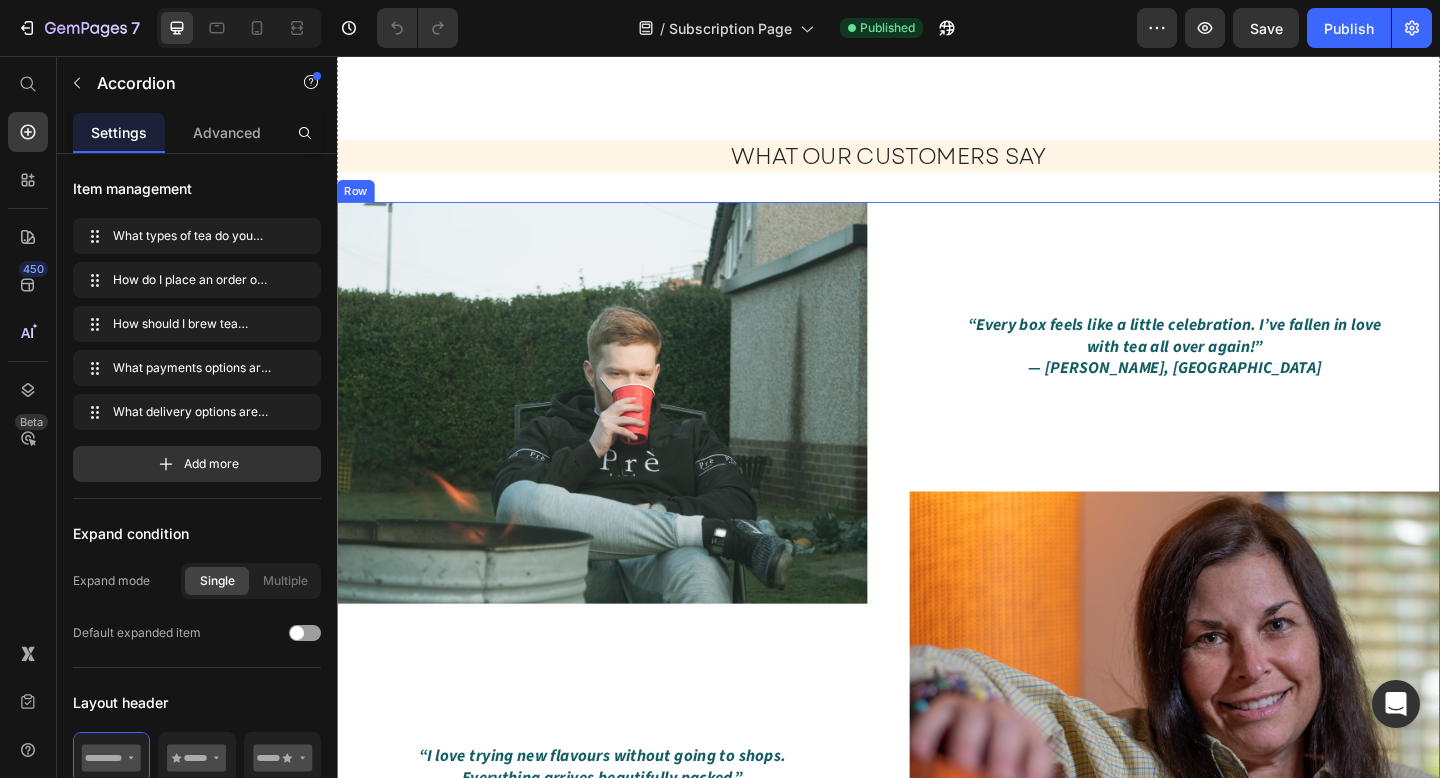 scroll, scrollTop: 1722, scrollLeft: 0, axis: vertical 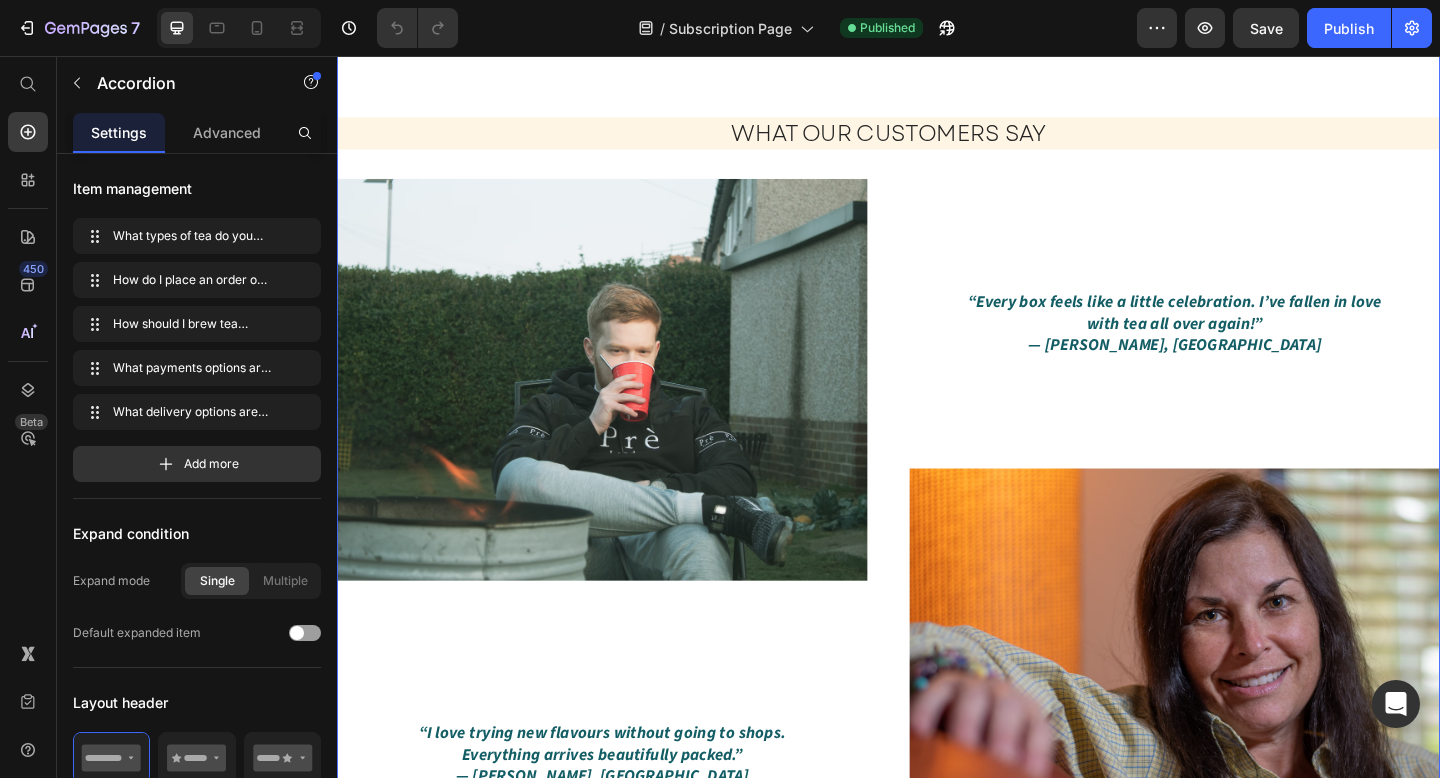 click on "WHAT OUR CUSTOMERS SAY Heading Image “I love trying new flavours without going to shops. Everything arrives beautifully packed.”   — David, Cork Text block “Every box feels like a little celebration. I’ve fallen in love with tea all over again!”  — Laura, Dublin Text block Image Row" at bounding box center [937, 488] 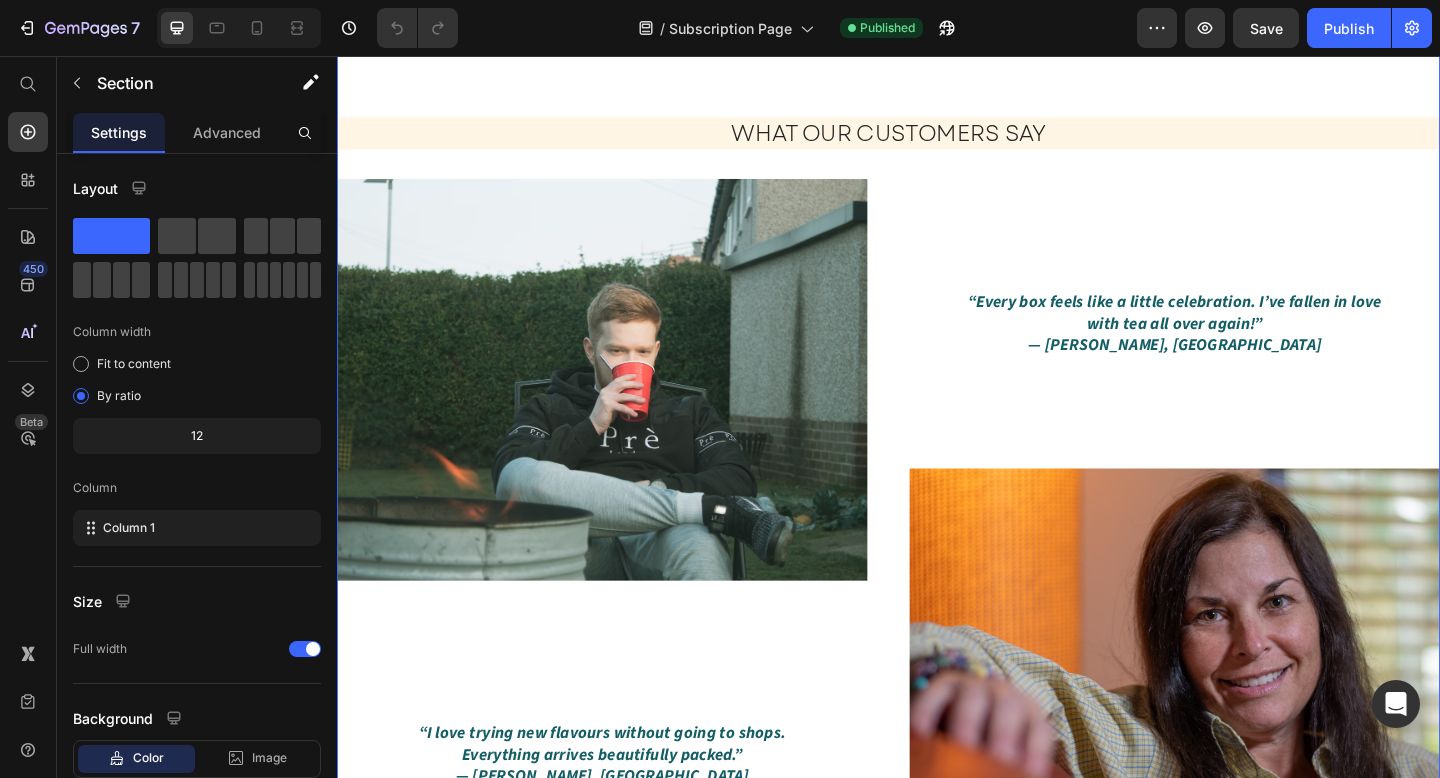 click 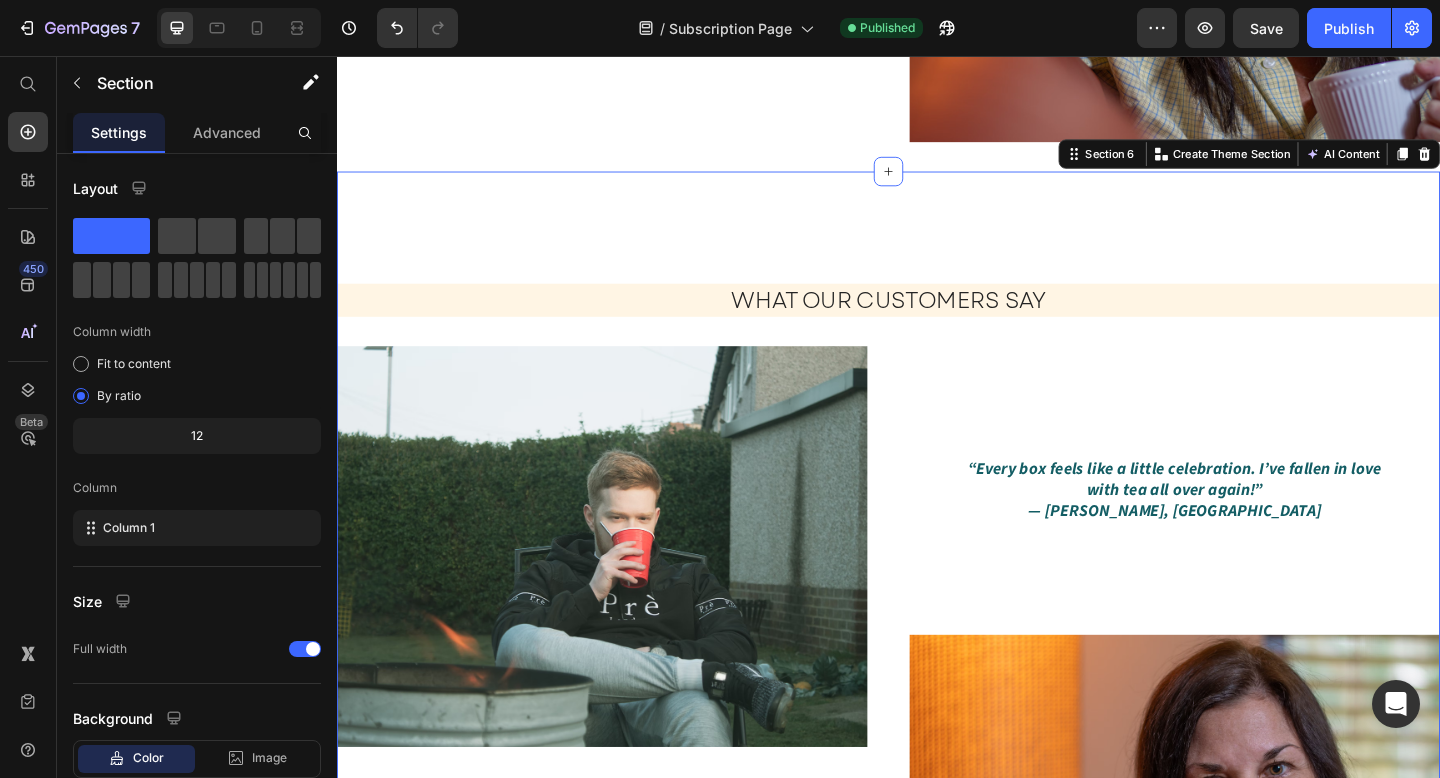 scroll, scrollTop: 2719, scrollLeft: 0, axis: vertical 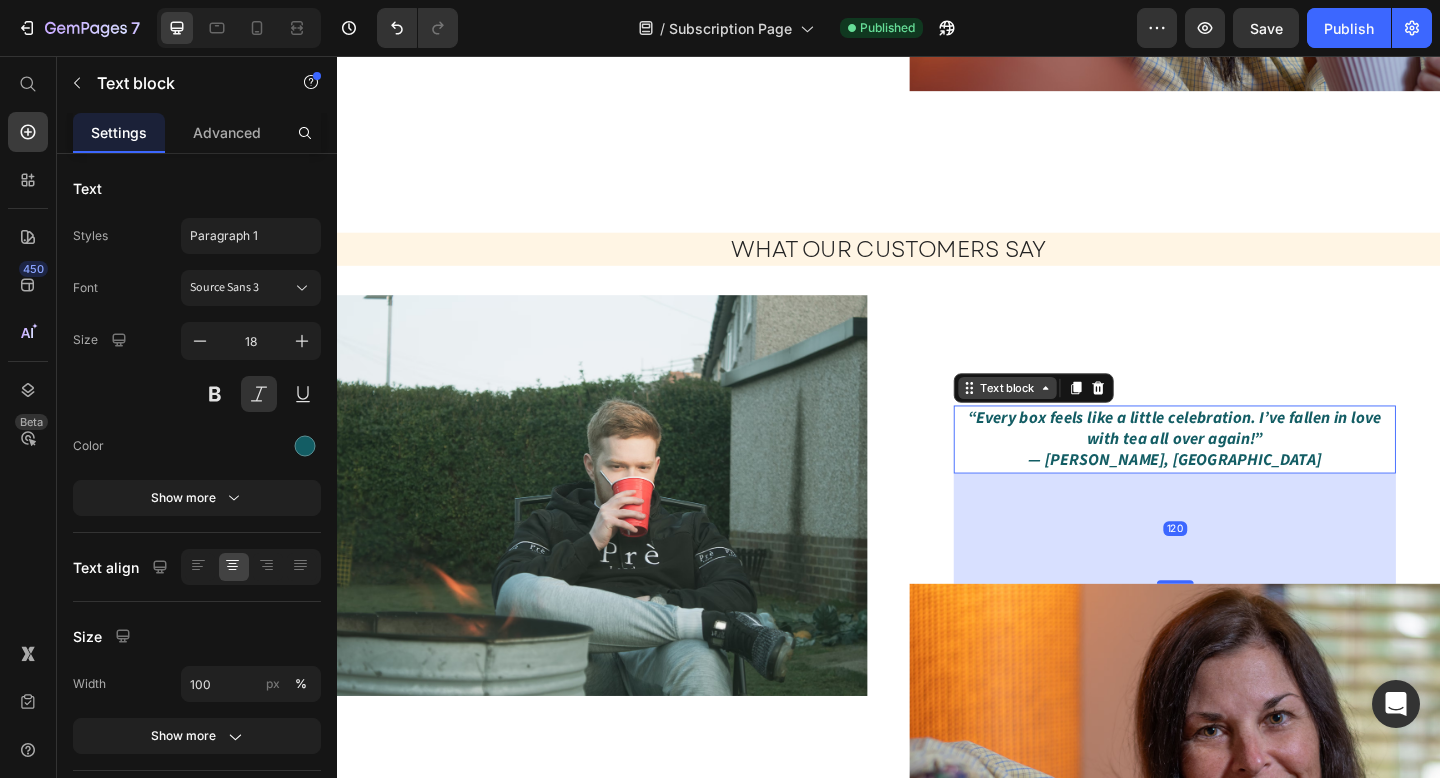 click on "Text block" at bounding box center [1095, 417] 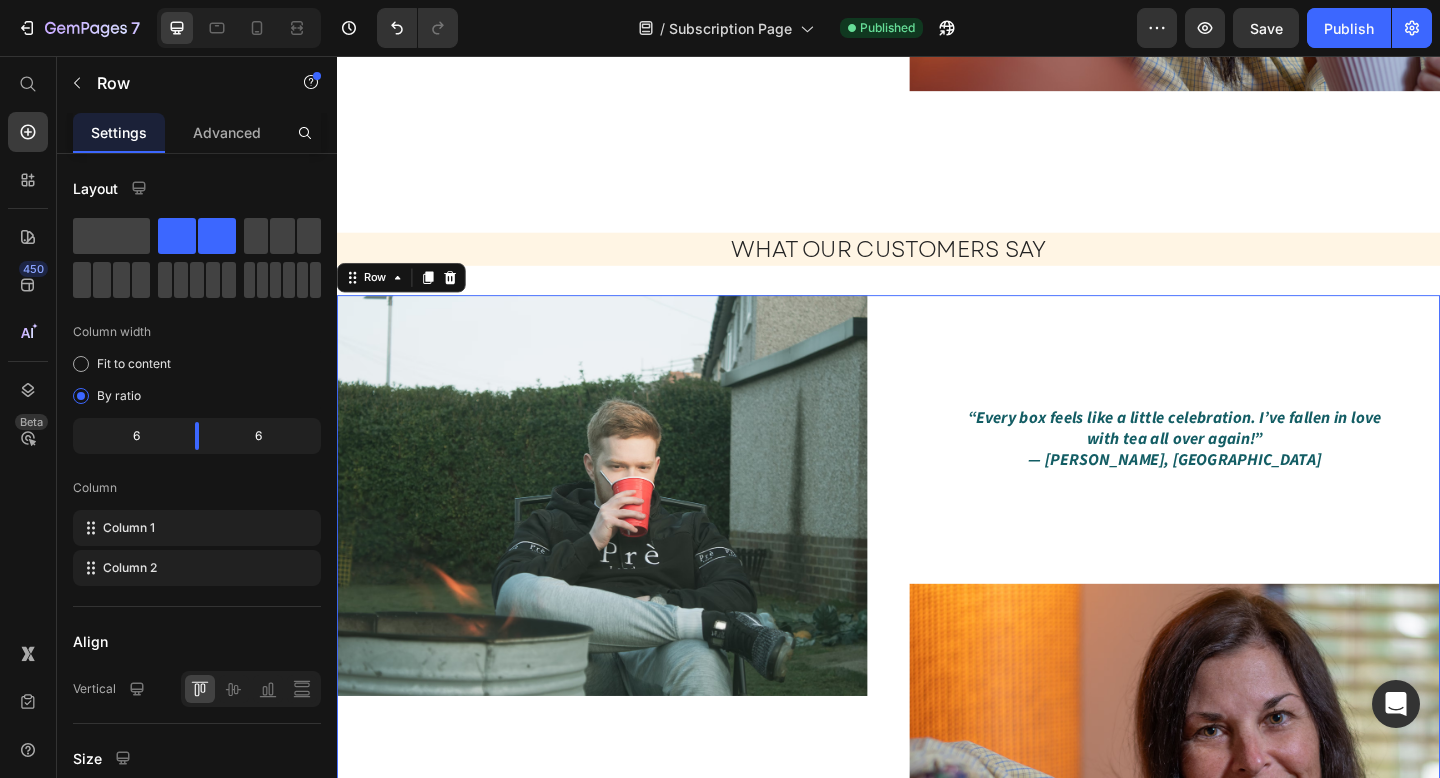 click on "“Every box feels like a little celebration. I’ve fallen in love with tea all over again!”  — Laura, Dublin Text block Image" at bounding box center (1248, 707) 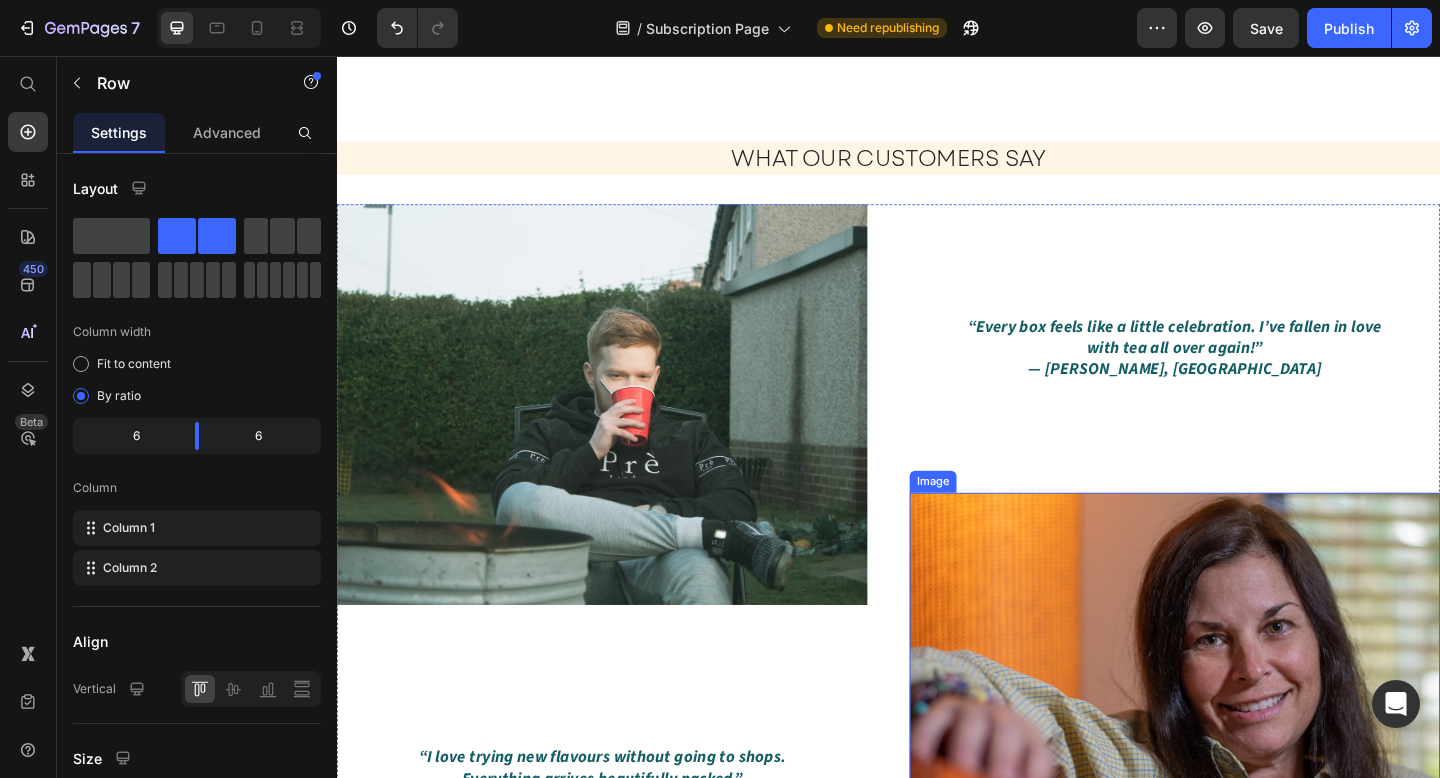 scroll, scrollTop: 2940, scrollLeft: 0, axis: vertical 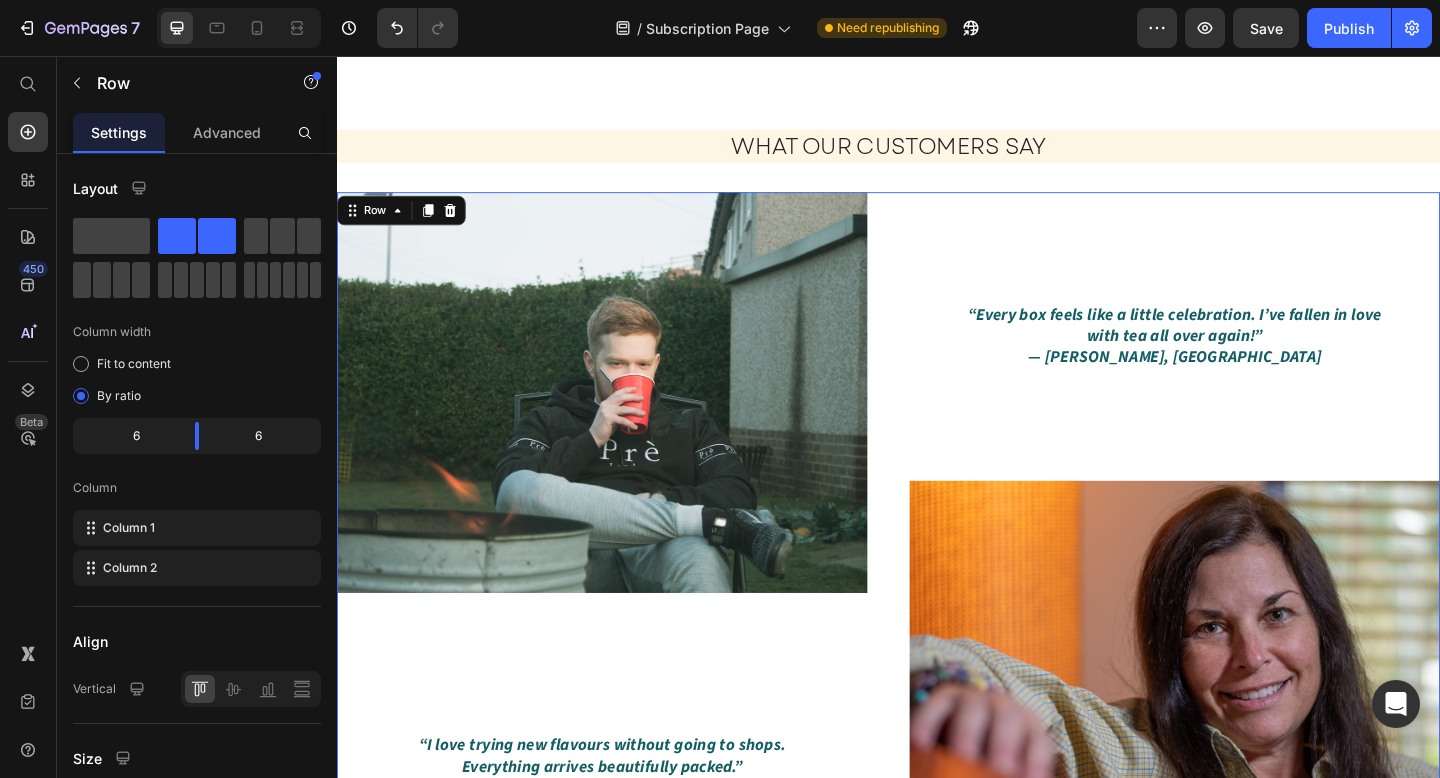 click on "“Every box feels like a little celebration. I’ve fallen in love with tea all over again!”  — Laura, Dublin Text block Image" at bounding box center [1248, 595] 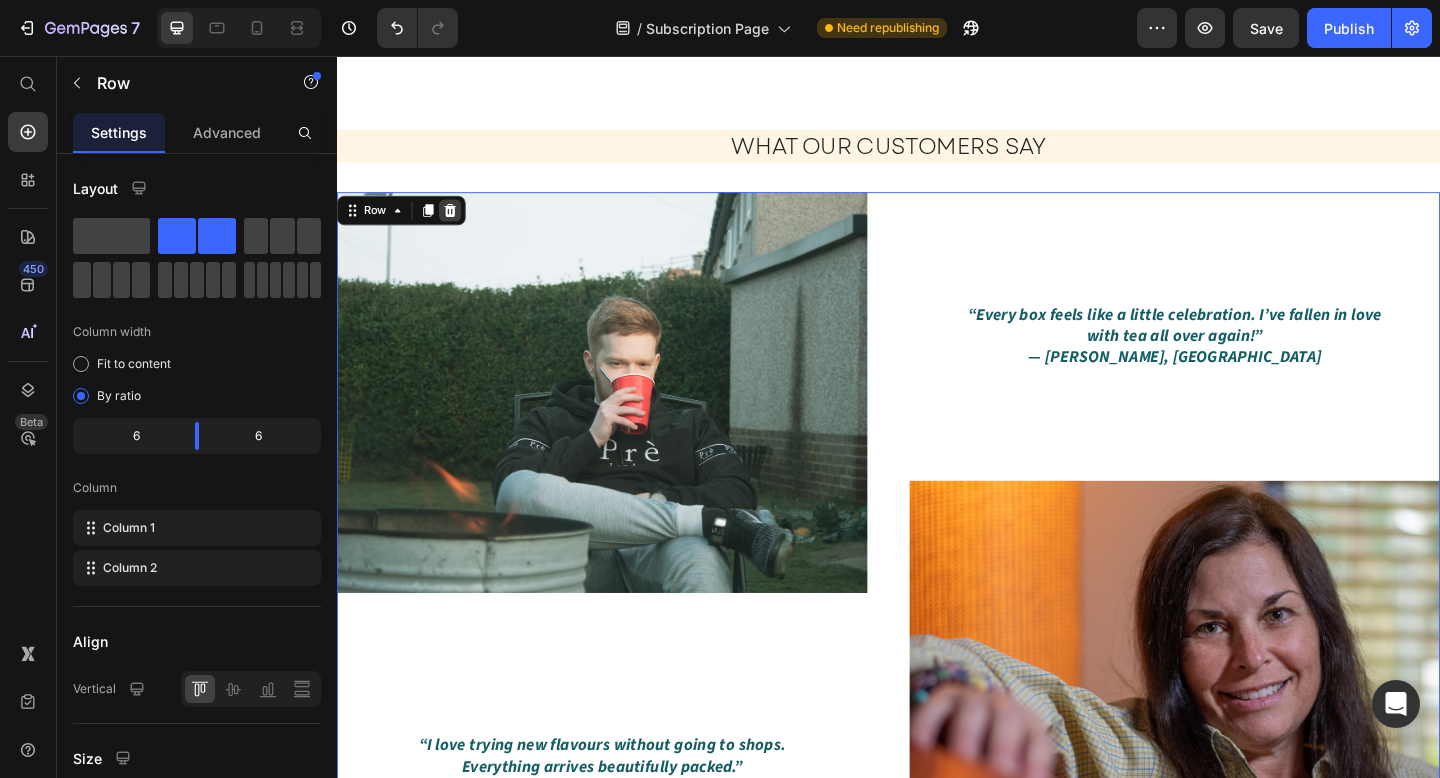 click 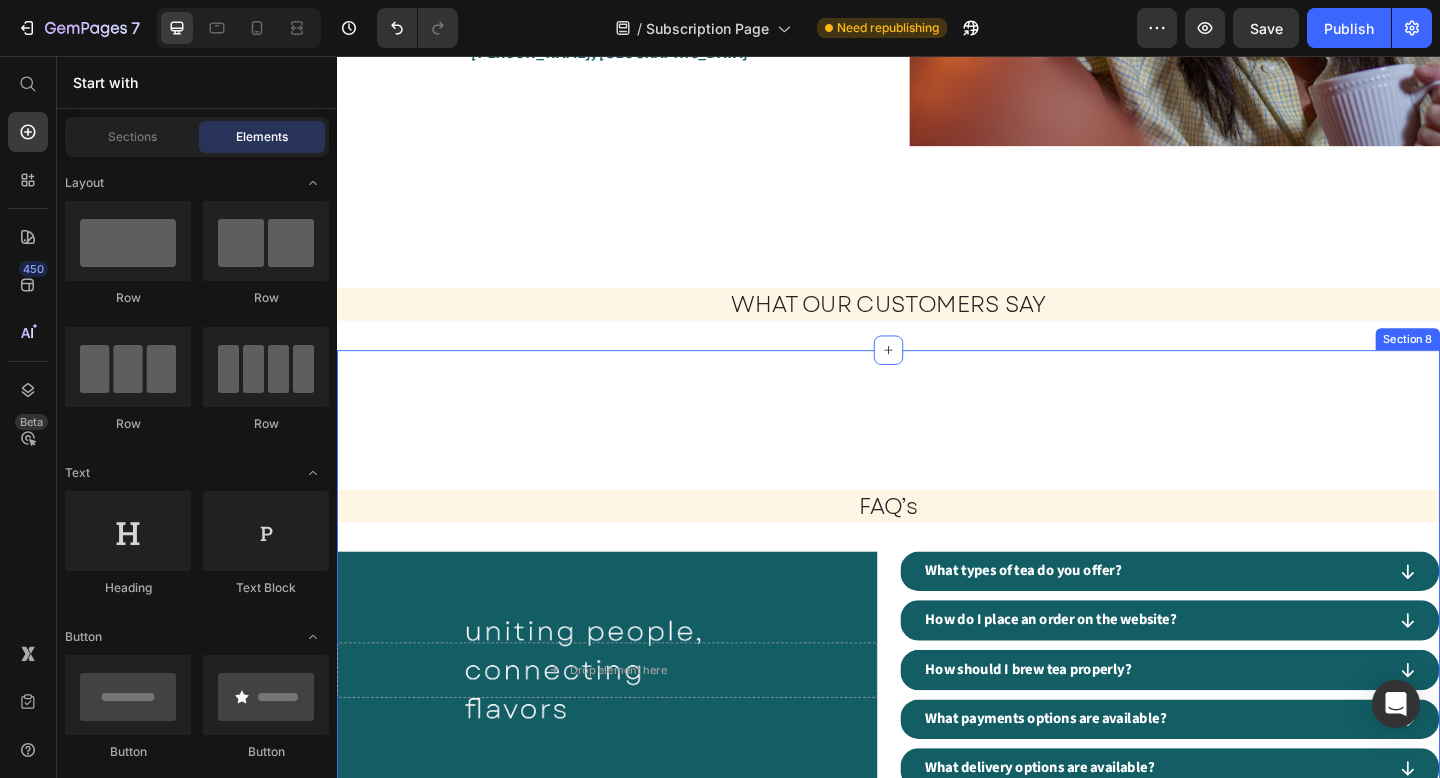 scroll, scrollTop: 2655, scrollLeft: 0, axis: vertical 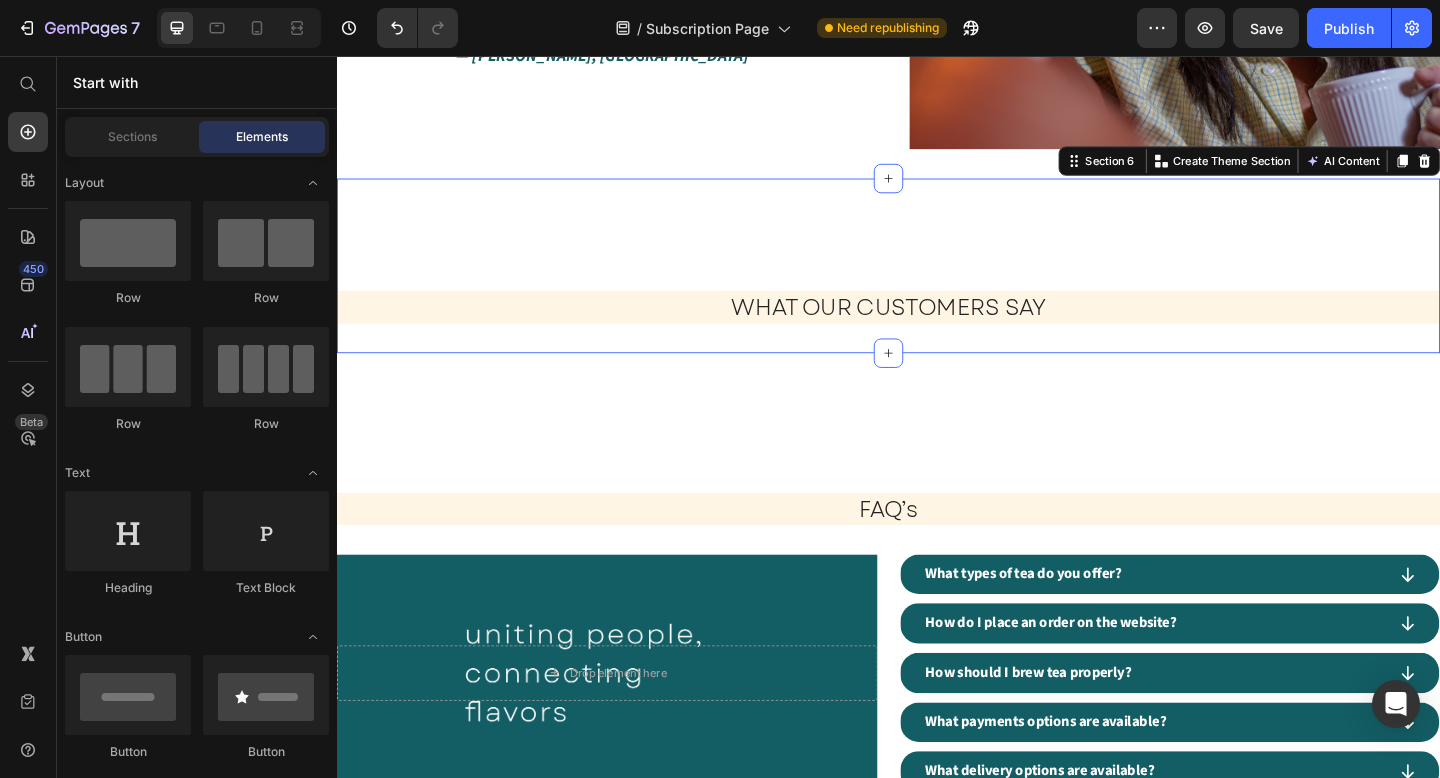 click on "WHAT OUR CUSTOMERS SAY Heading" at bounding box center [937, 285] 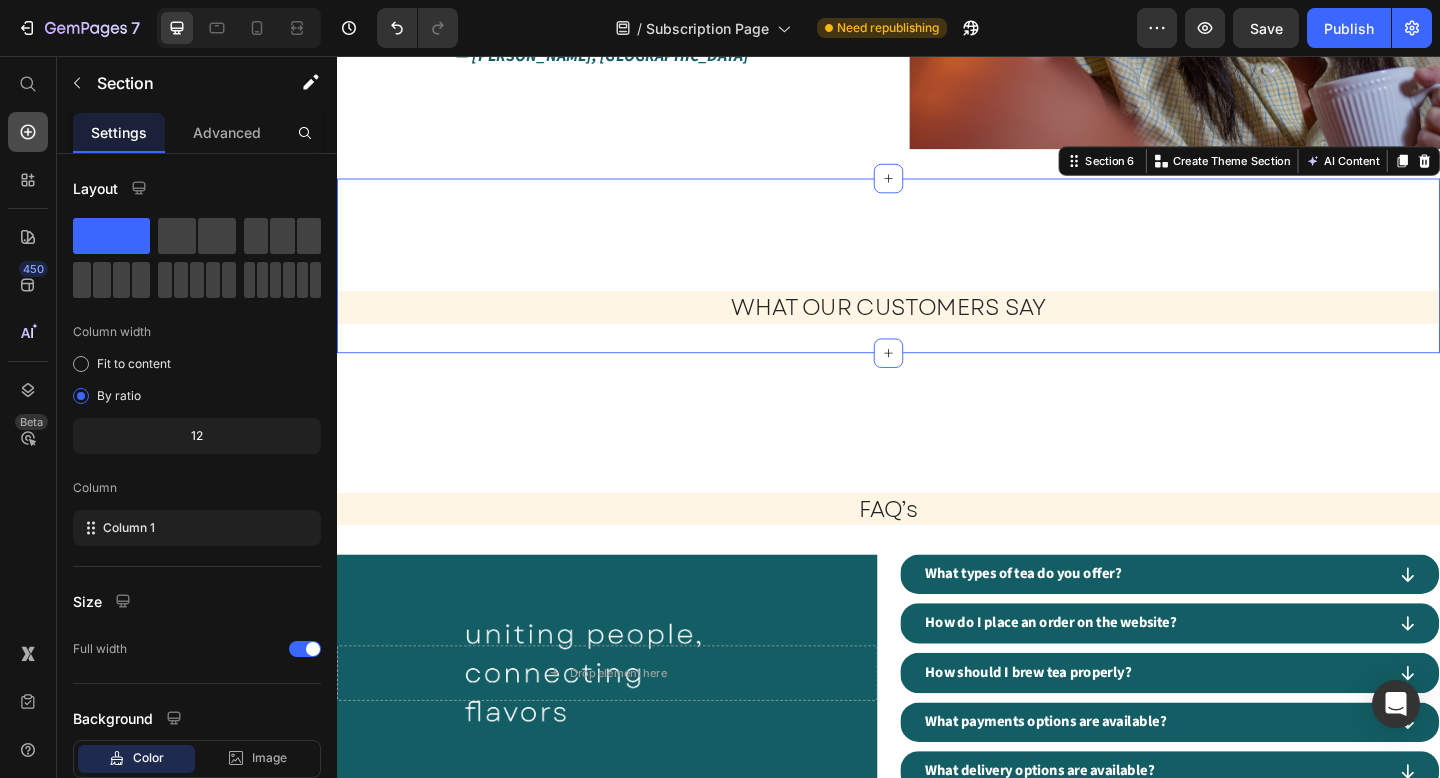 click 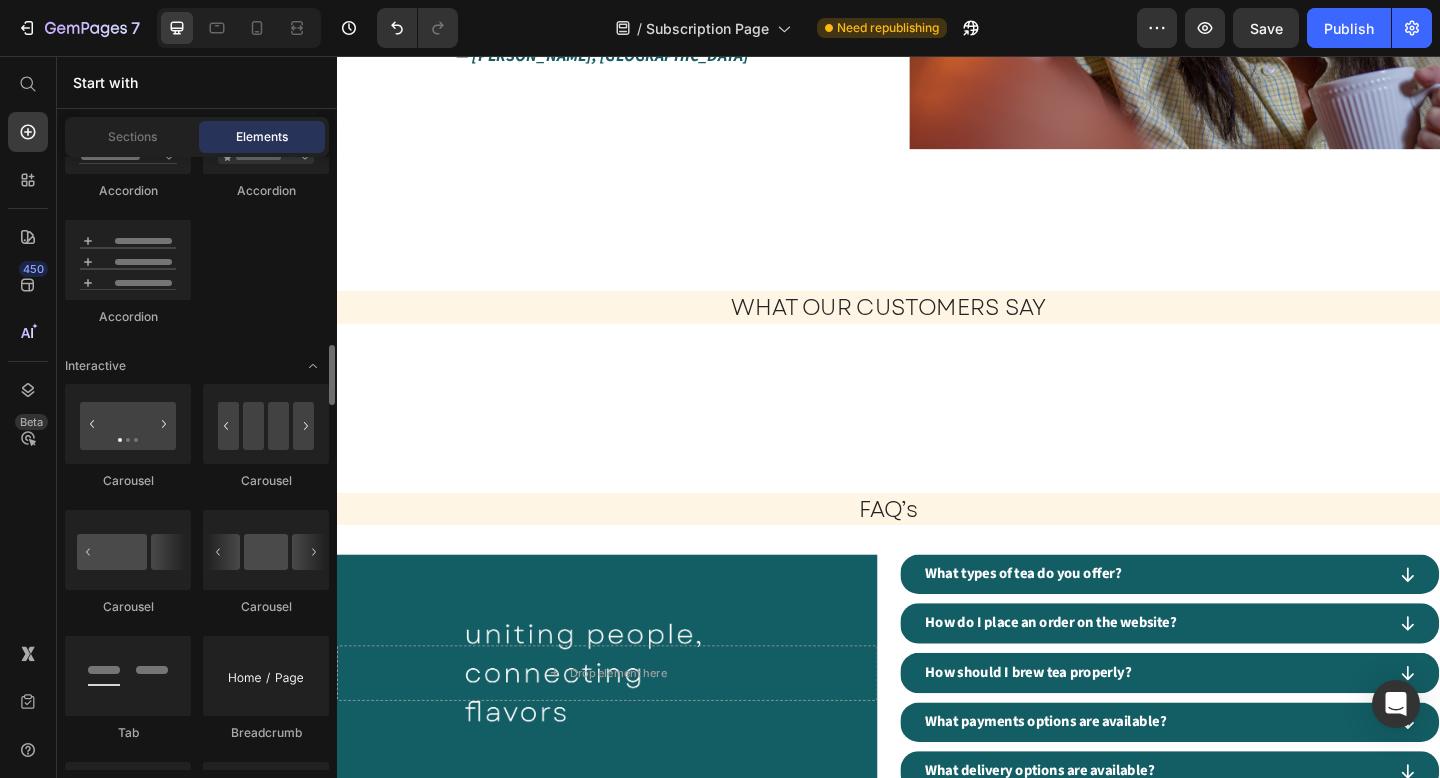 scroll, scrollTop: 1933, scrollLeft: 0, axis: vertical 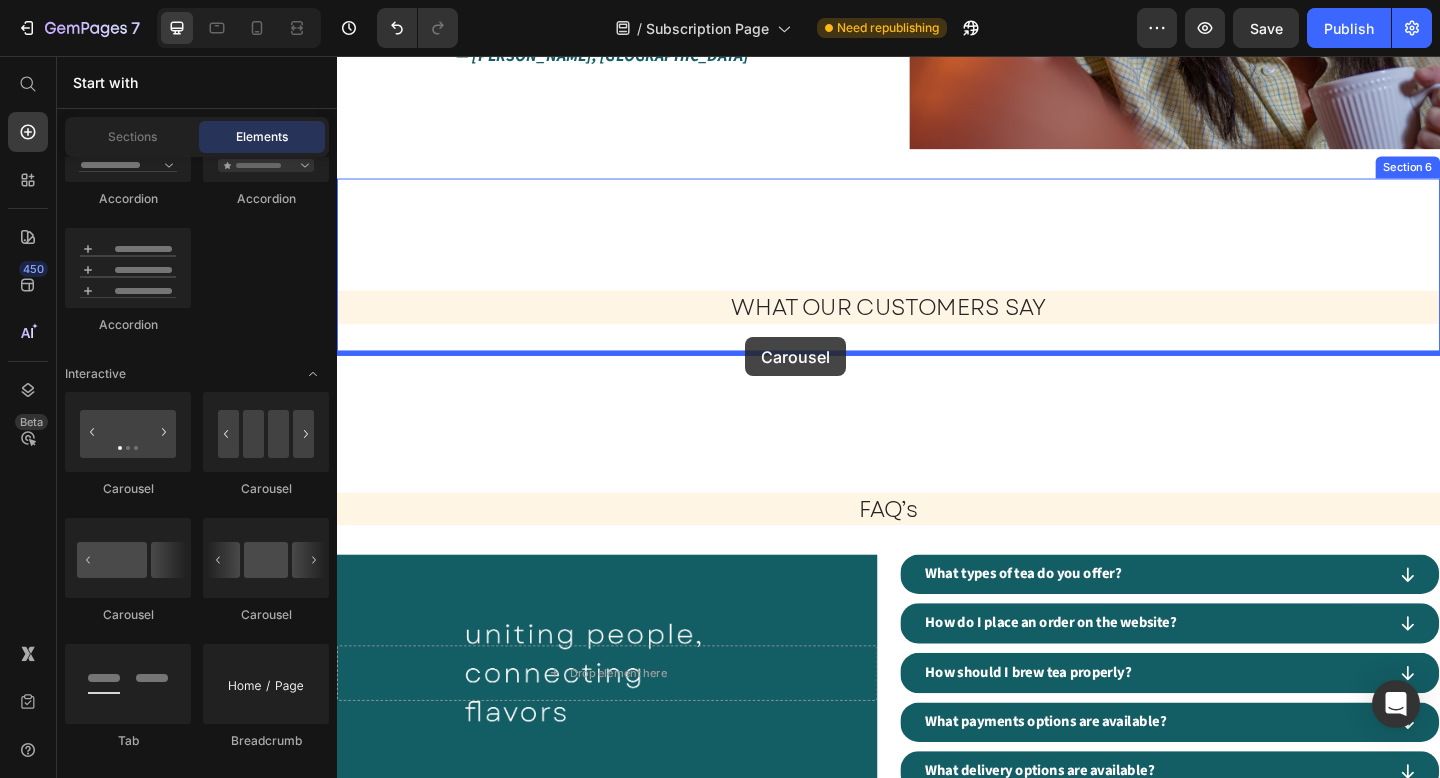 drag, startPoint x: 478, startPoint y: 490, endPoint x: 781, endPoint y: 362, distance: 328.92703 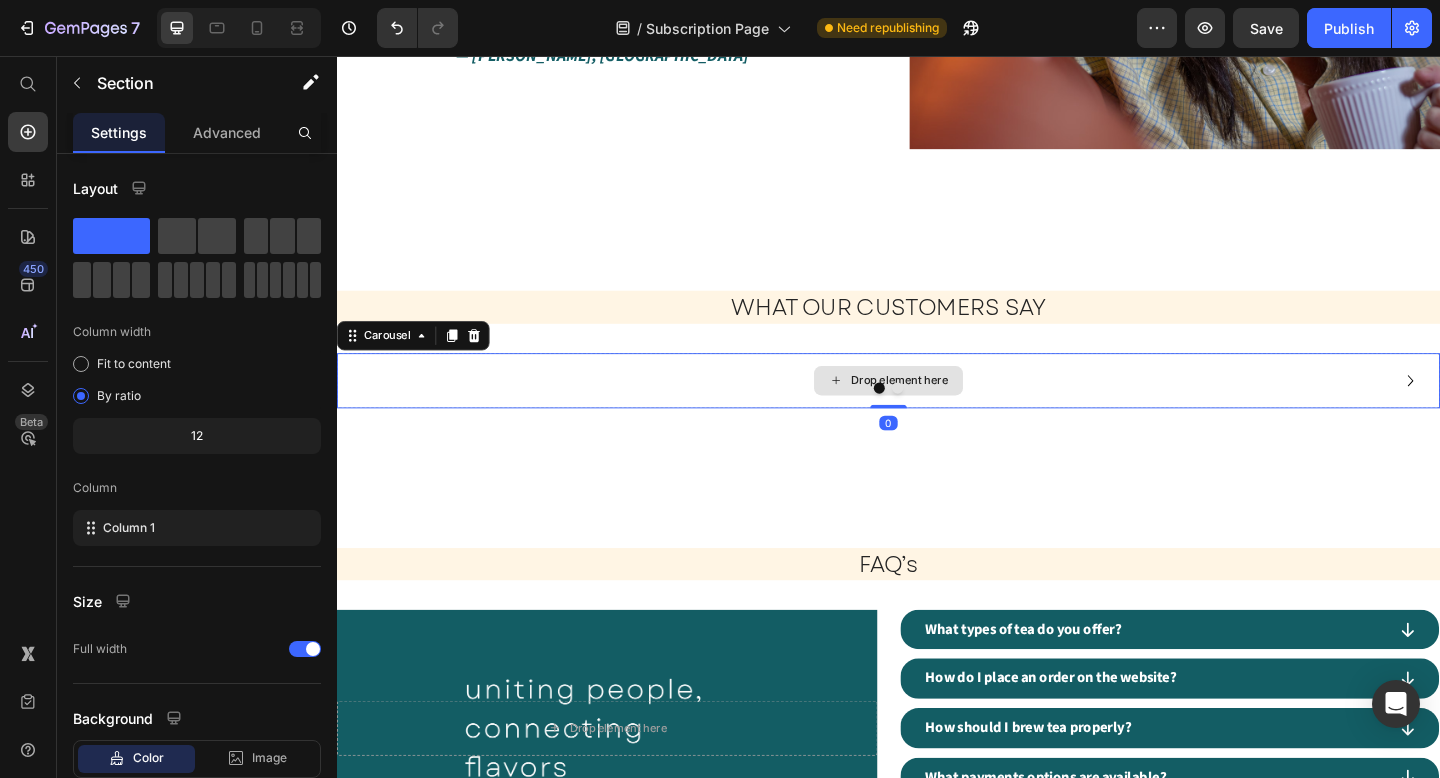 click on "Drop element here" at bounding box center (937, 410) 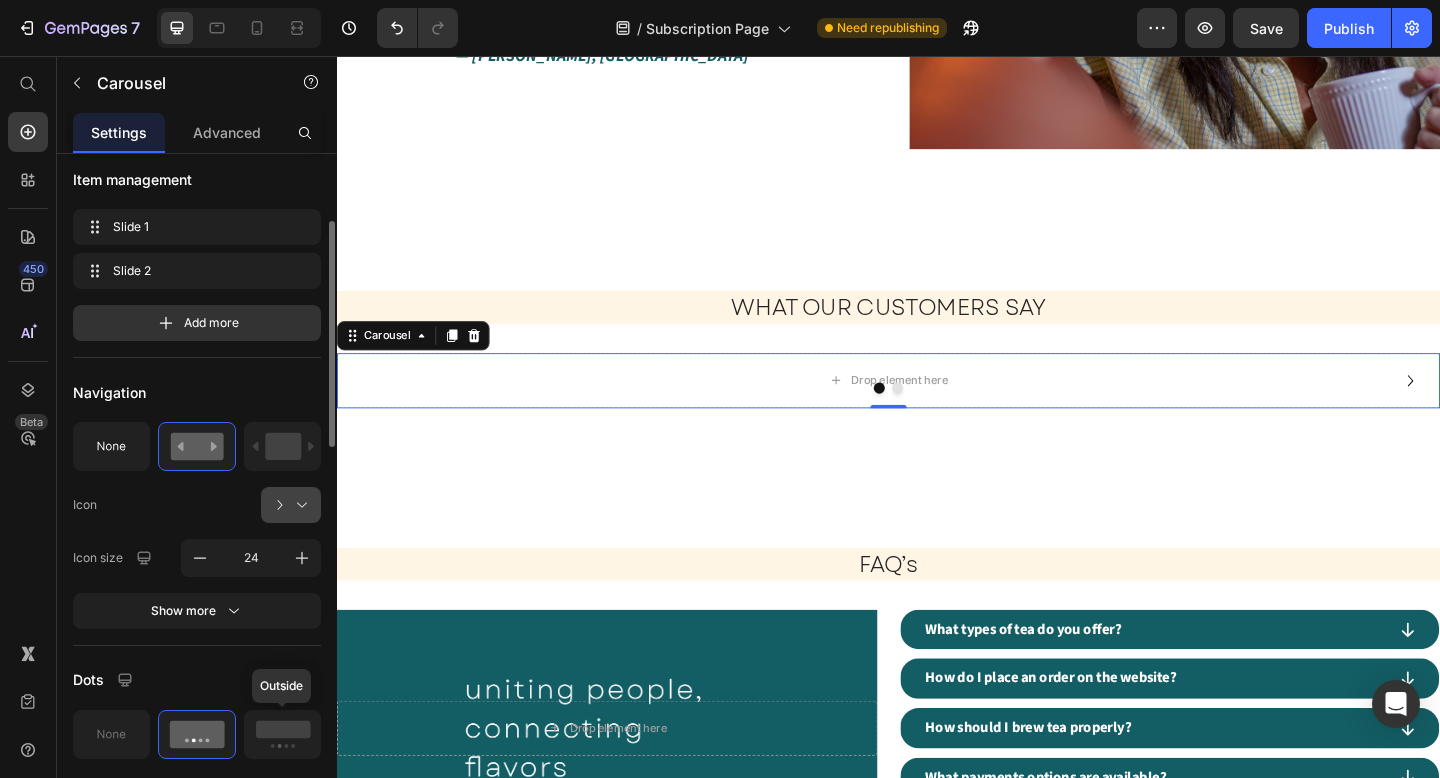scroll, scrollTop: 218, scrollLeft: 0, axis: vertical 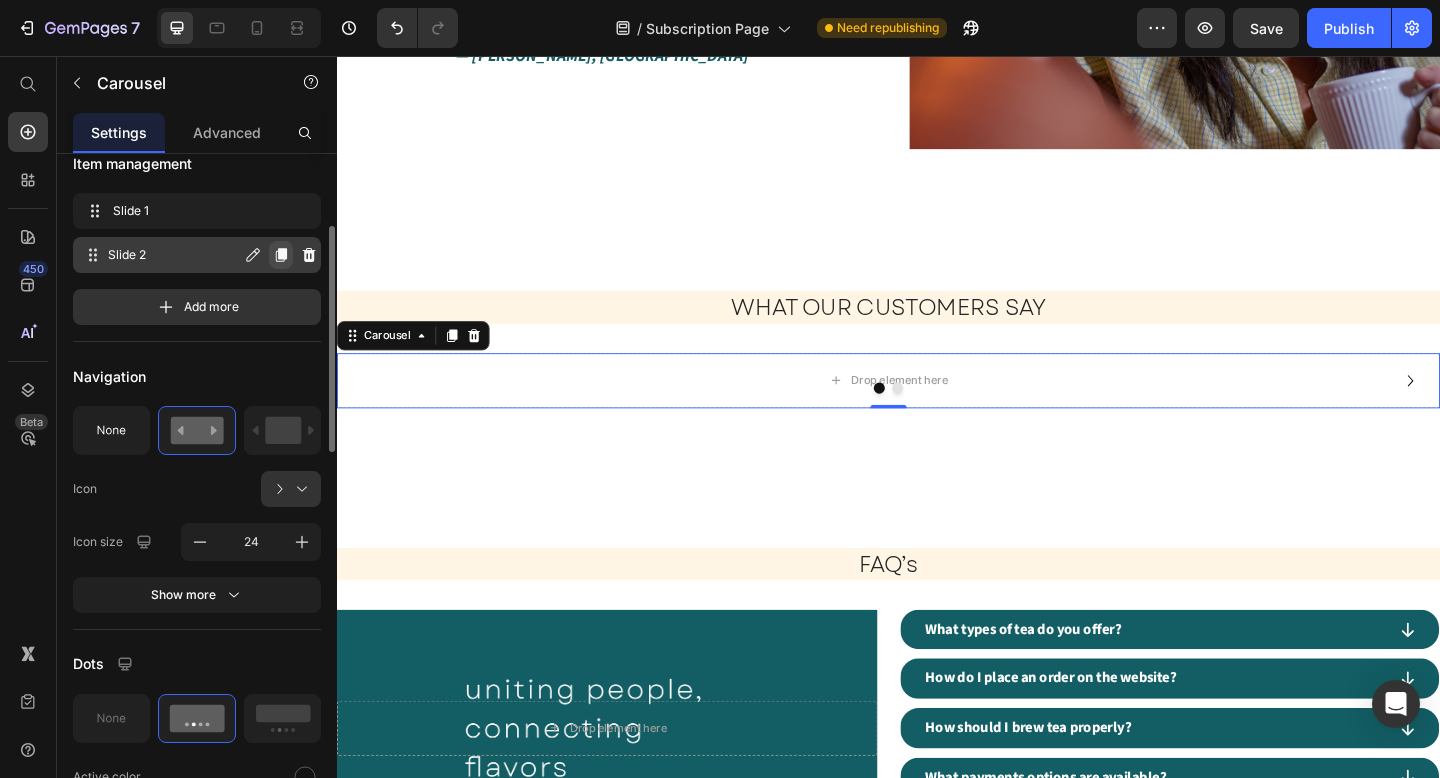 click 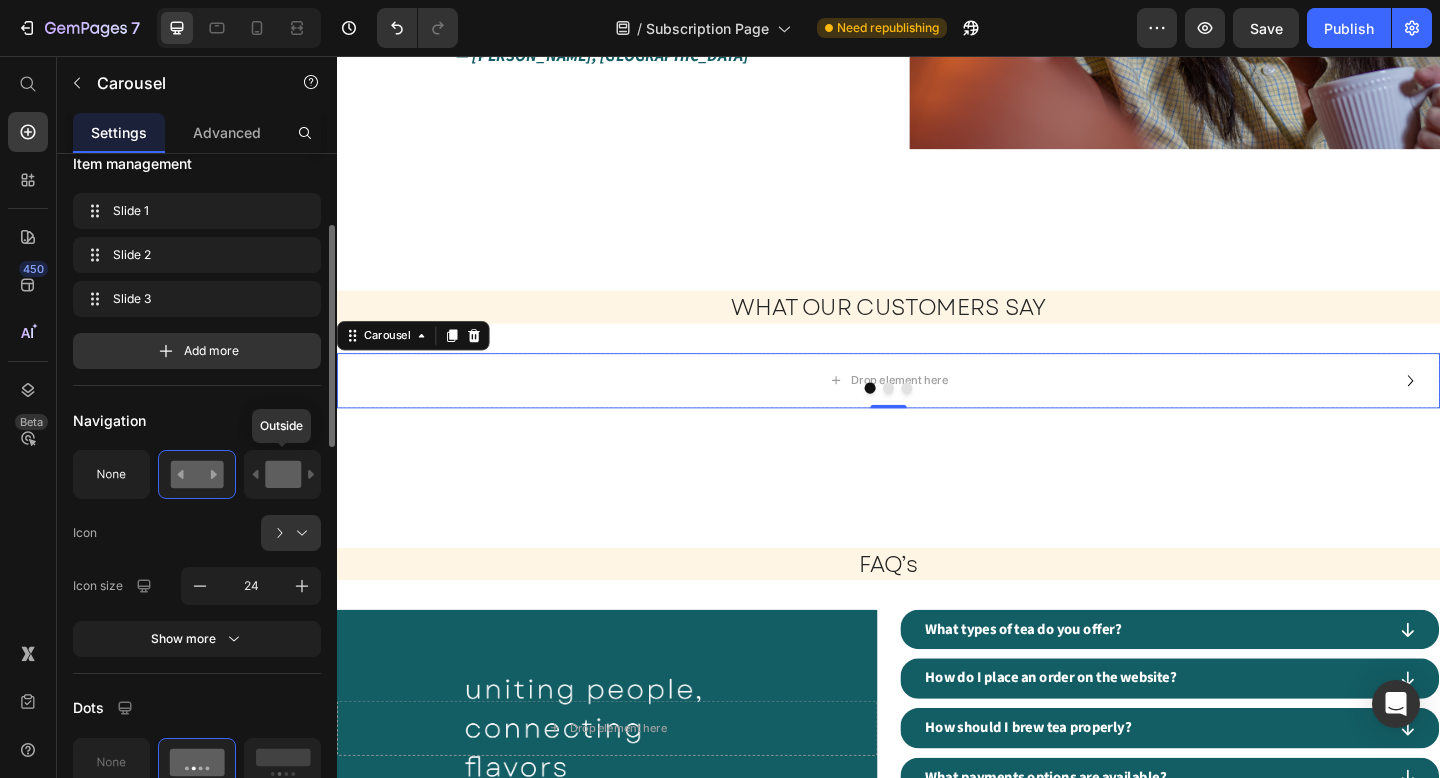 click 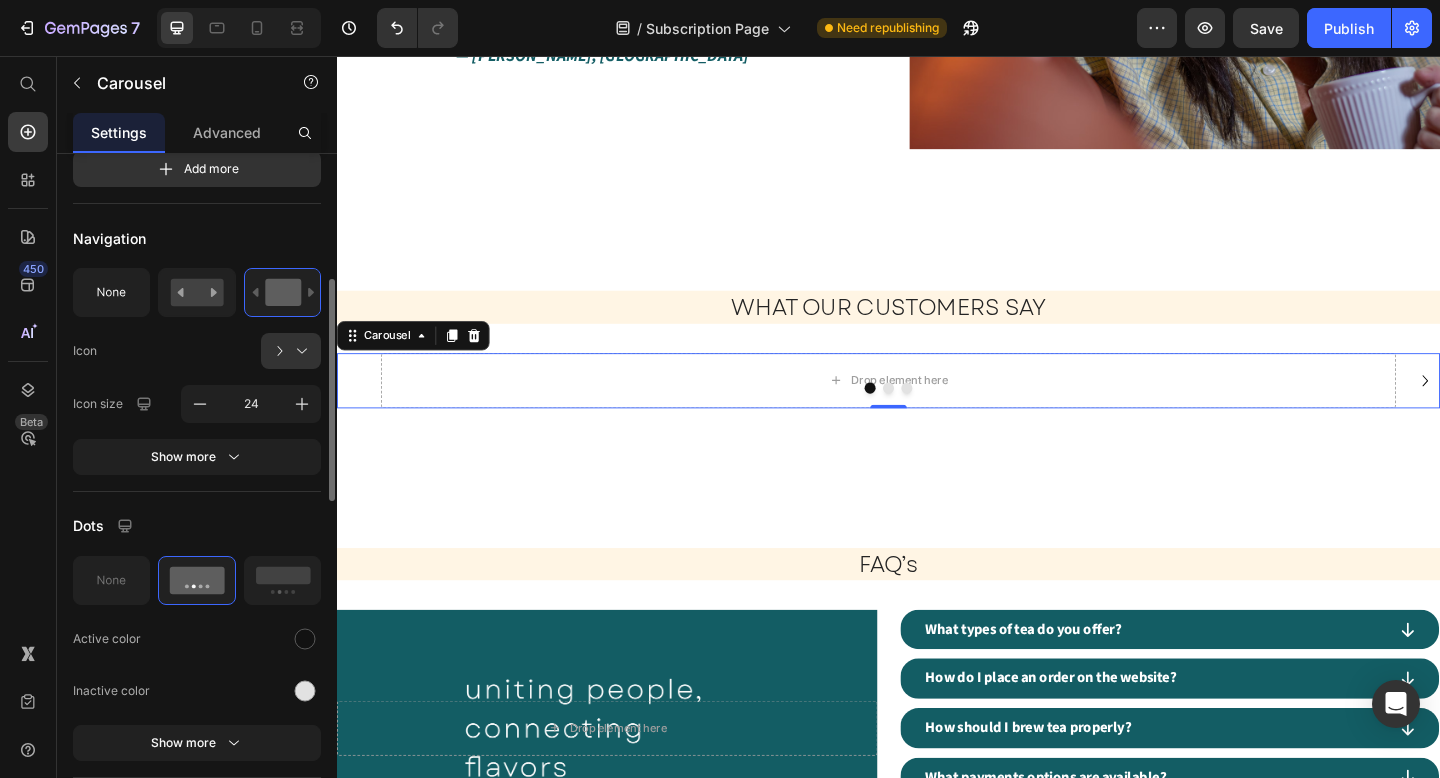 scroll, scrollTop: 396, scrollLeft: 0, axis: vertical 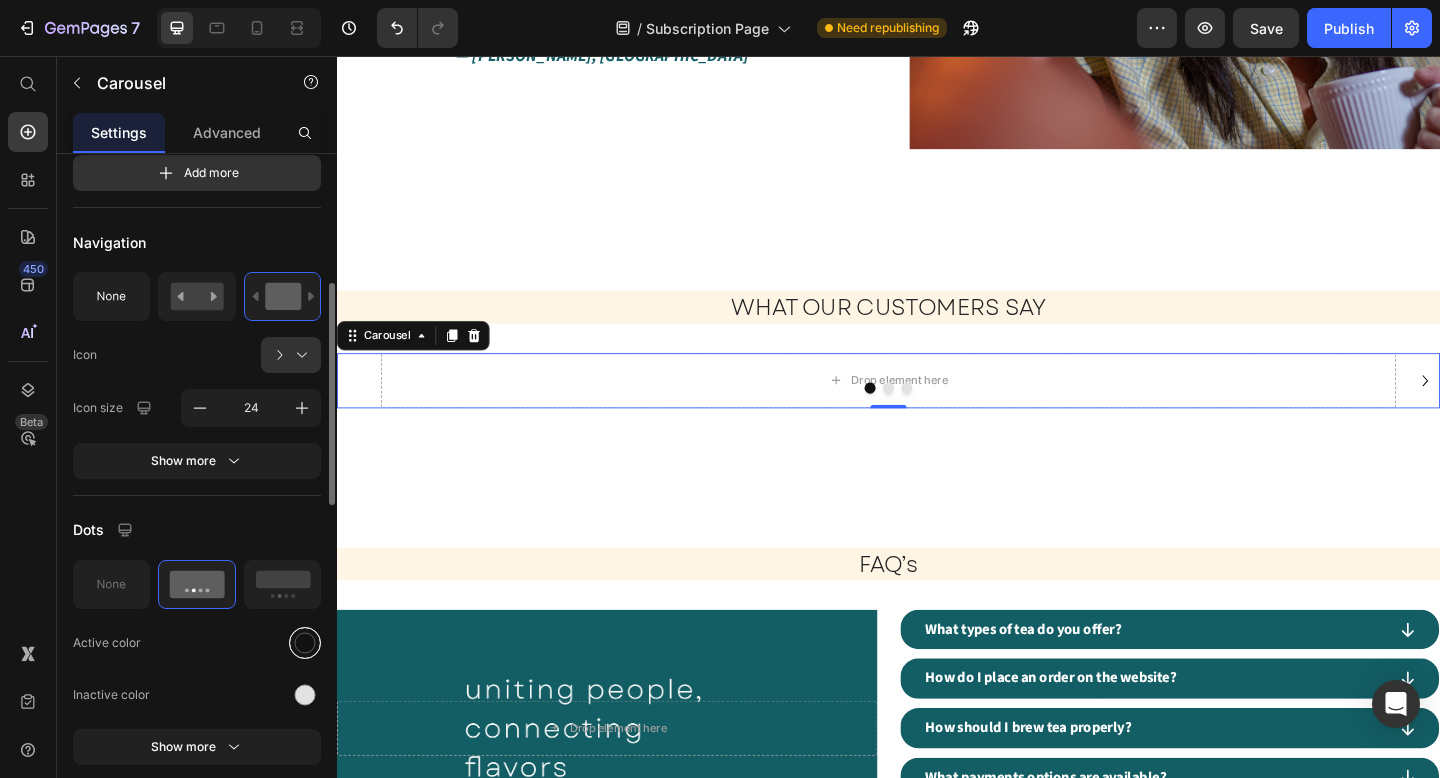 click at bounding box center [305, 642] 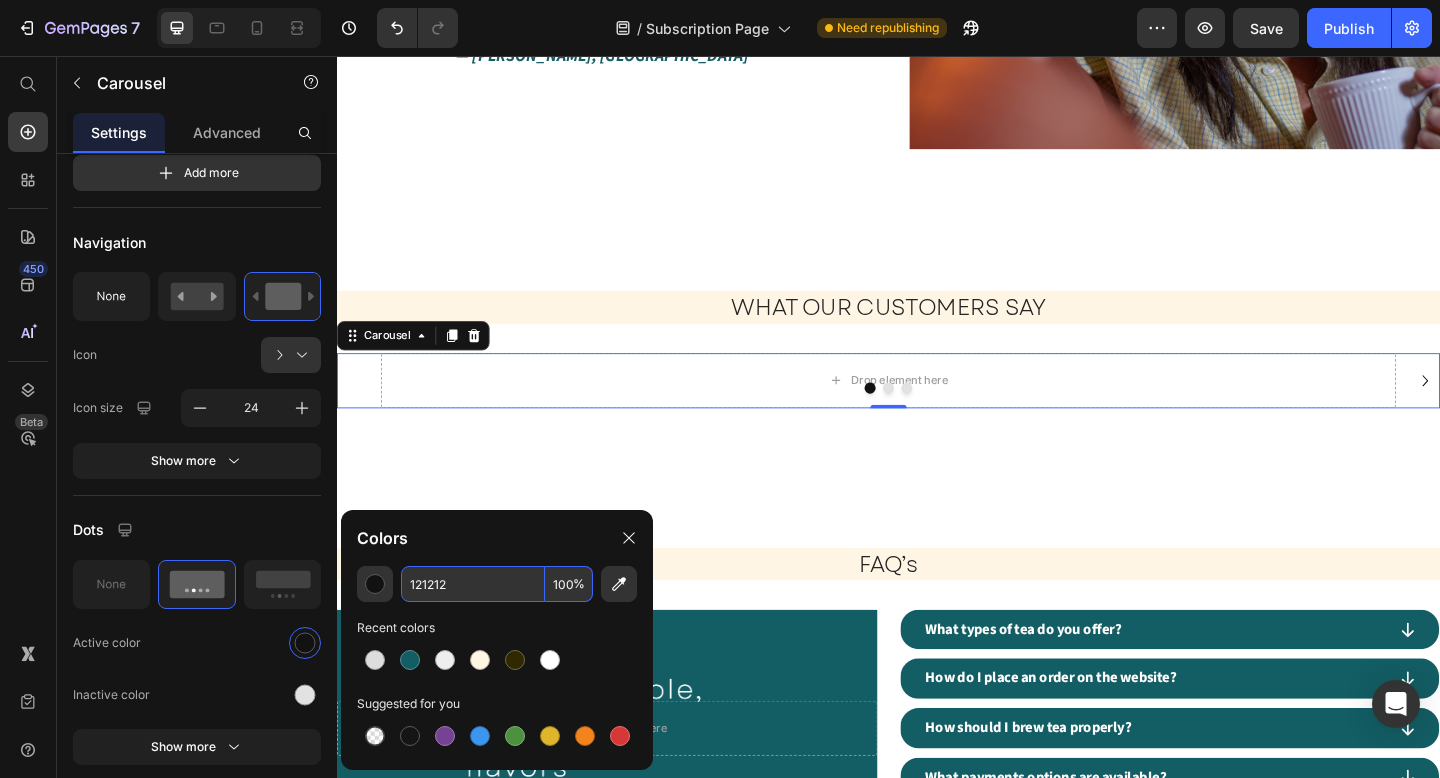 click on "121212" at bounding box center (473, 584) 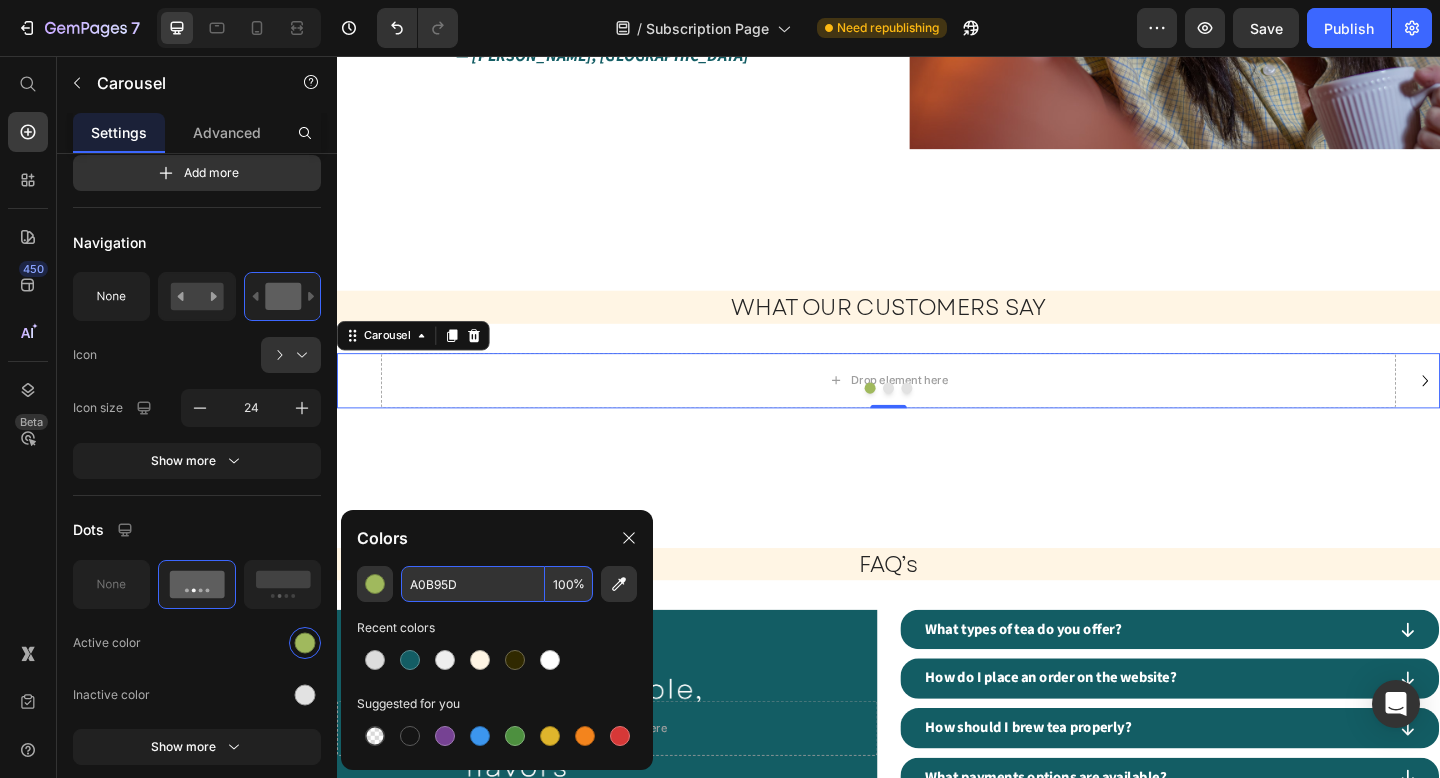 type on "A0B95D" 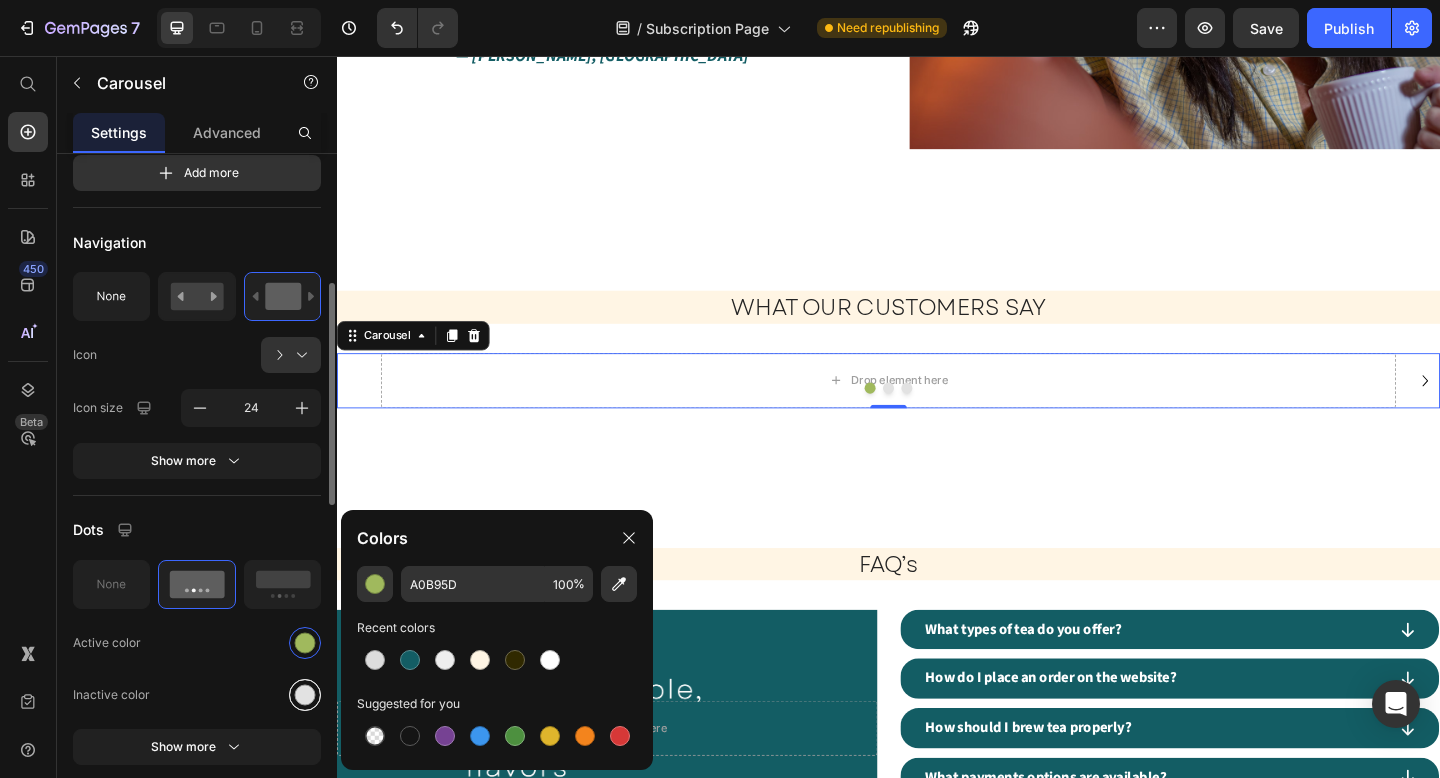 click at bounding box center [305, 694] 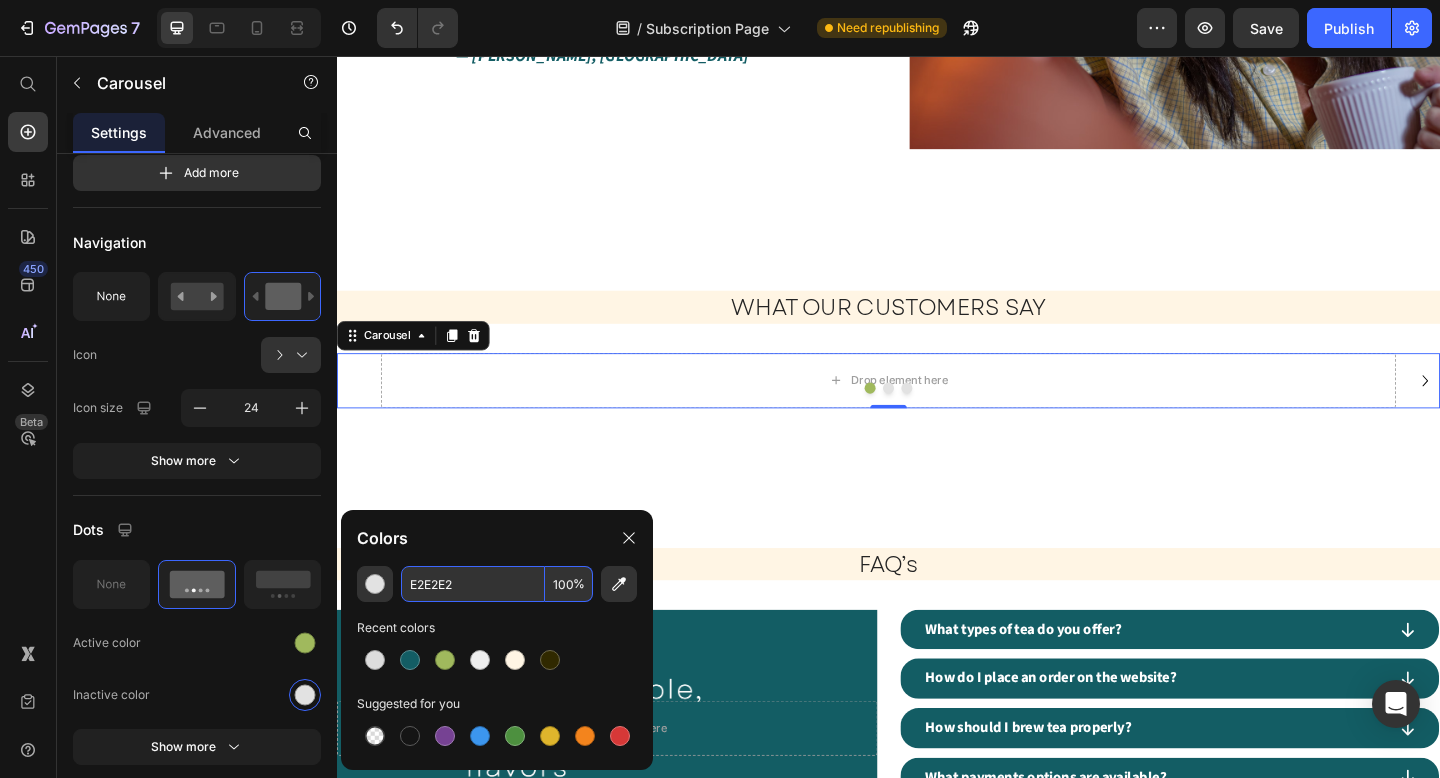 click on "E2E2E2" at bounding box center (473, 584) 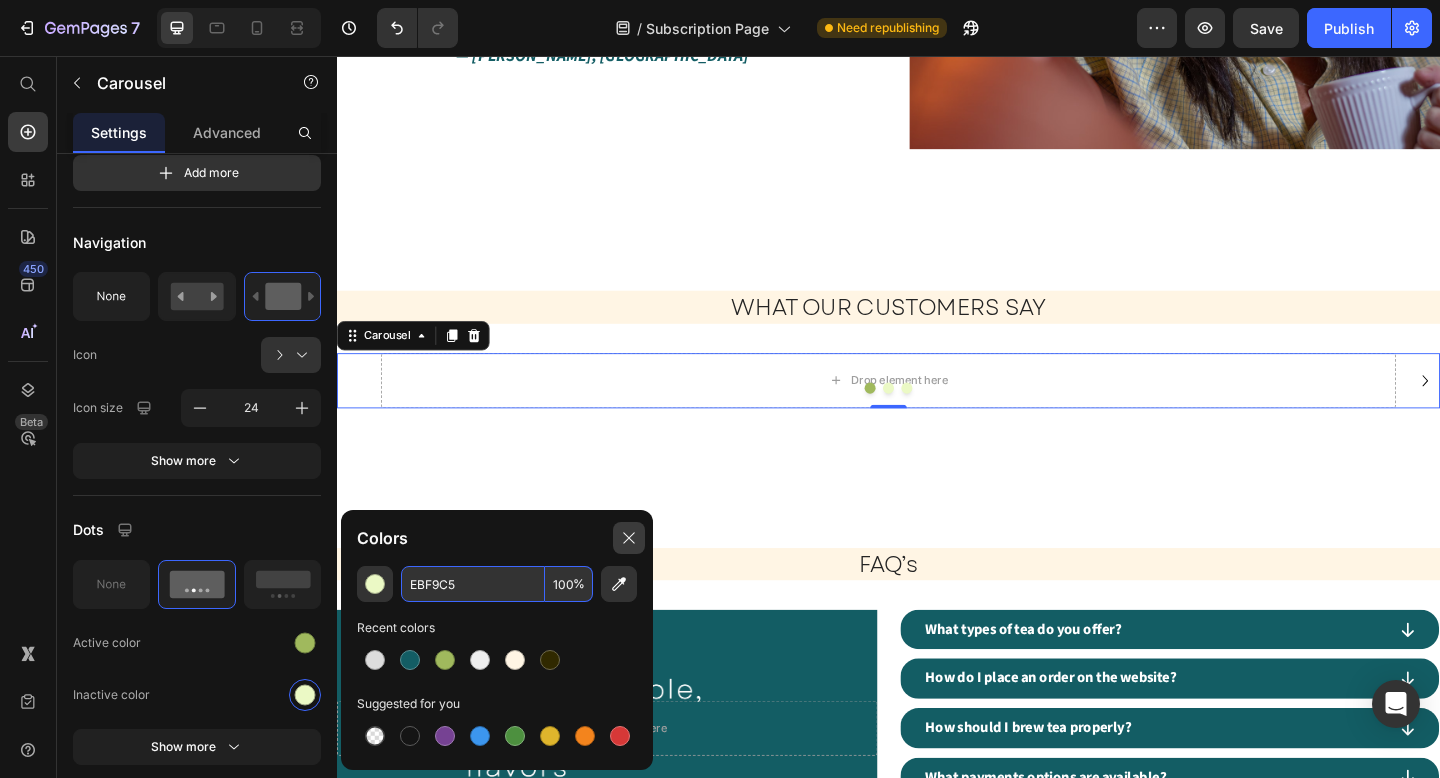 type on "EBF9C5" 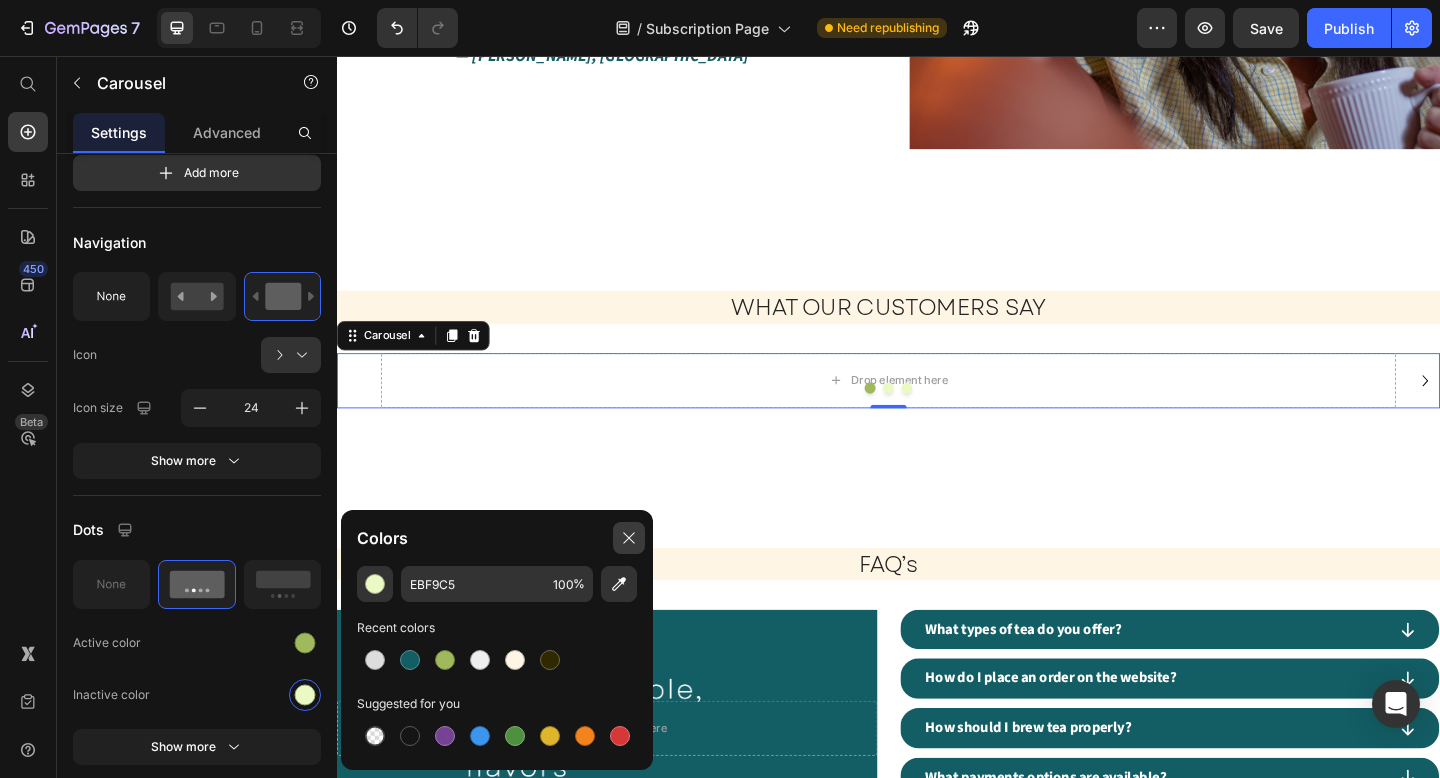 click at bounding box center (629, 538) 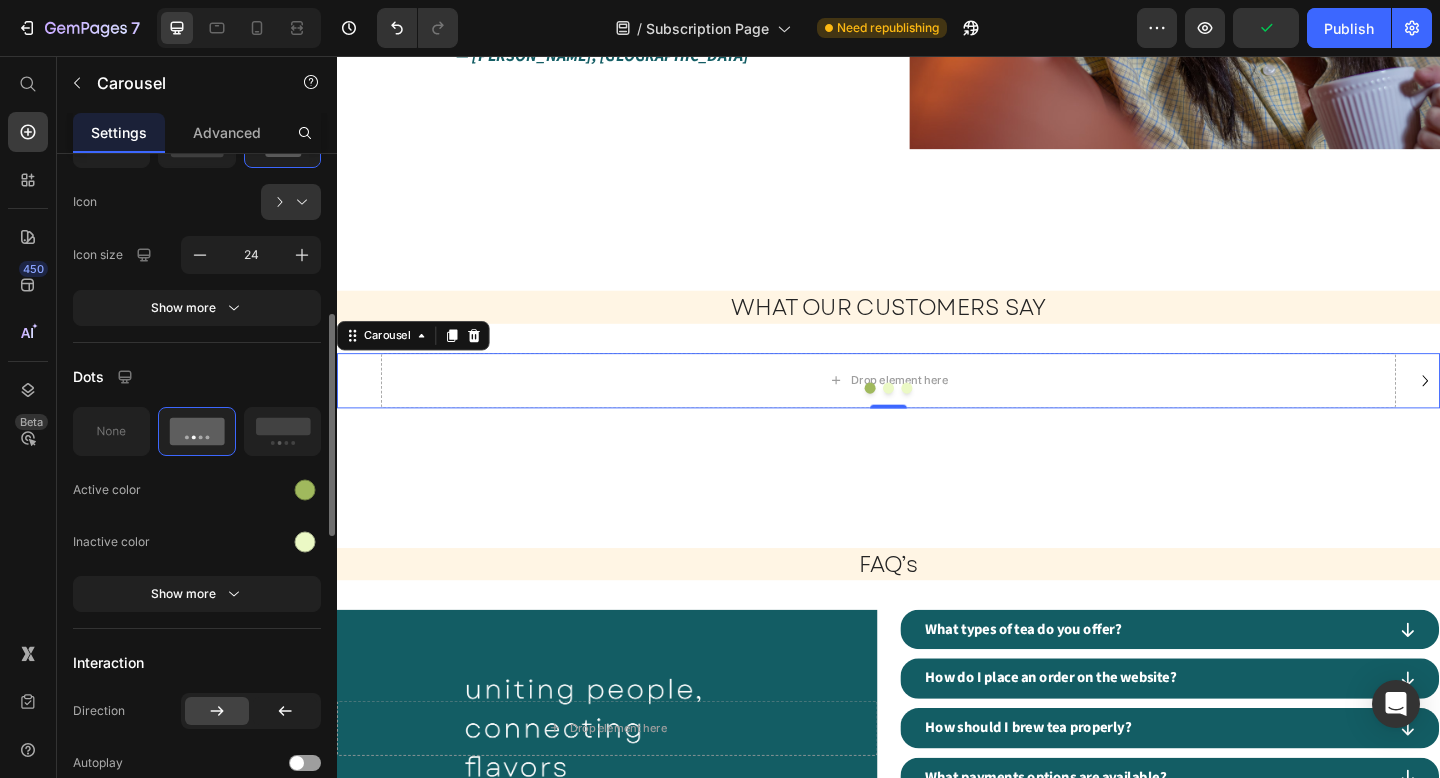 scroll, scrollTop: 550, scrollLeft: 0, axis: vertical 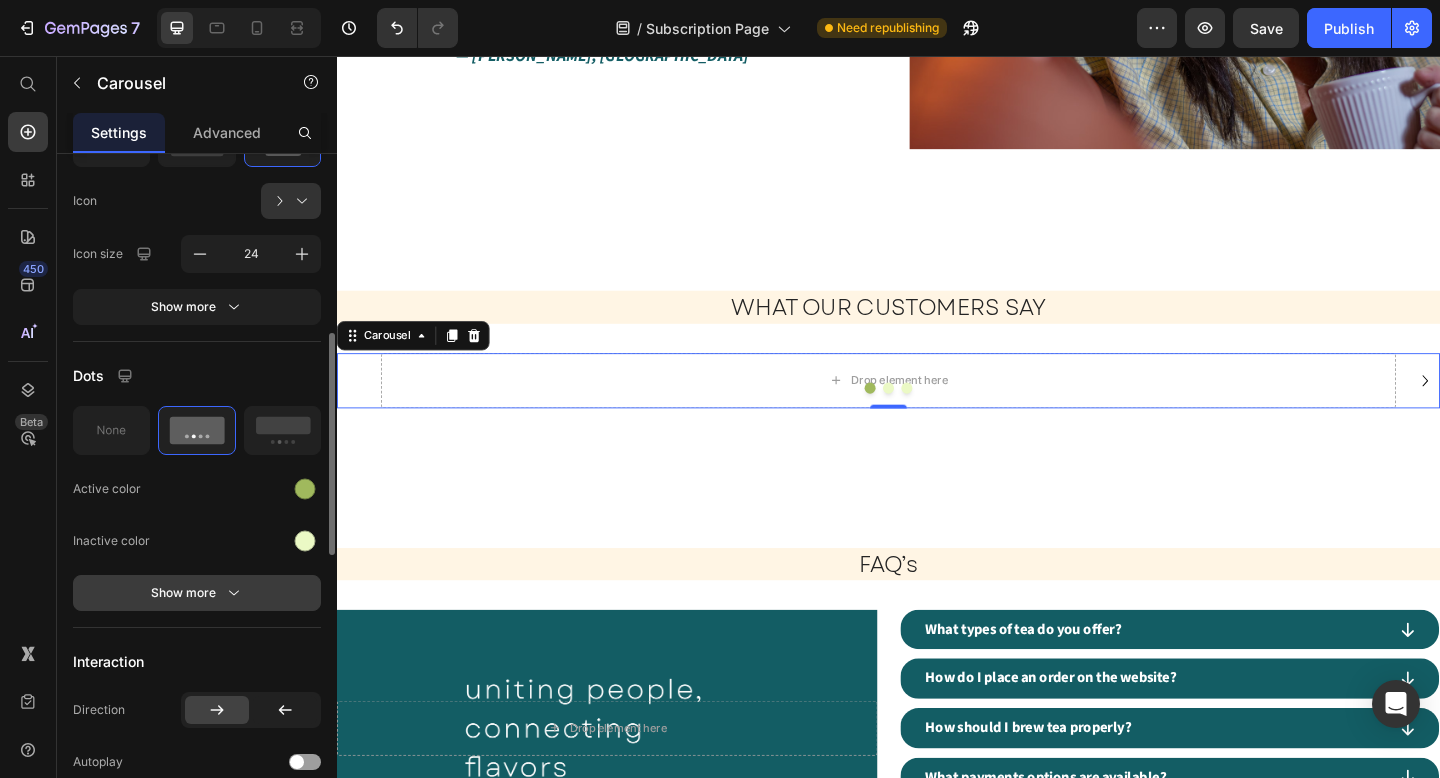click 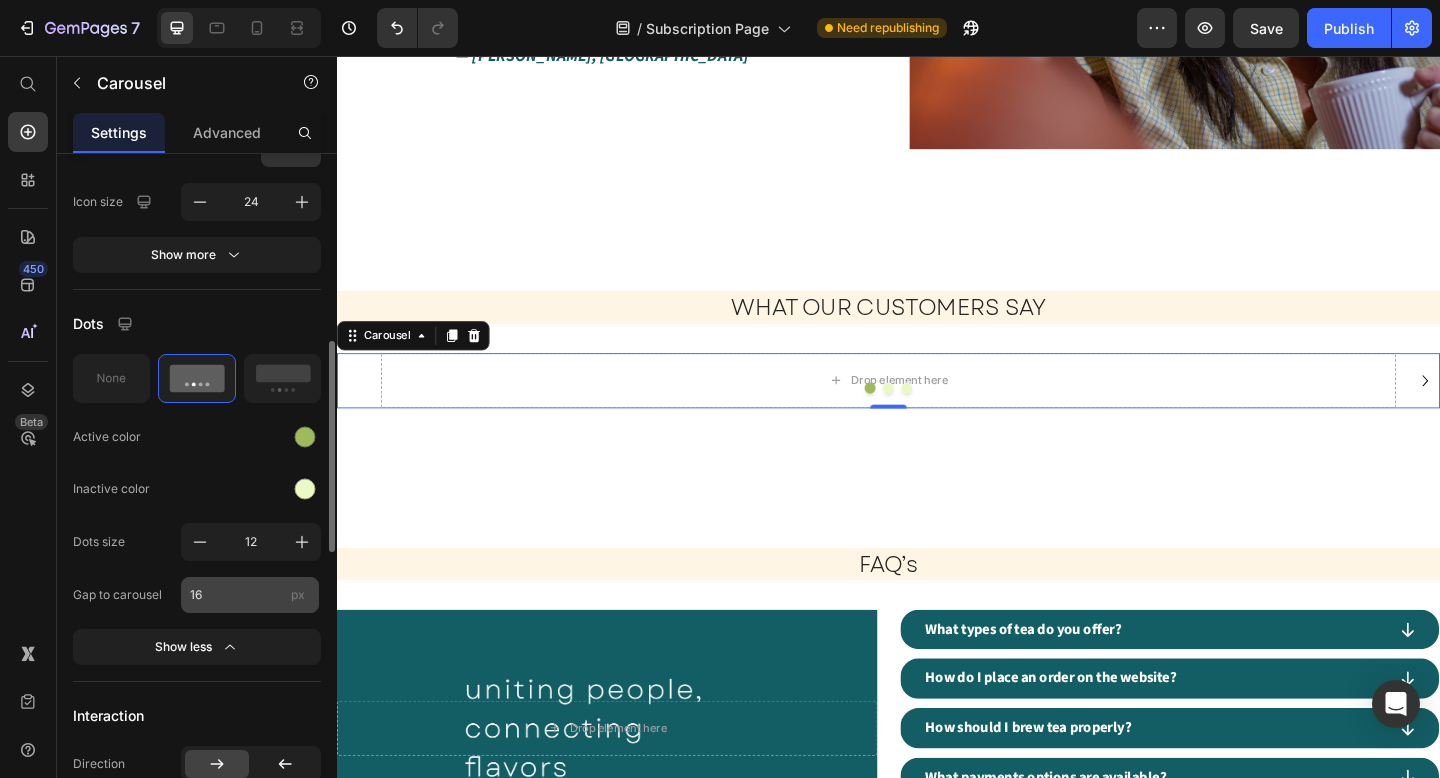 scroll, scrollTop: 615, scrollLeft: 0, axis: vertical 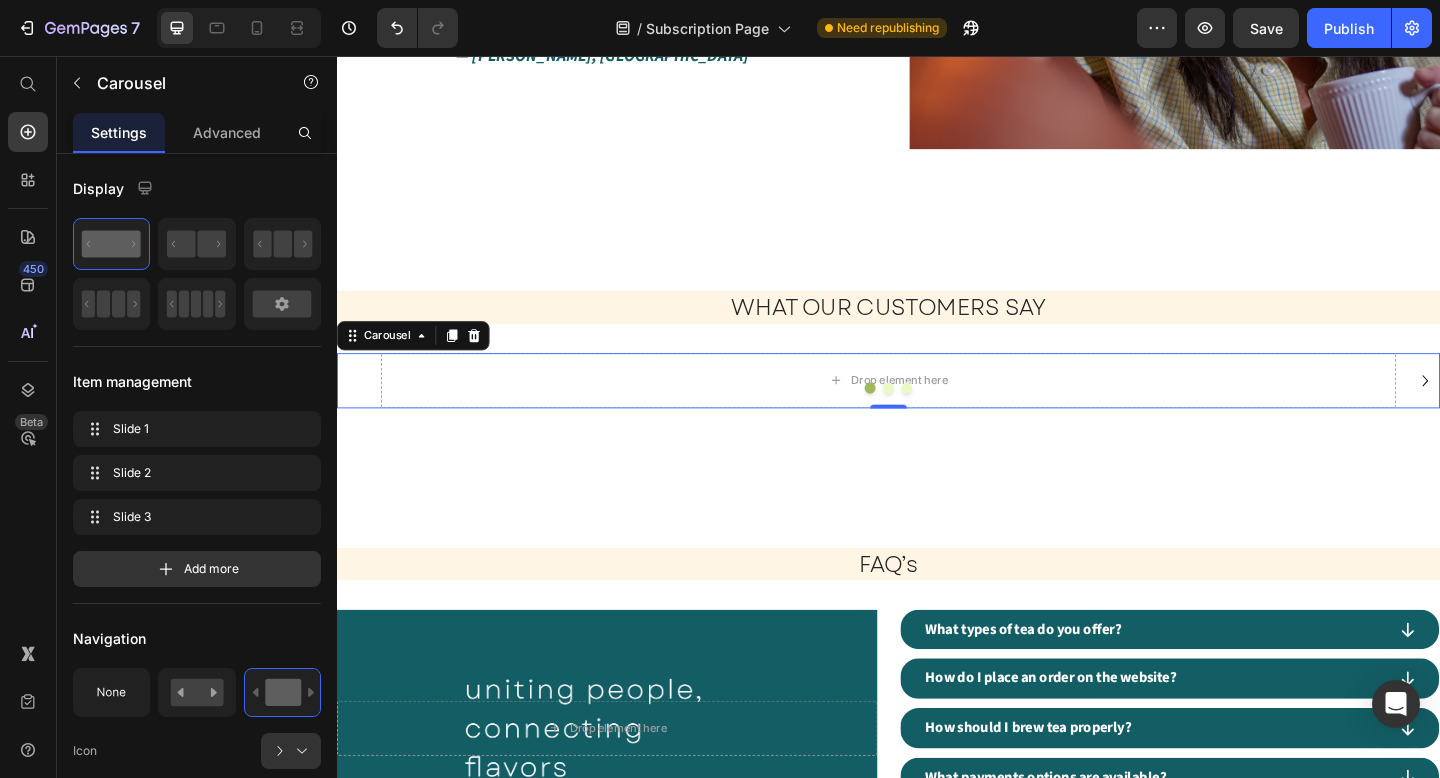 click at bounding box center [937, 418] 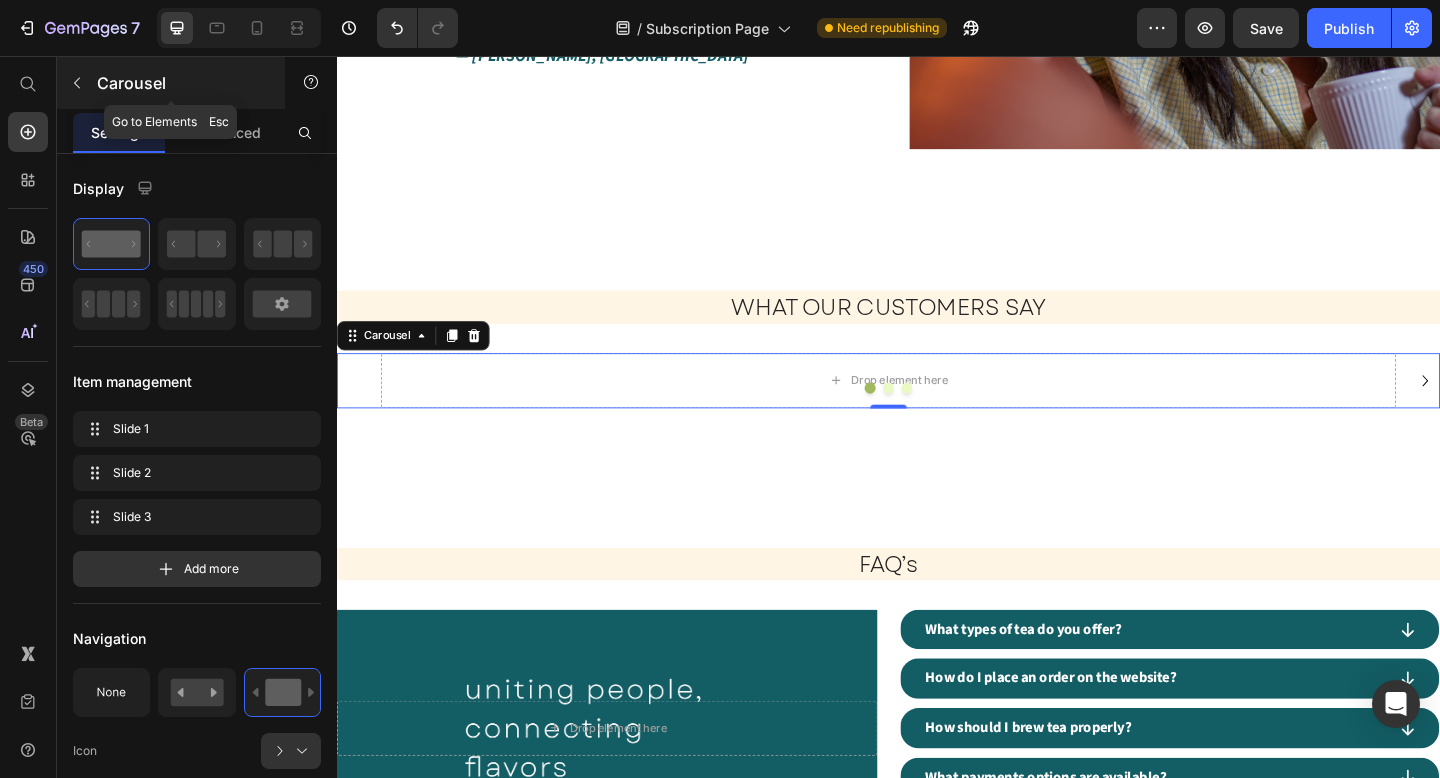 click at bounding box center (77, 83) 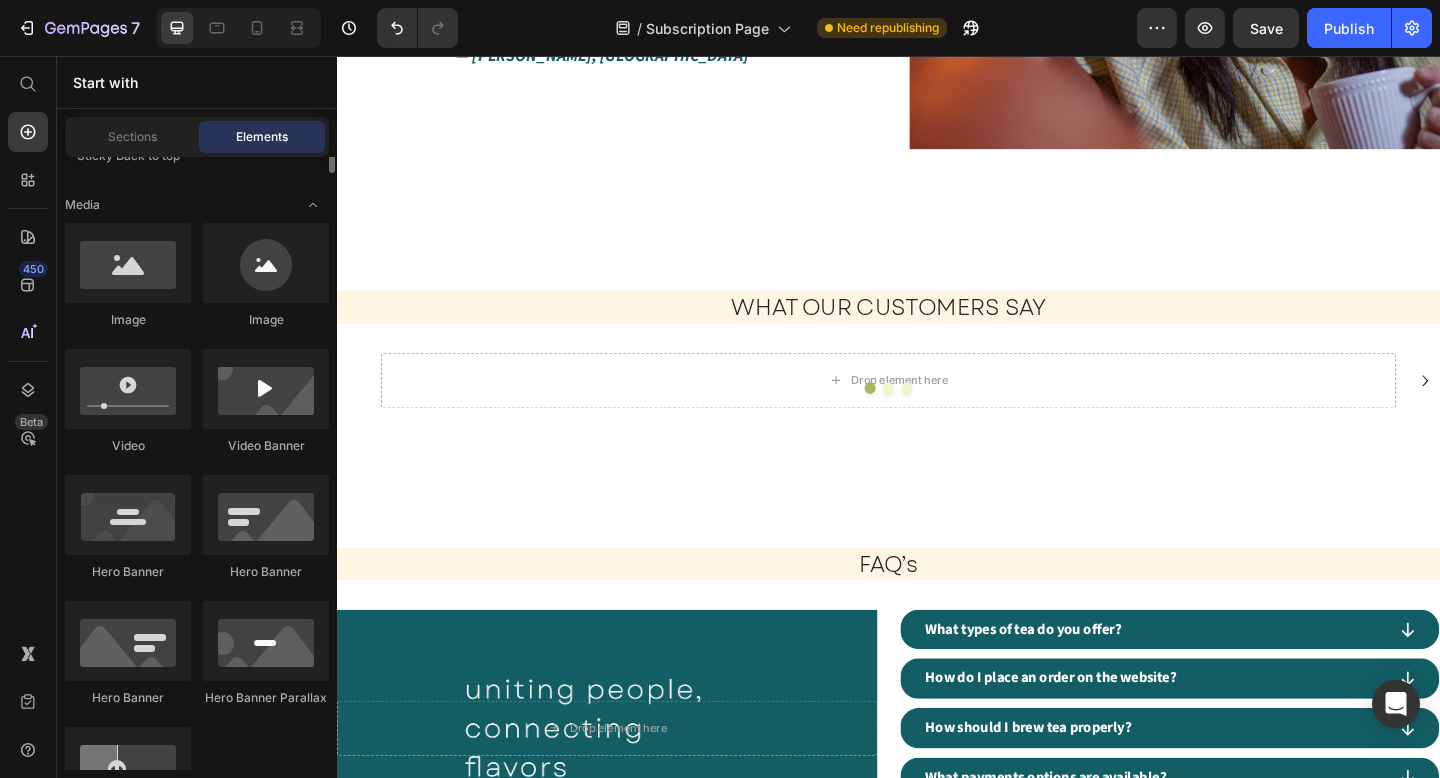 scroll, scrollTop: 0, scrollLeft: 0, axis: both 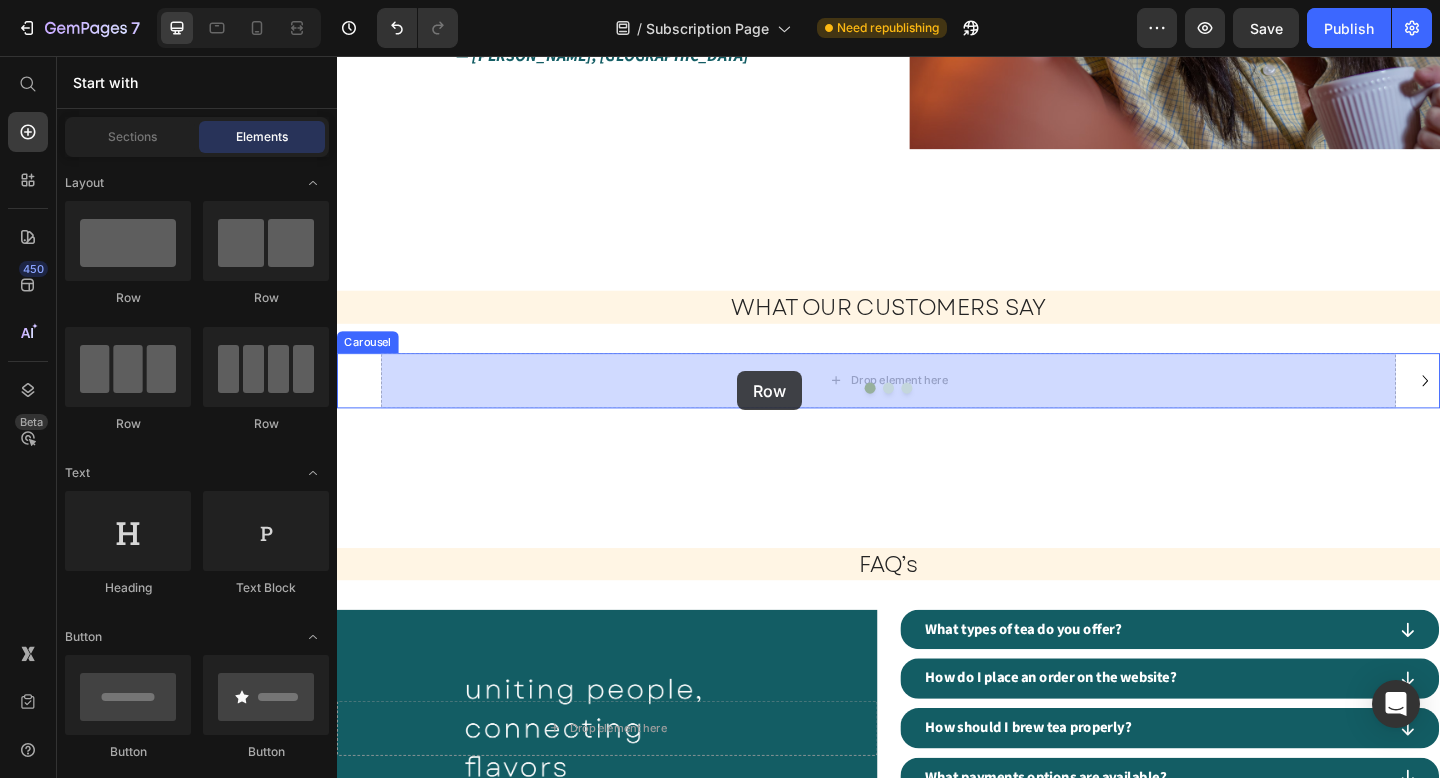 drag, startPoint x: 465, startPoint y: 299, endPoint x: 772, endPoint y: 399, distance: 322.87613 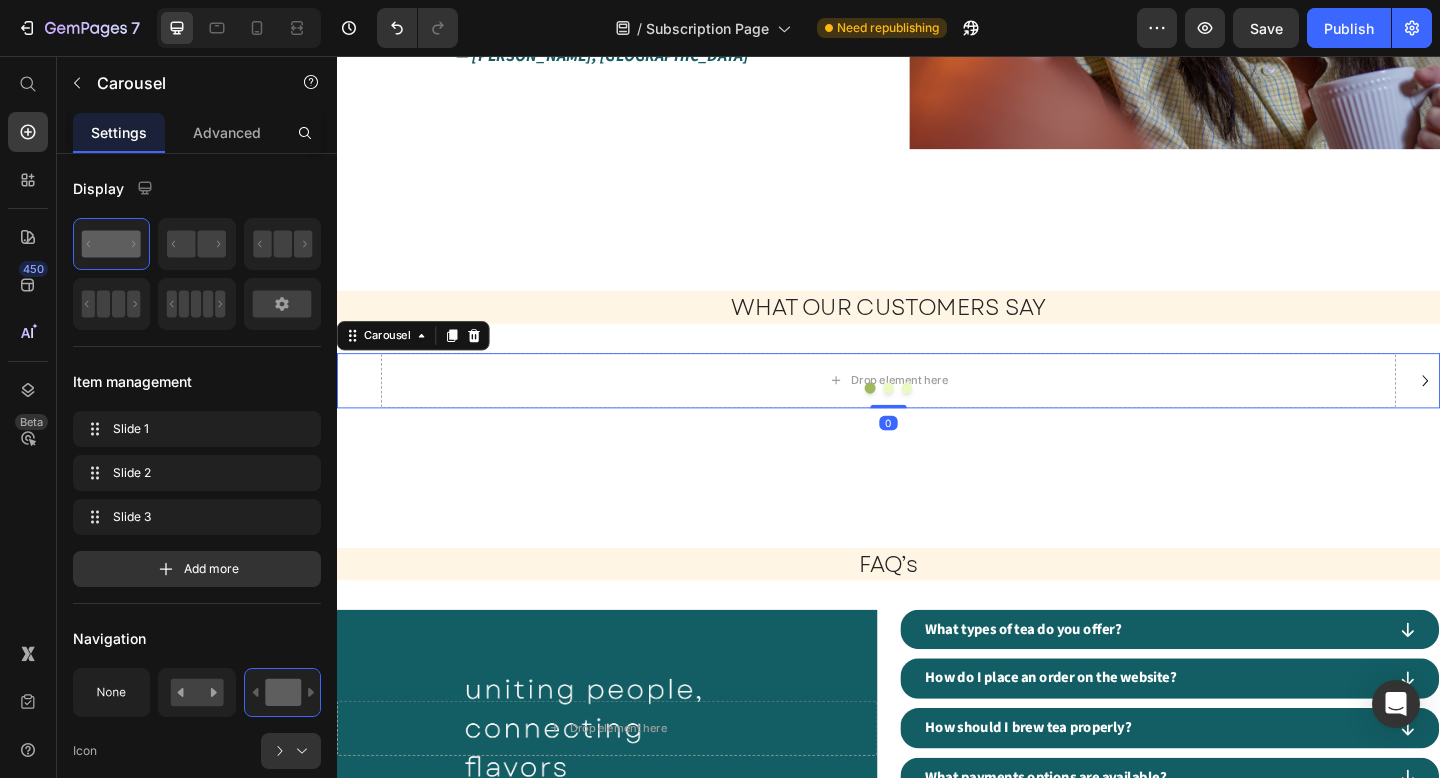 click on "Drop element here Row
Drop element here
Drop element here" at bounding box center (937, 410) 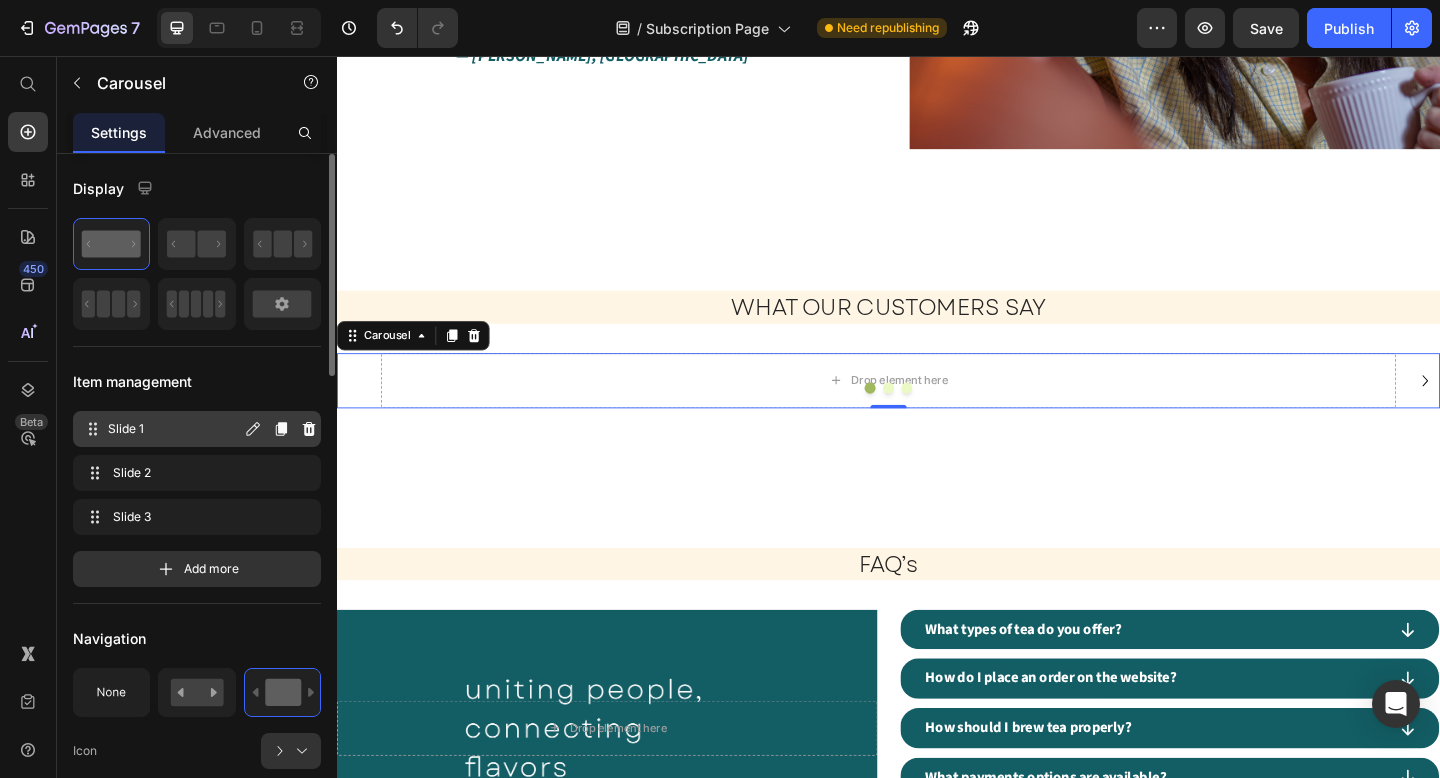 click on "Slide 1" at bounding box center [174, 429] 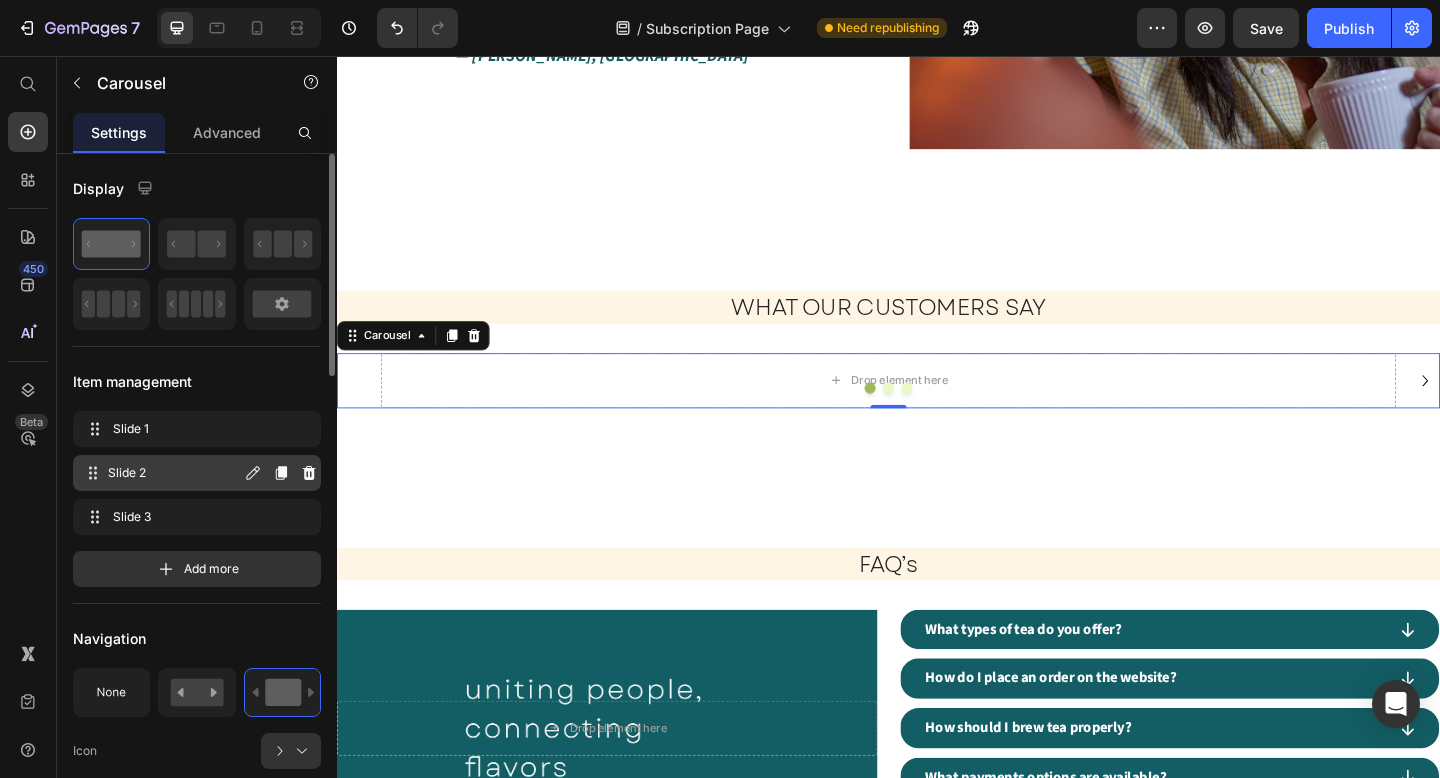 click on "Slide 2" at bounding box center [174, 473] 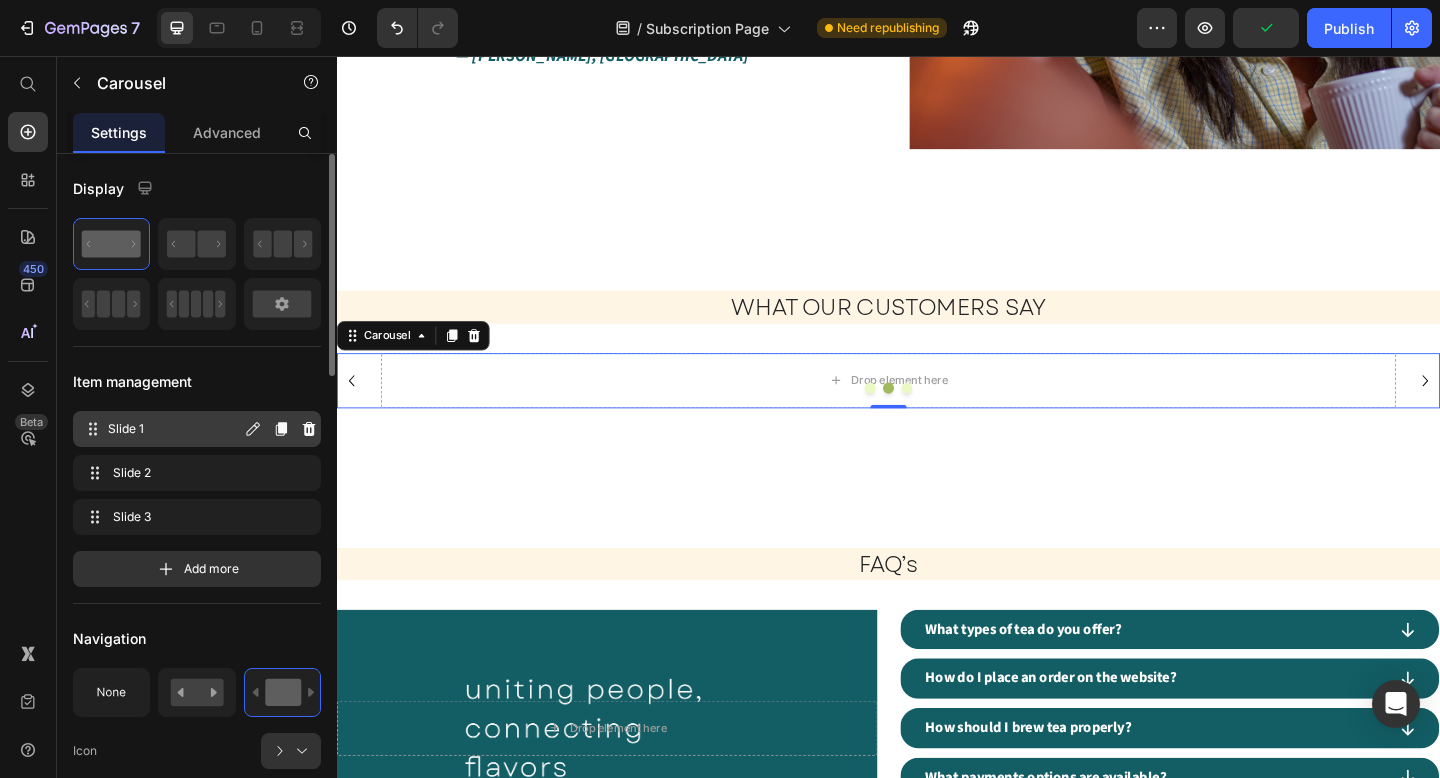 click on "Slide 1 Slide 1" at bounding box center [161, 429] 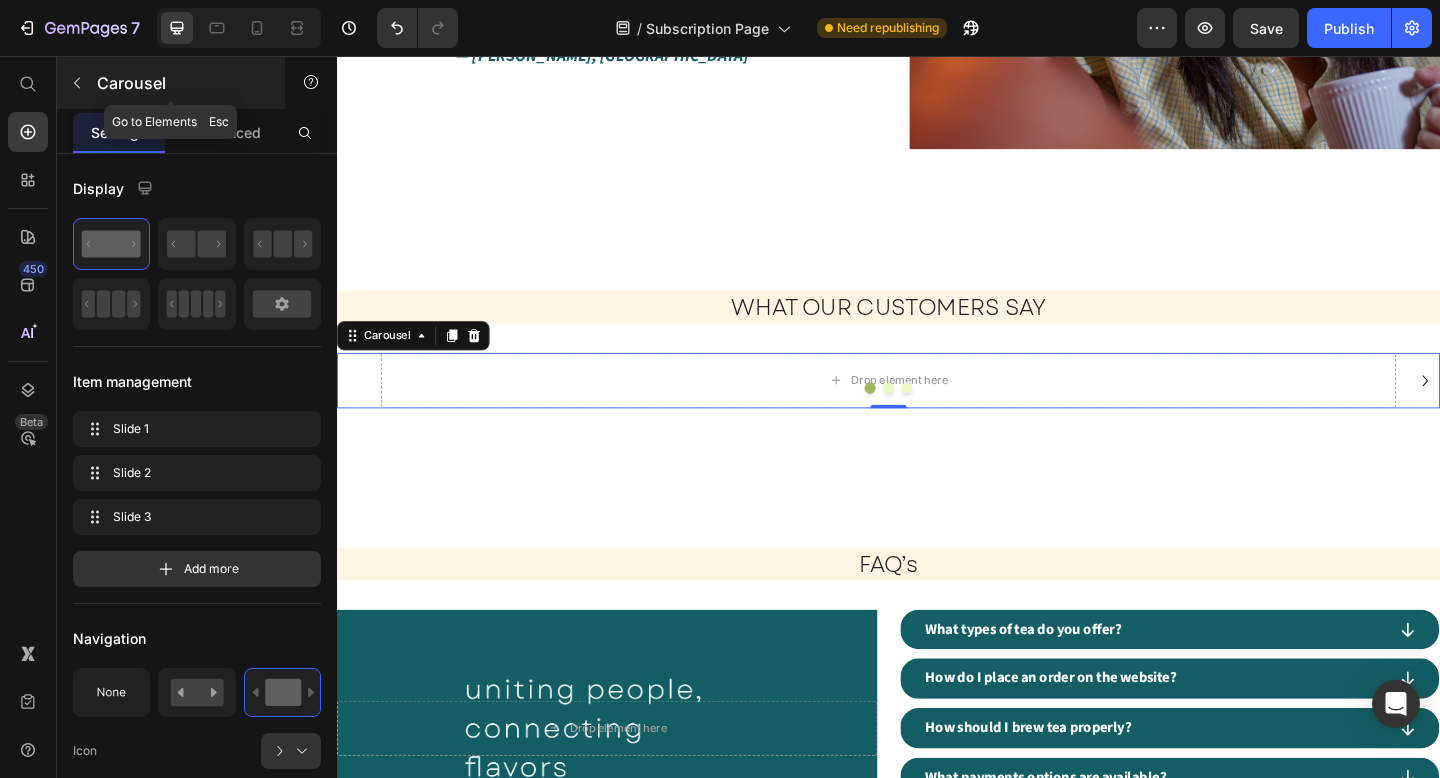 click 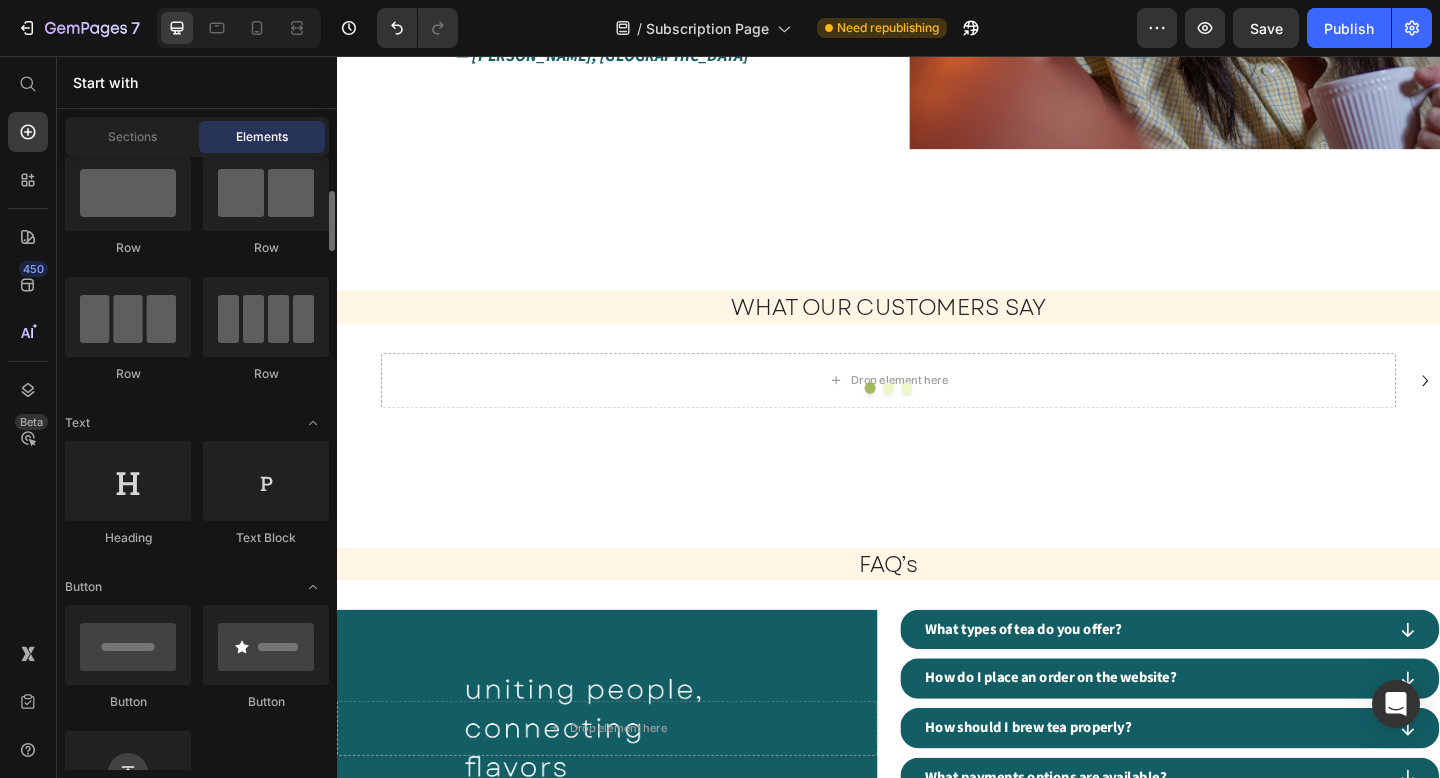 scroll, scrollTop: 0, scrollLeft: 0, axis: both 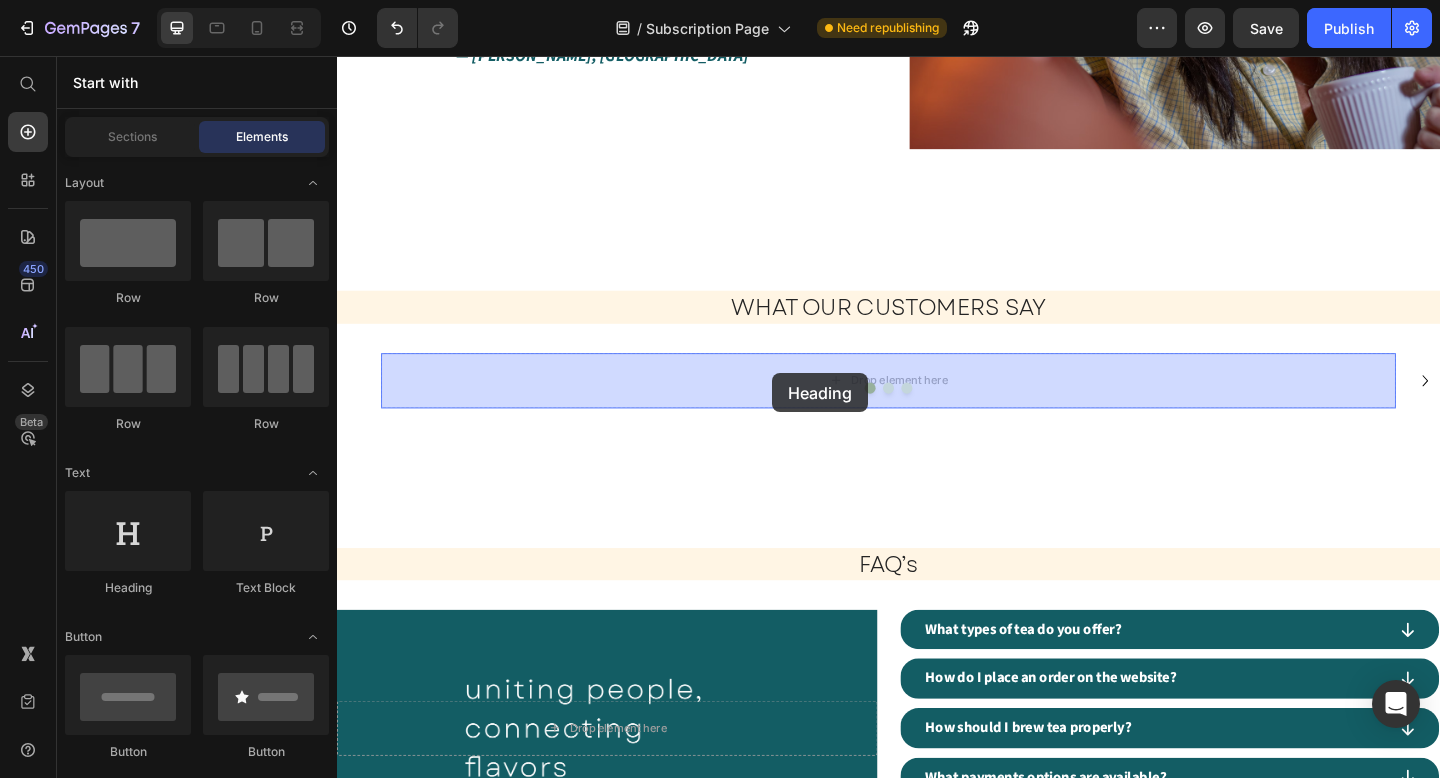 drag, startPoint x: 458, startPoint y: 587, endPoint x: 813, endPoint y: 398, distance: 402.17657 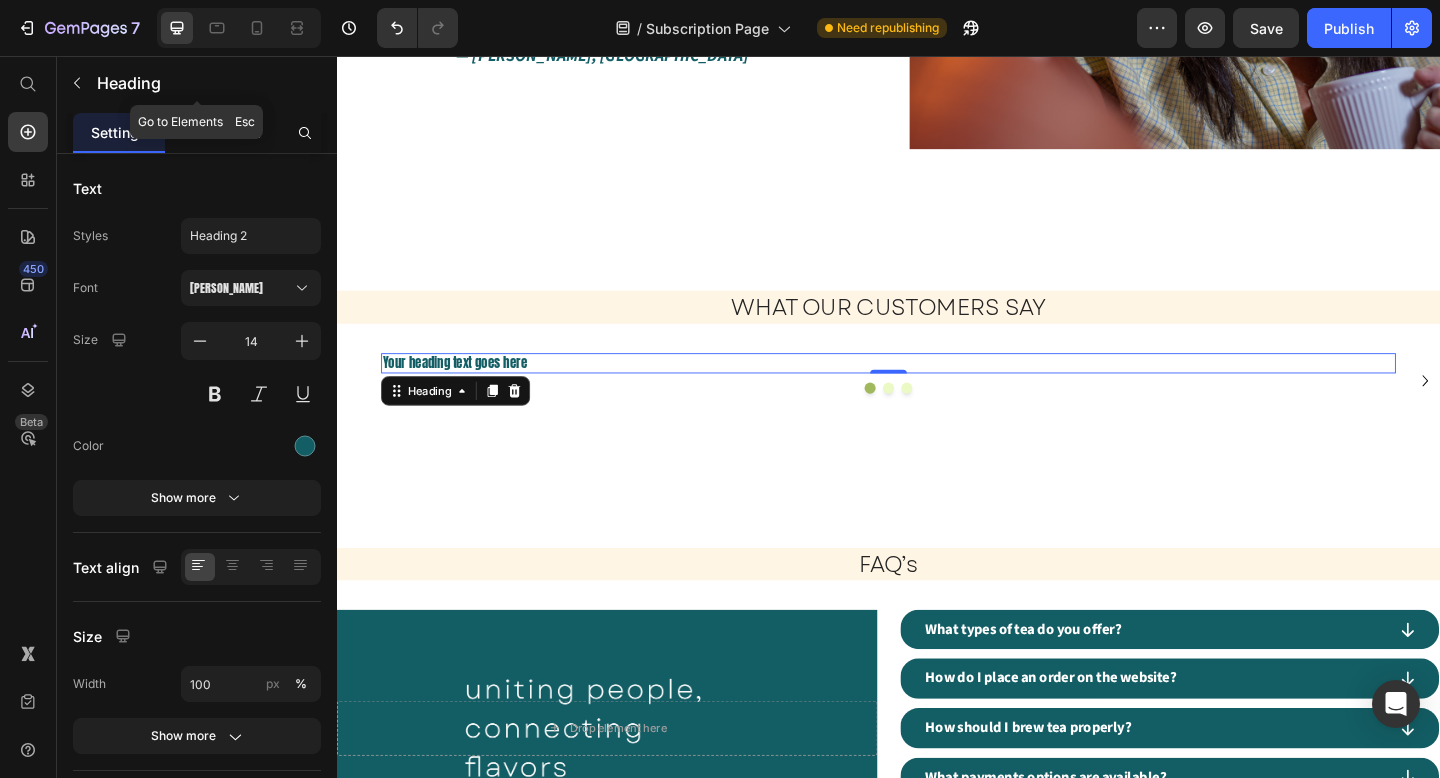 click 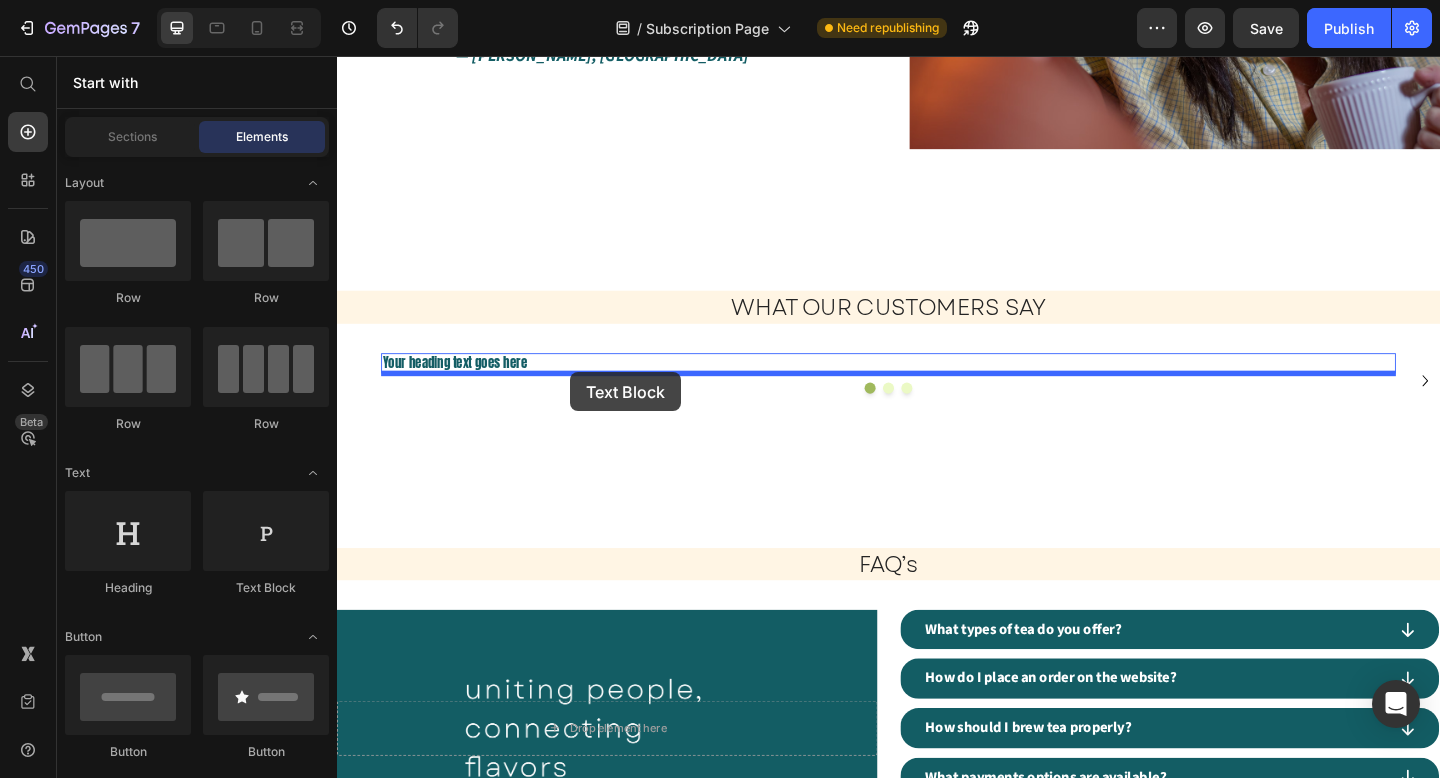 drag, startPoint x: 612, startPoint y: 604, endPoint x: 591, endPoint y: 398, distance: 207.06763 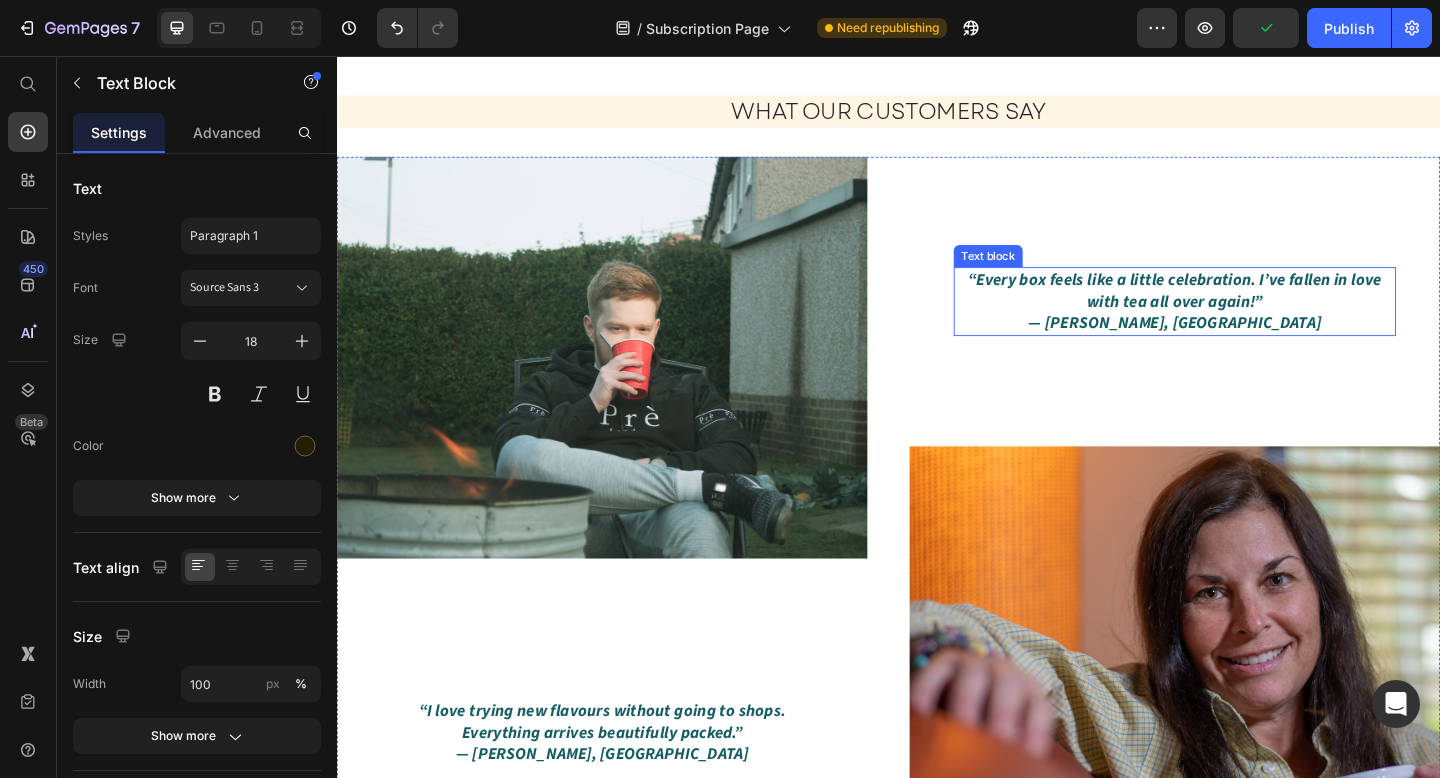 scroll, scrollTop: 1930, scrollLeft: 0, axis: vertical 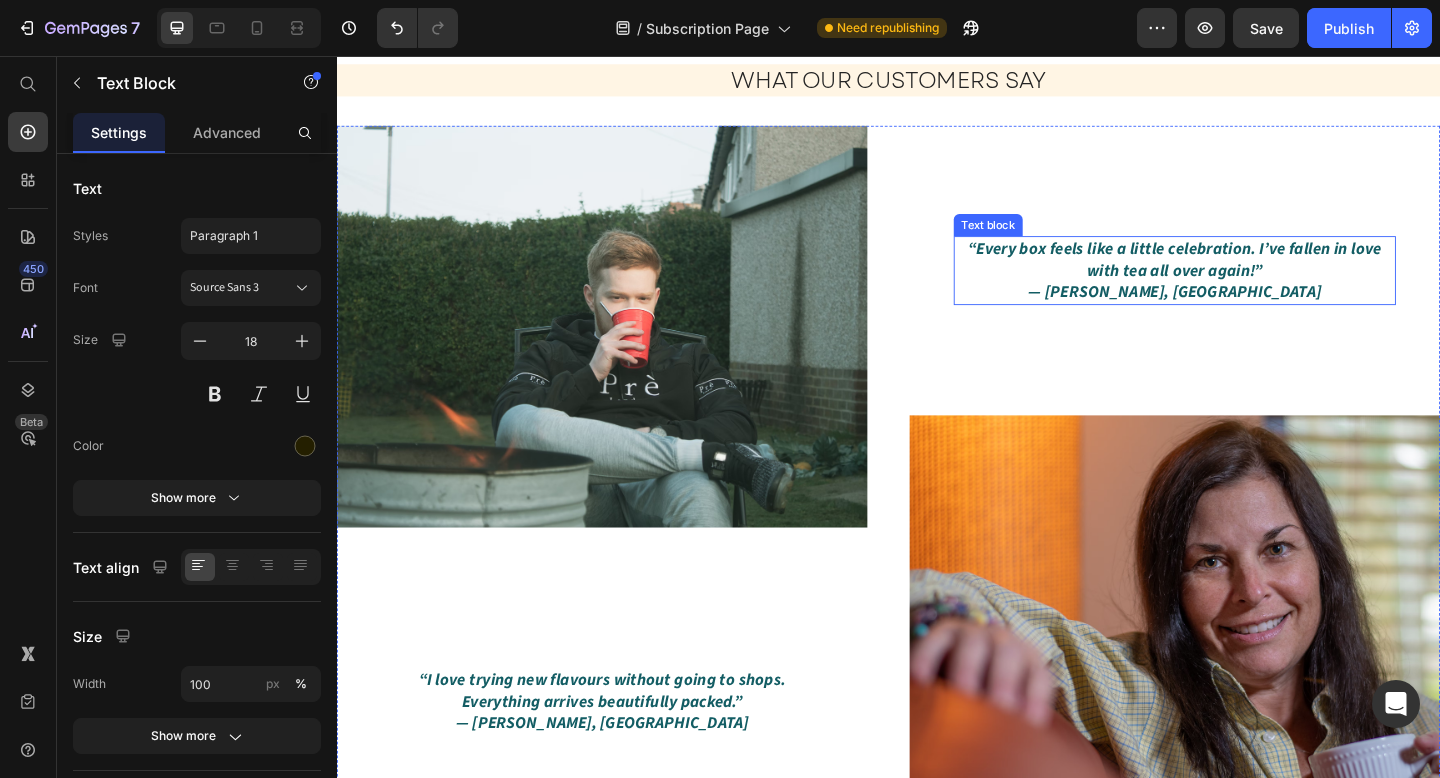 click on "“Every box feels like a little celebration. I’ve fallen in love with tea all over again!”" at bounding box center [1249, 277] 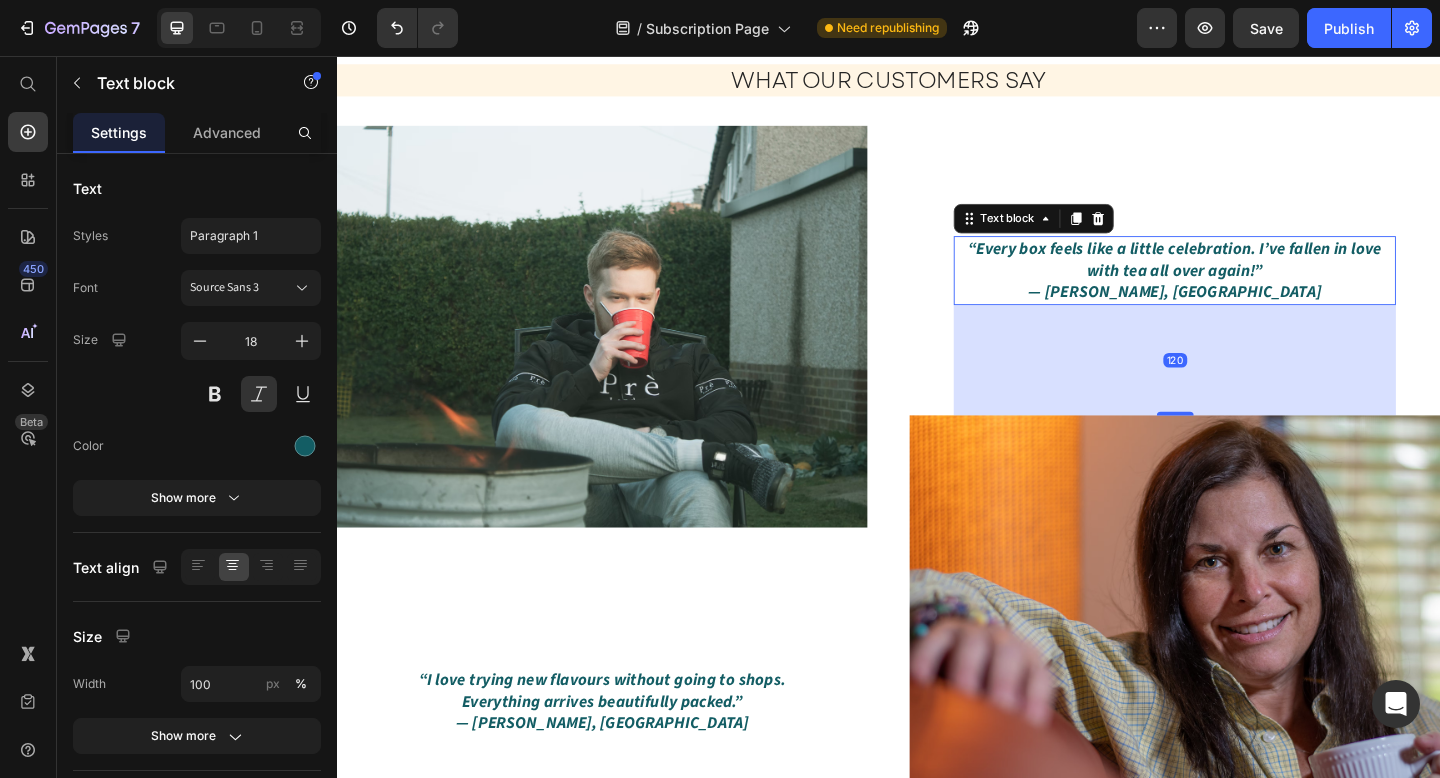 click on "“Every box feels like a little celebration. I’ve fallen in love with tea all over again!”" at bounding box center [1249, 277] 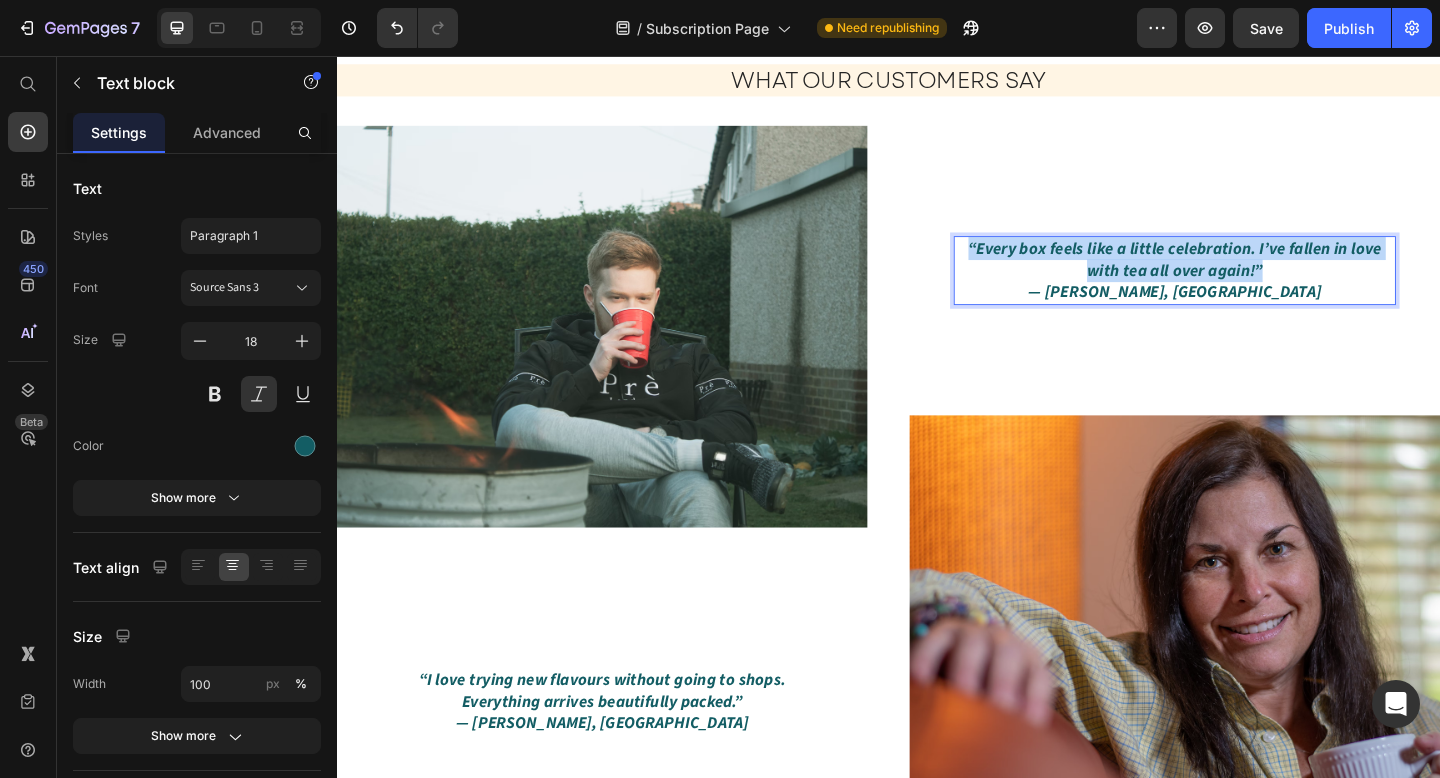 click on "“Every box feels like a little celebration. I’ve fallen in love with tea all over again!”" at bounding box center [1249, 277] 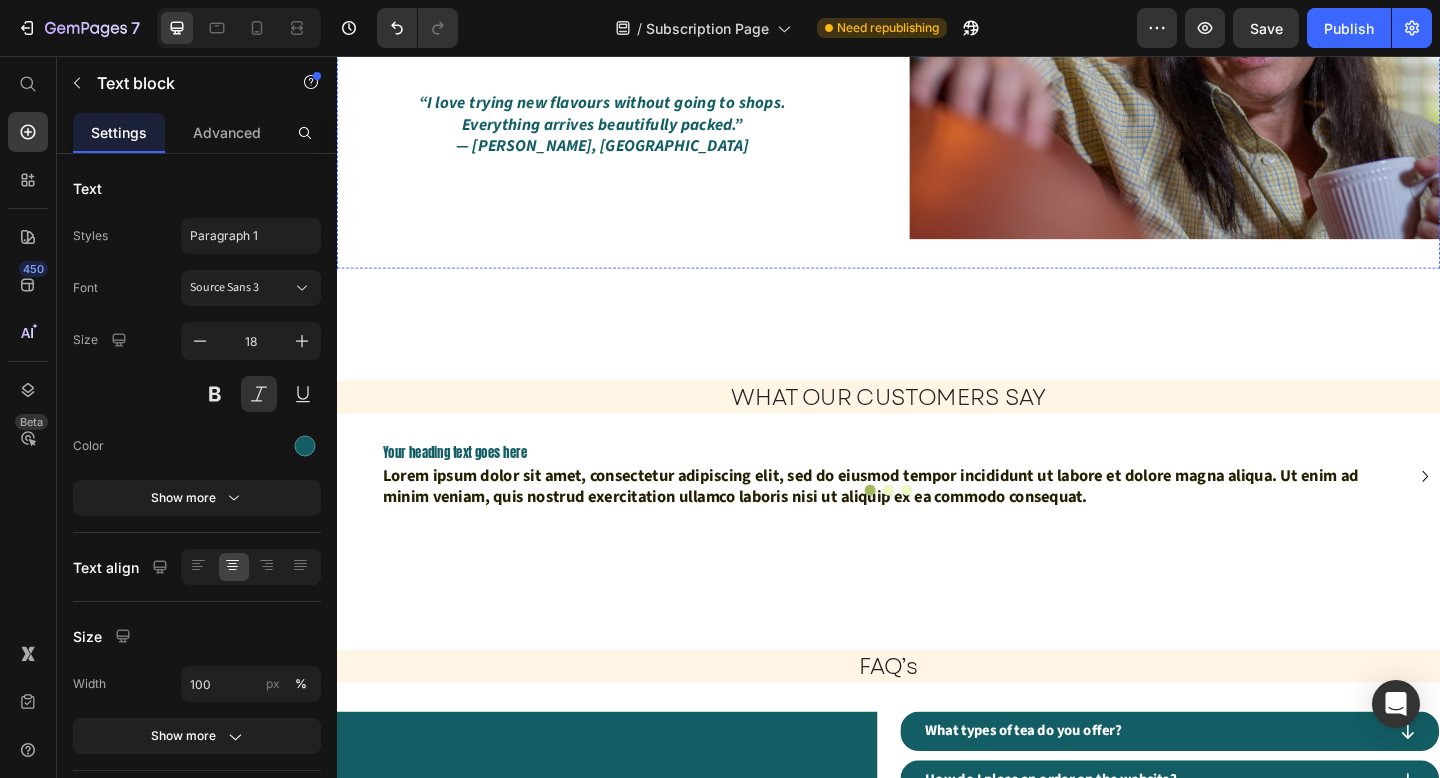 scroll, scrollTop: 2558, scrollLeft: 0, axis: vertical 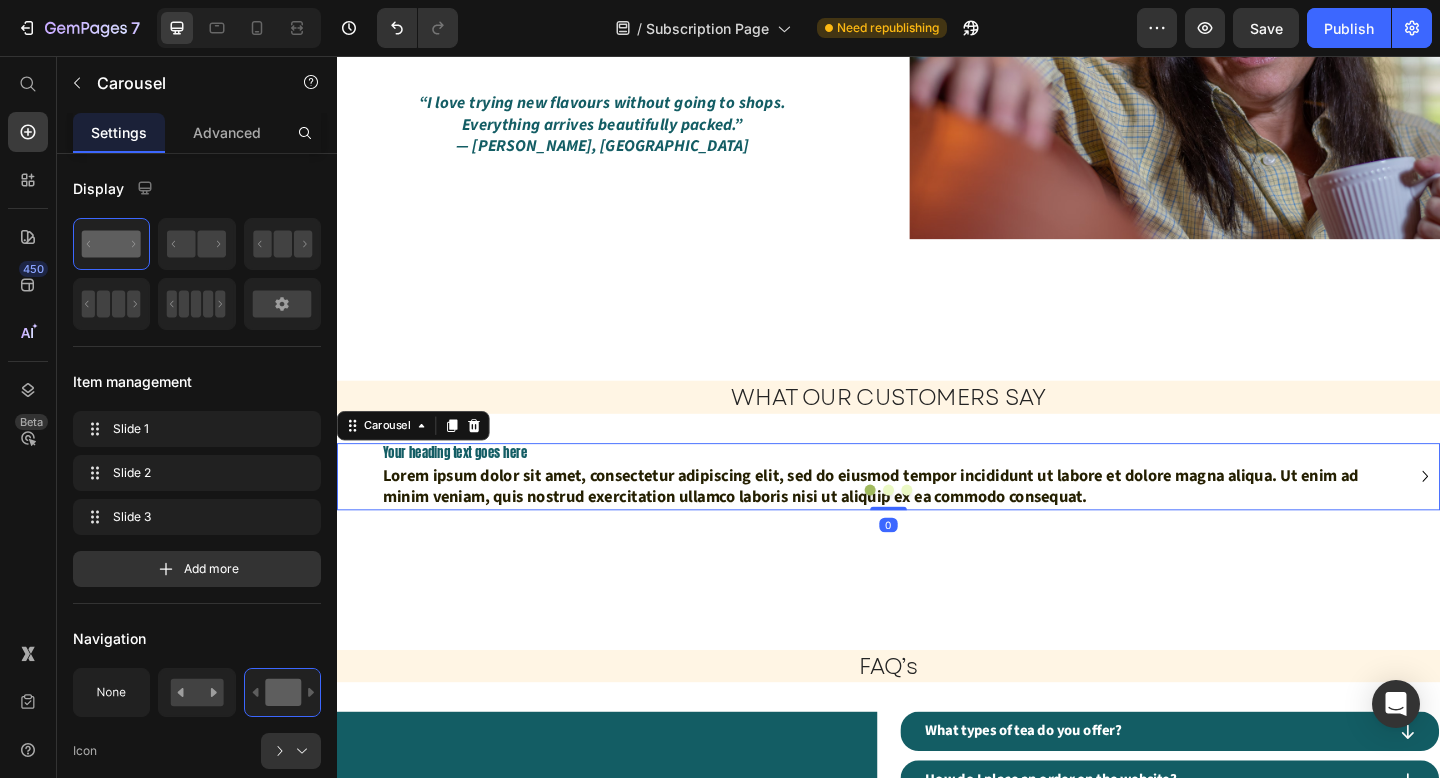 click at bounding box center [937, 528] 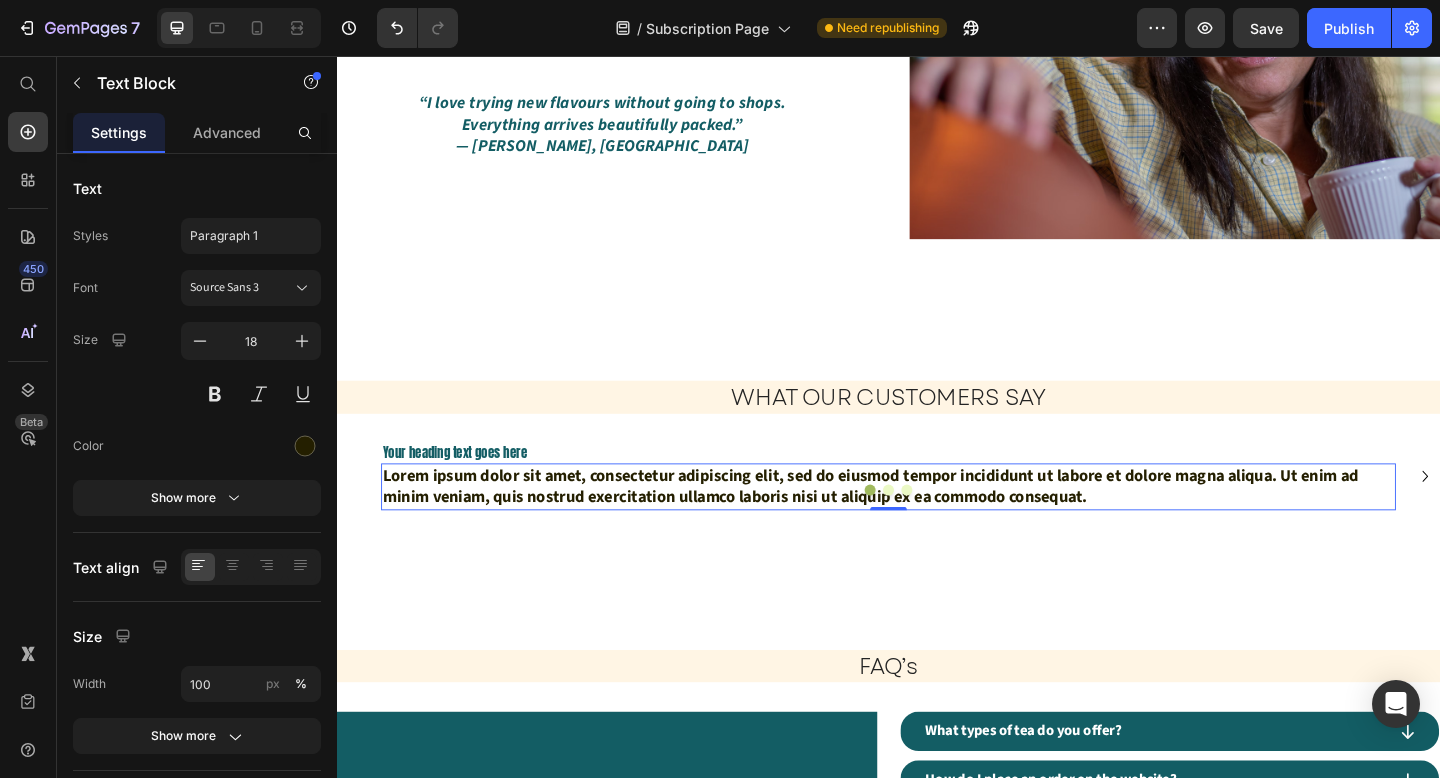 click on "Lorem ipsum dolor sit amet, consectetur adipiscing elit, sed do eiusmod tempor incididunt ut labore et dolore magna aliqua. Ut enim ad minim veniam, quis nostrud exercitation ullamco laboris nisi ut aliquip ex ea commodo consequat." at bounding box center [937, 524] 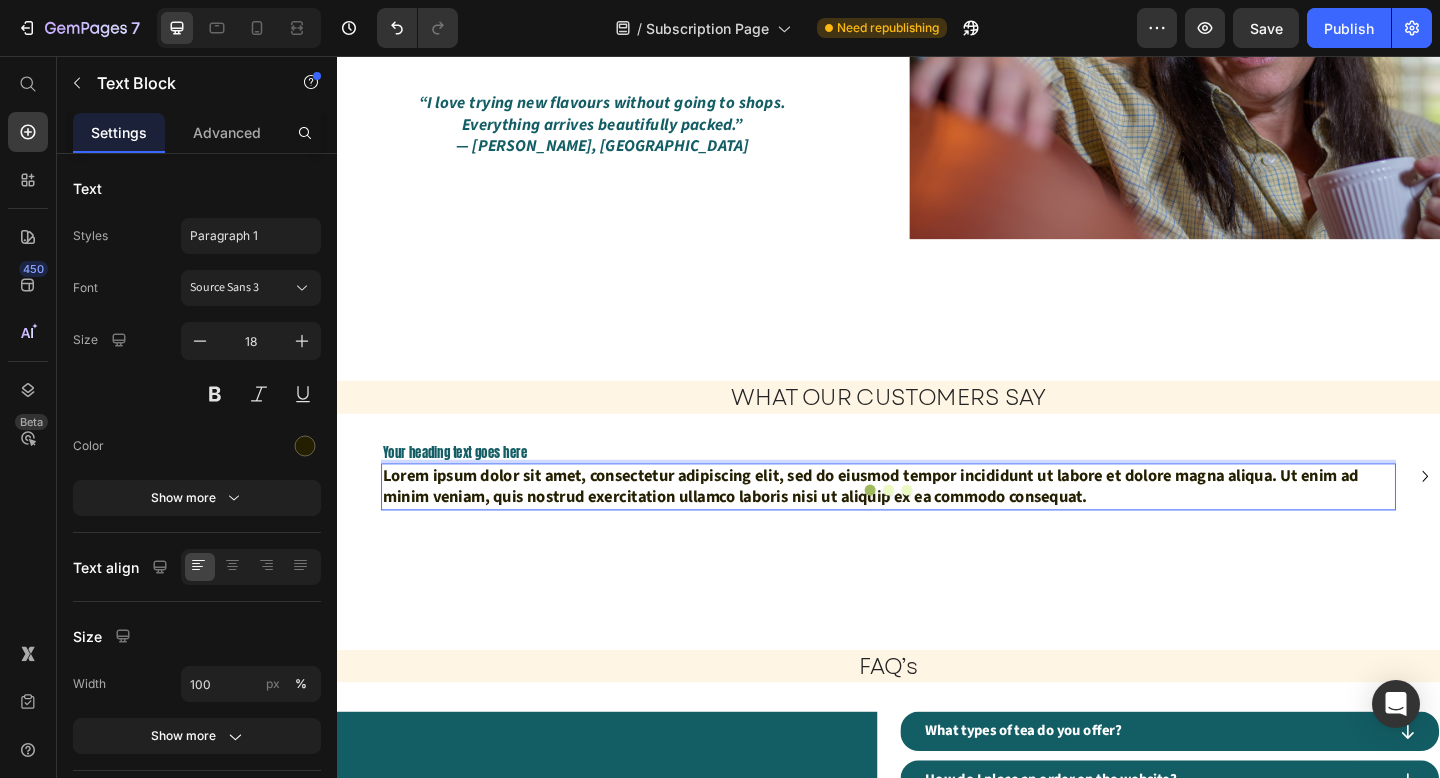click on "Lorem ipsum dolor sit amet, consectetur adipiscing elit, sed do eiusmod tempor incididunt ut labore et dolore magna aliqua. Ut enim ad minim veniam, quis nostrud exercitation ullamco laboris nisi ut aliquip ex ea commodo consequat." at bounding box center (937, 524) 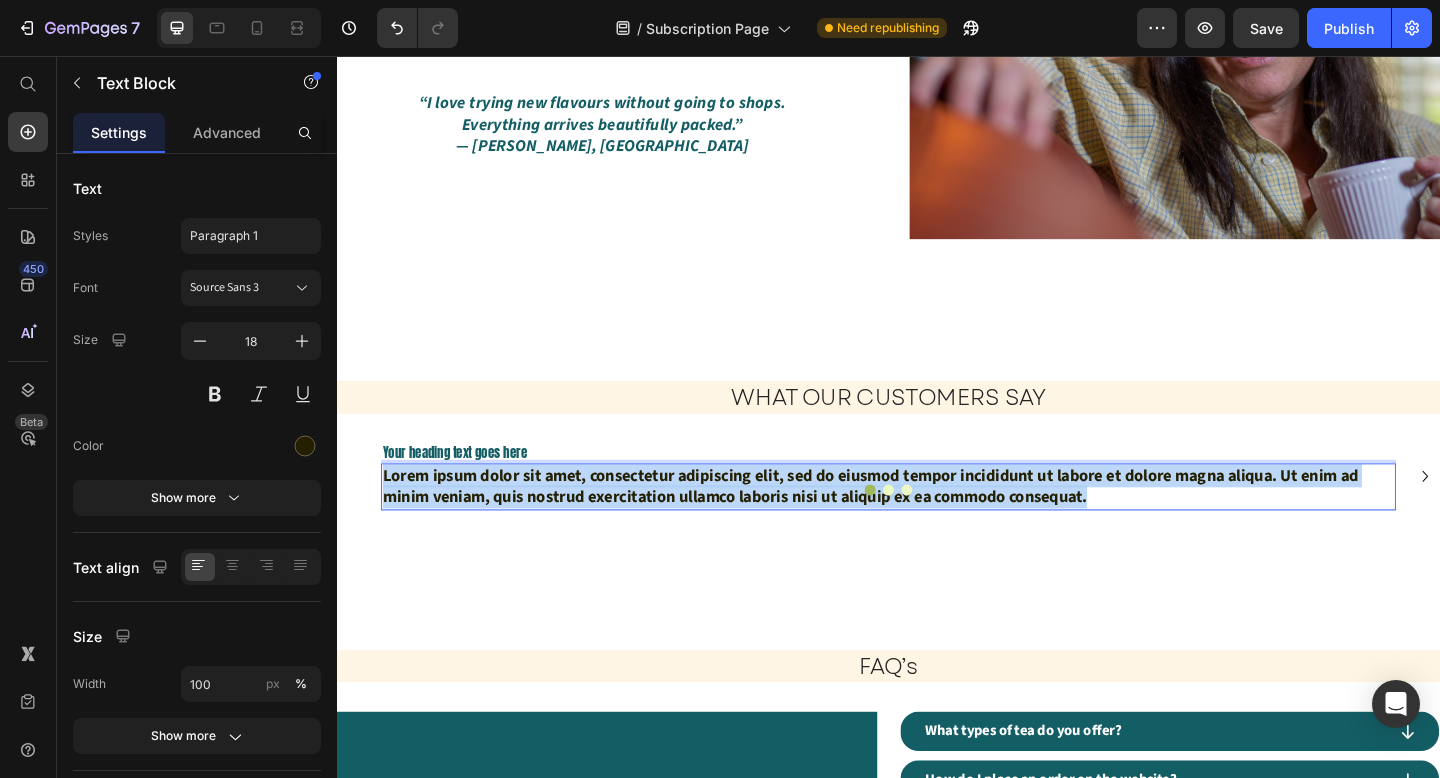 click on "Lorem ipsum dolor sit amet, consectetur adipiscing elit, sed do eiusmod tempor incididunt ut labore et dolore magna aliqua. Ut enim ad minim veniam, quis nostrud exercitation ullamco laboris nisi ut aliquip ex ea commodo consequat." at bounding box center (937, 524) 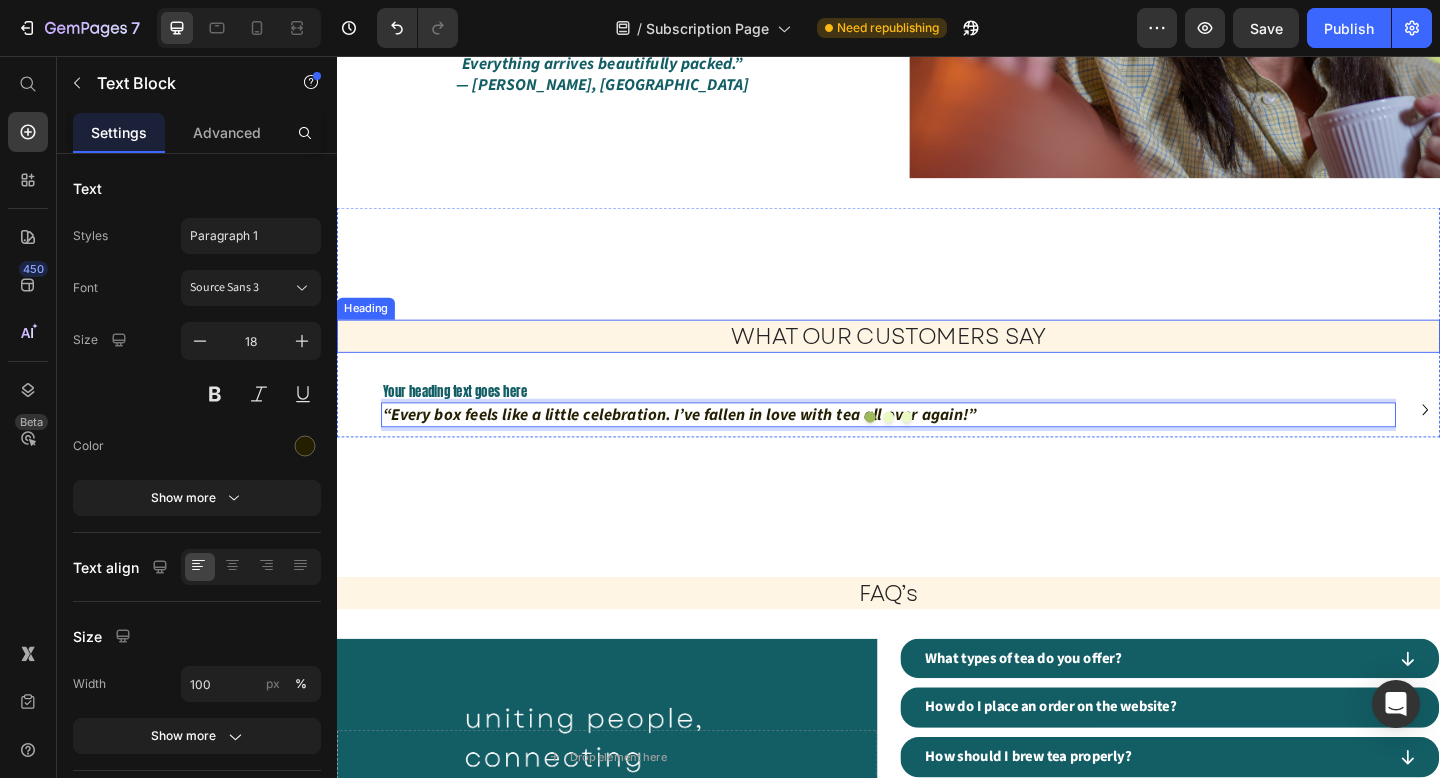scroll, scrollTop: 2659, scrollLeft: 0, axis: vertical 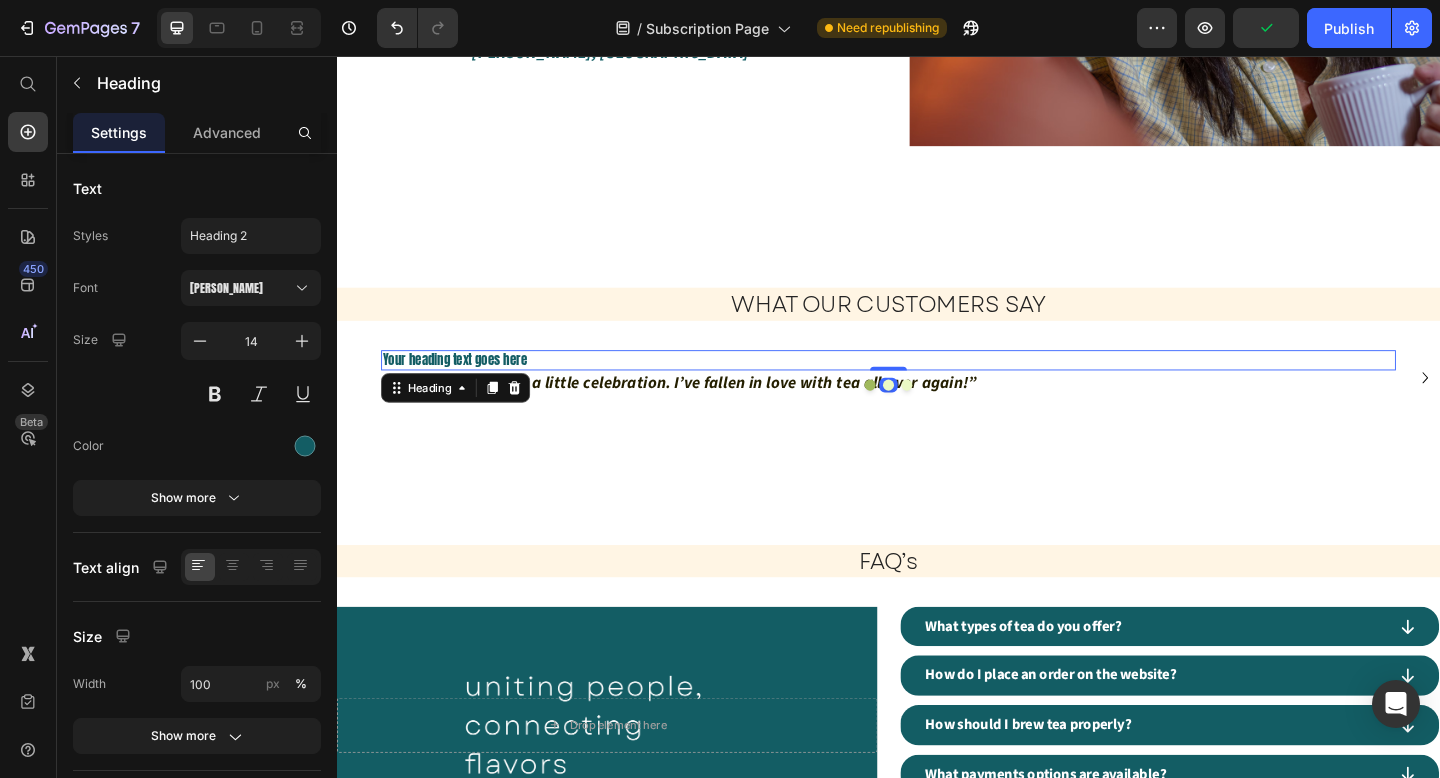 click on "Your heading text goes here" at bounding box center [937, 387] 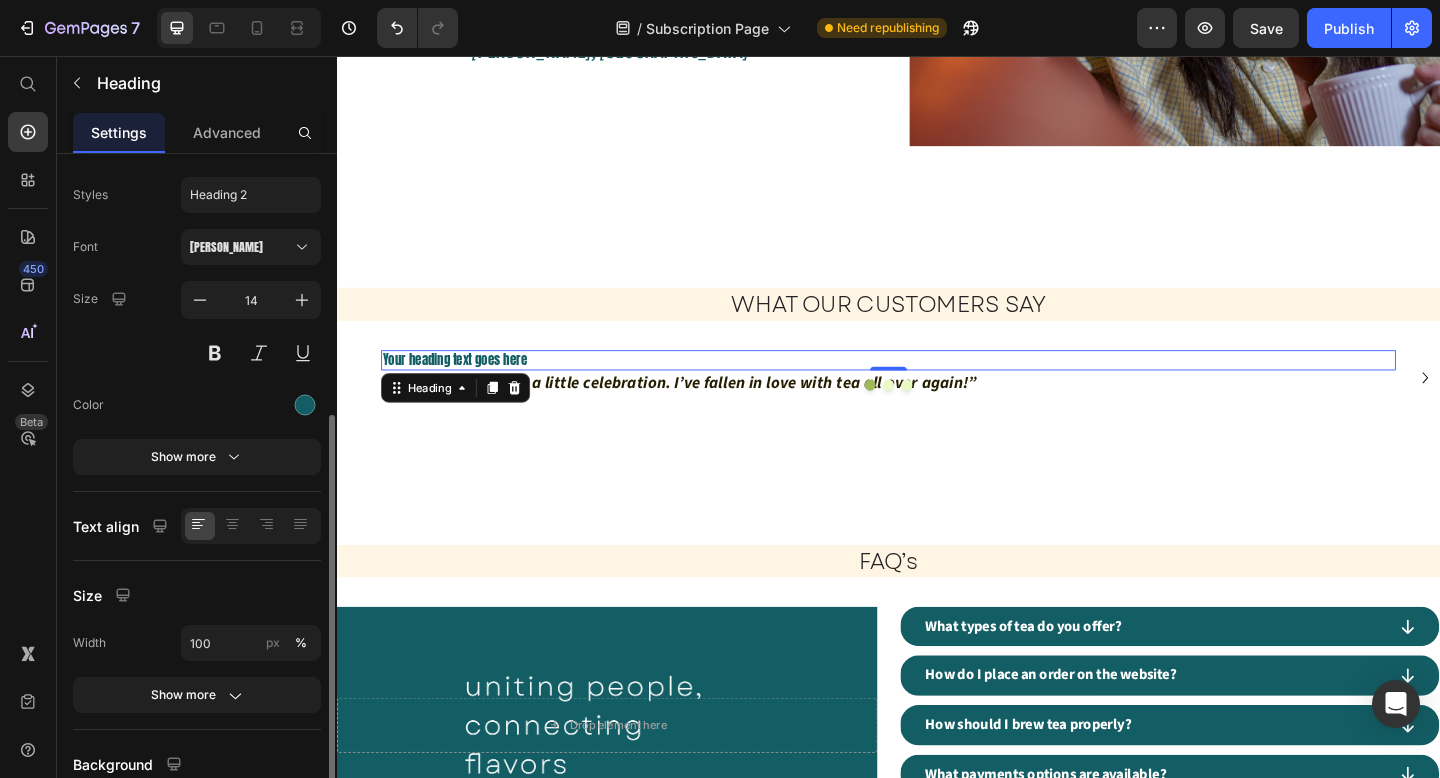 scroll, scrollTop: 0, scrollLeft: 0, axis: both 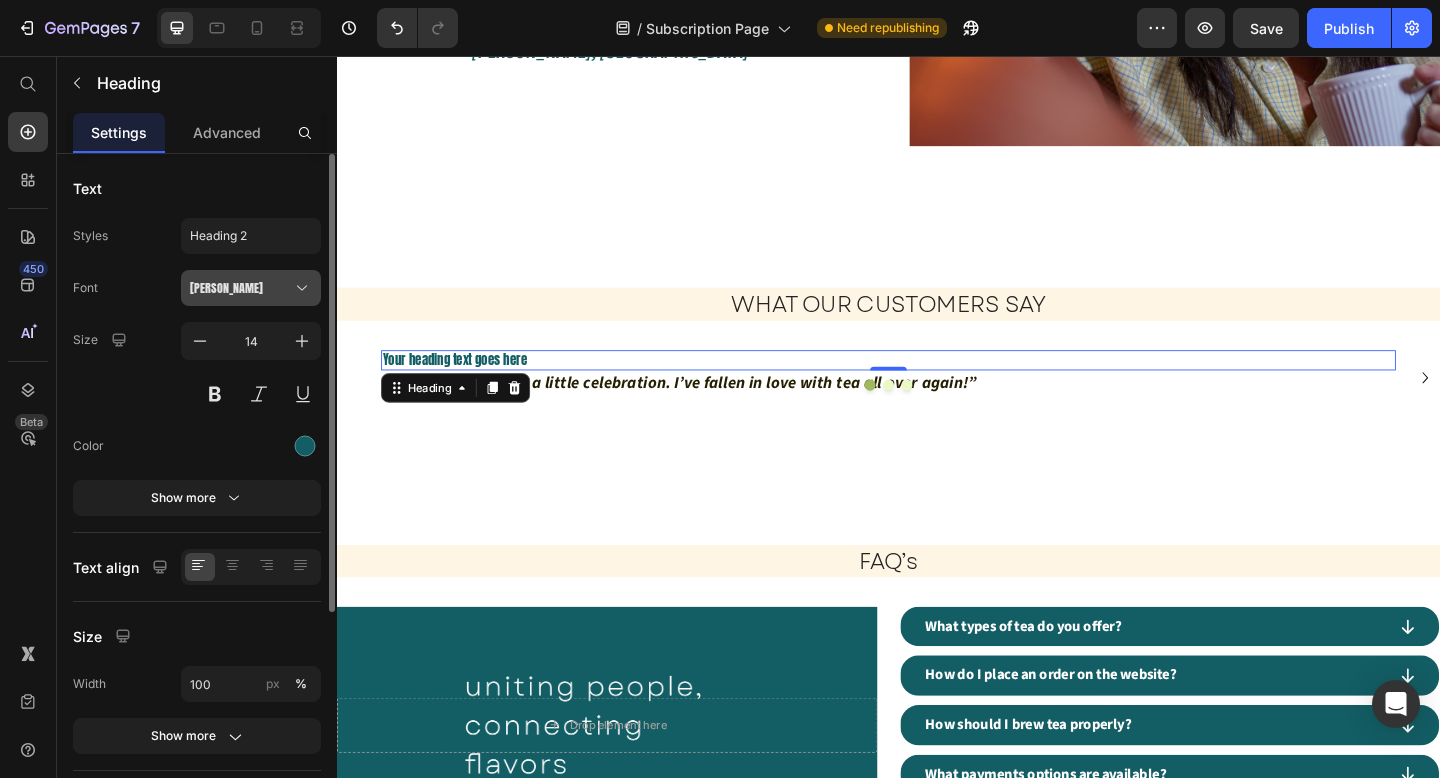 click 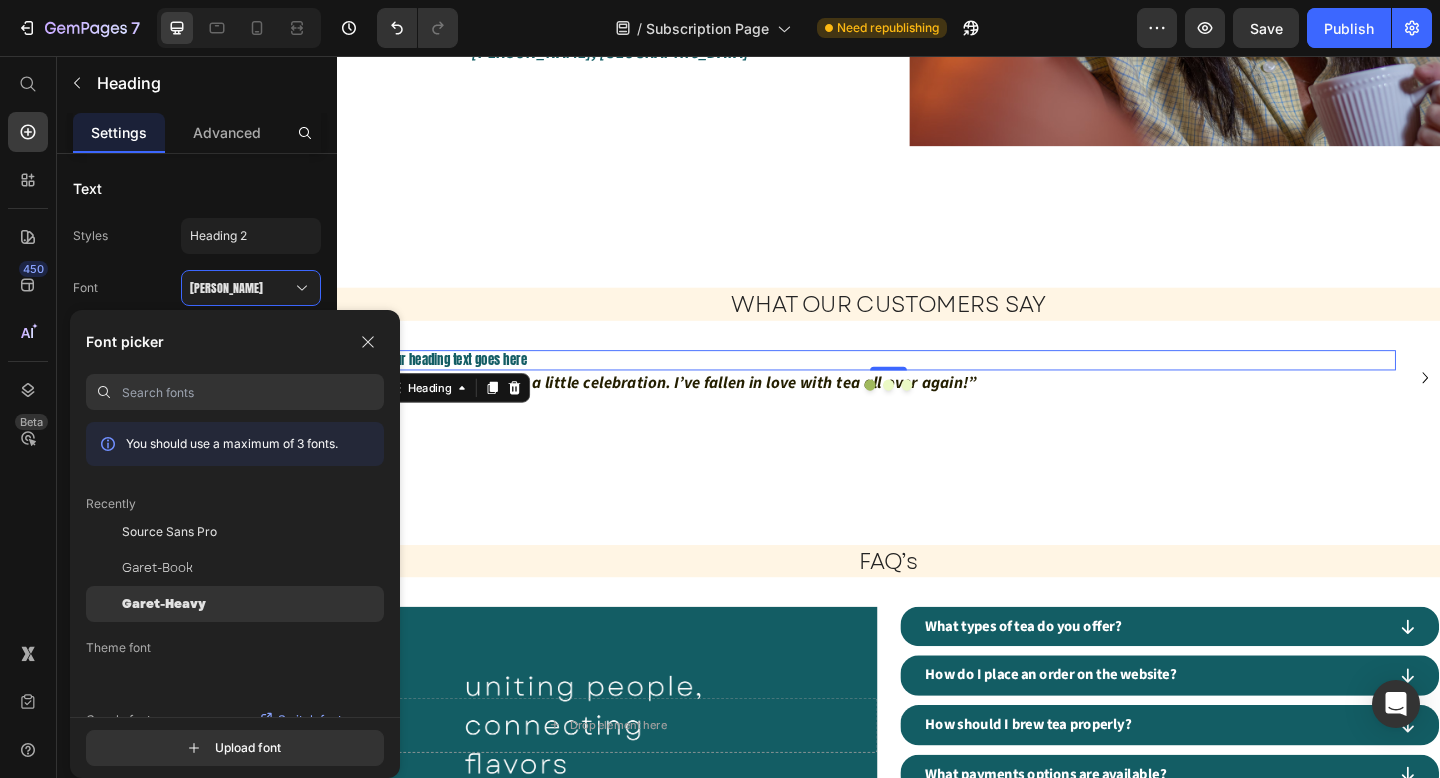 click on "Garet-Heavy" 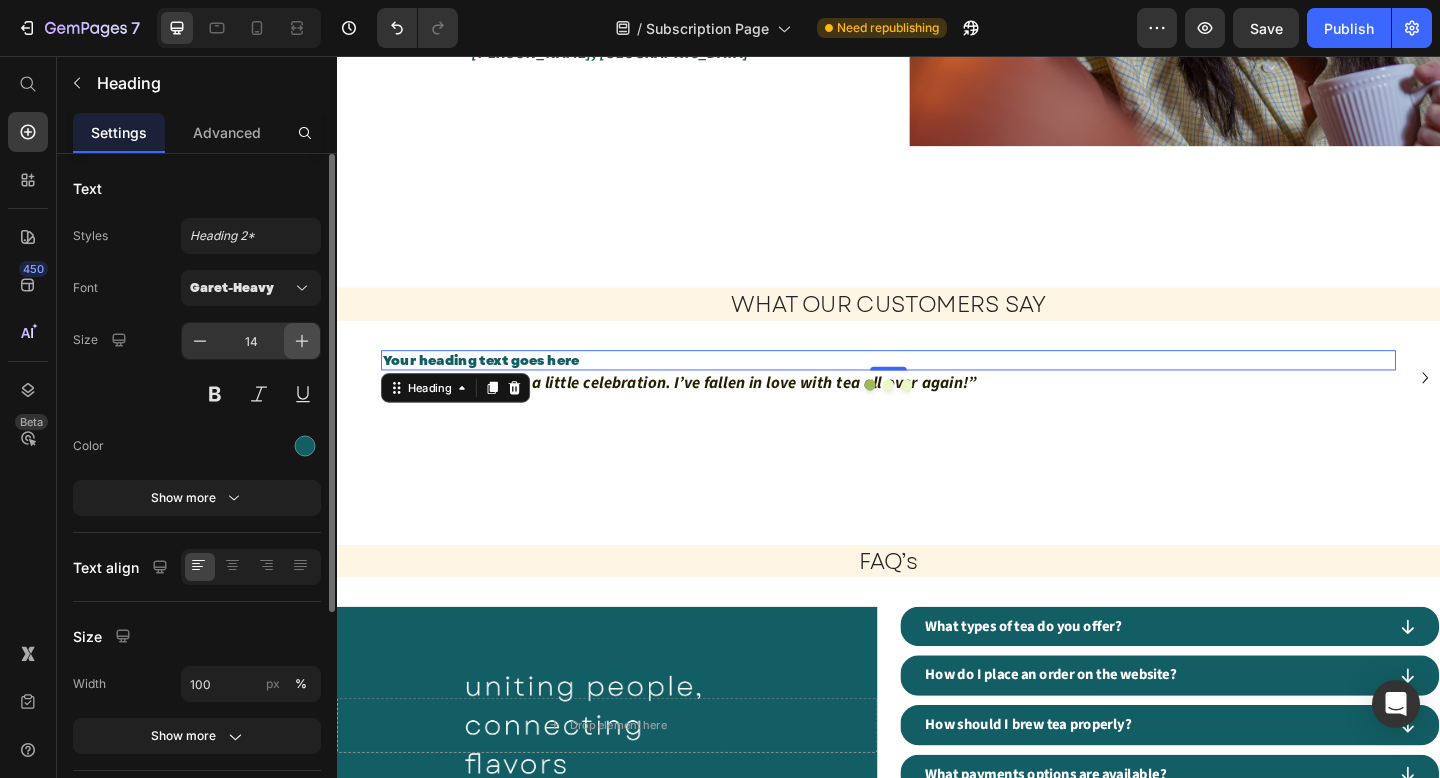 click 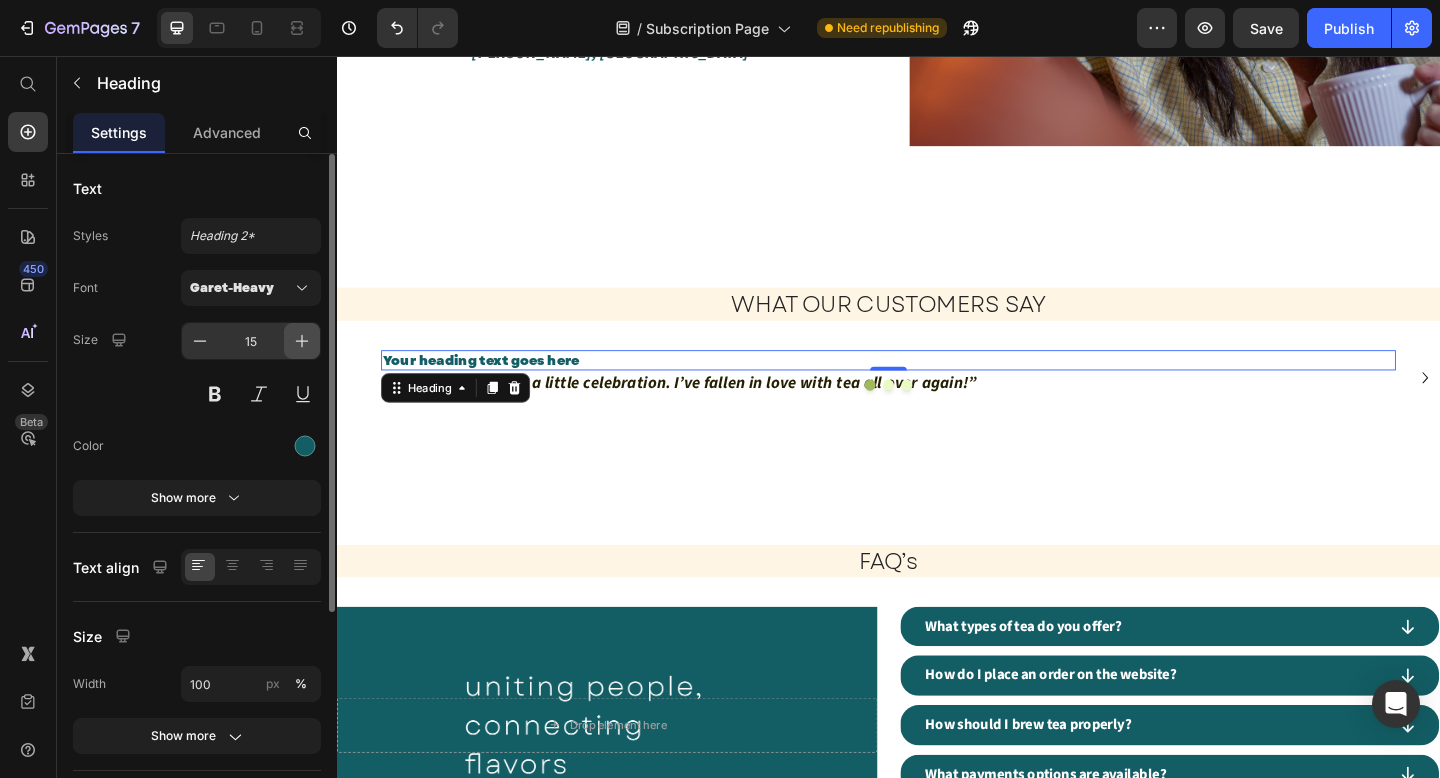 click 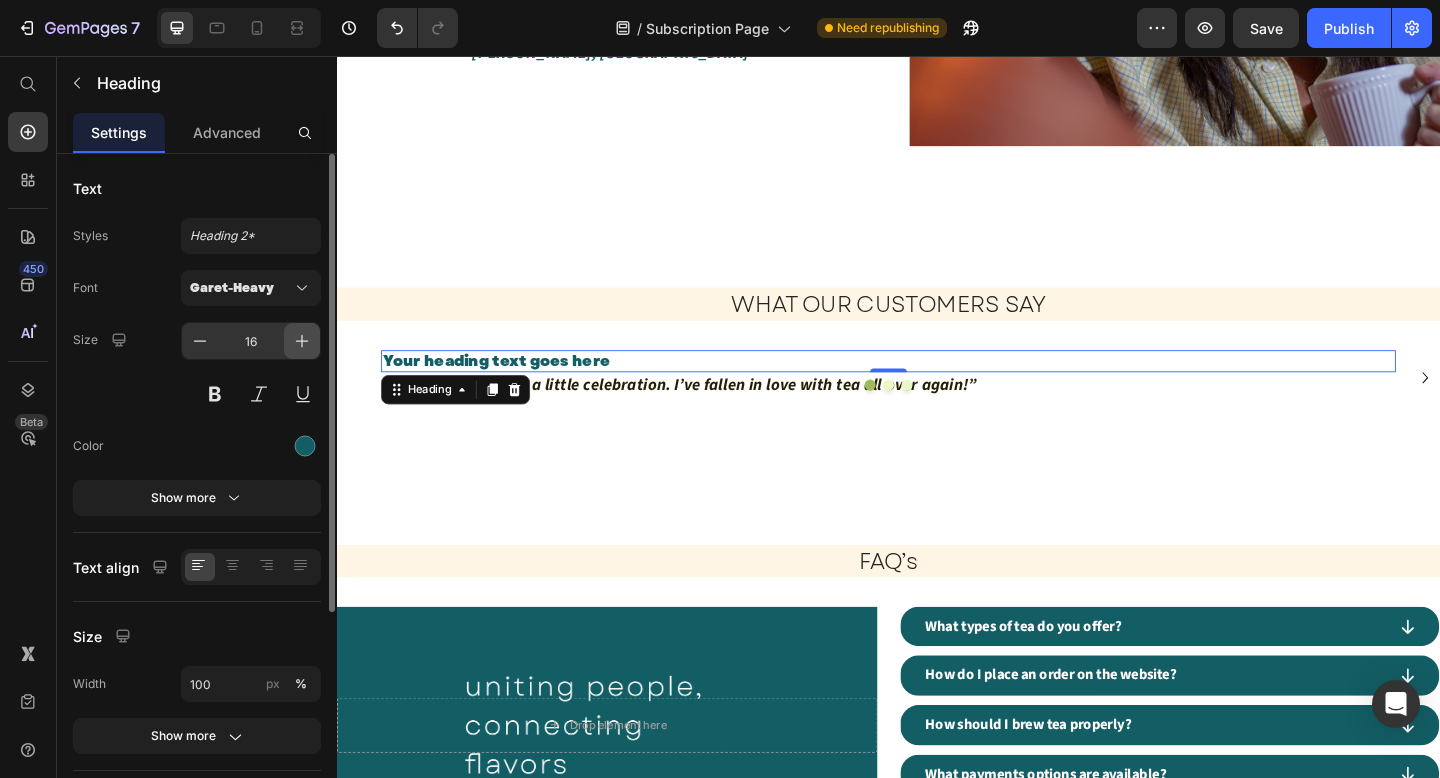 click 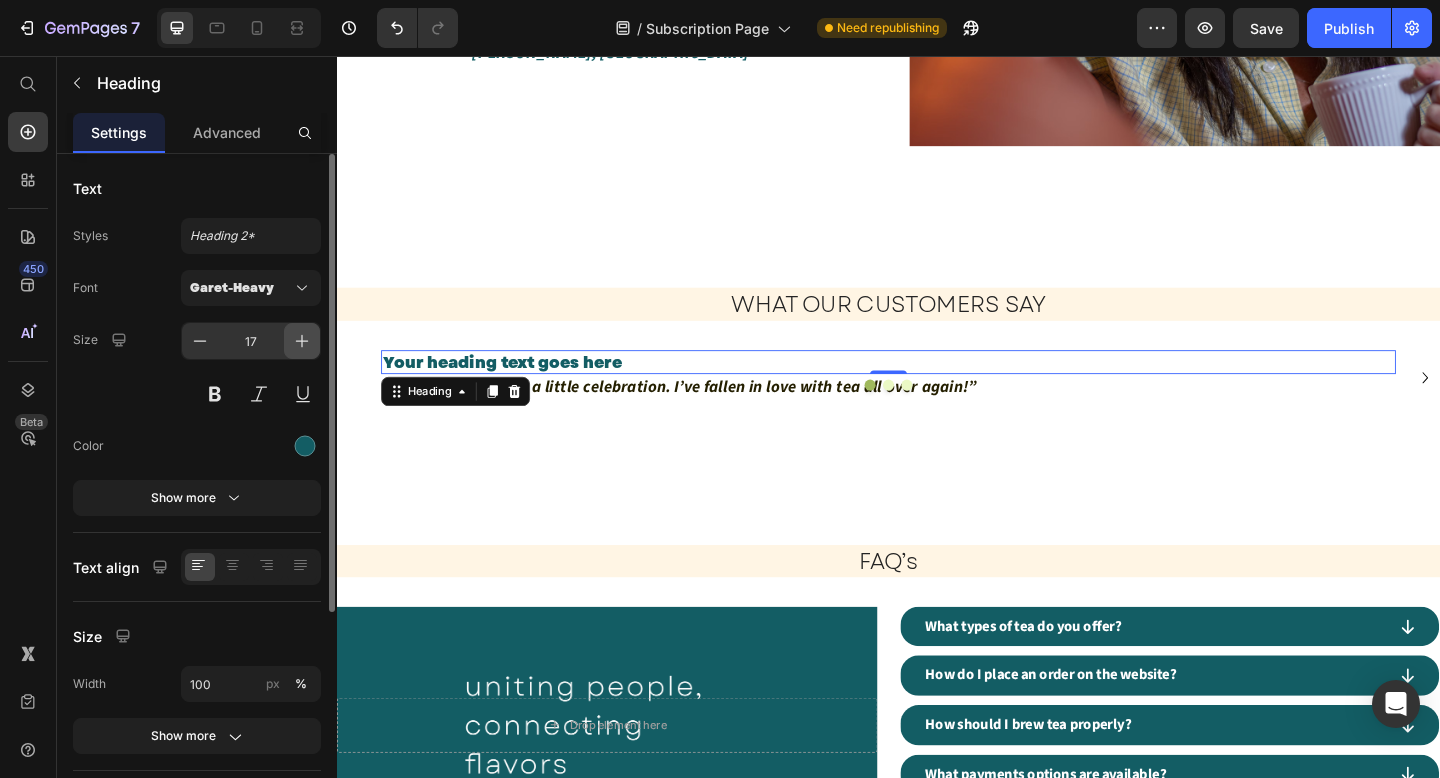click 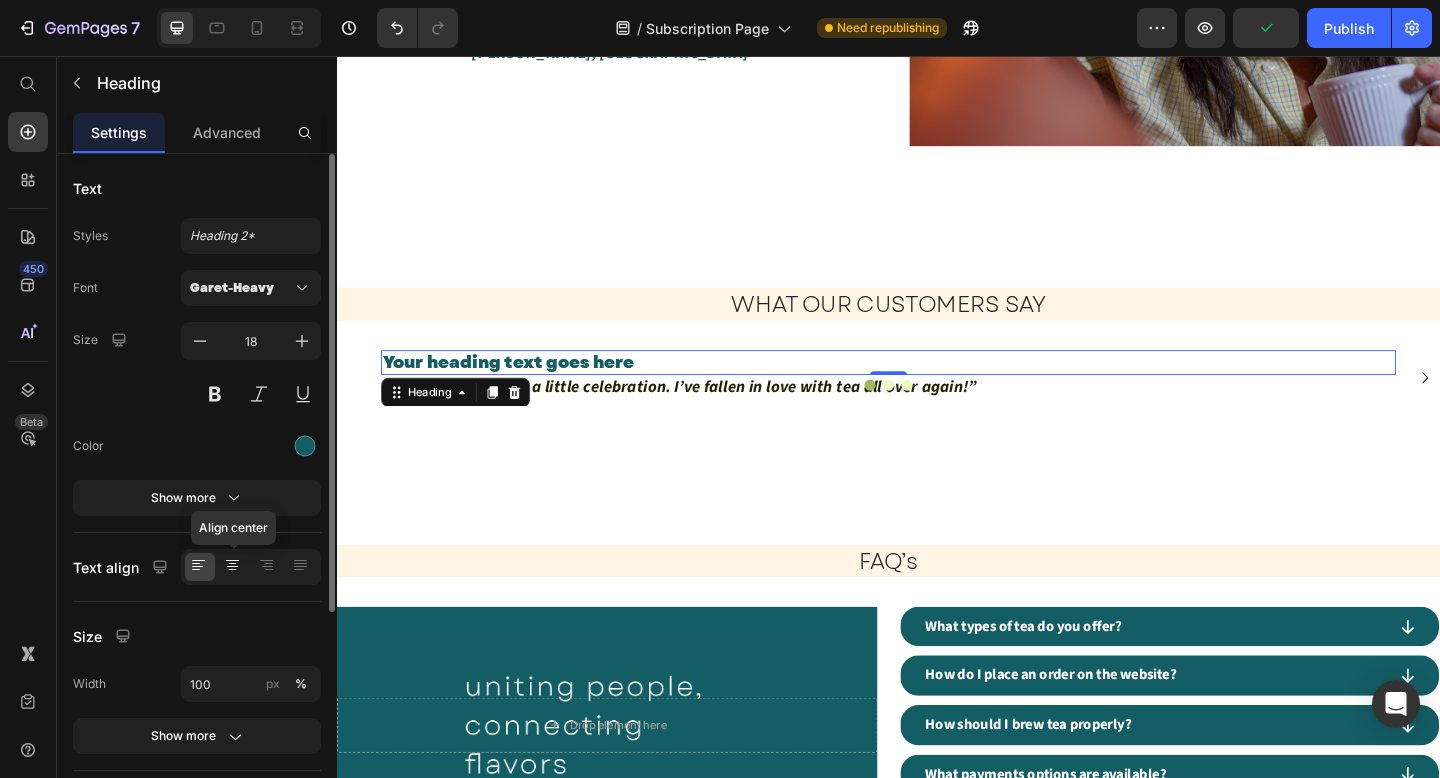 click 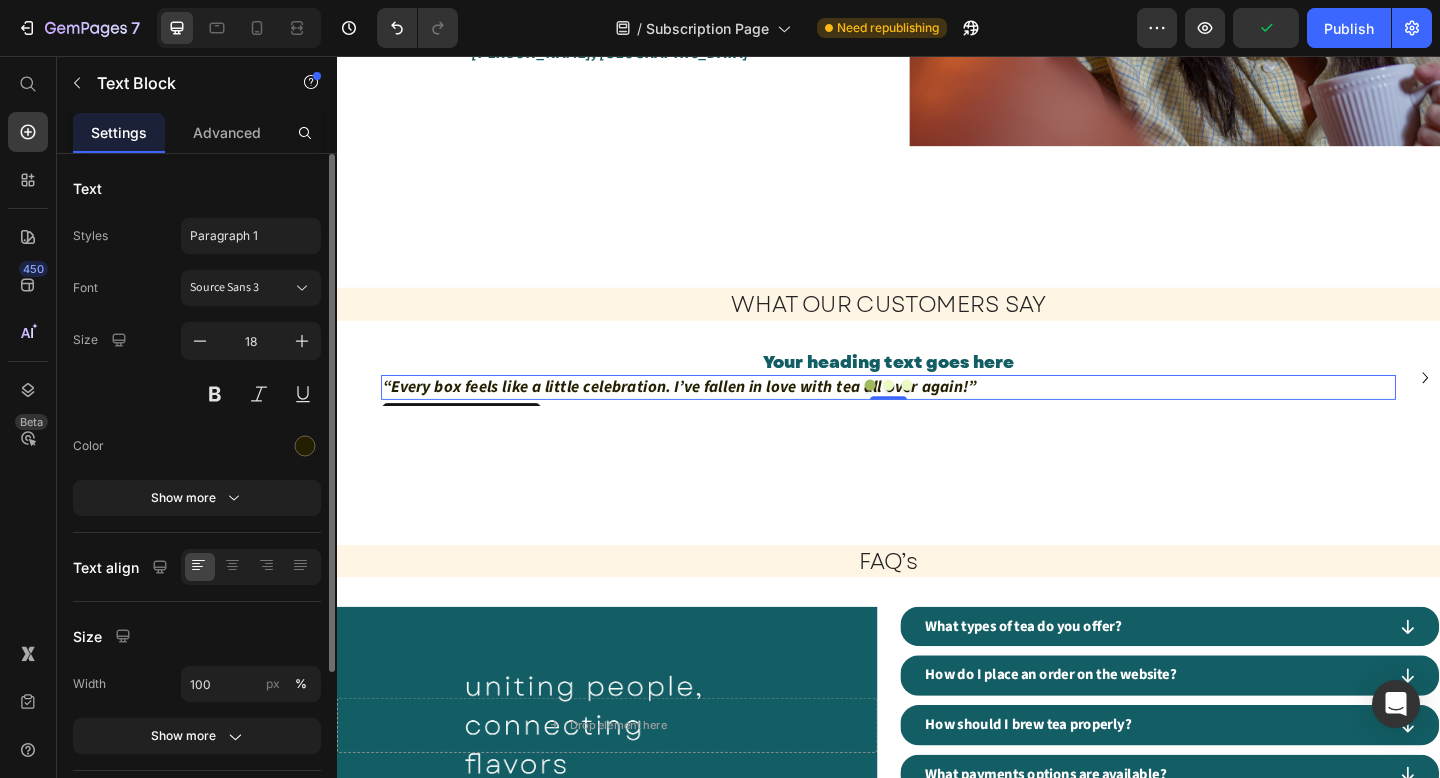 click on "“Every box feels like a little celebration. I’ve fallen in love with tea all over again!”" at bounding box center [937, 416] 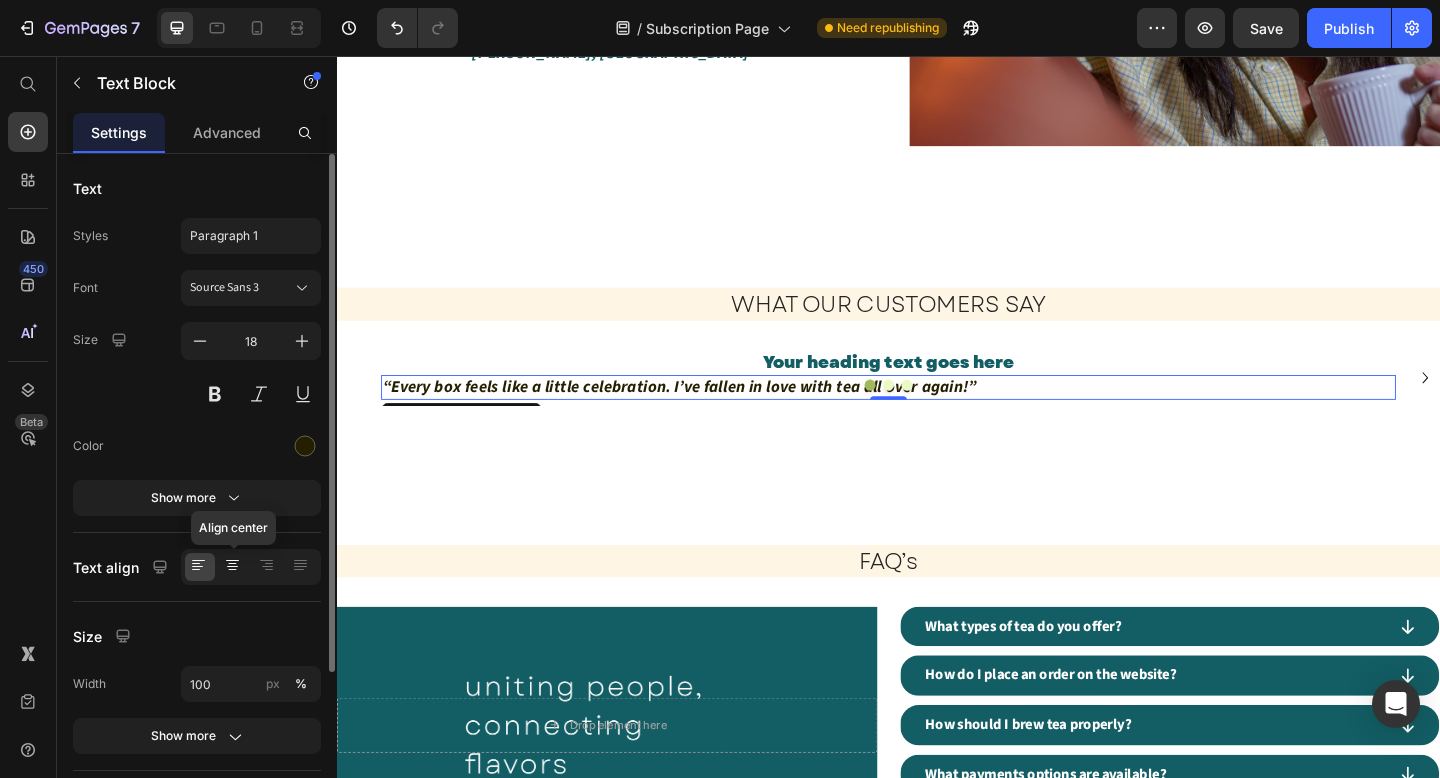 click 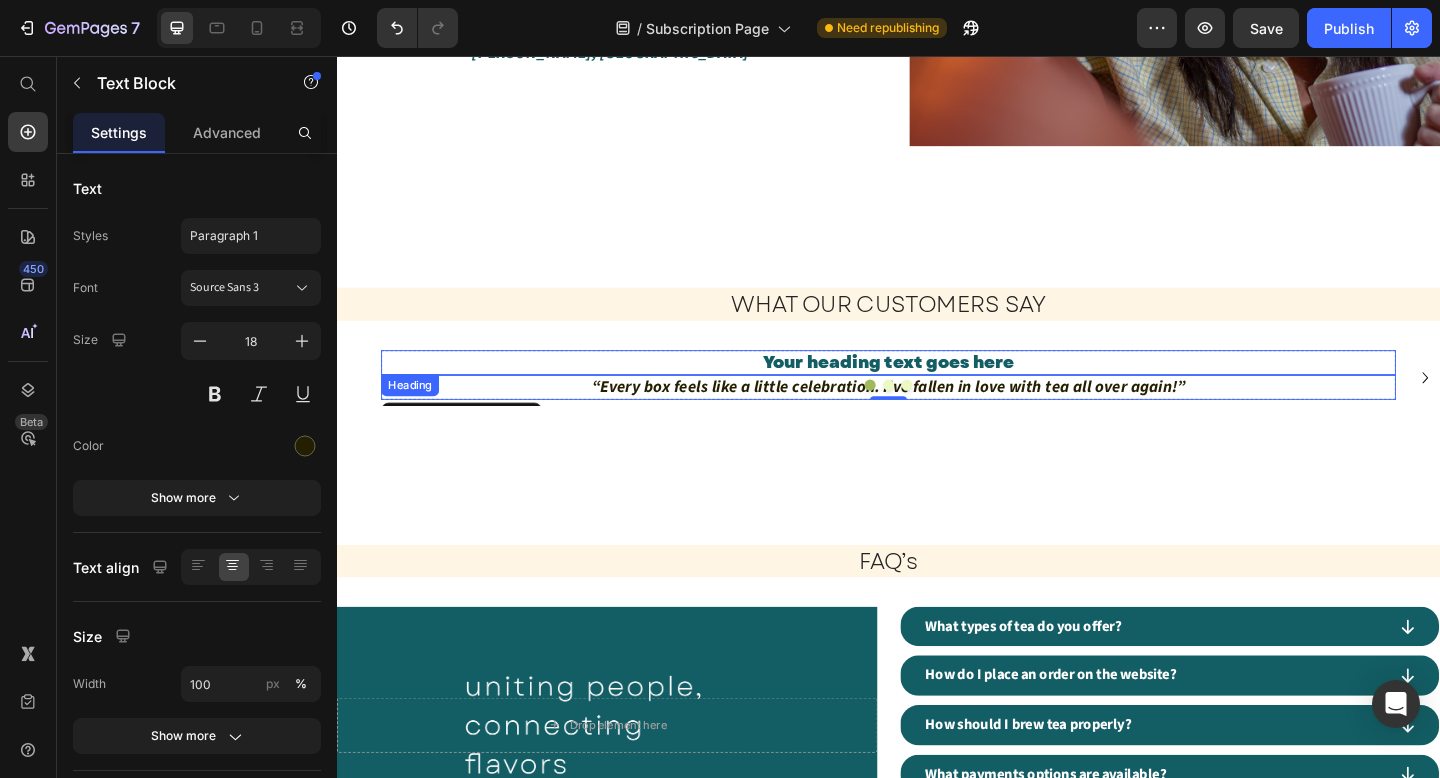 click on "Your heading text goes here" at bounding box center [937, 389] 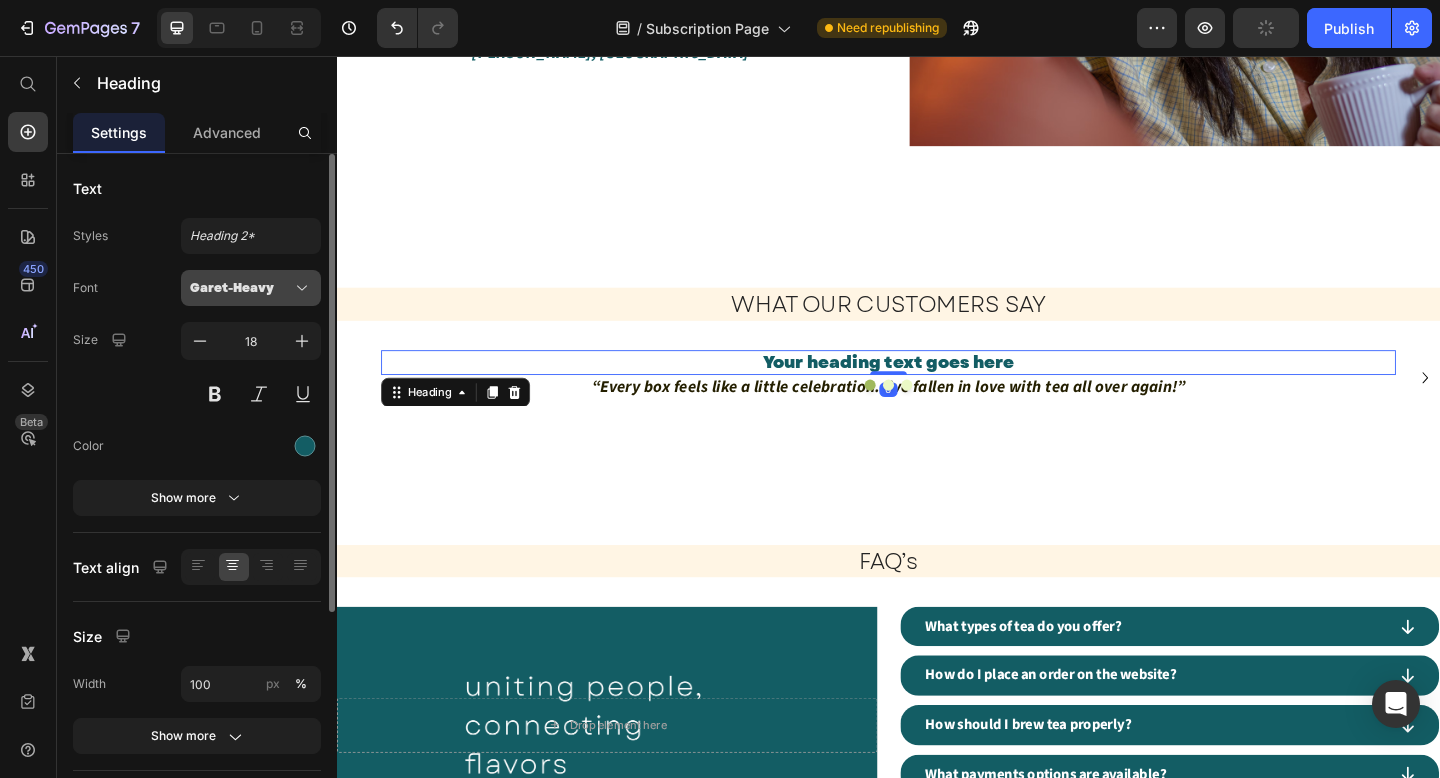 click on "Garet-Heavy" at bounding box center (241, 288) 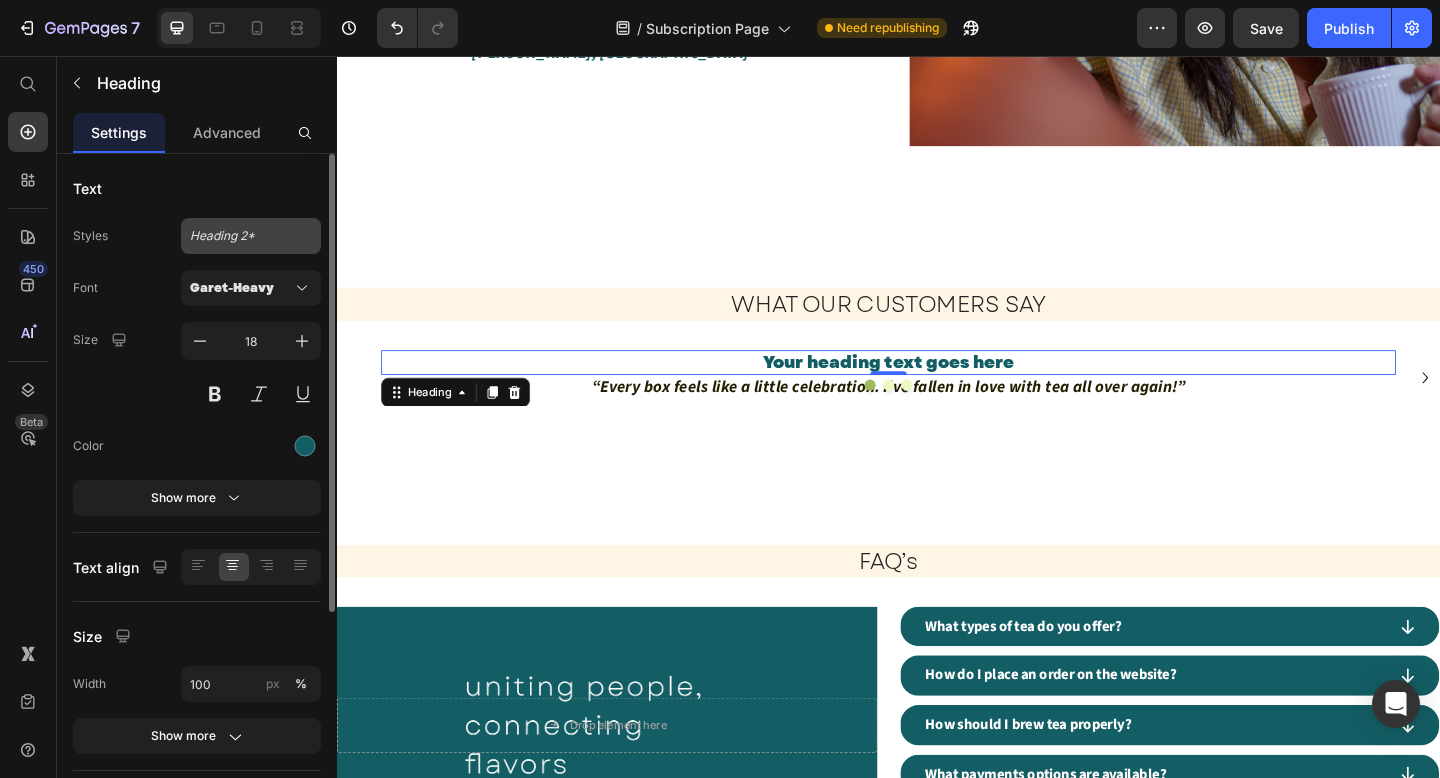 click on "Heading 2*" at bounding box center [239, 236] 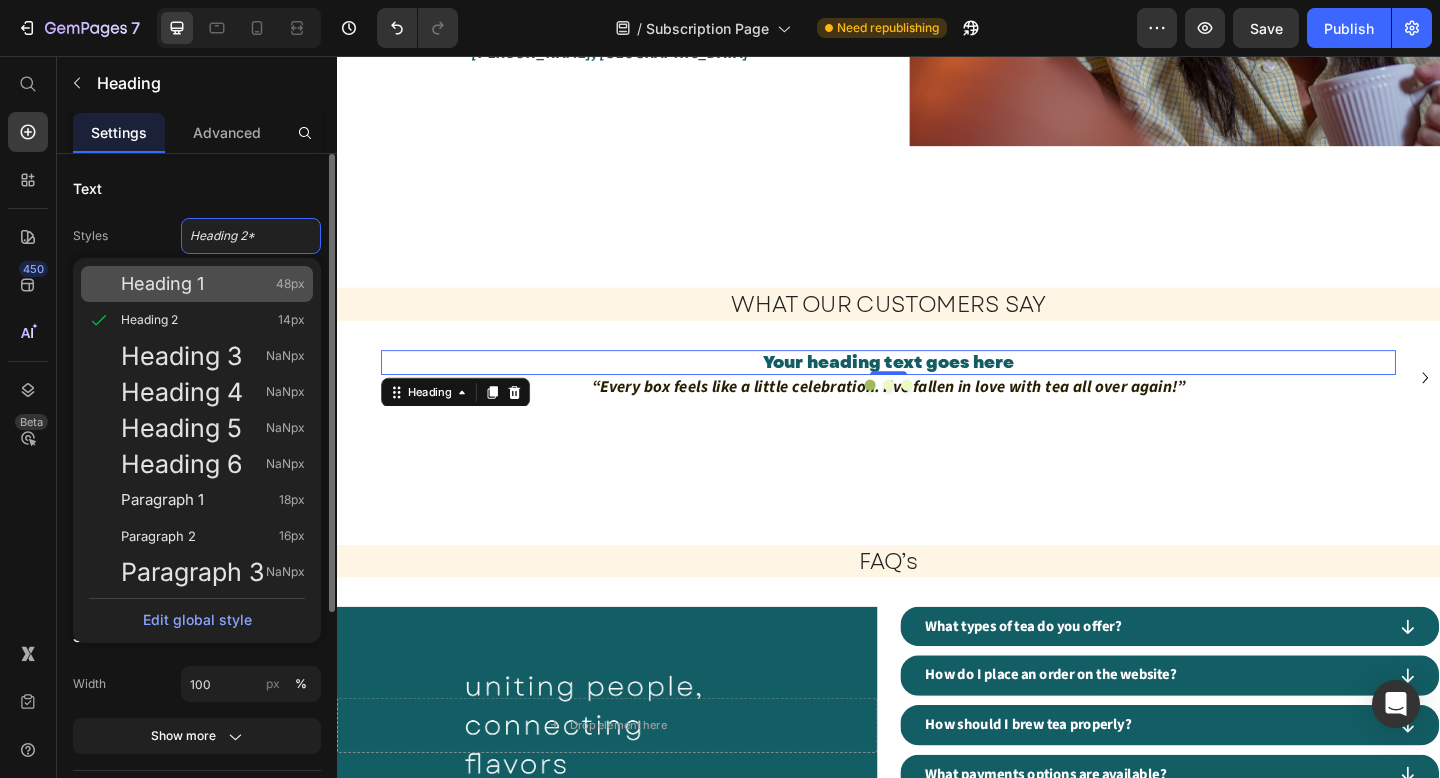 click on "Heading 1 48px" at bounding box center (213, 284) 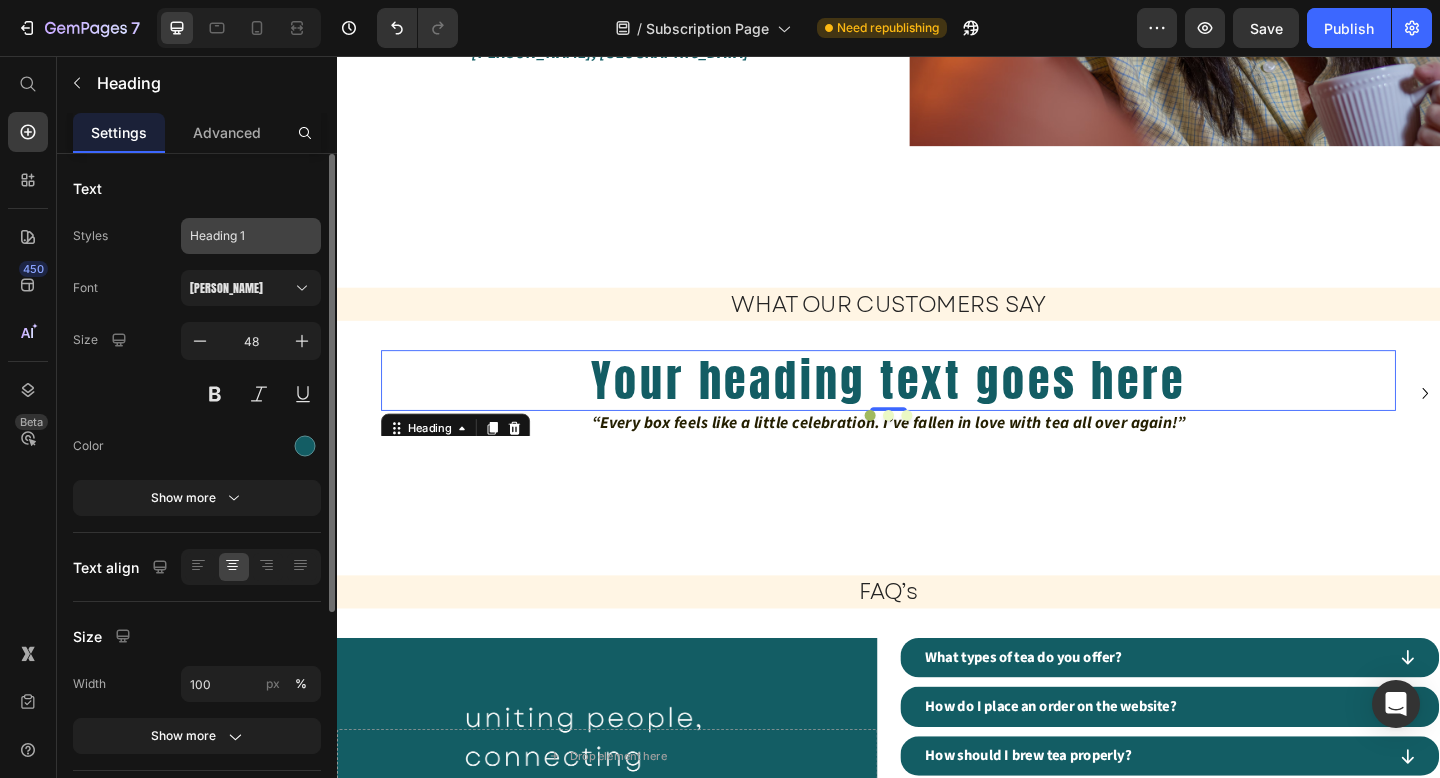 click on "Heading 1" at bounding box center (251, 236) 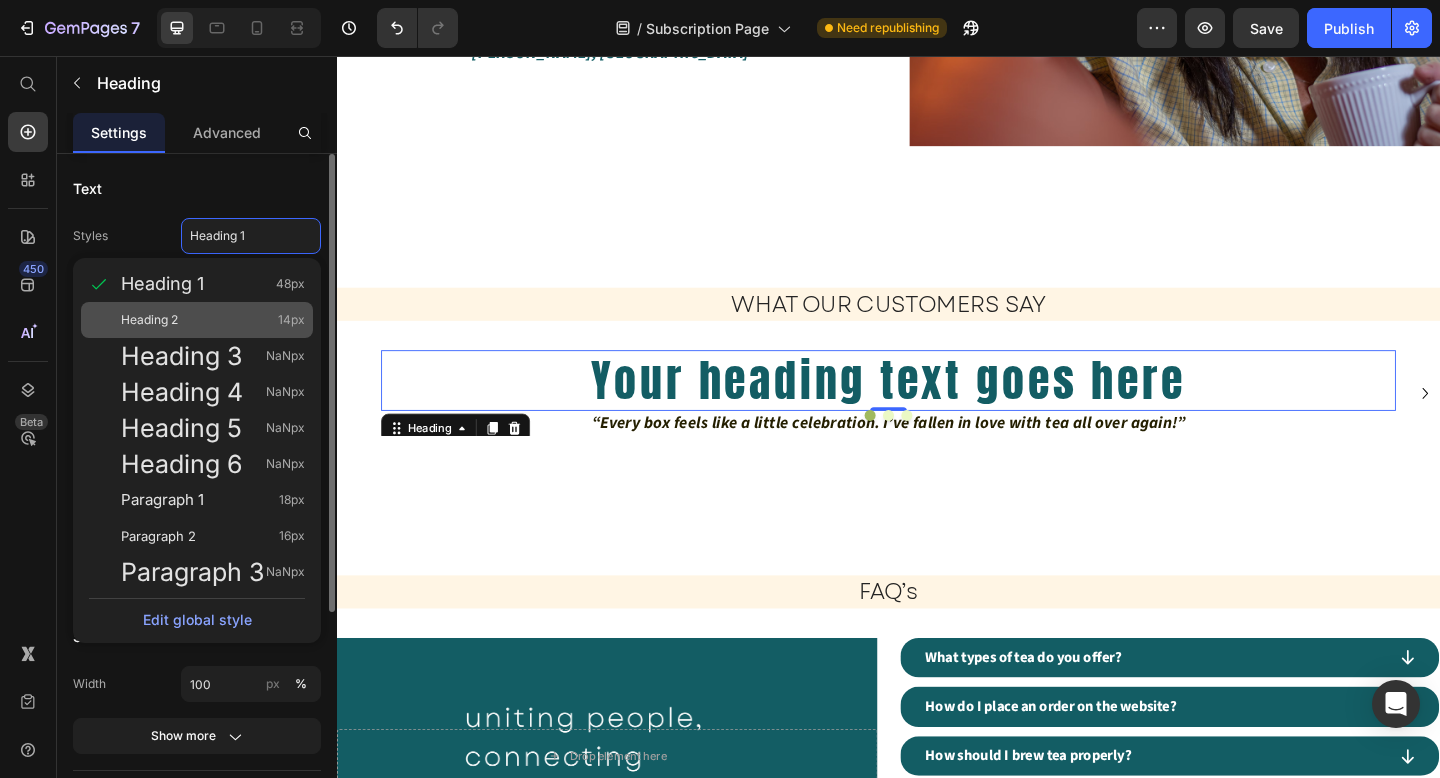 click on "Heading 2 14px" at bounding box center [213, 320] 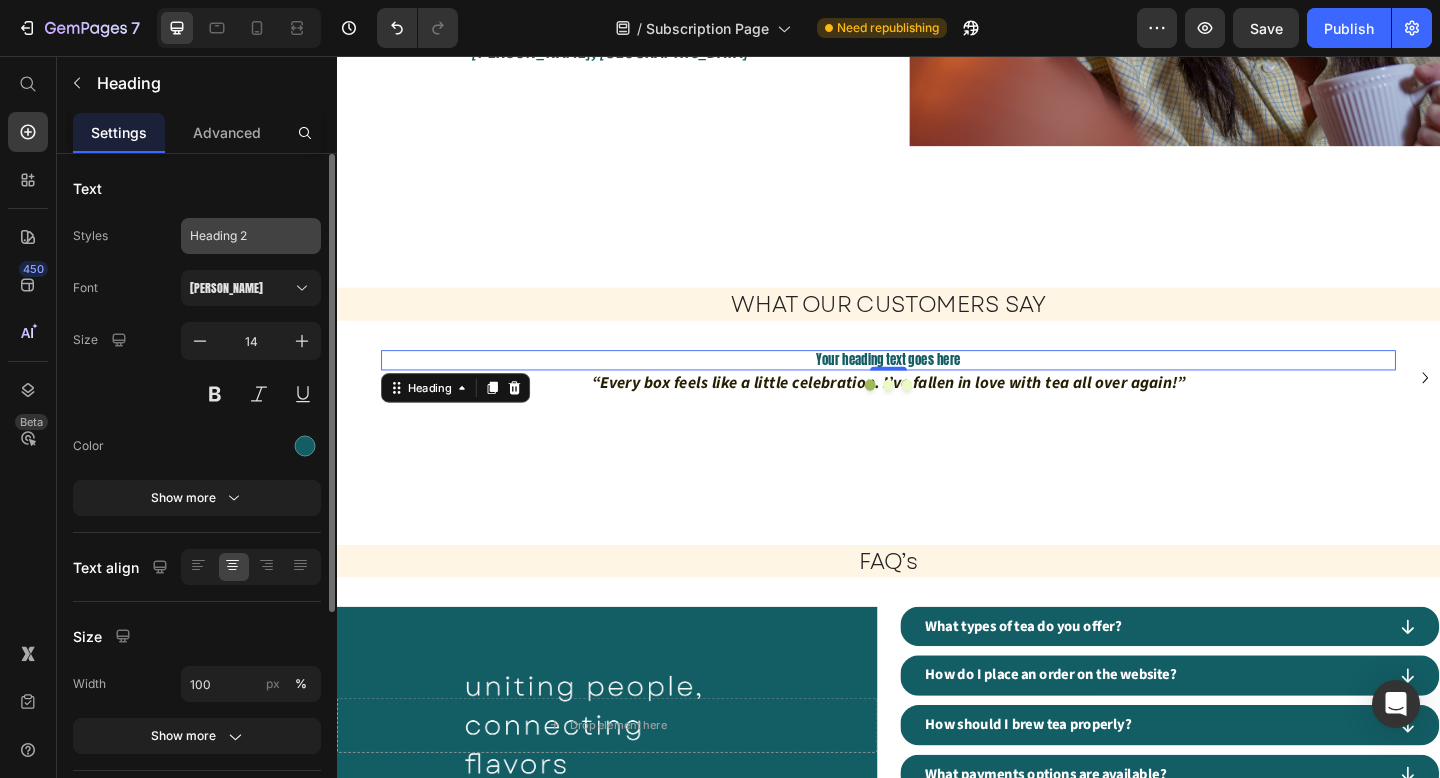 click on "Heading 2" at bounding box center (239, 236) 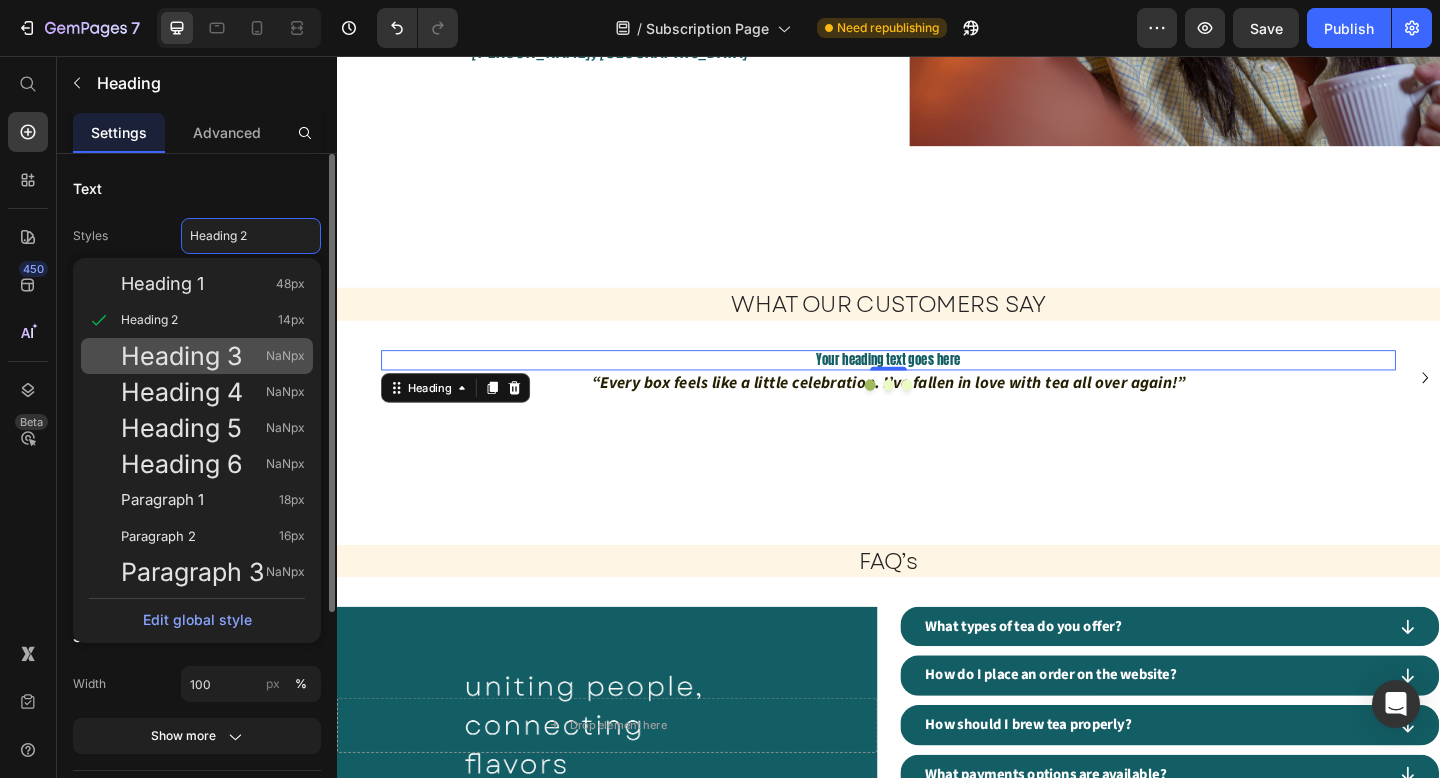 click on "Heading 3" at bounding box center (181, 356) 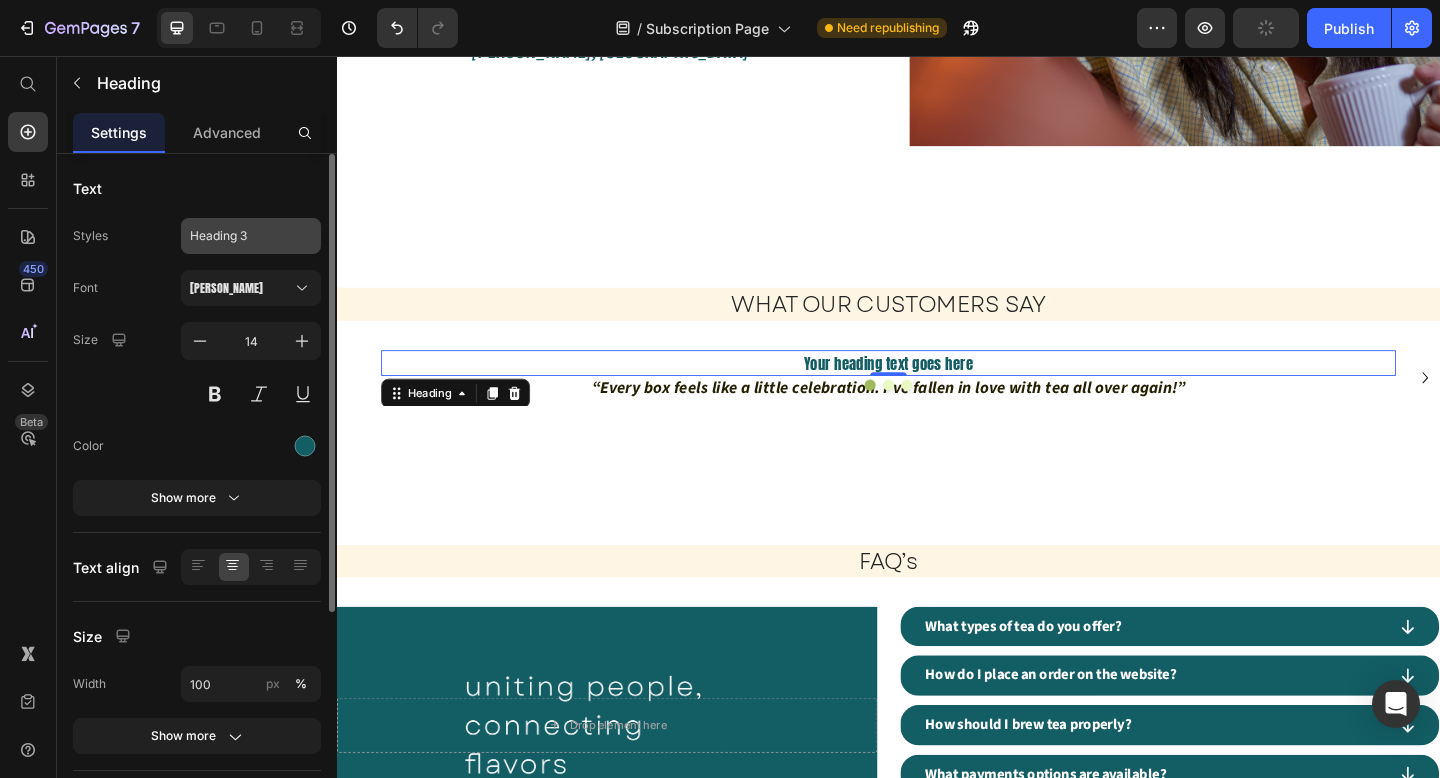 click on "Heading 3" at bounding box center [239, 236] 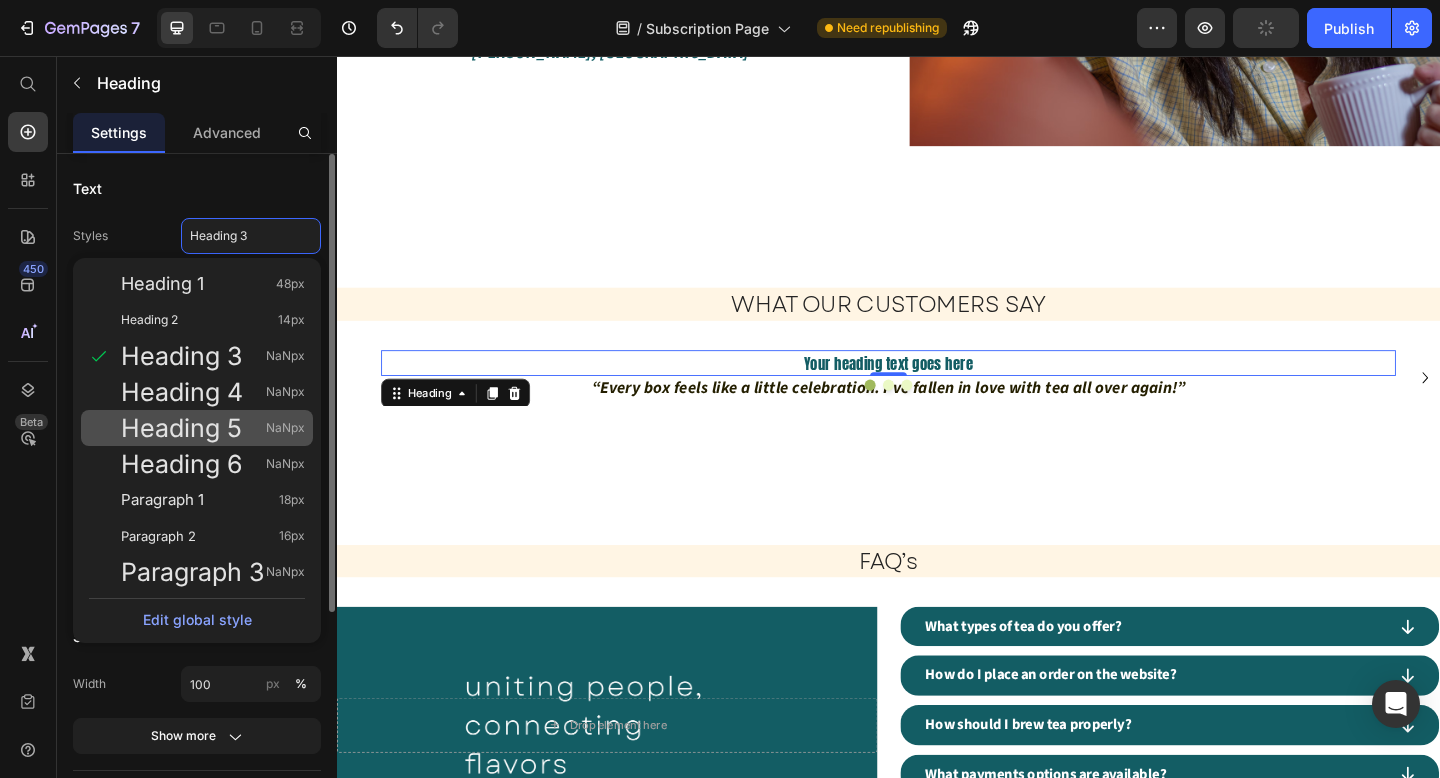 click on "Heading 5" at bounding box center (181, 428) 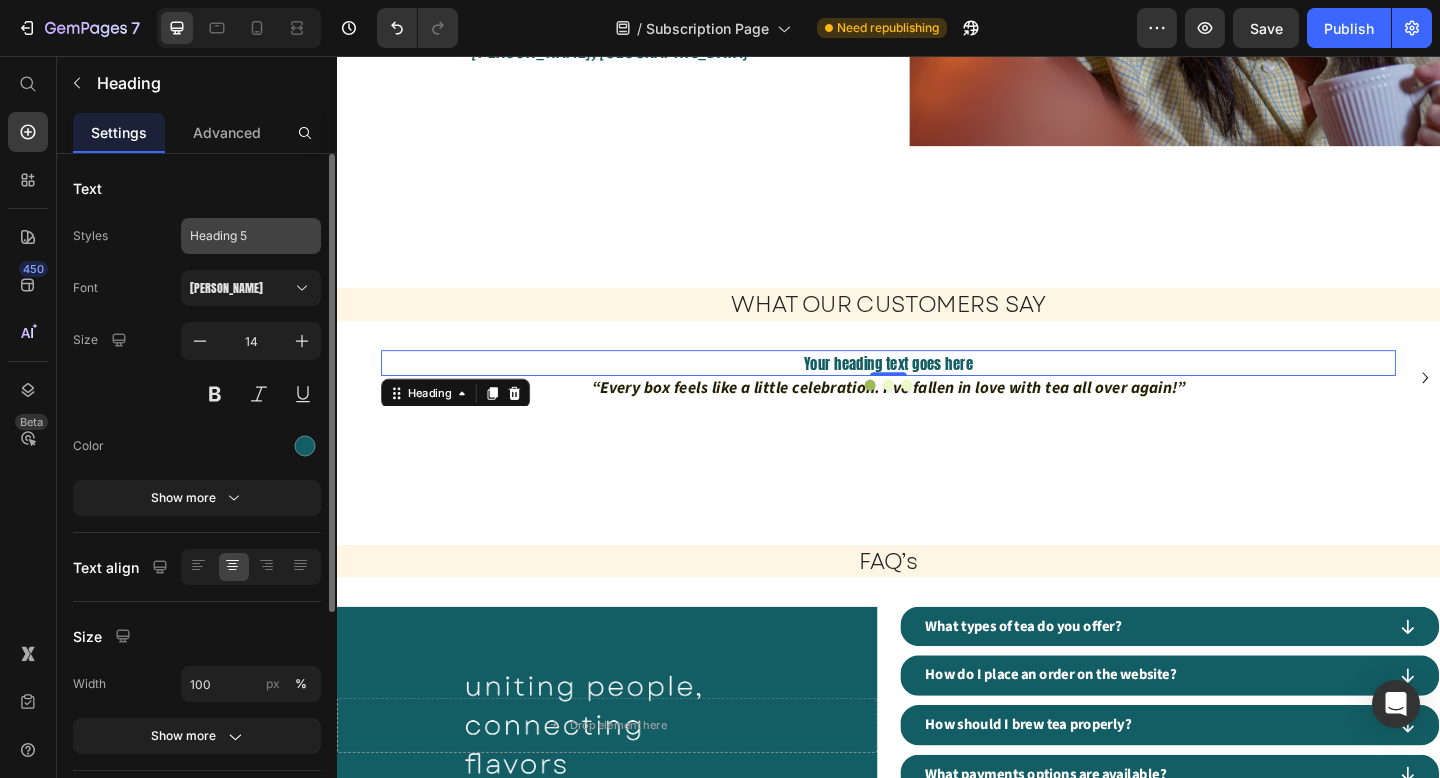 click on "Heading 5" at bounding box center [239, 236] 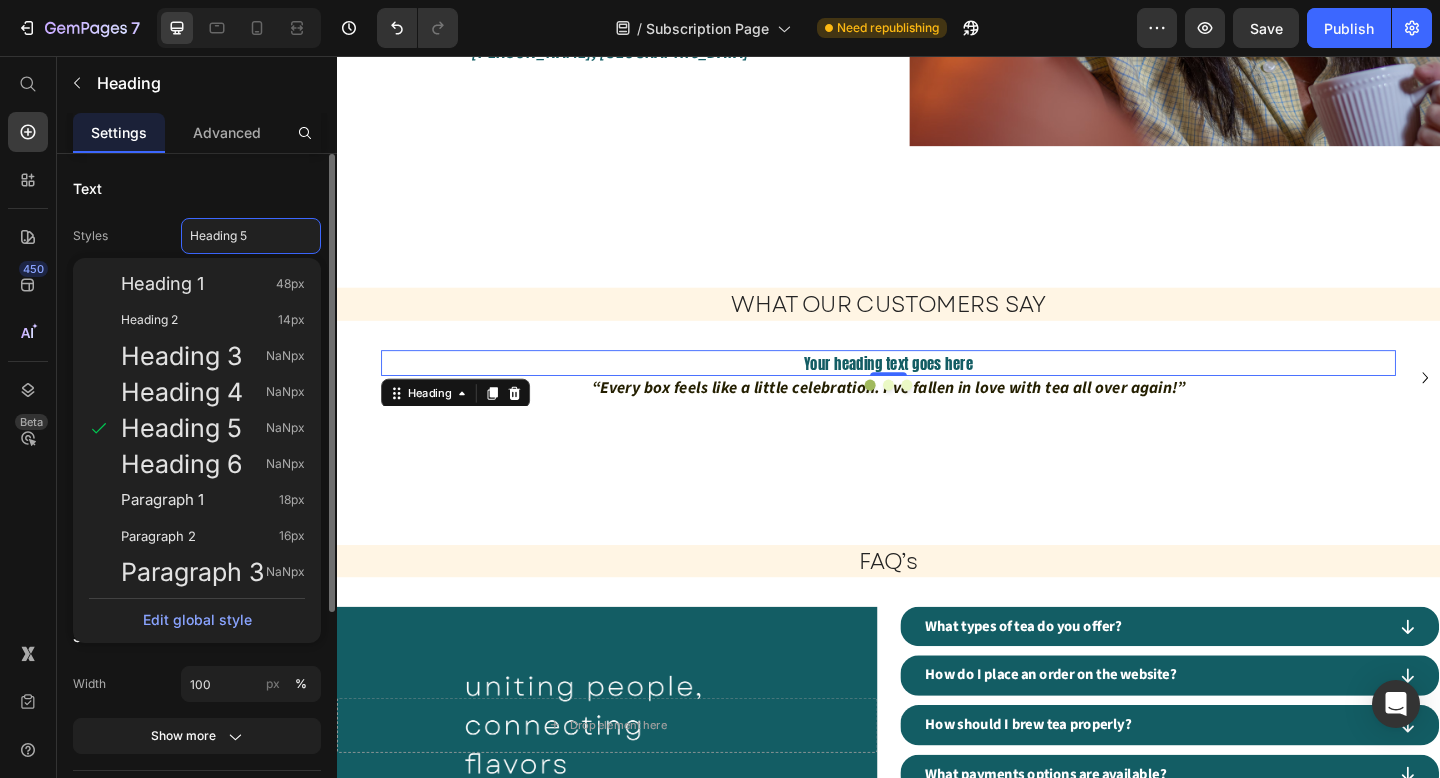 click on "Heading 1 48px" at bounding box center (213, 284) 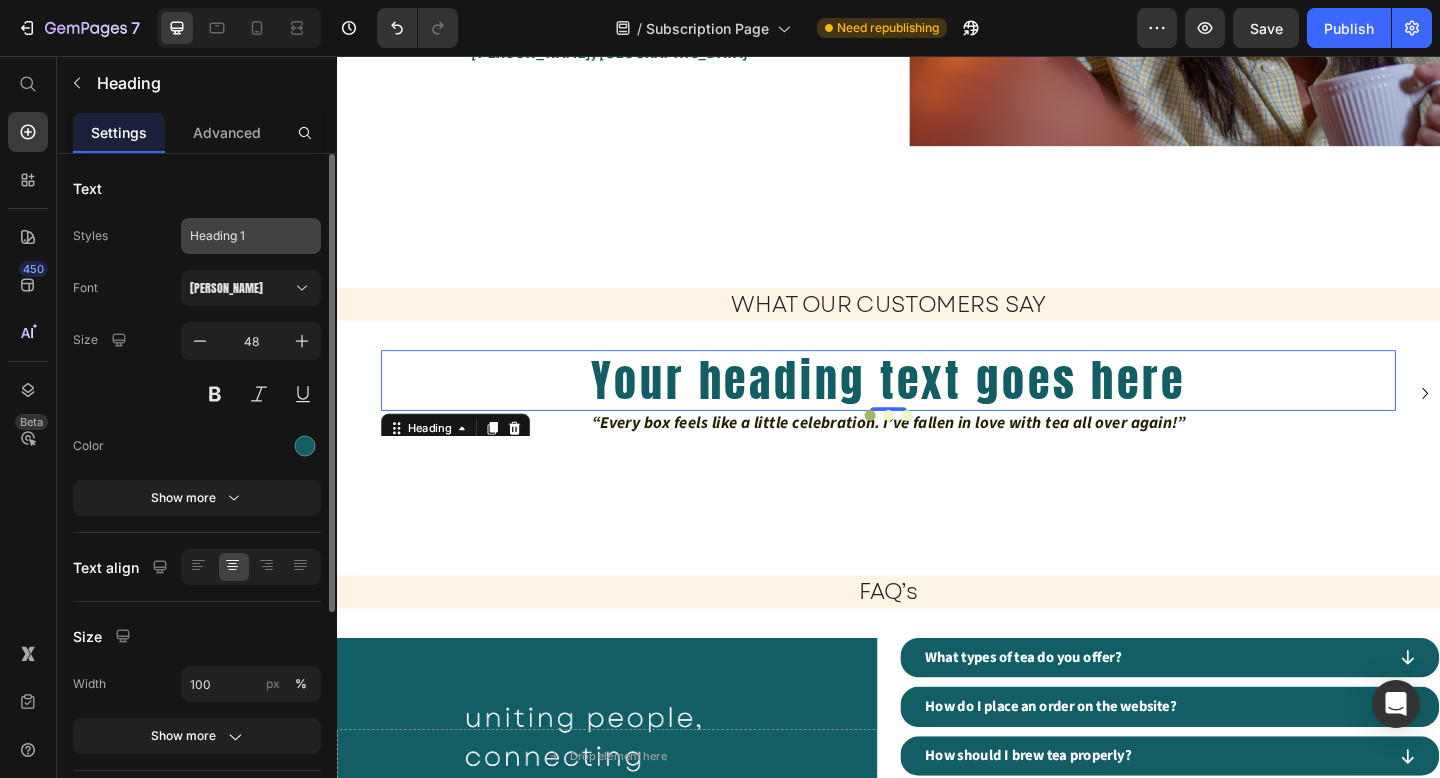 click on "Heading 1" at bounding box center (239, 236) 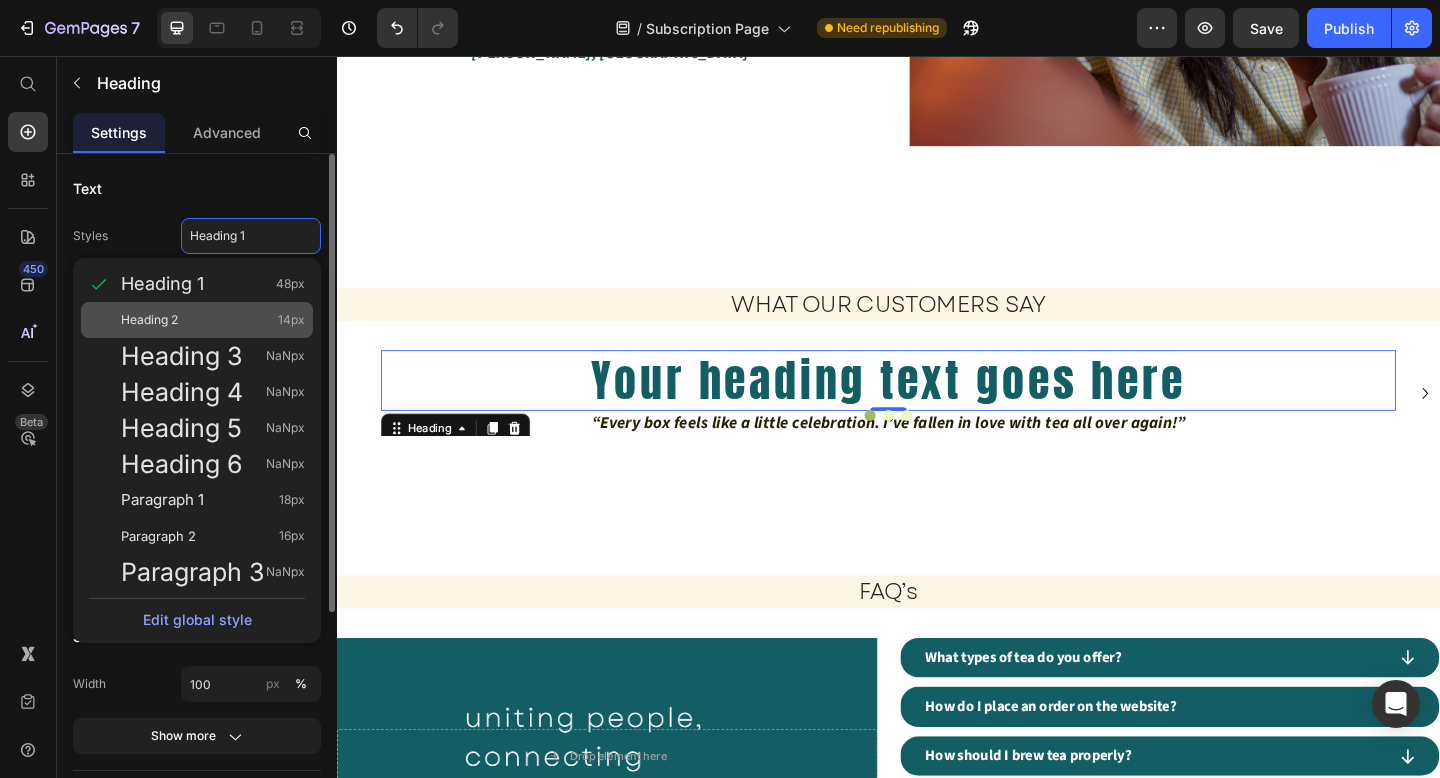 click on "Heading 2 14px" at bounding box center (213, 320) 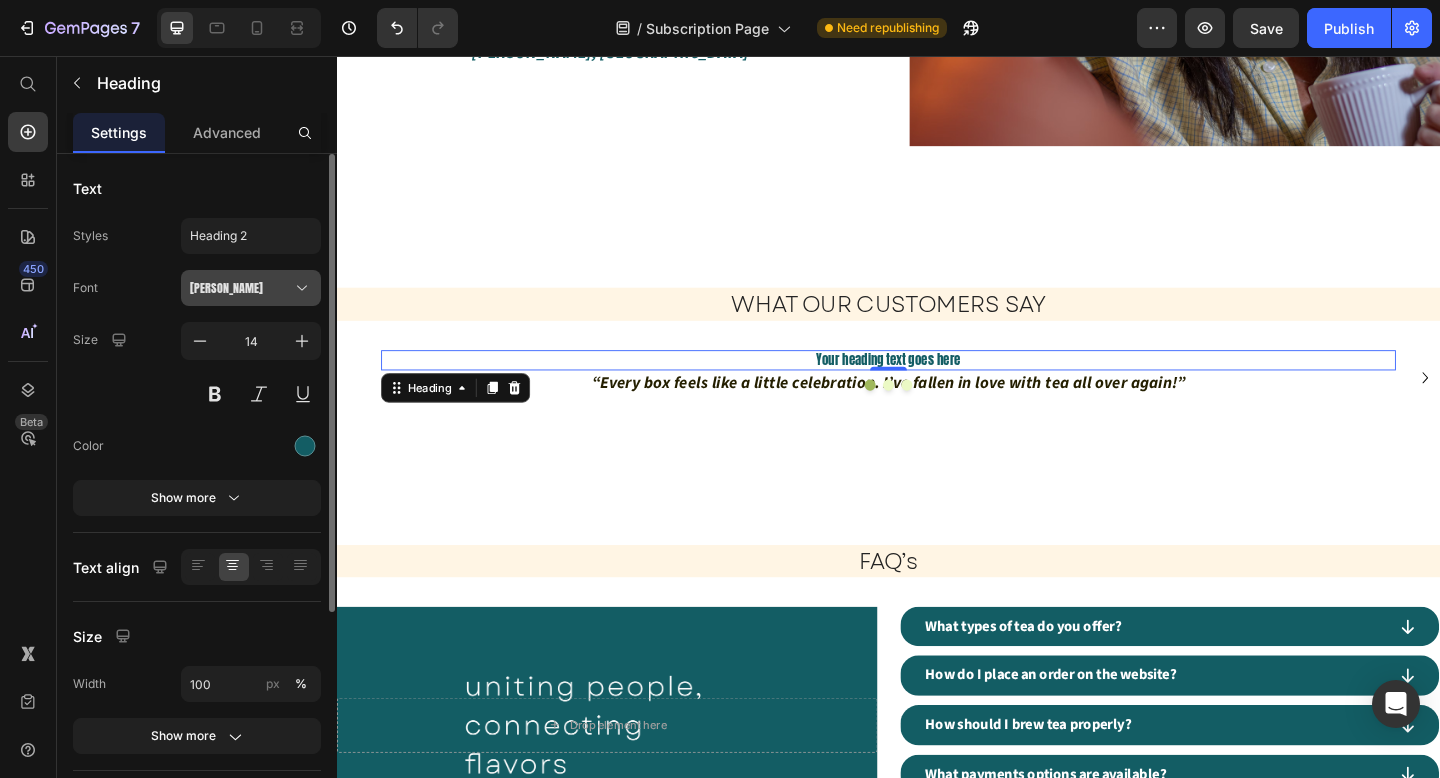 click on "Anton" at bounding box center [251, 288] 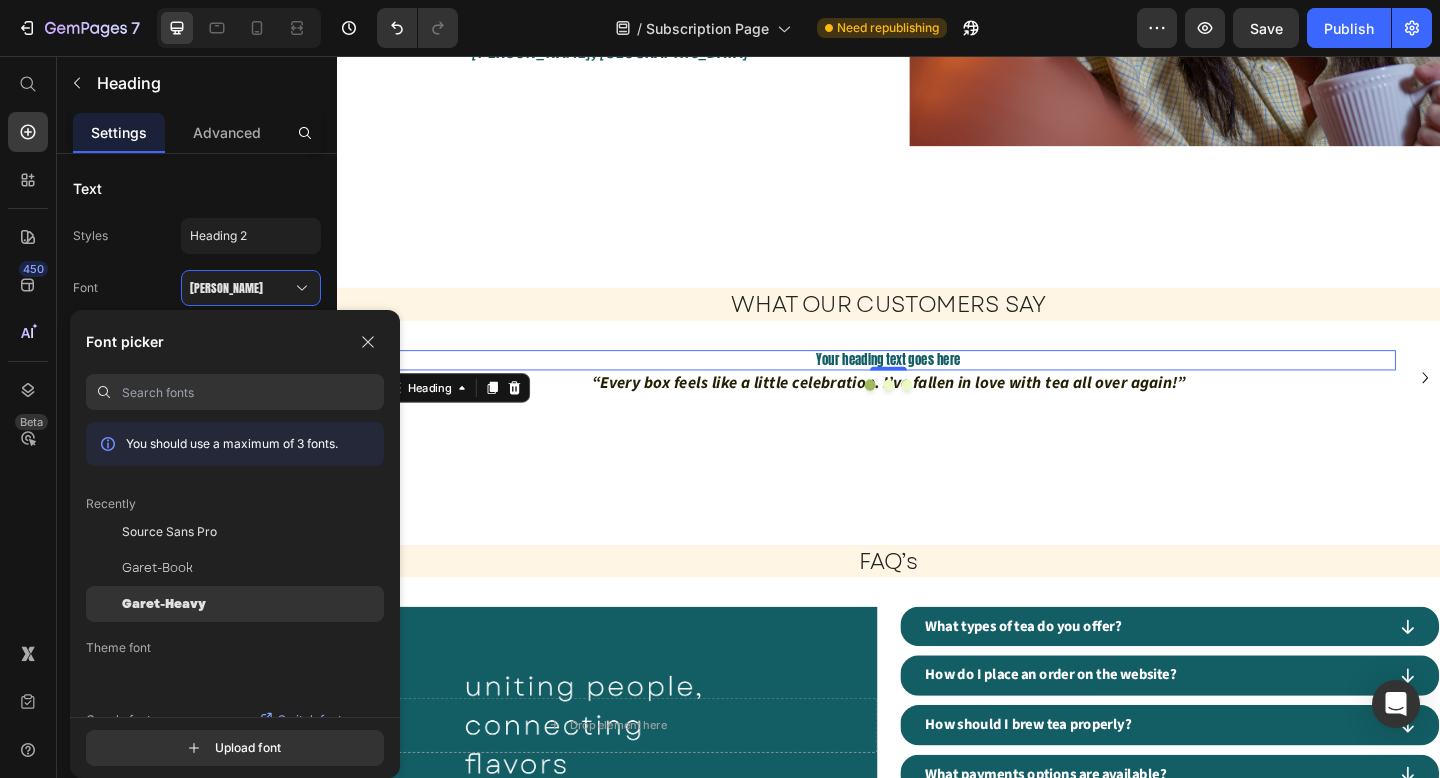 click on "Garet-Heavy" at bounding box center [164, 604] 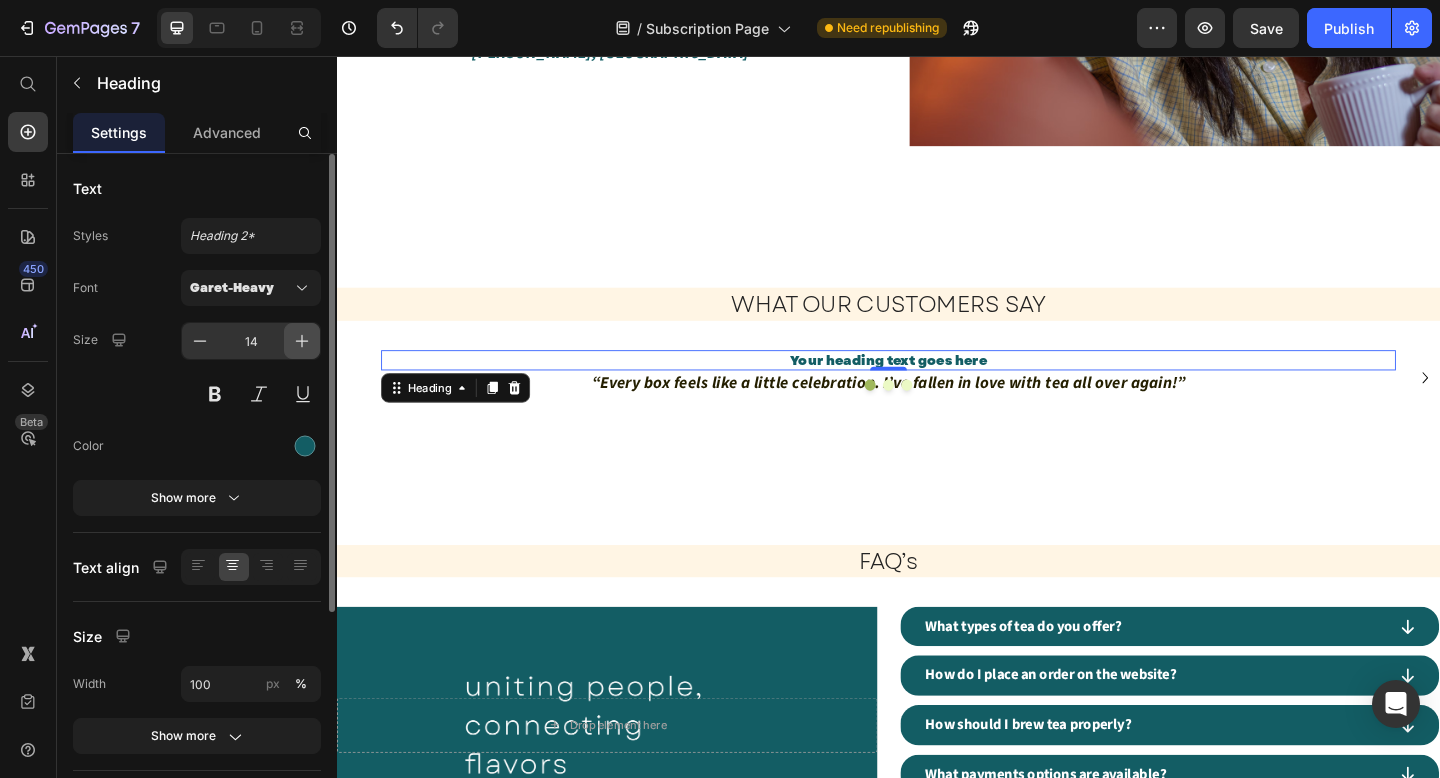 click 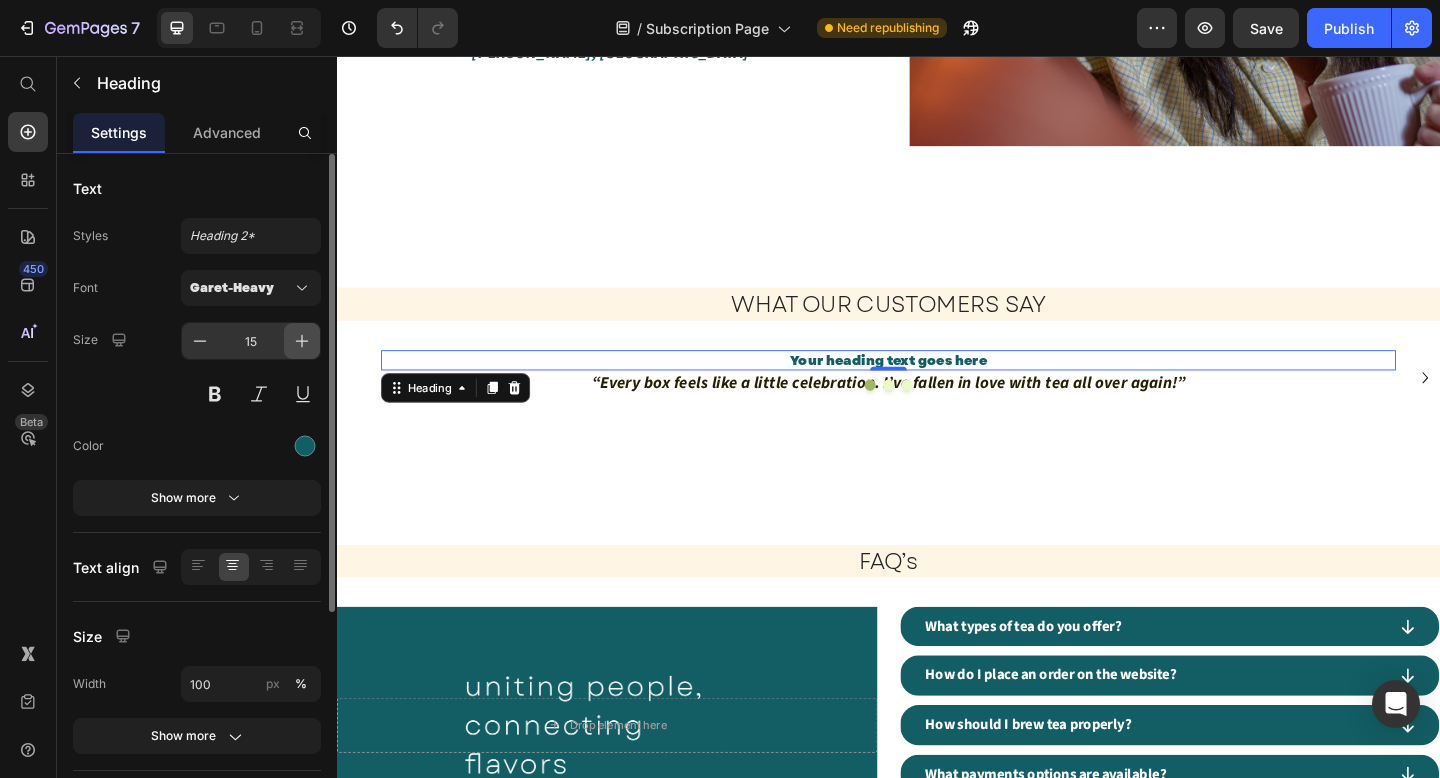 click 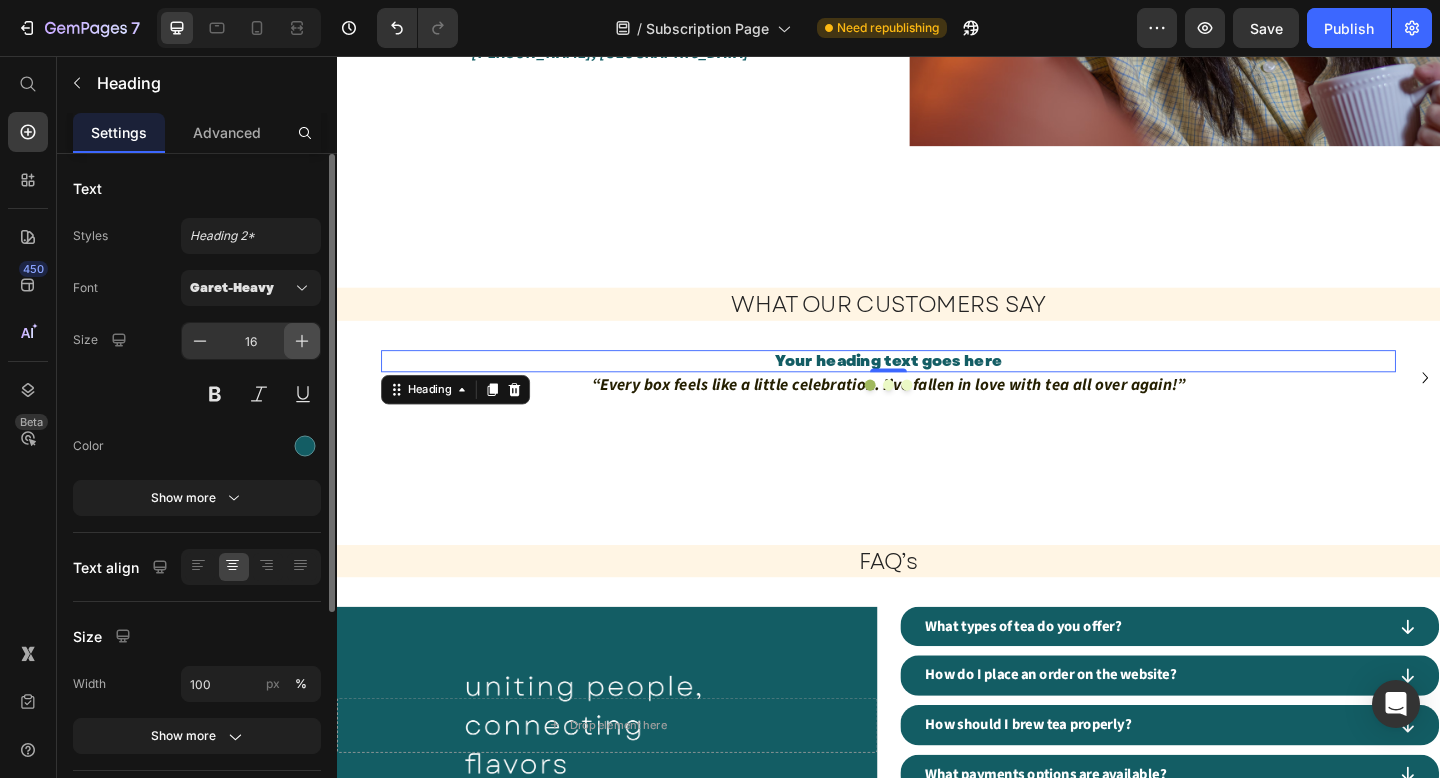 click 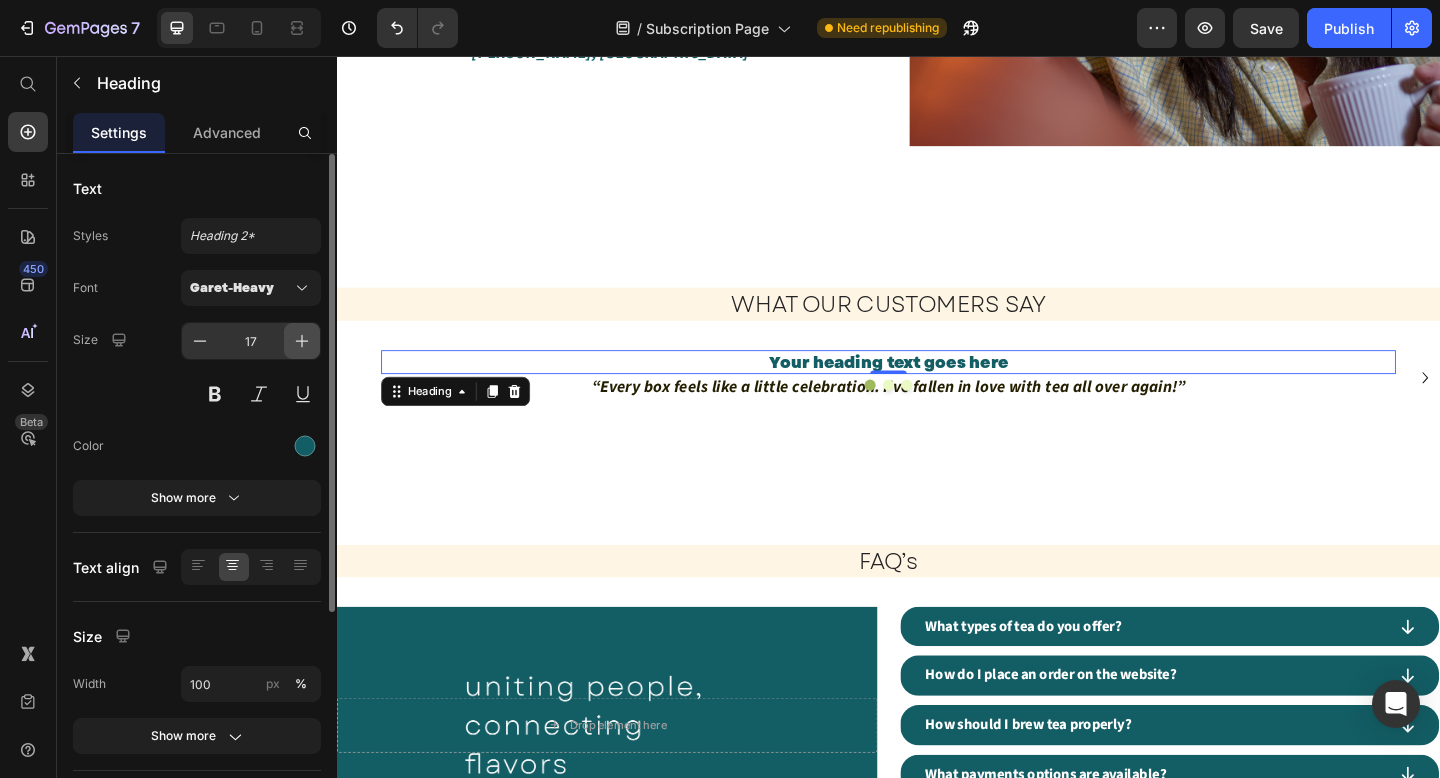 click 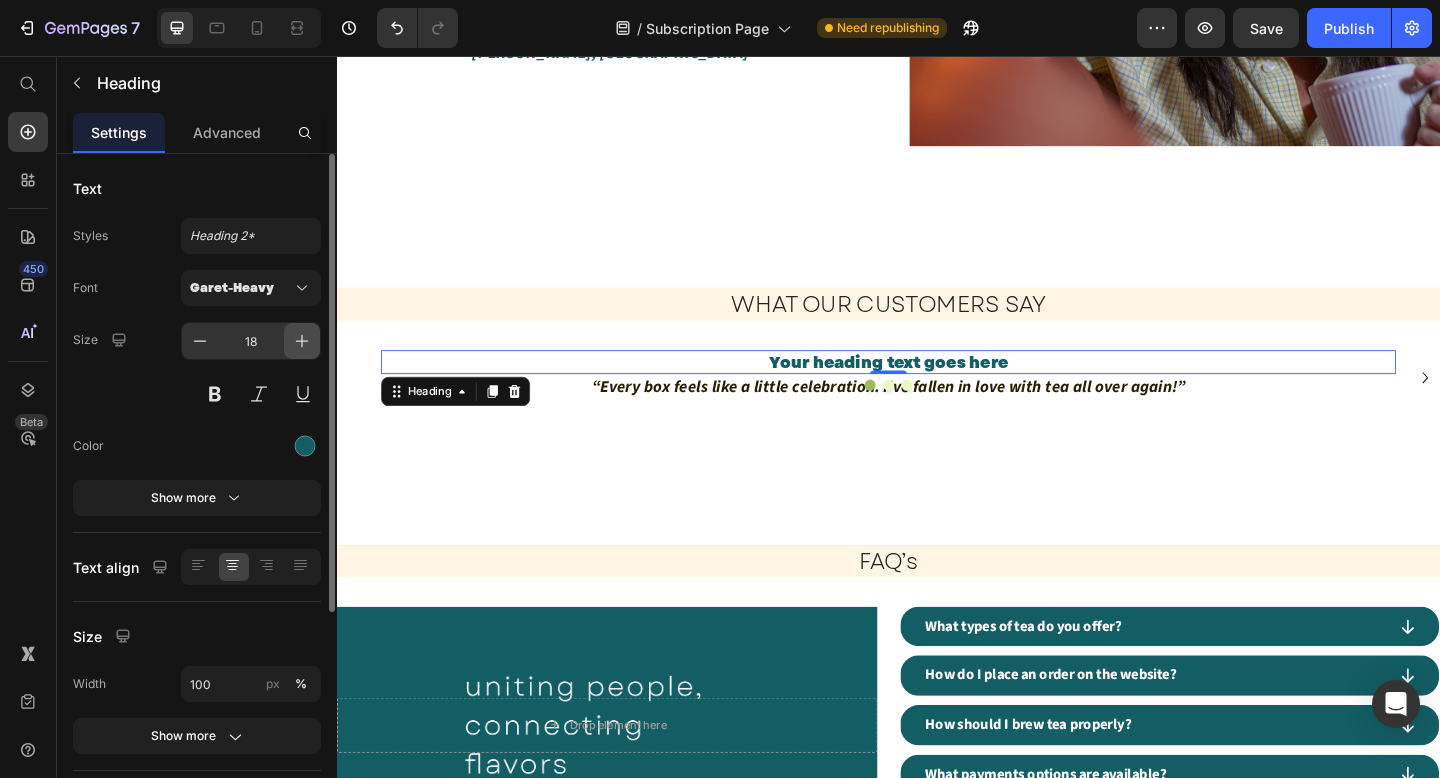 click 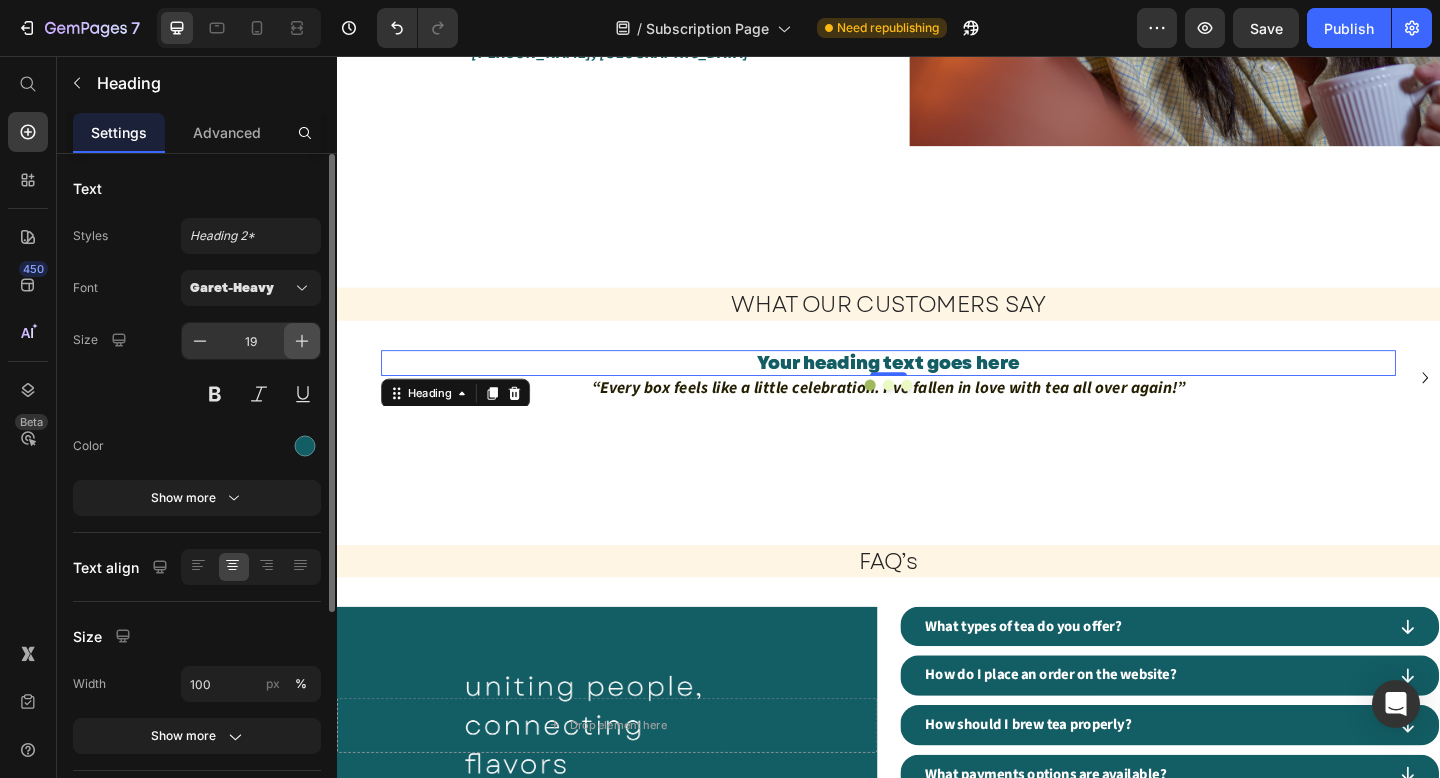 click 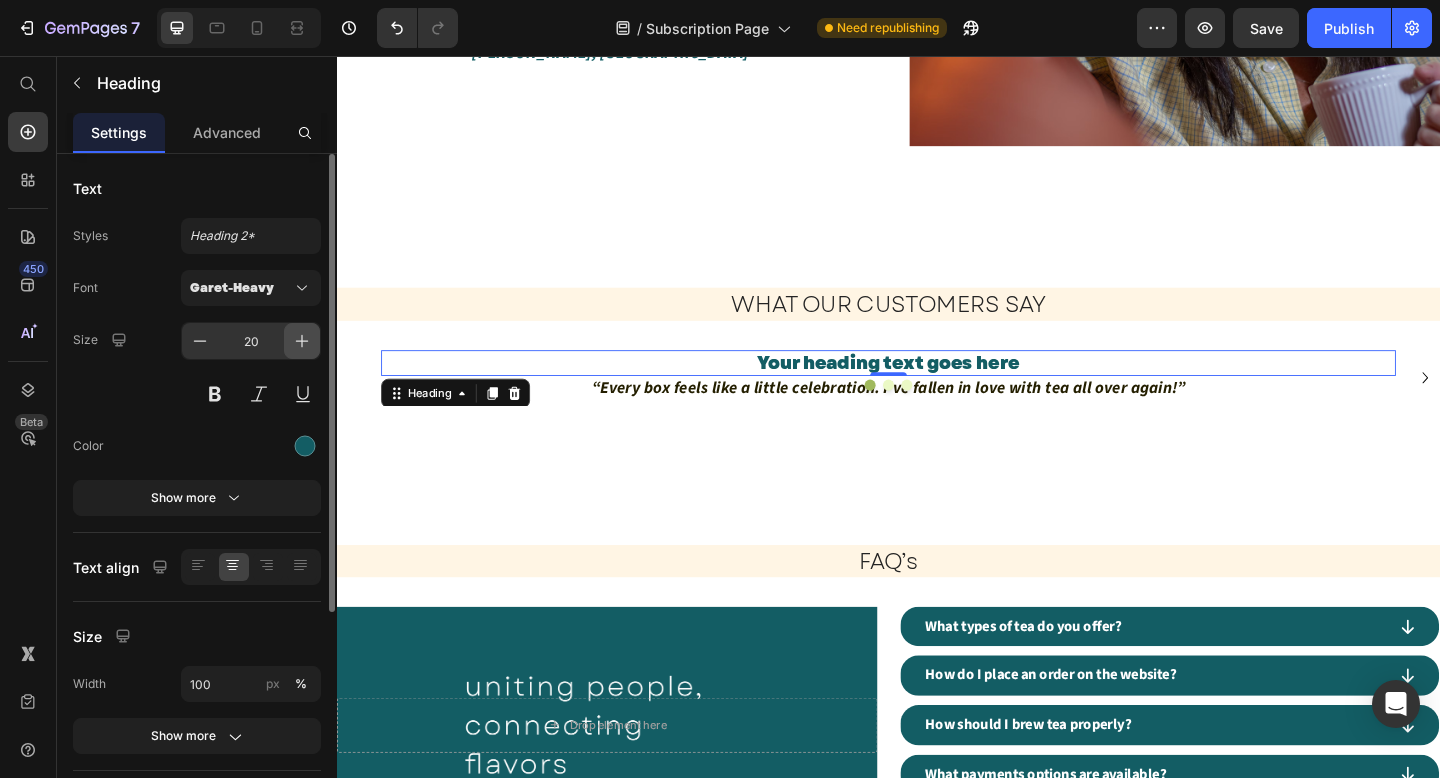 click 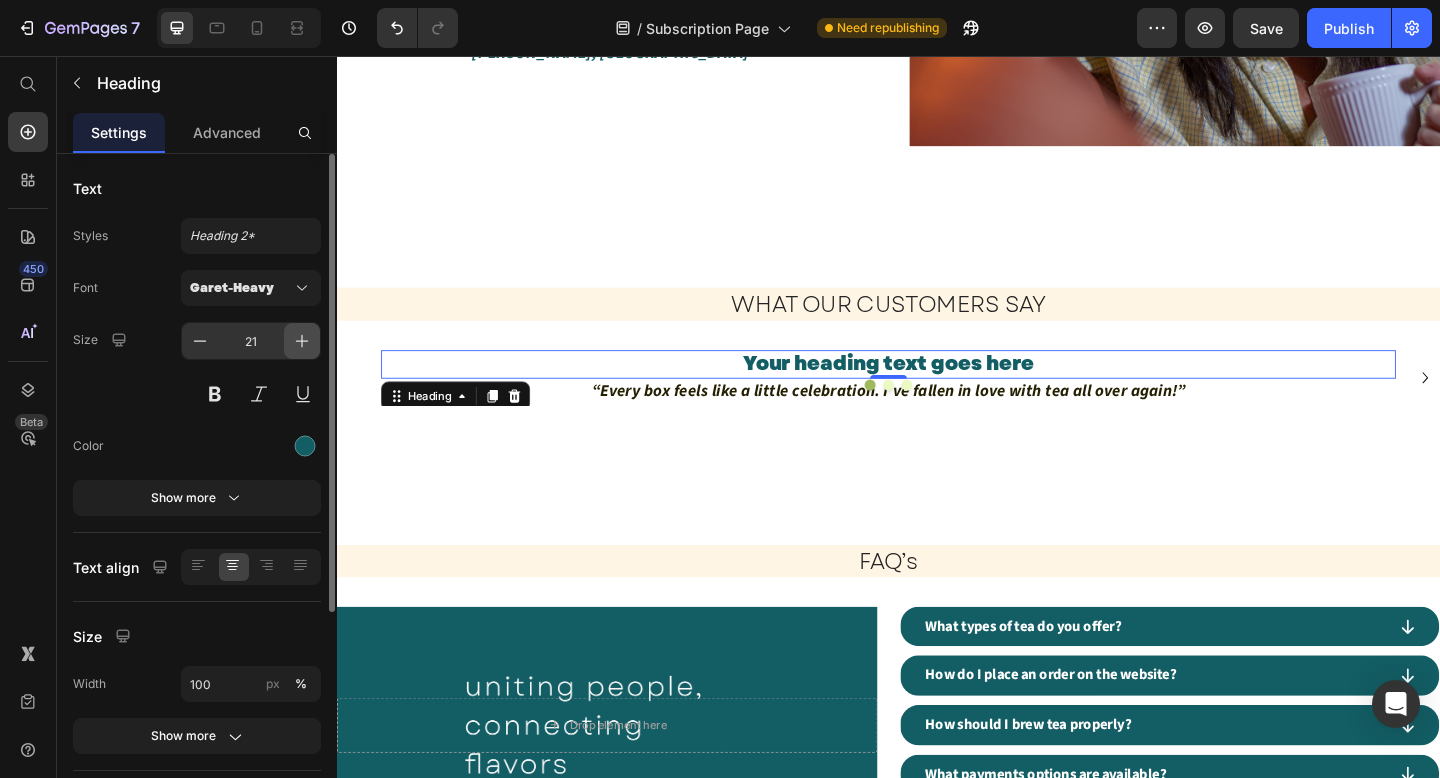 click 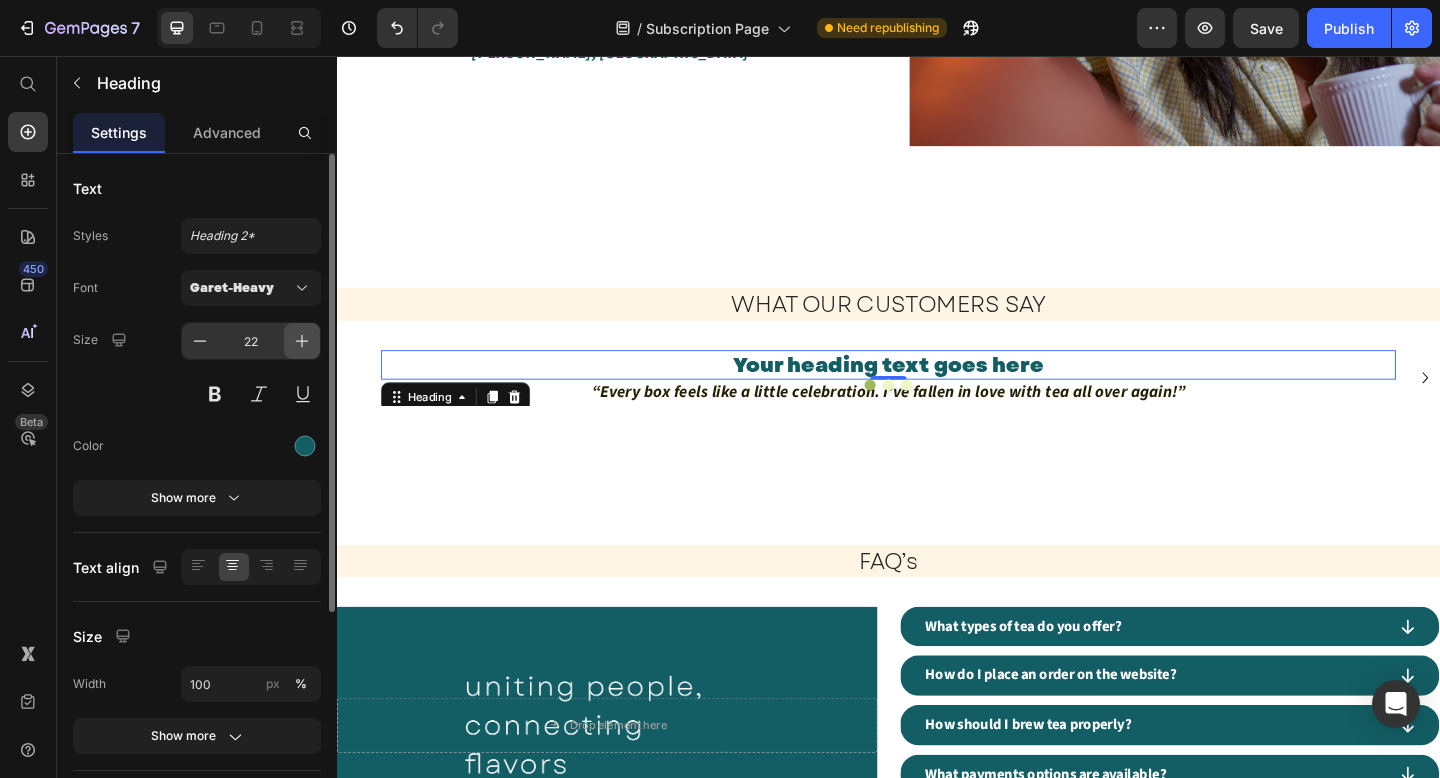 click 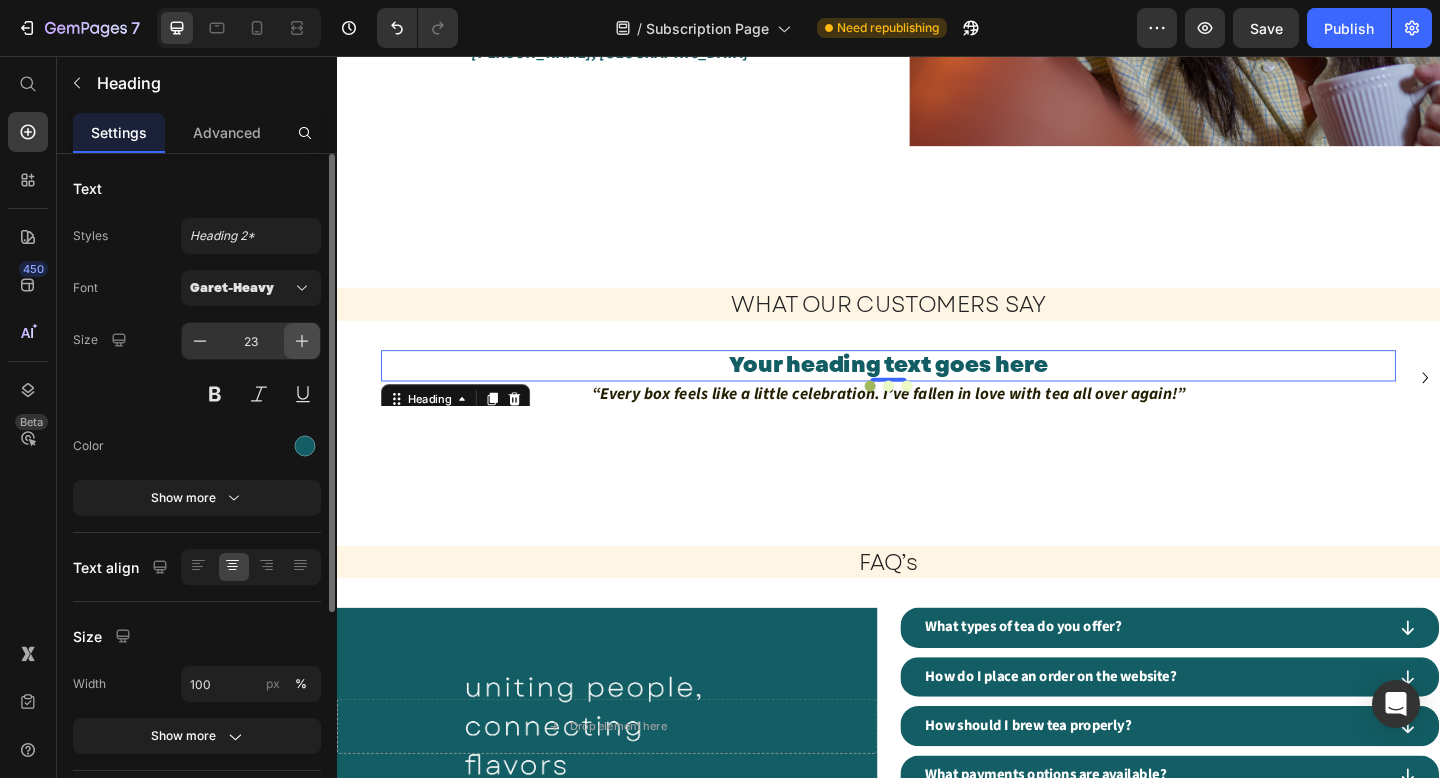 click 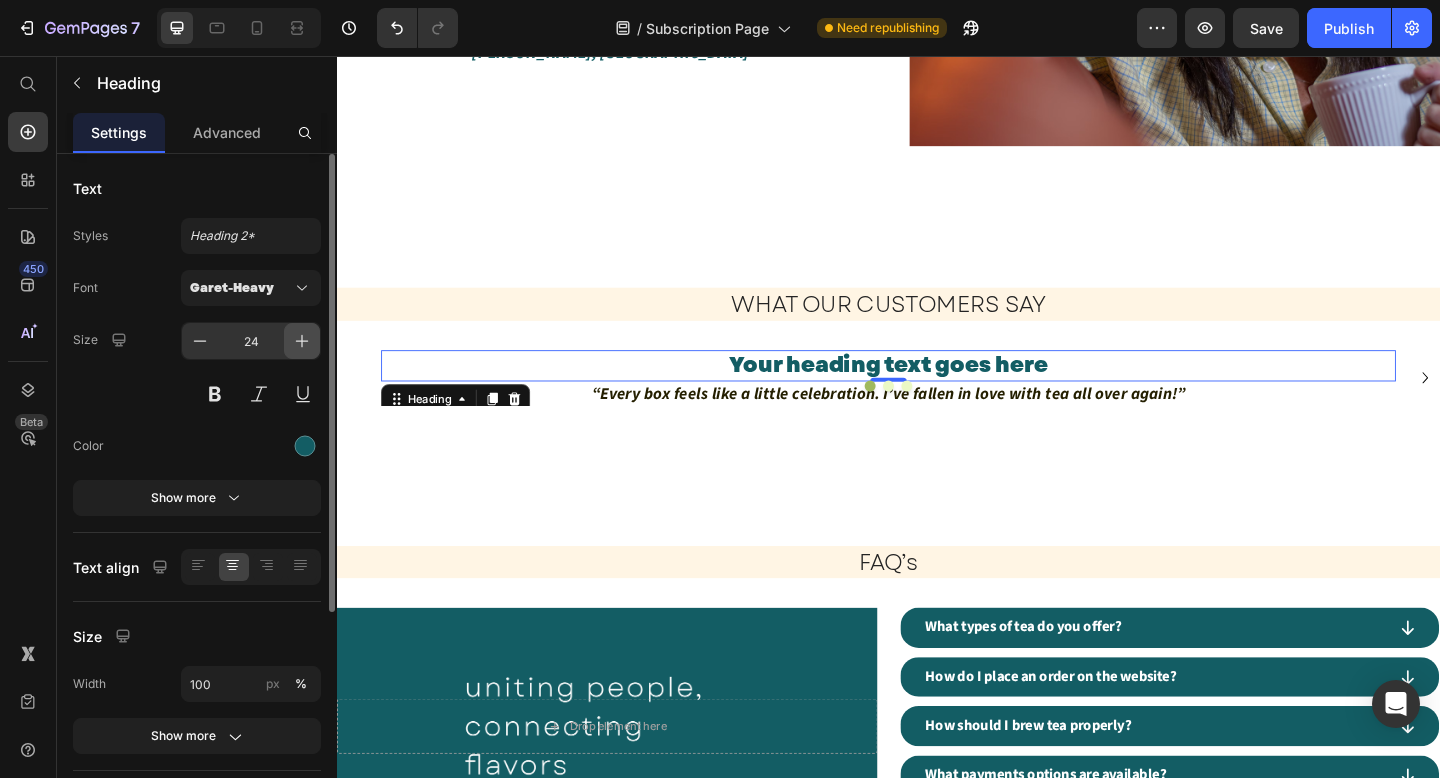 click 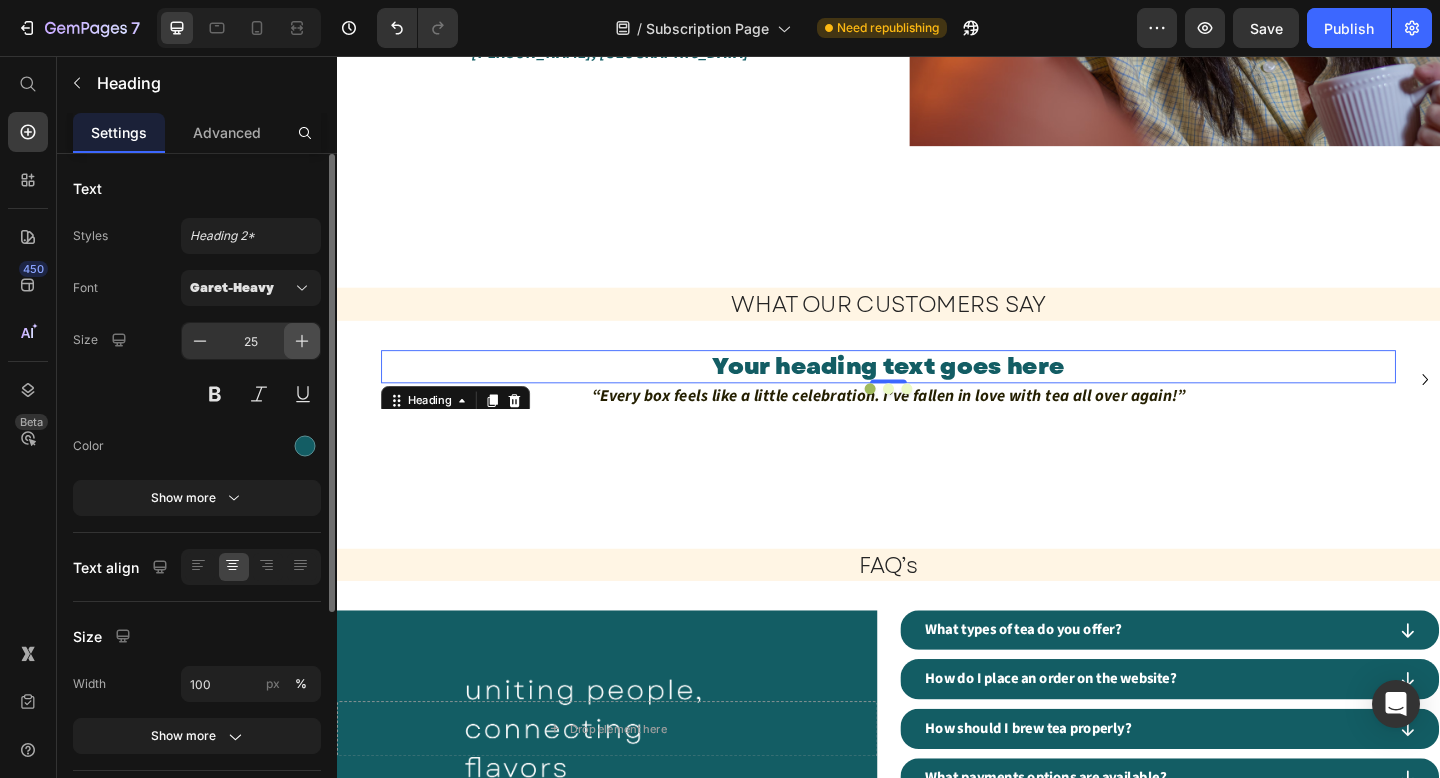 click 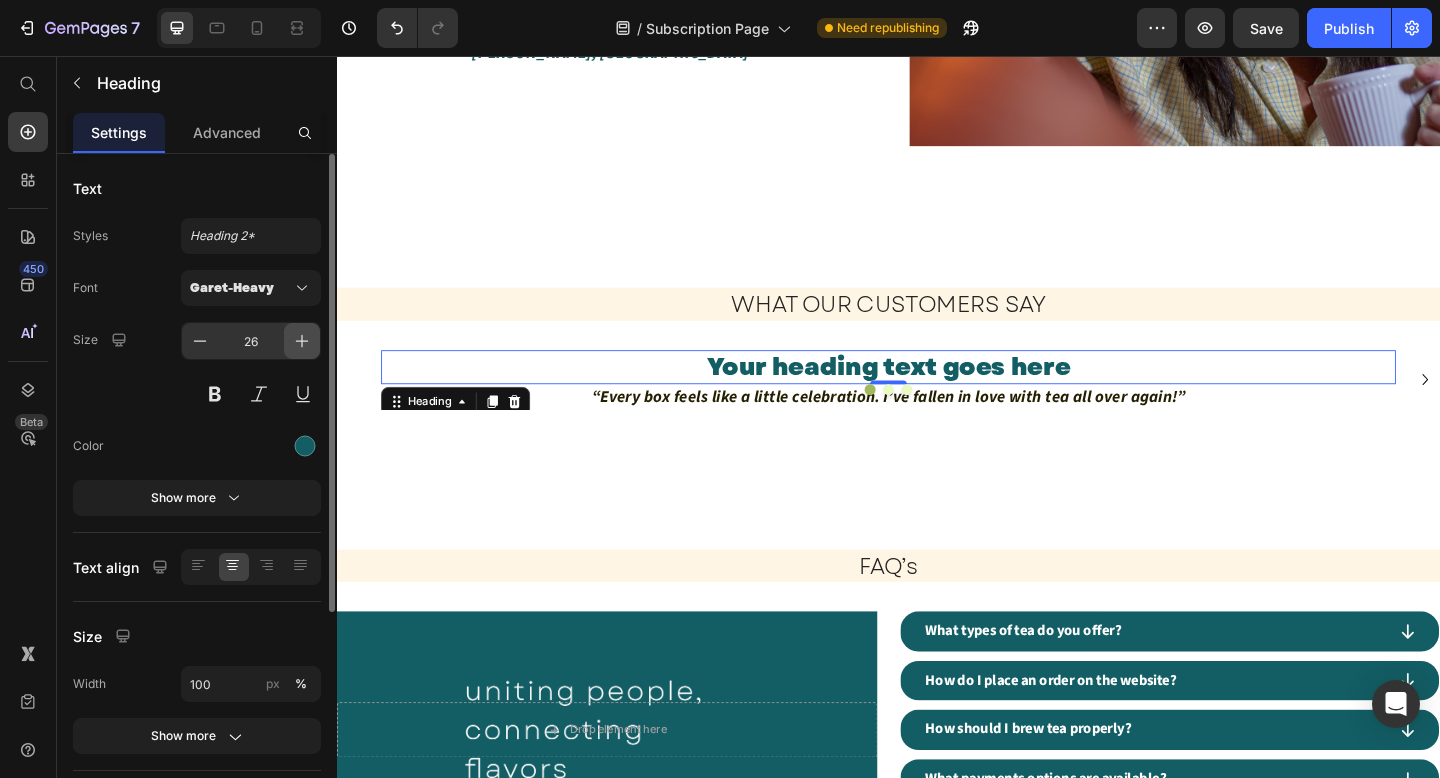 click 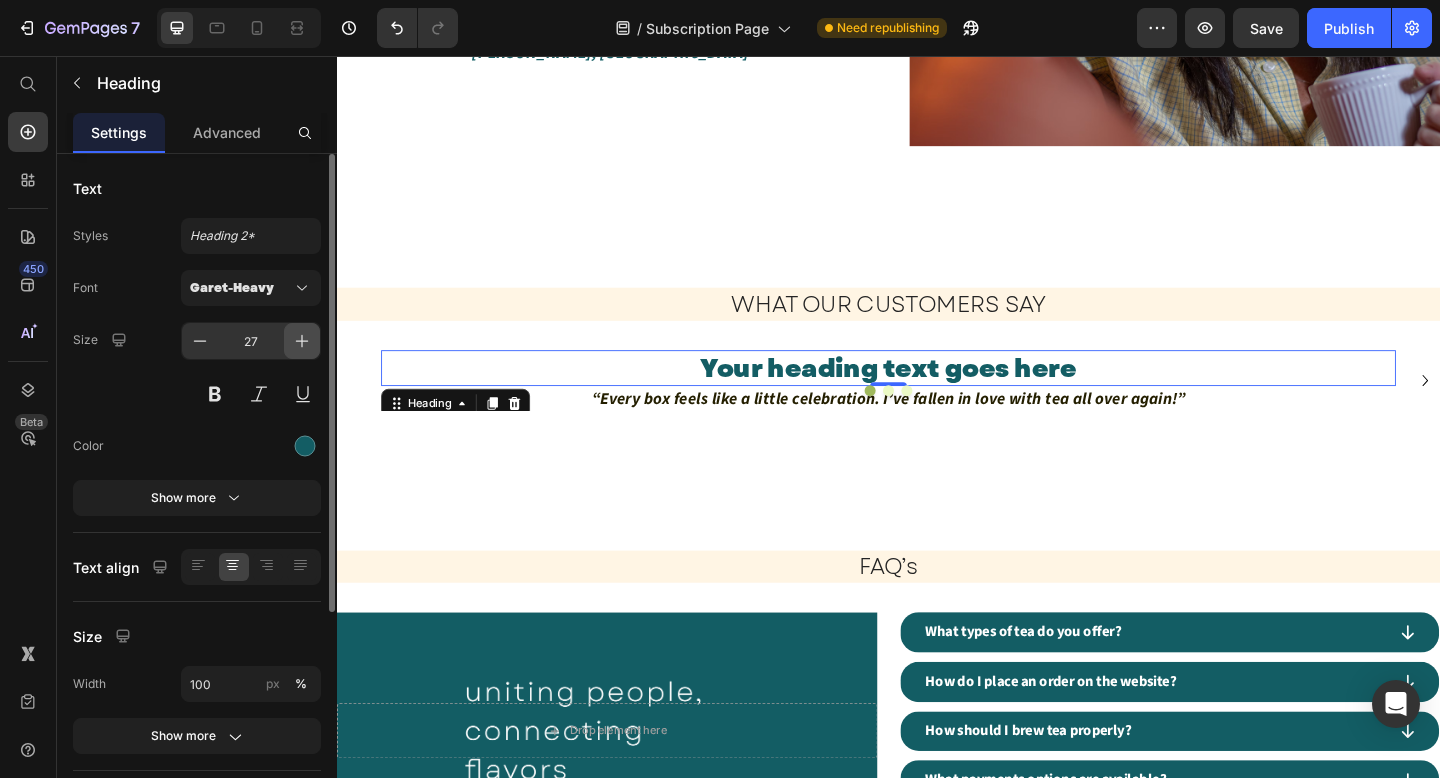 click 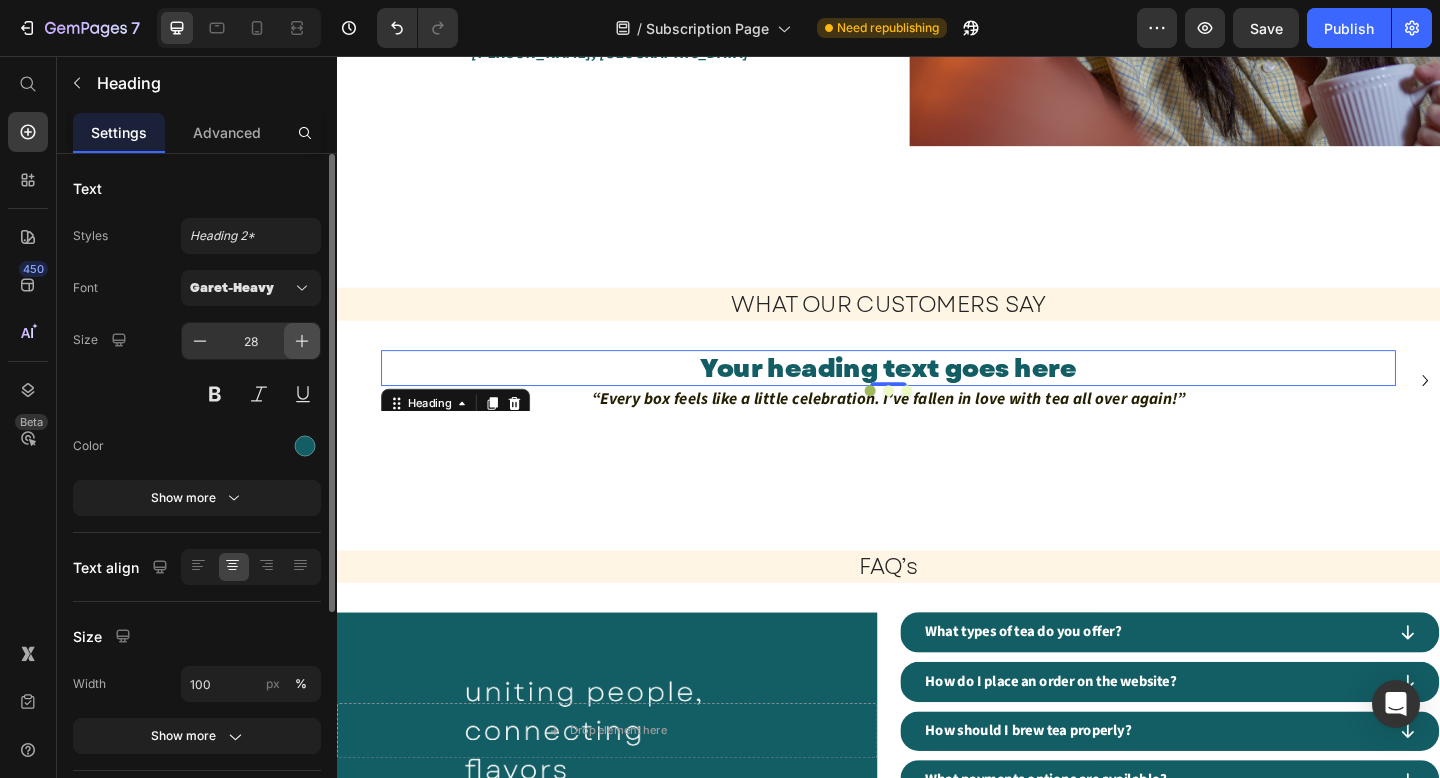 click 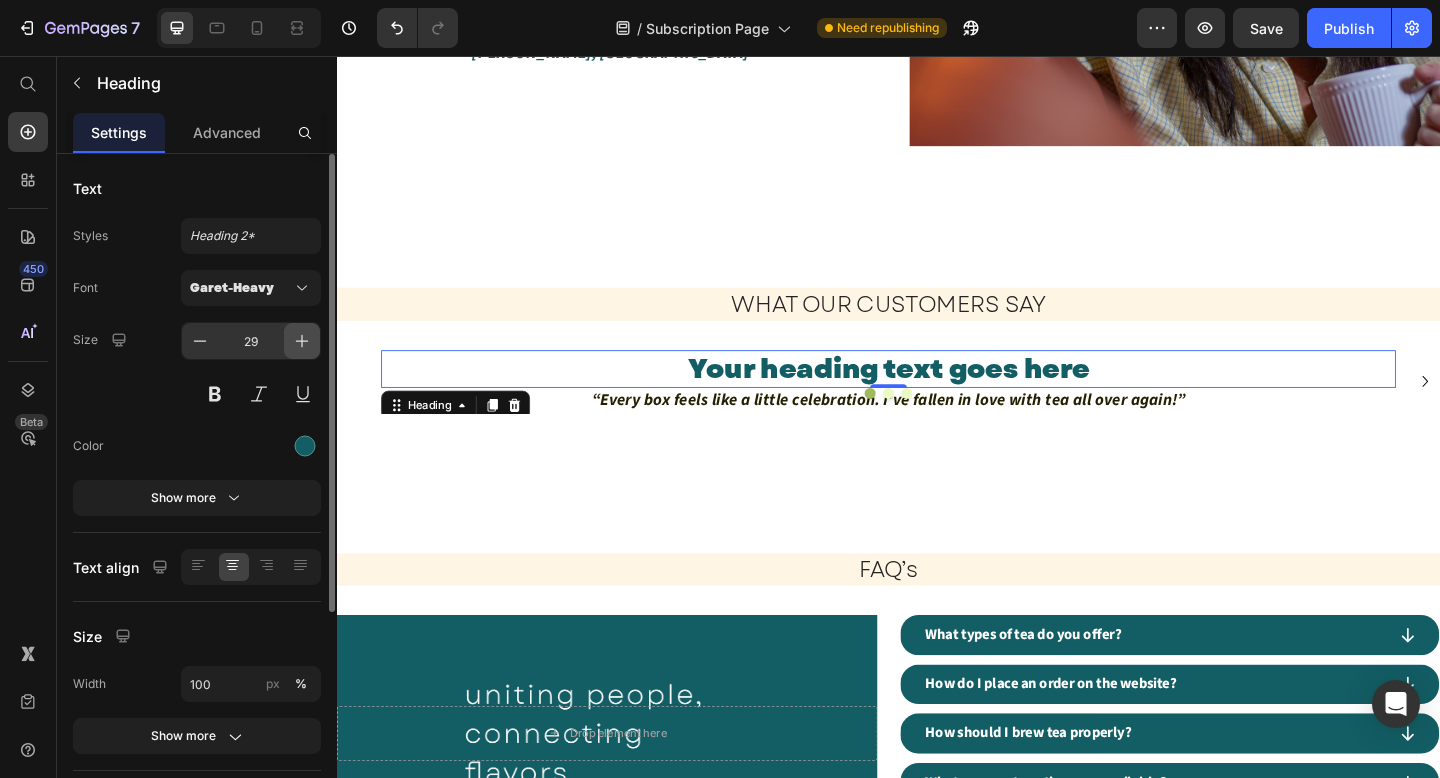 click 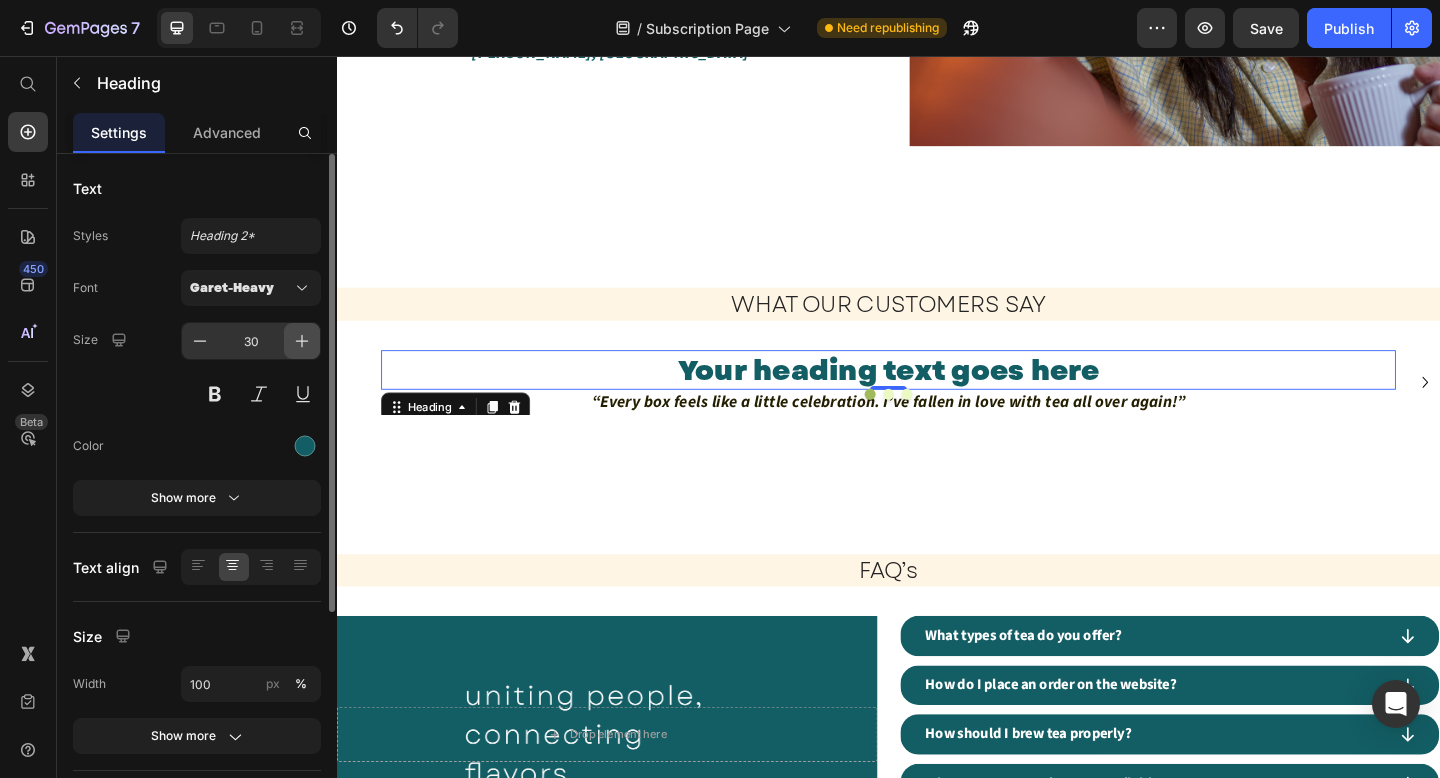 click 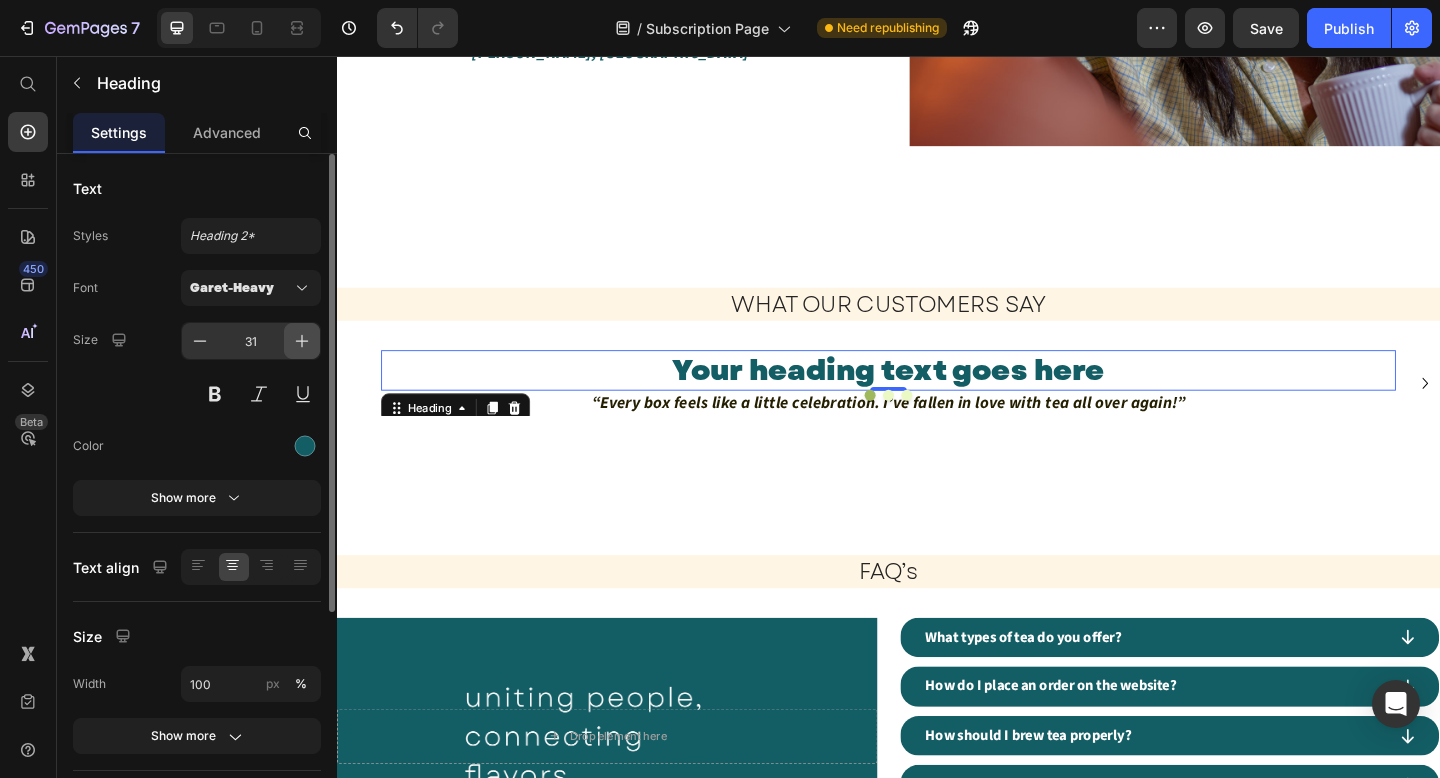 click 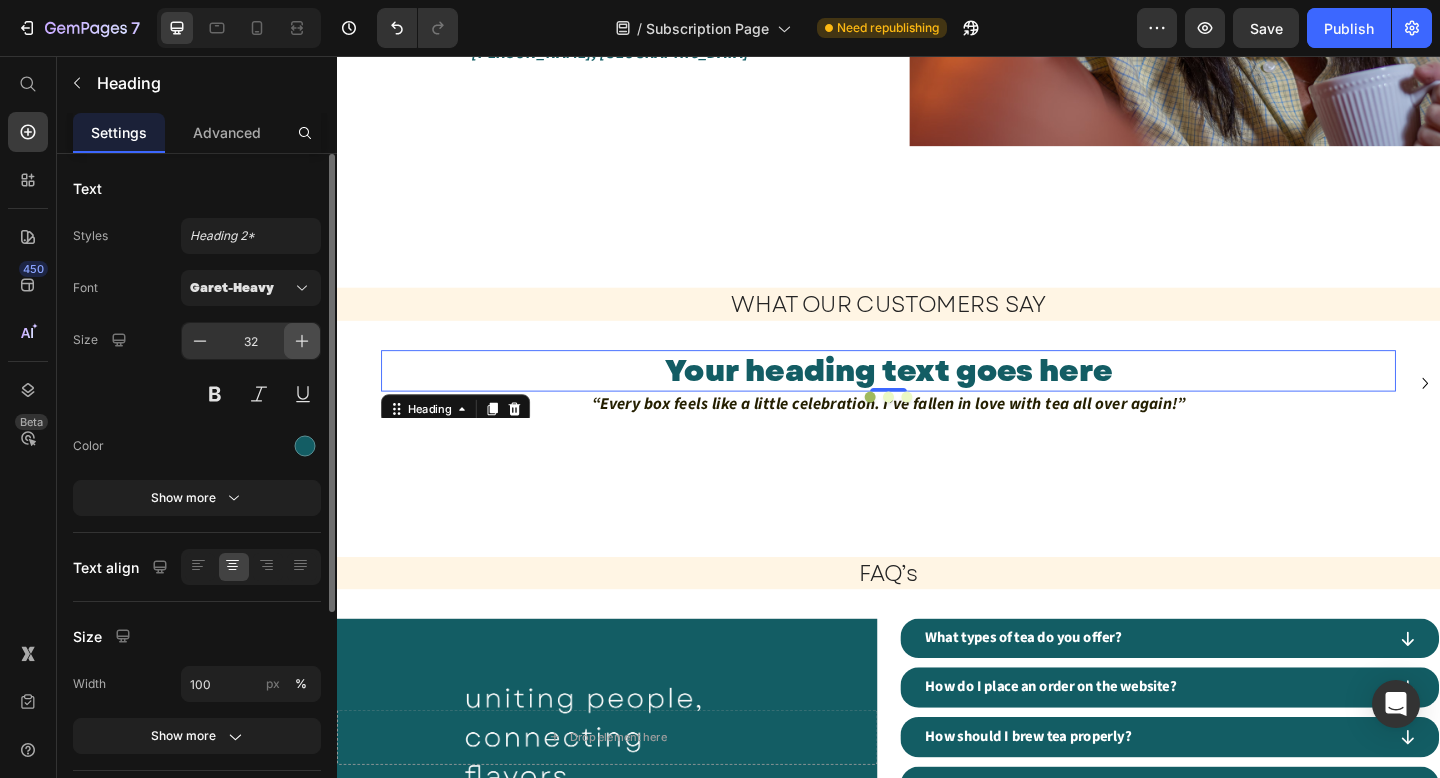 click 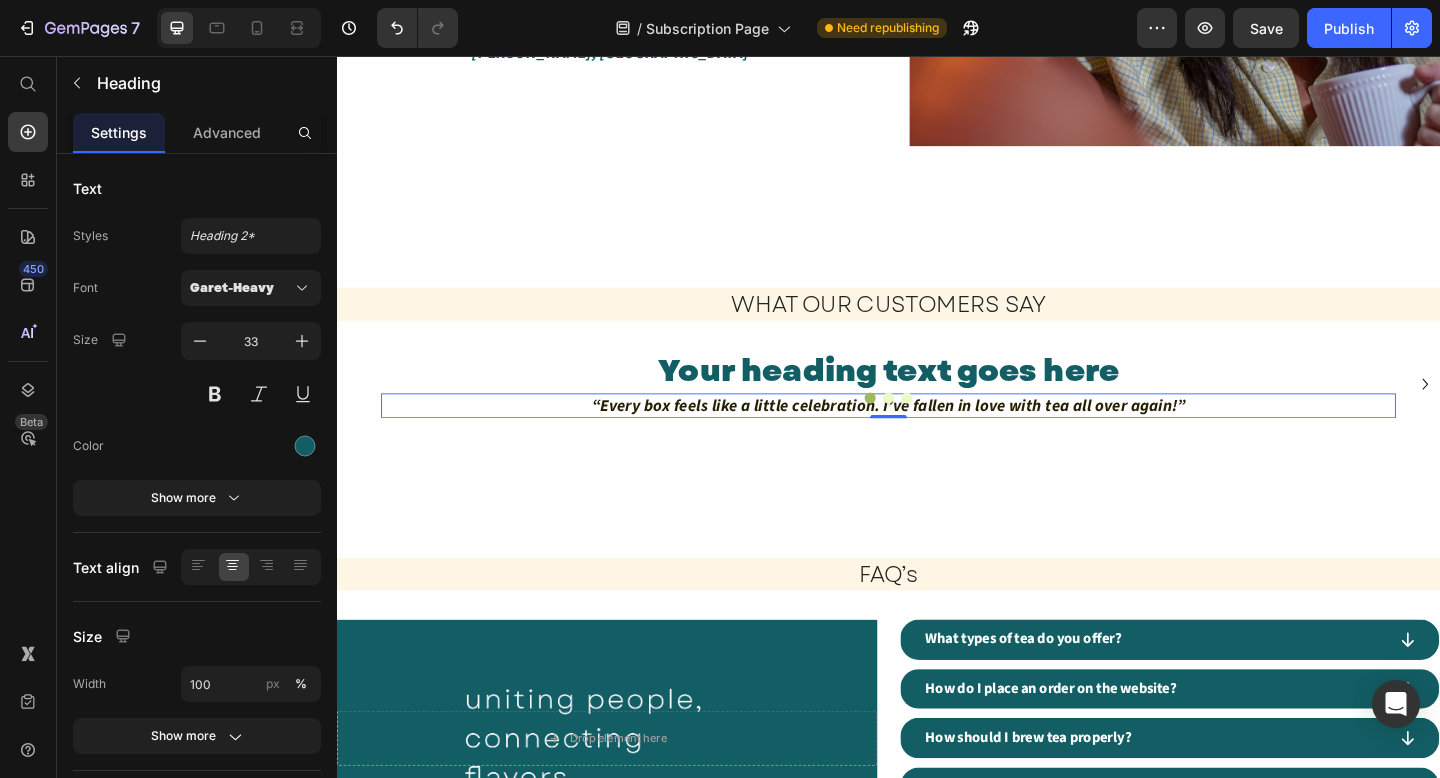 click on "“Every box feels like a little celebration. I’ve fallen in love with tea all over again!”" at bounding box center (937, 436) 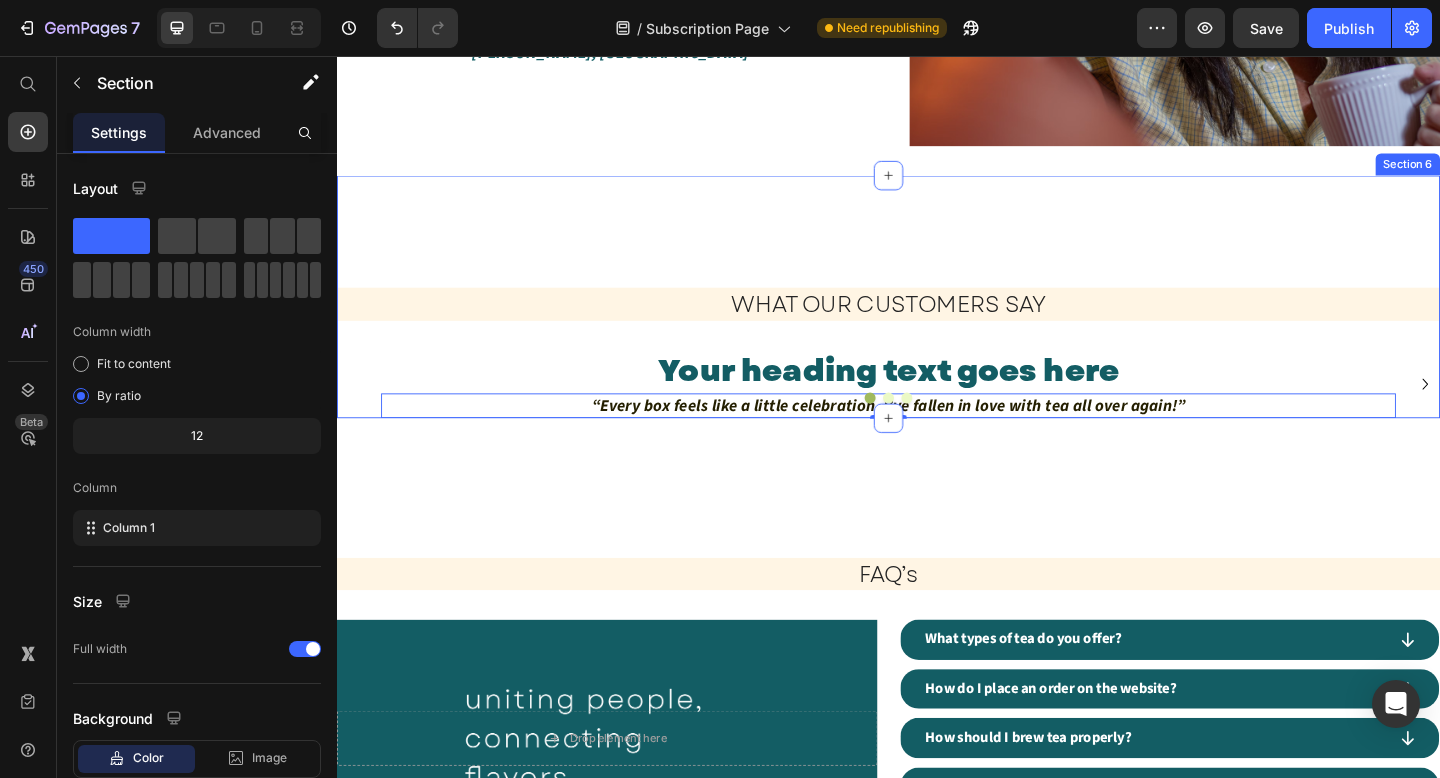 click on "WHAT OUR CUSTOMERS SAY Heading
Your heading text goes here Heading “Every box feels like a little celebration. I’ve fallen in love with tea all over again!”  Text Block   0 Row
Drop element here
Drop element here
Carousel" at bounding box center [937, 319] 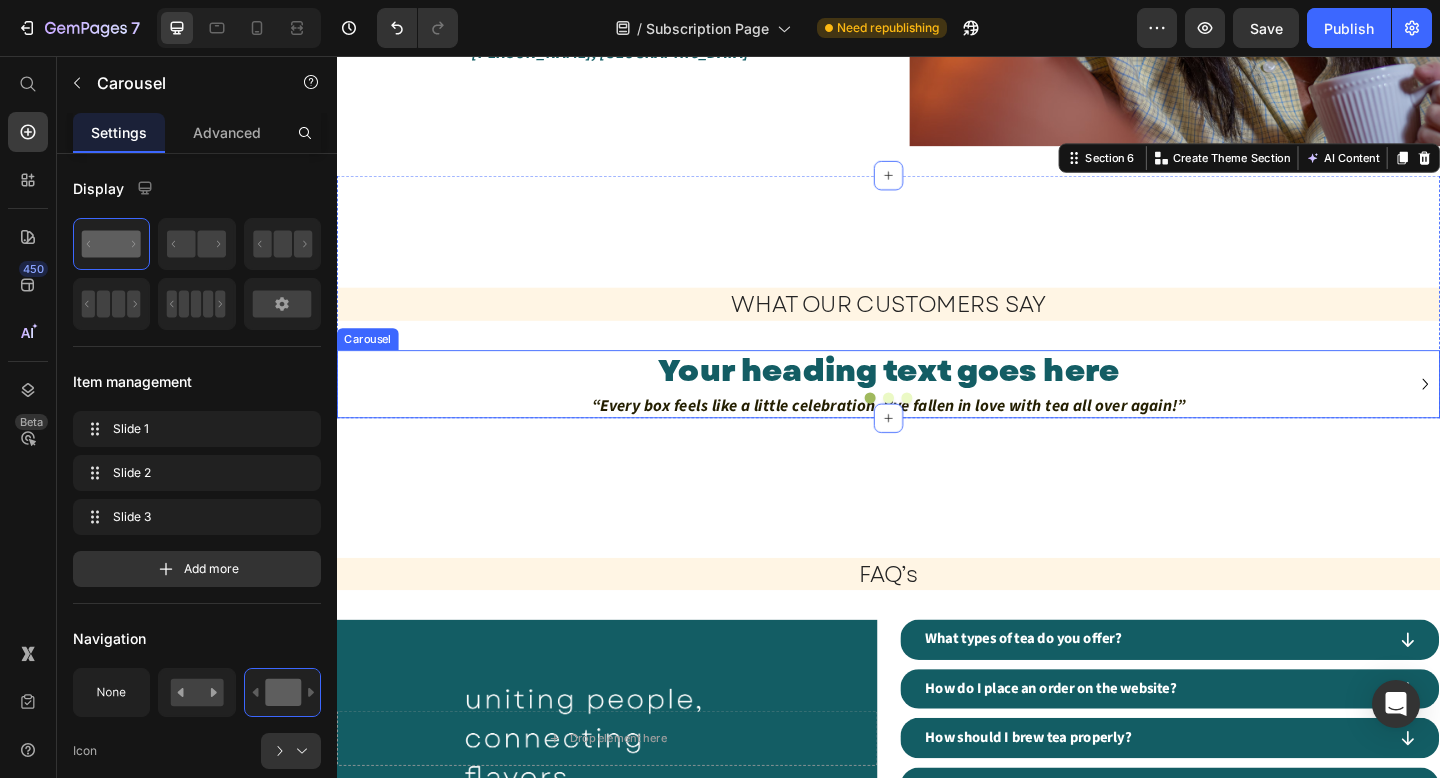 click on "Your heading text goes here Heading “Every box feels like a little celebration. I’ve fallen in love with tea all over again!”  Text Block Row
Drop element here
Drop element here" at bounding box center (937, 413) 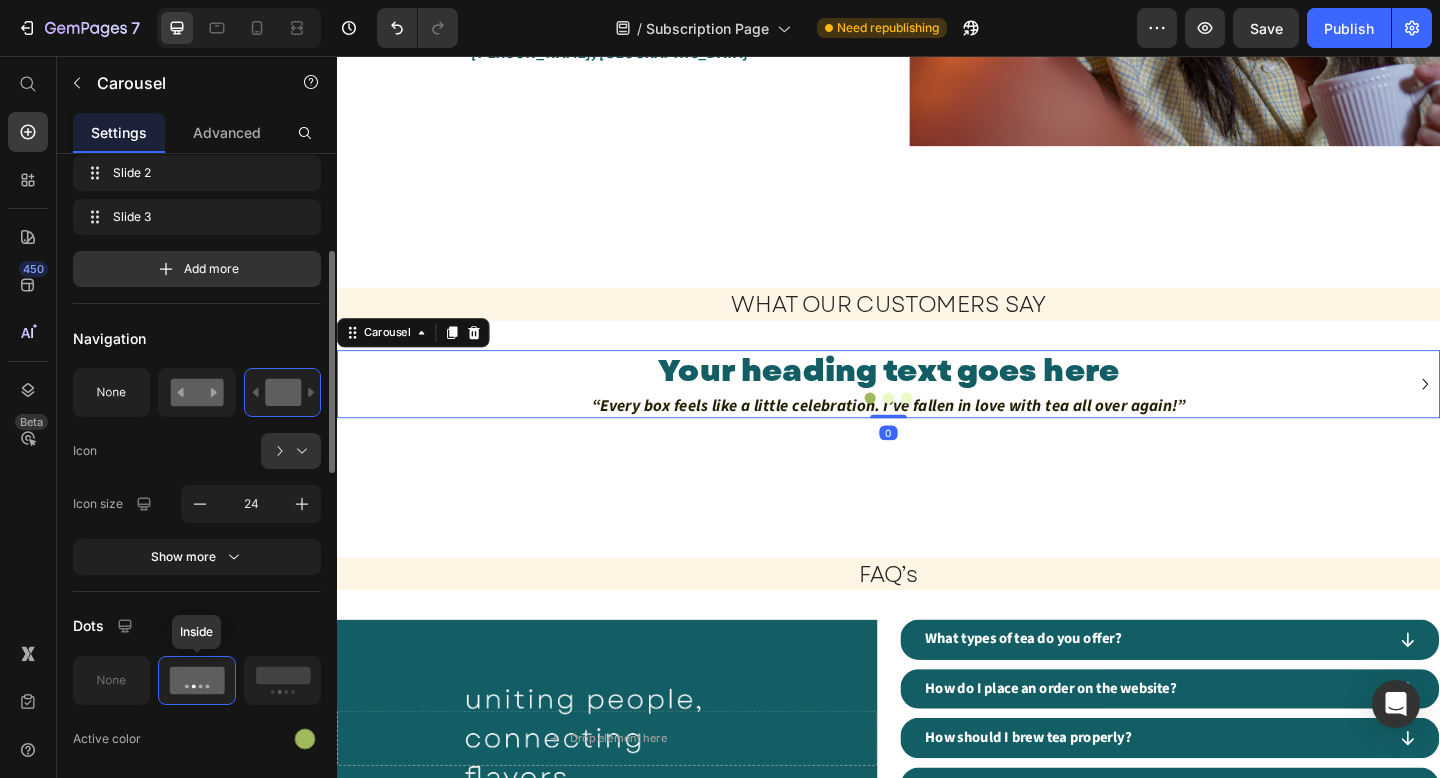 scroll, scrollTop: 358, scrollLeft: 0, axis: vertical 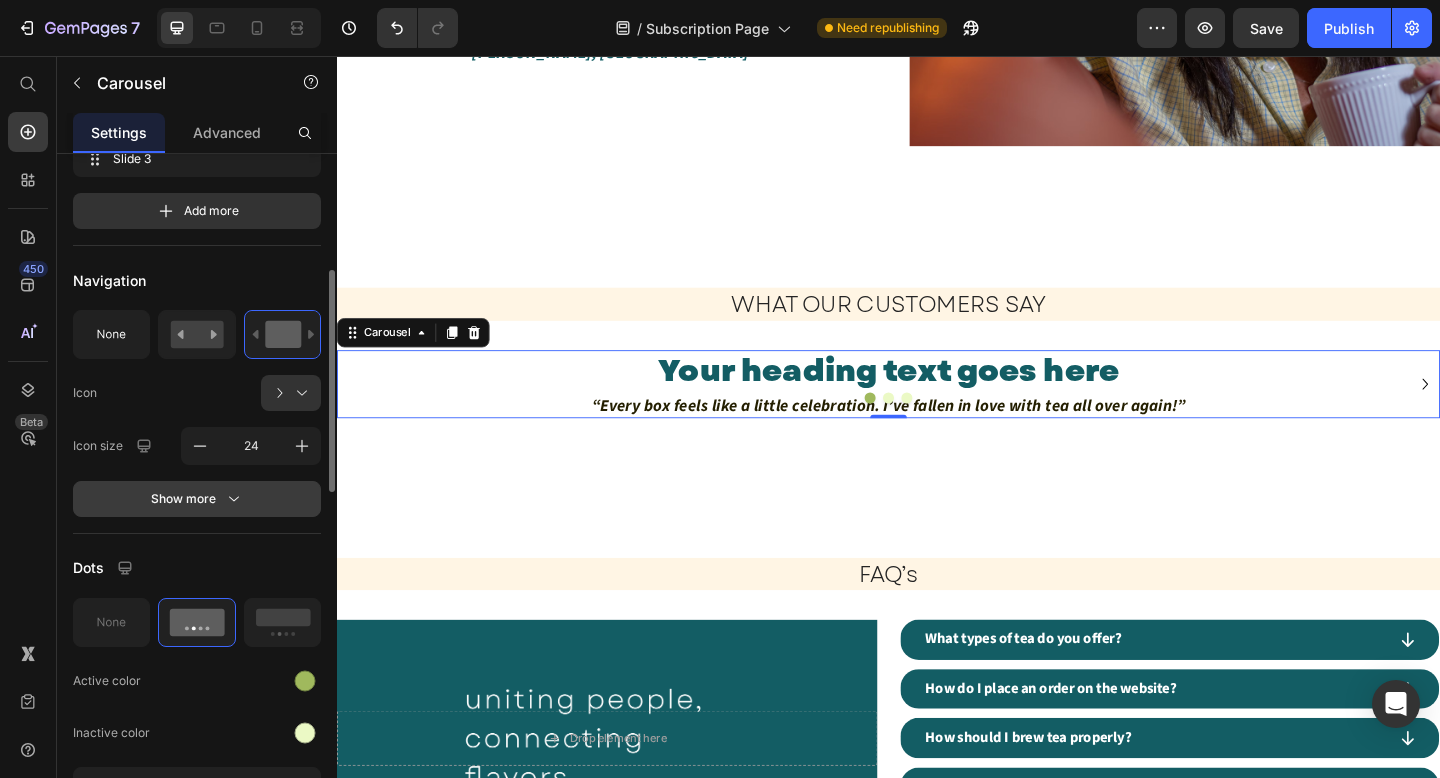 click on "Show more" at bounding box center [197, 499] 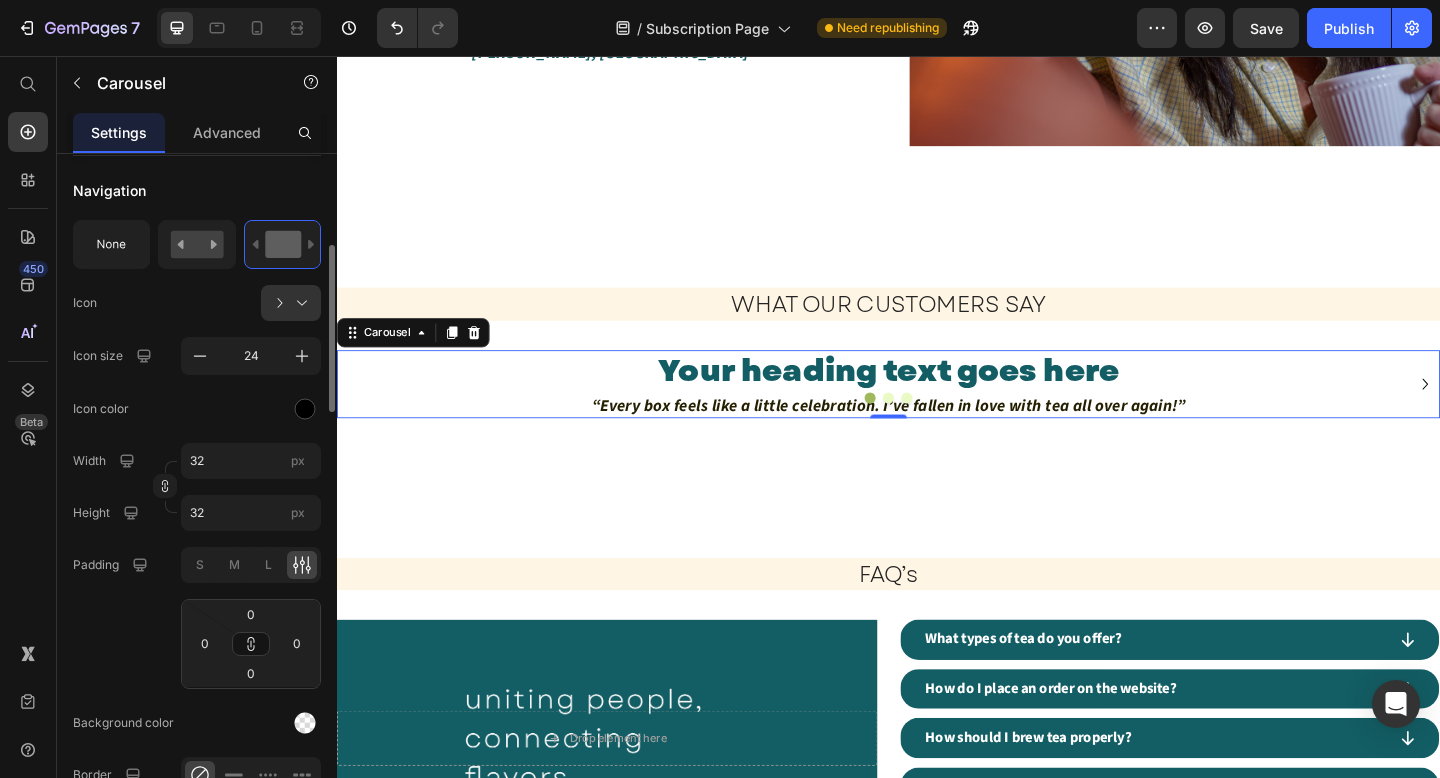 scroll, scrollTop: 432, scrollLeft: 0, axis: vertical 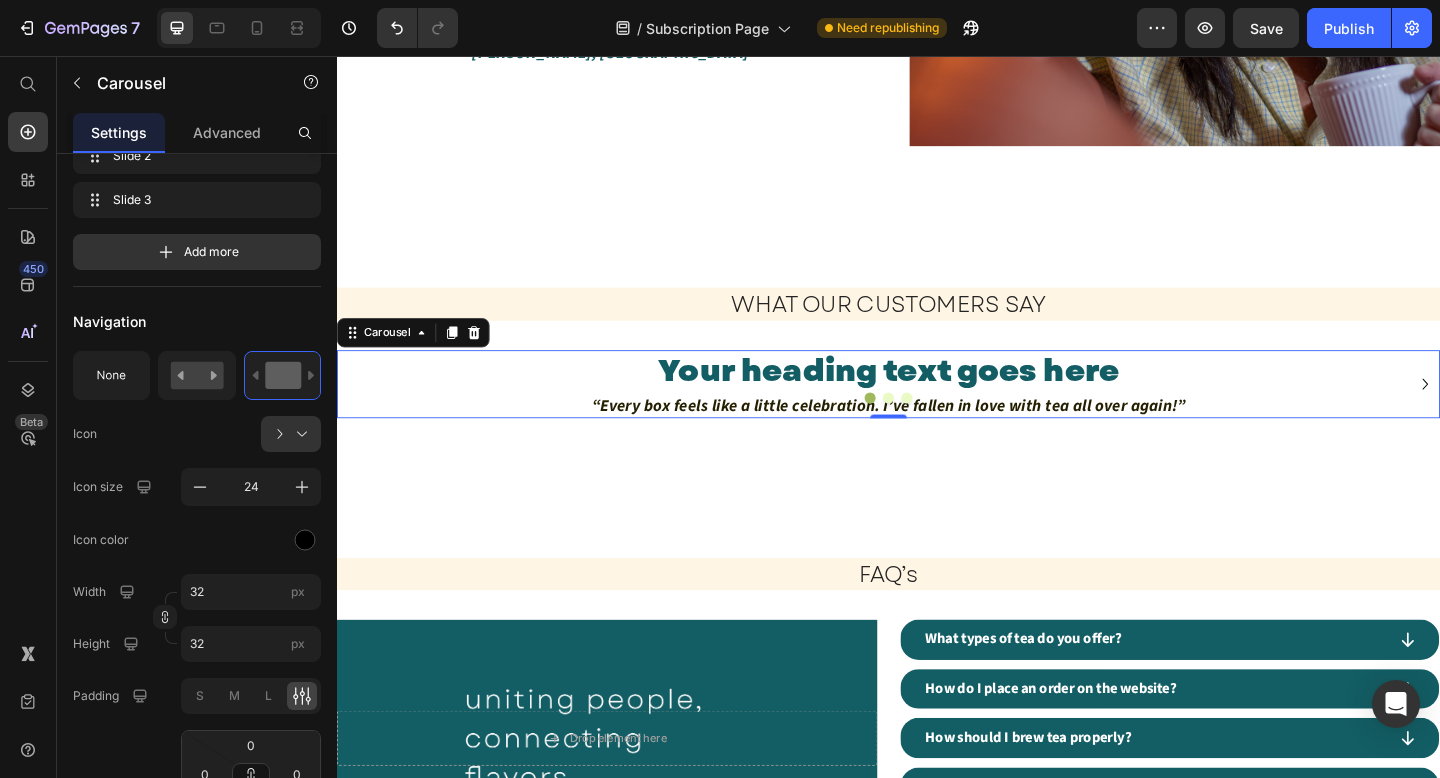 click on "Your heading text goes here Heading “Every box feels like a little celebration. I’ve fallen in love with tea all over again!”  Text Block Row
Drop element here
Drop element here" at bounding box center [937, 413] 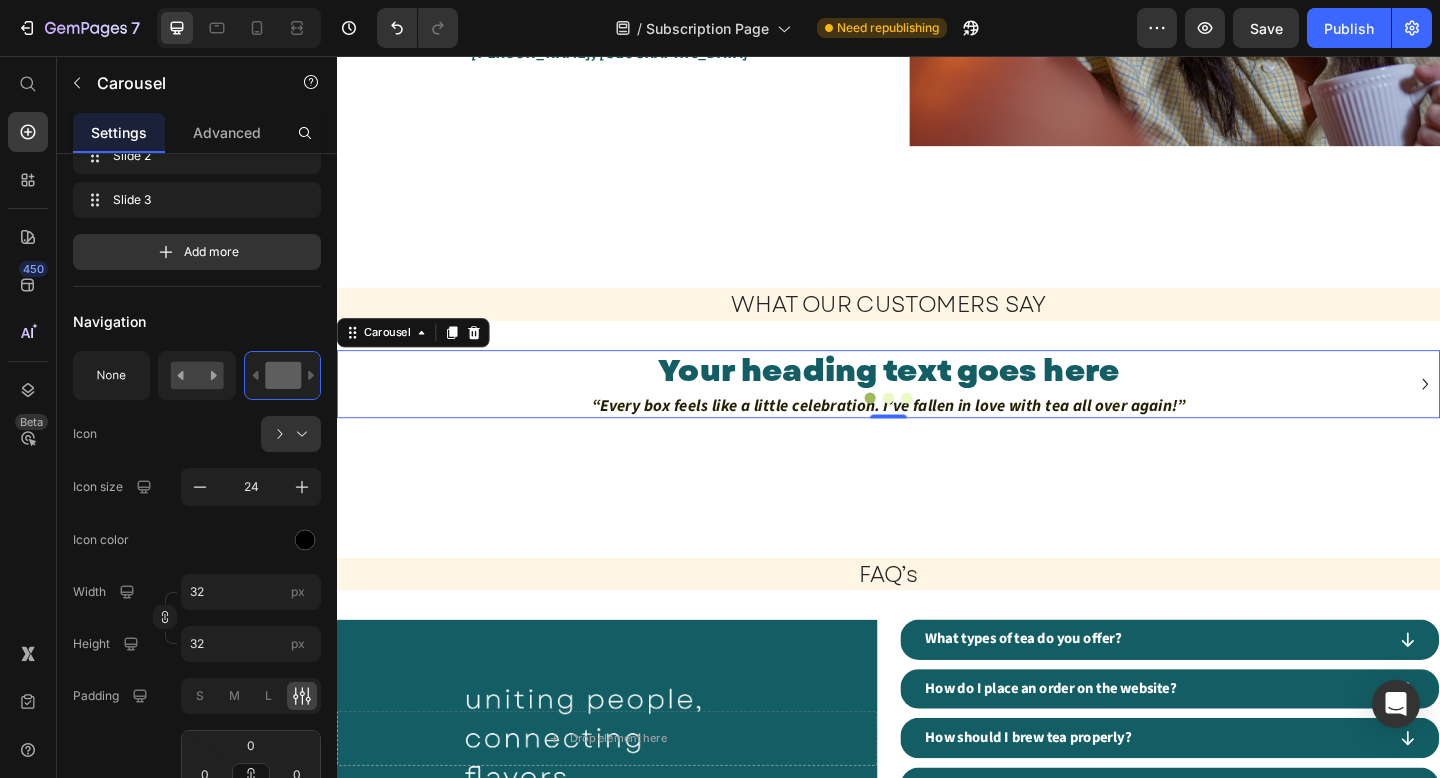 click on "Your heading text goes here Heading “Every box feels like a little celebration. I’ve fallen in love with tea all over again!”  Text Block Row
Drop element here
Drop element here" at bounding box center (937, 413) 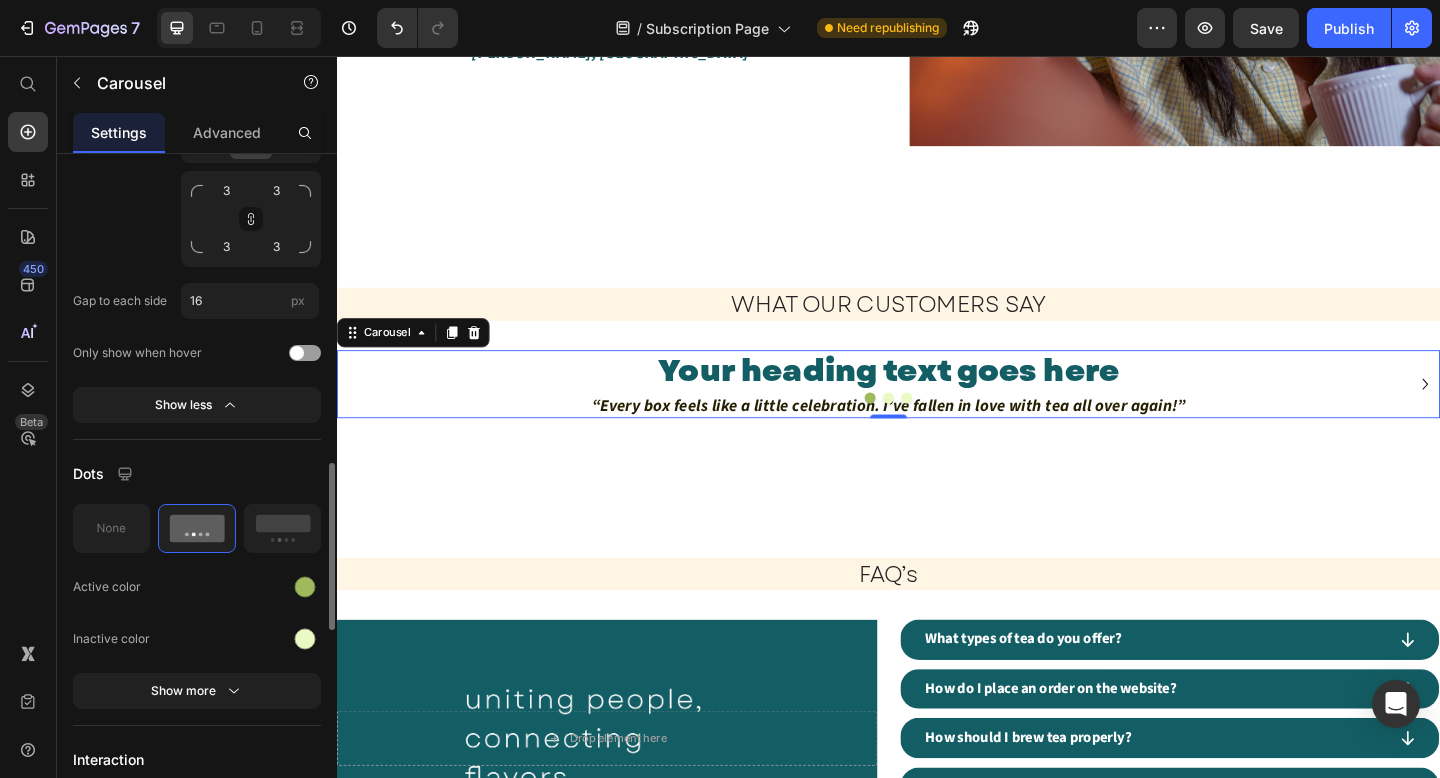 scroll, scrollTop: 1164, scrollLeft: 0, axis: vertical 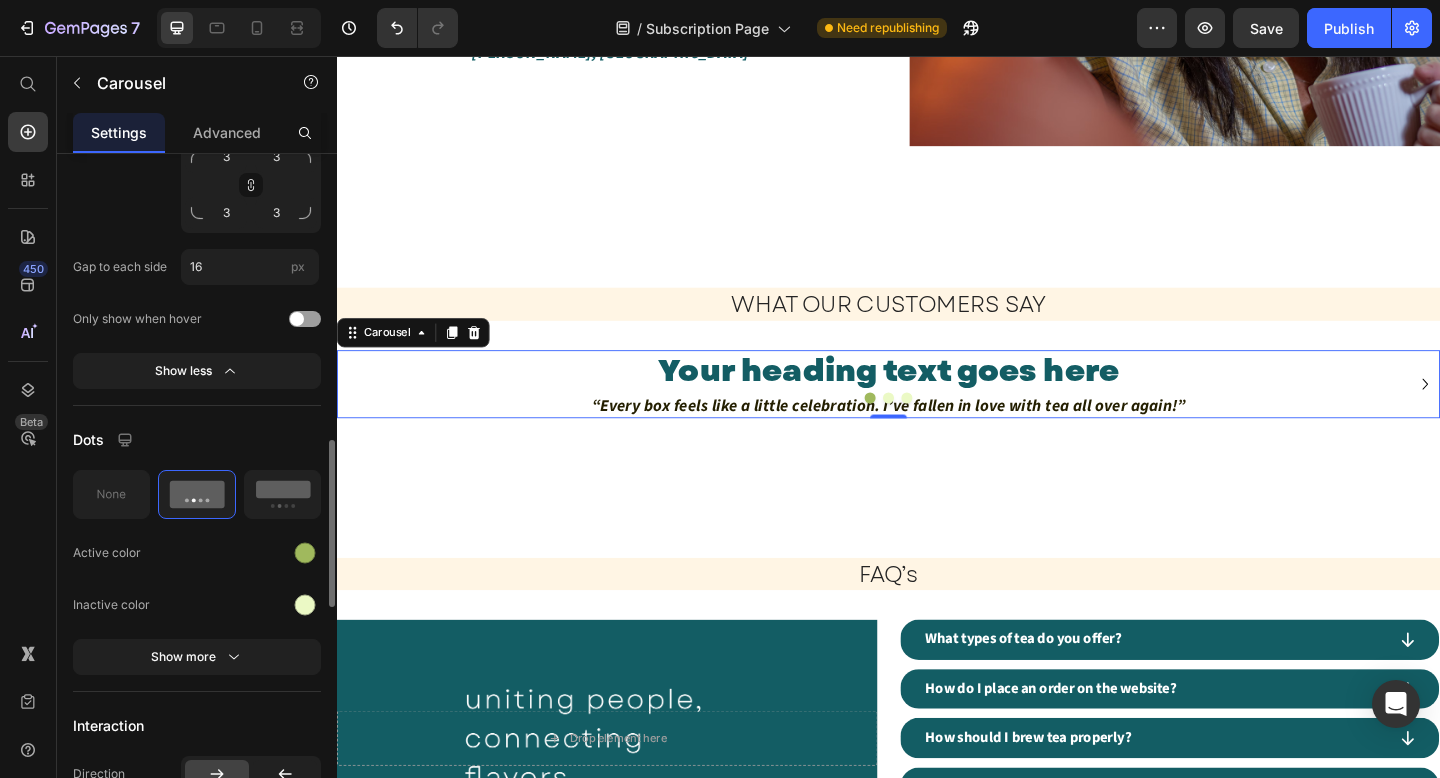 click 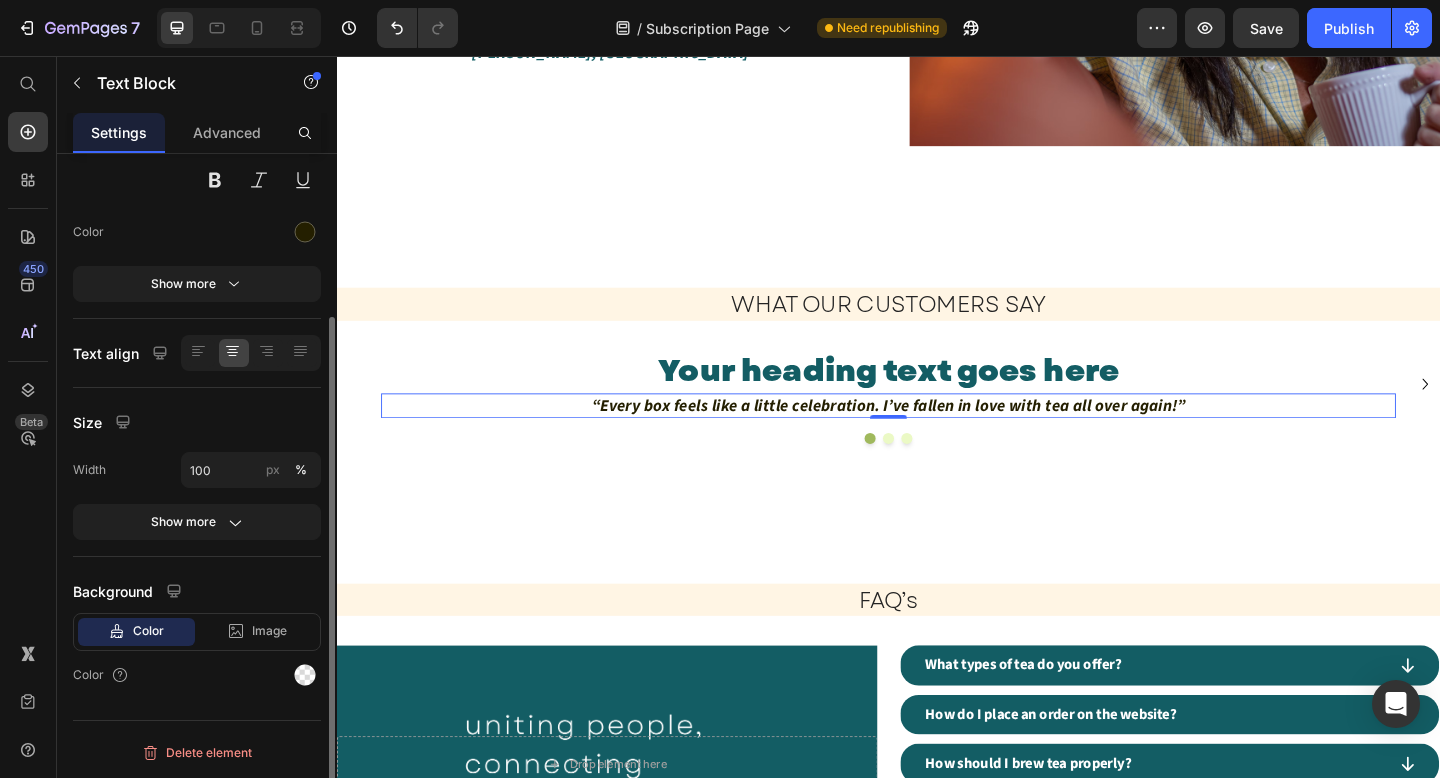 scroll, scrollTop: 0, scrollLeft: 0, axis: both 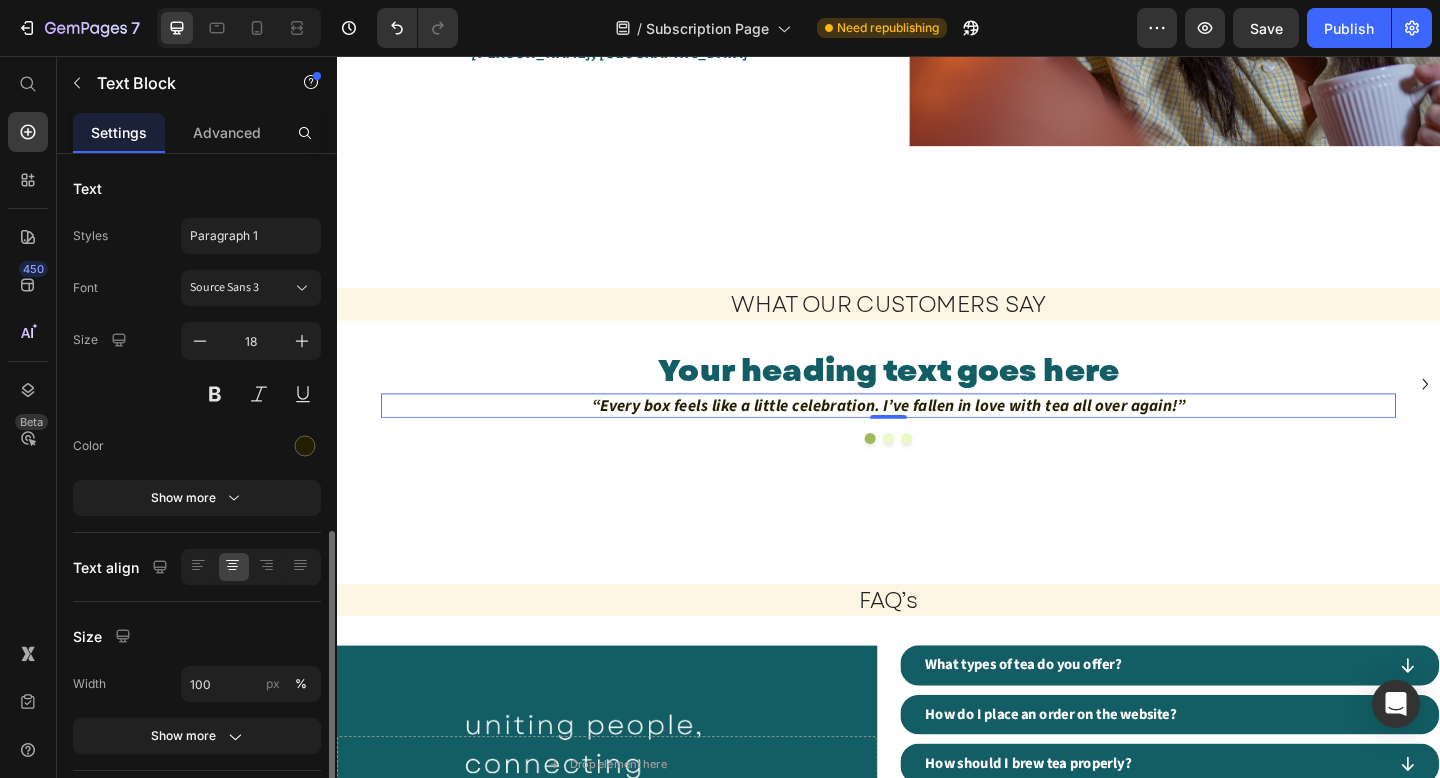 click on "“Every box feels like a little celebration. I’ve fallen in love with tea all over again!”" at bounding box center [937, 436] 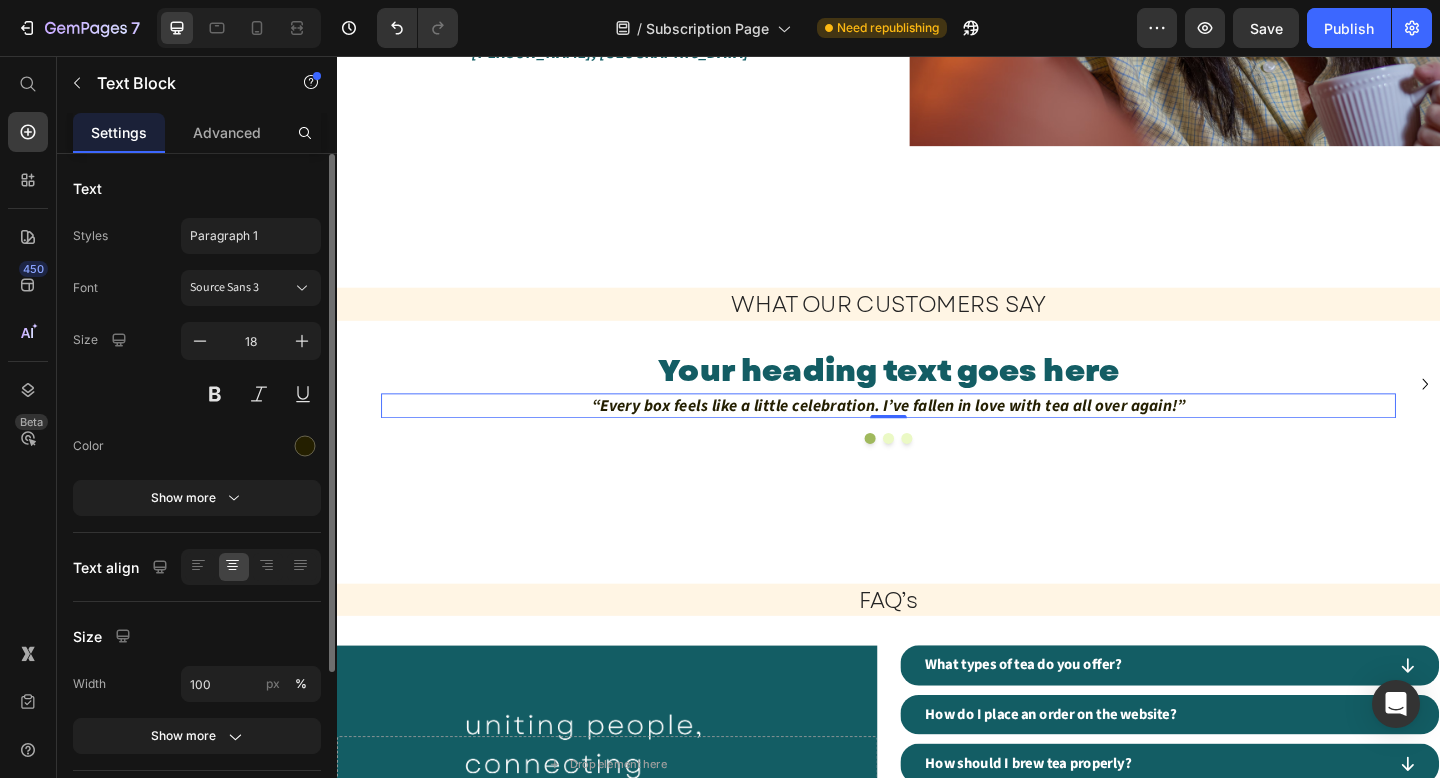 click on "“Every box feels like a little celebration. I’ve fallen in love with tea all over again!”" at bounding box center [937, 436] 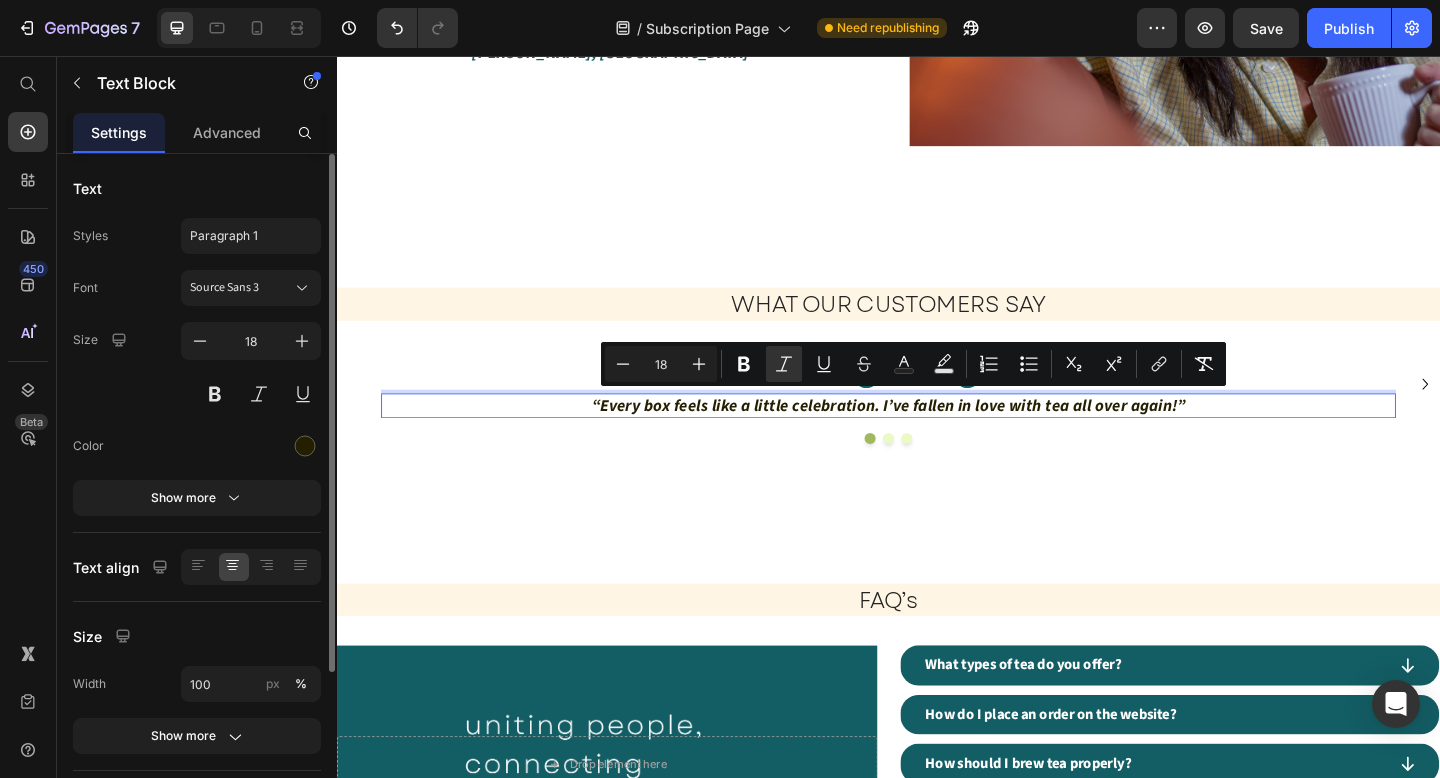 click on "“Every box feels like a little celebration. I’ve fallen in love with tea all over again!”" at bounding box center (937, 436) 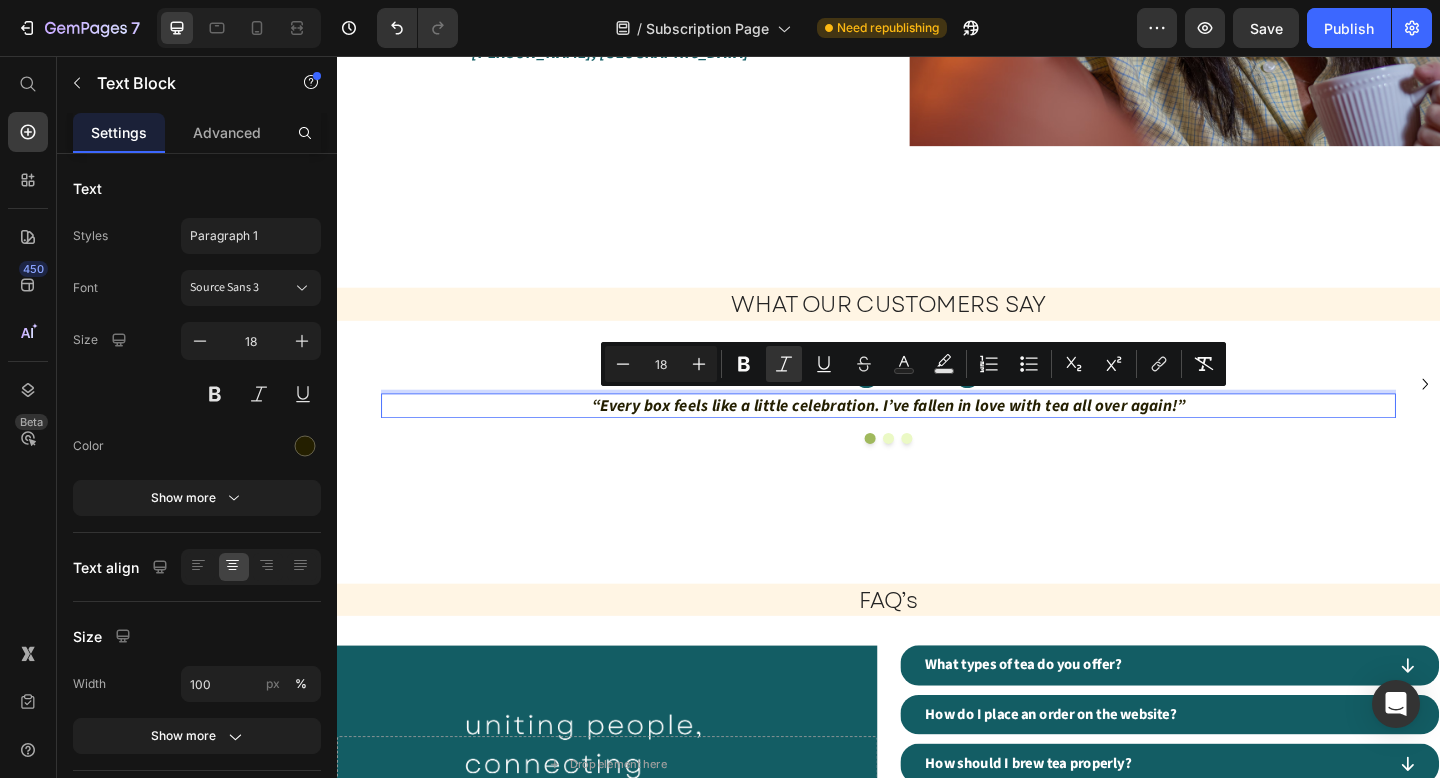 copy on "“Every box feels like a little celebration. I’ve fallen in love with tea all over again!”" 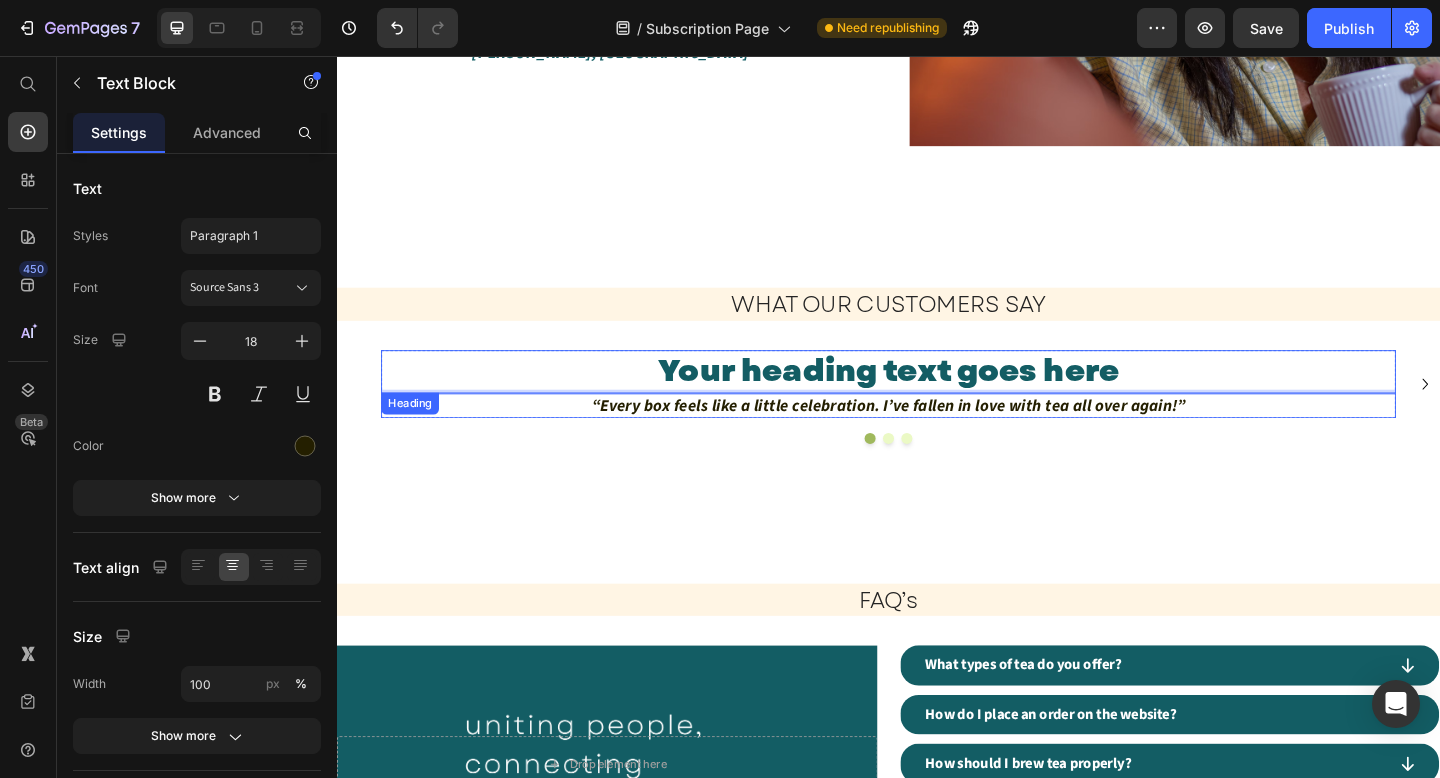 click on "Your heading text goes here" at bounding box center [937, 399] 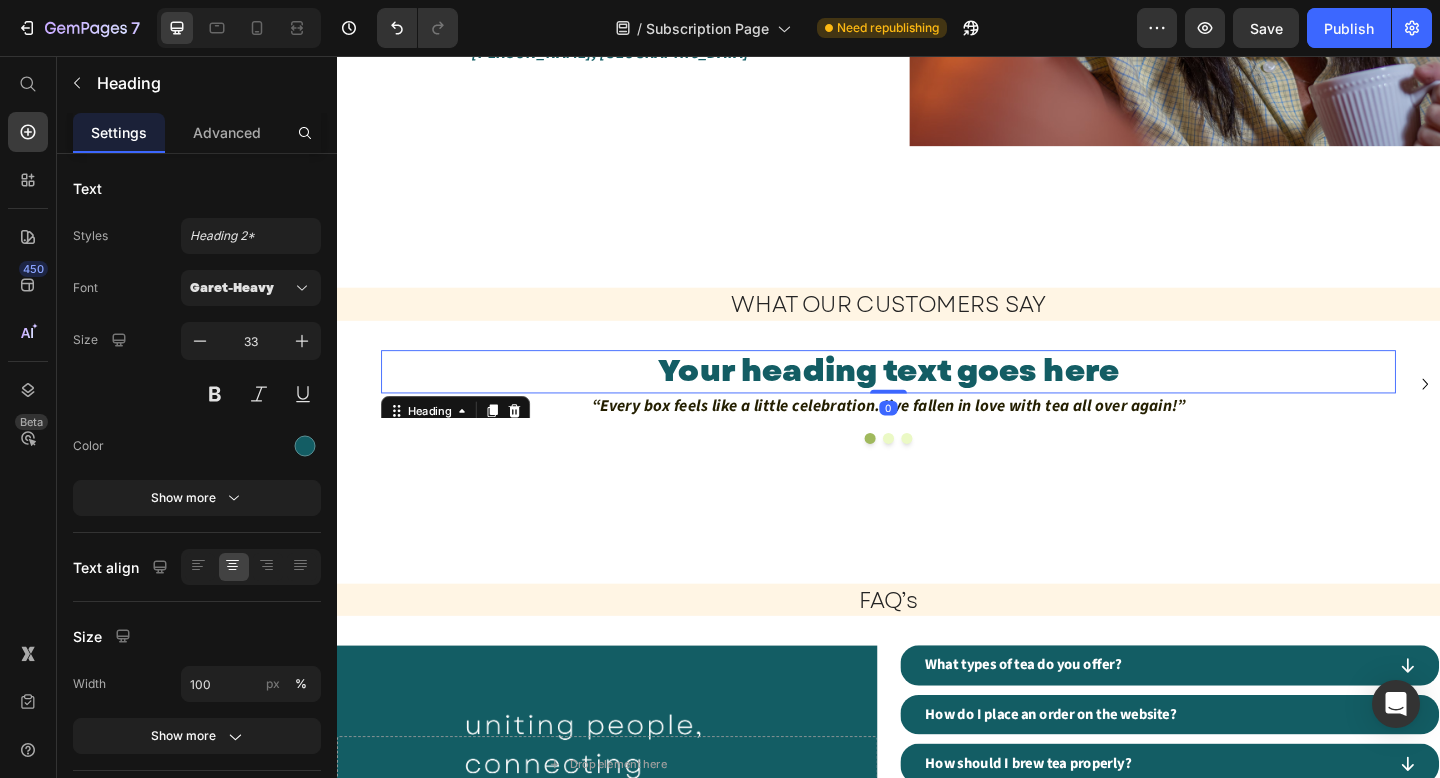 click on "Your heading text goes here" at bounding box center (937, 399) 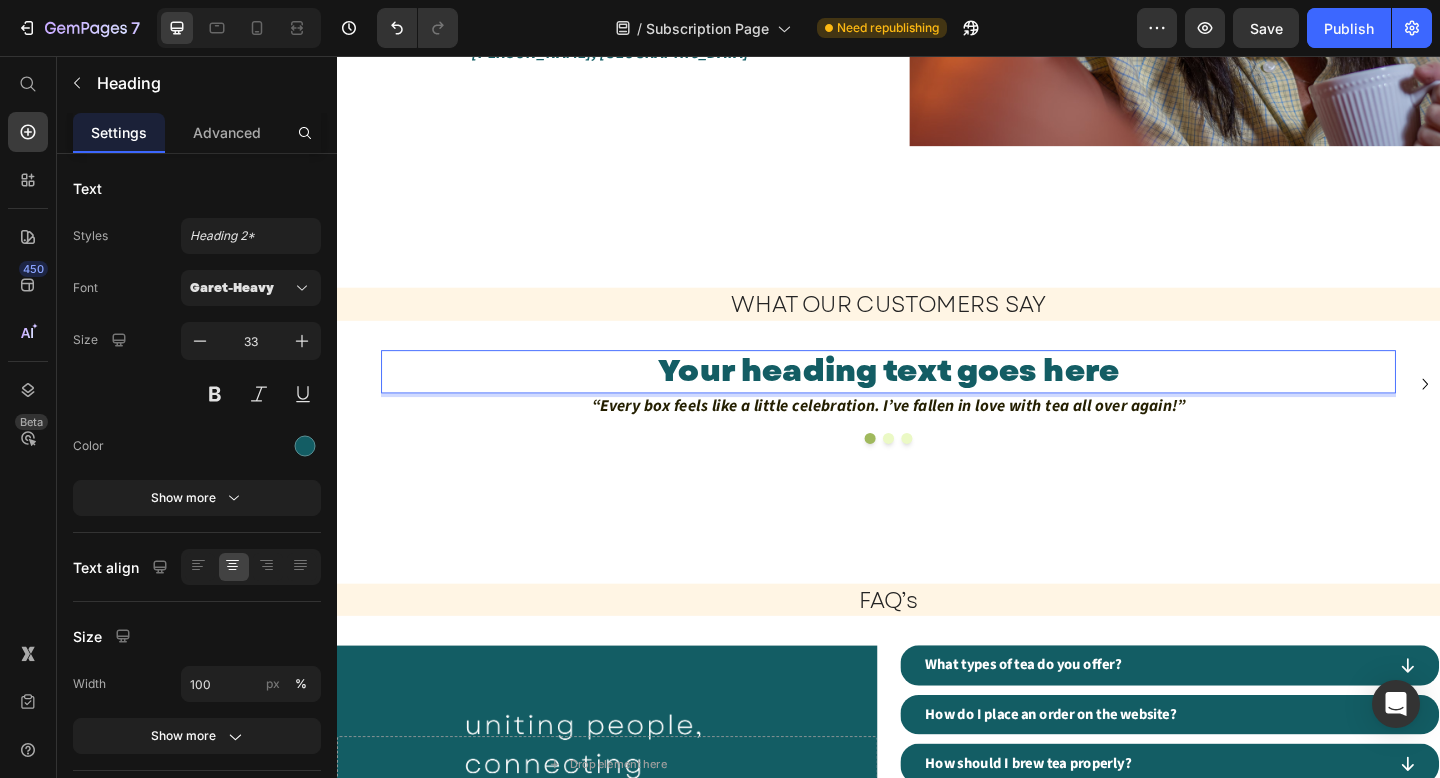 click on "Your heading text goes here" at bounding box center (937, 399) 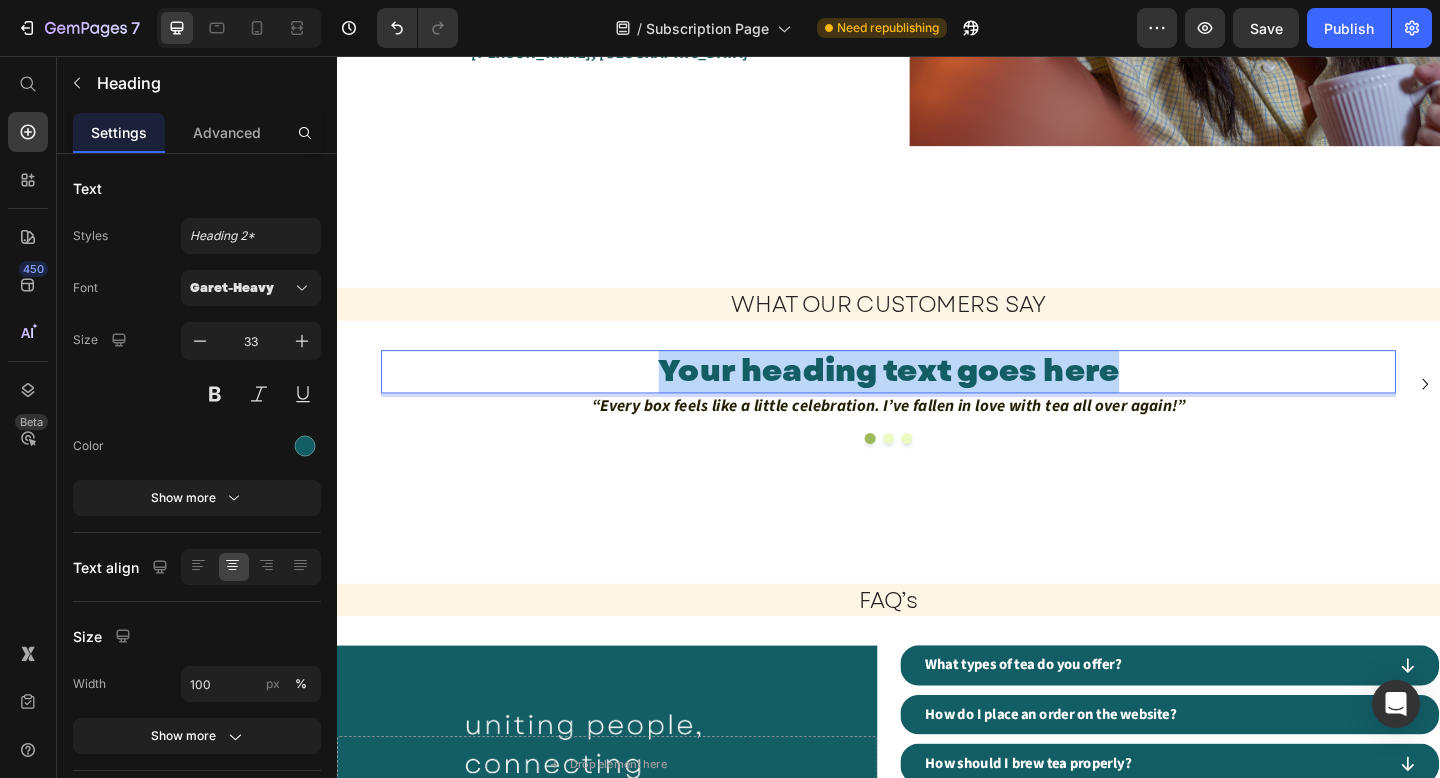click on "Your heading text goes here" at bounding box center (937, 399) 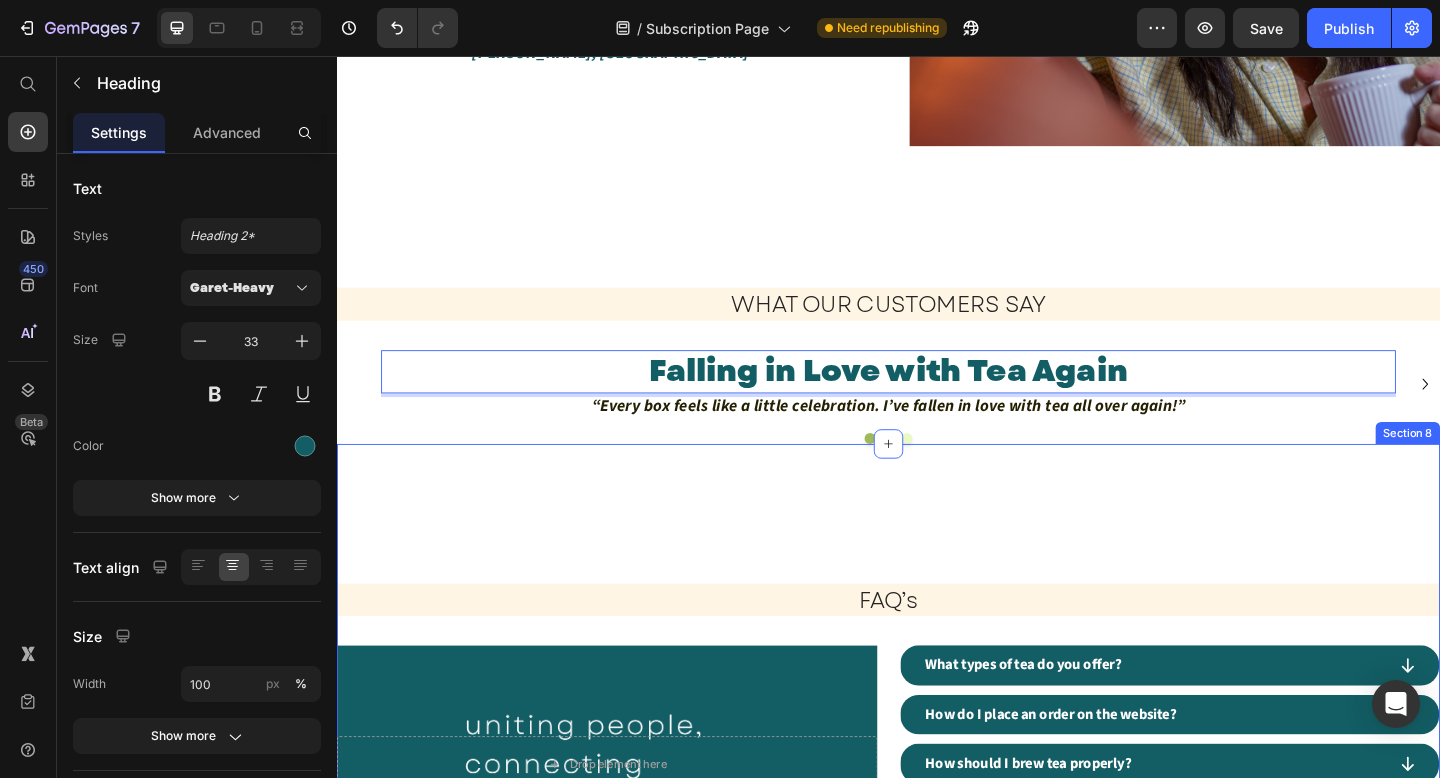 click on "FAQ’s Heading
Drop element here Hero Banner
What types of tea do you offer?
How do I place an order on the website?
How should I brew tea properly?
What payments options are available?
What delivery options are available? Accordion Hero Banner Row" at bounding box center (937, 748) 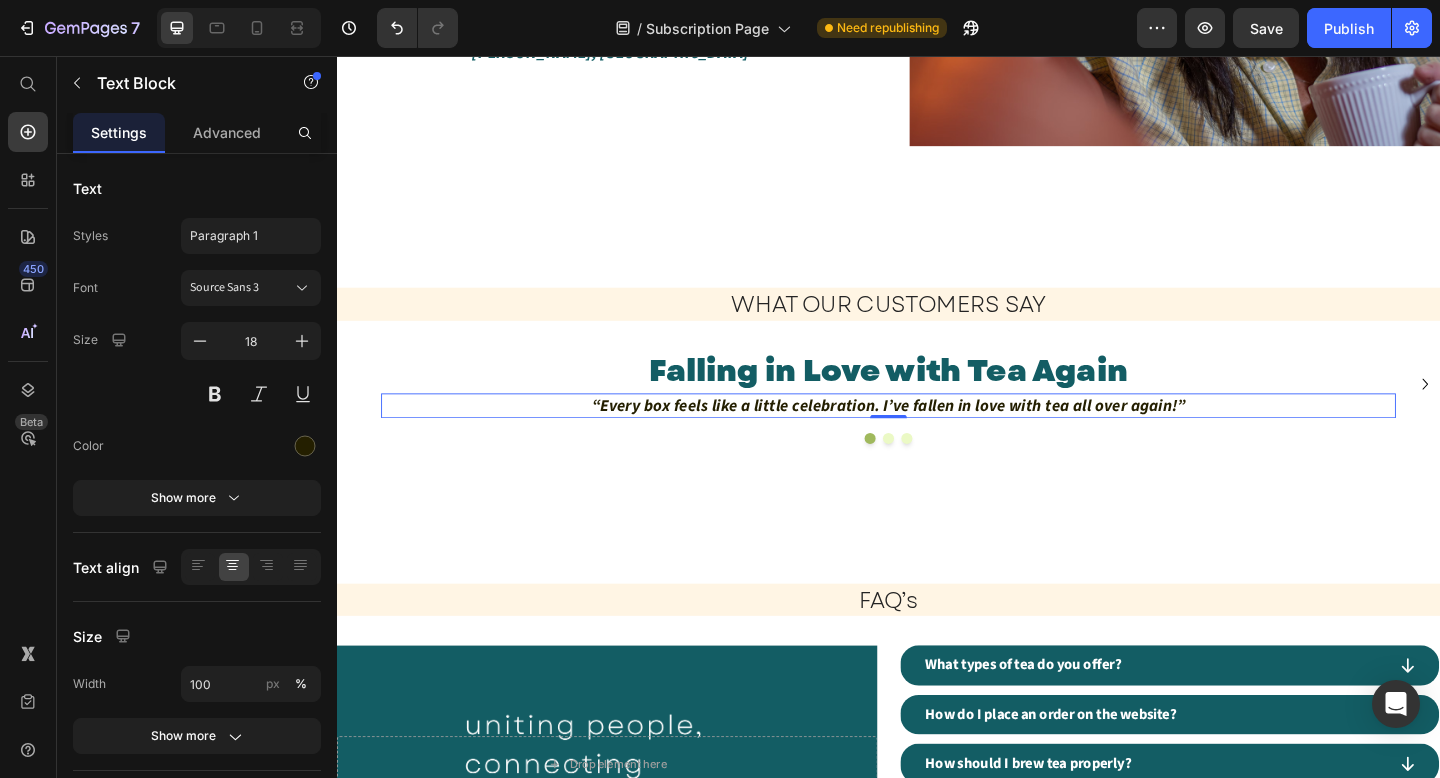click on "“Every box feels like a little celebration. I’ve fallen in love with tea all over again!”" at bounding box center [937, 436] 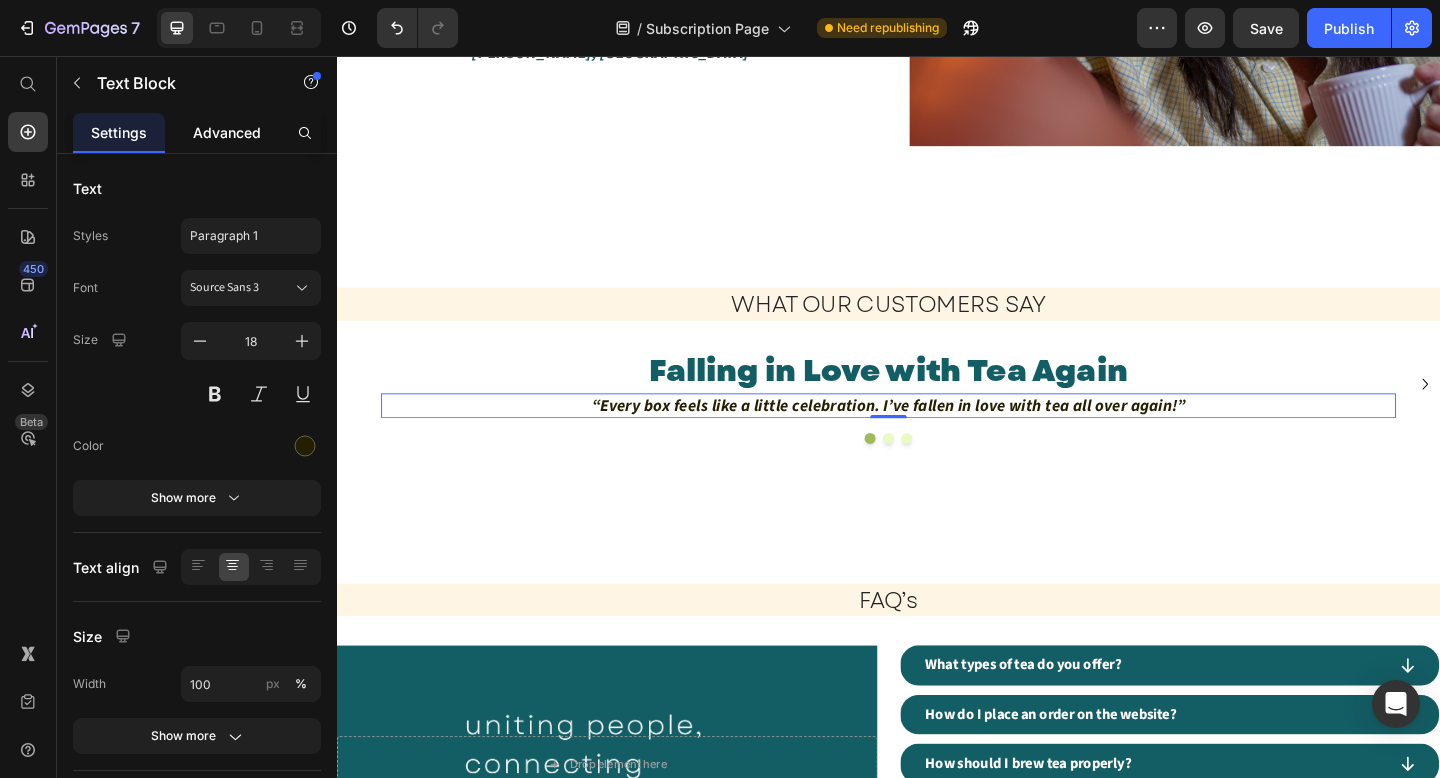 click on "Advanced" at bounding box center (227, 132) 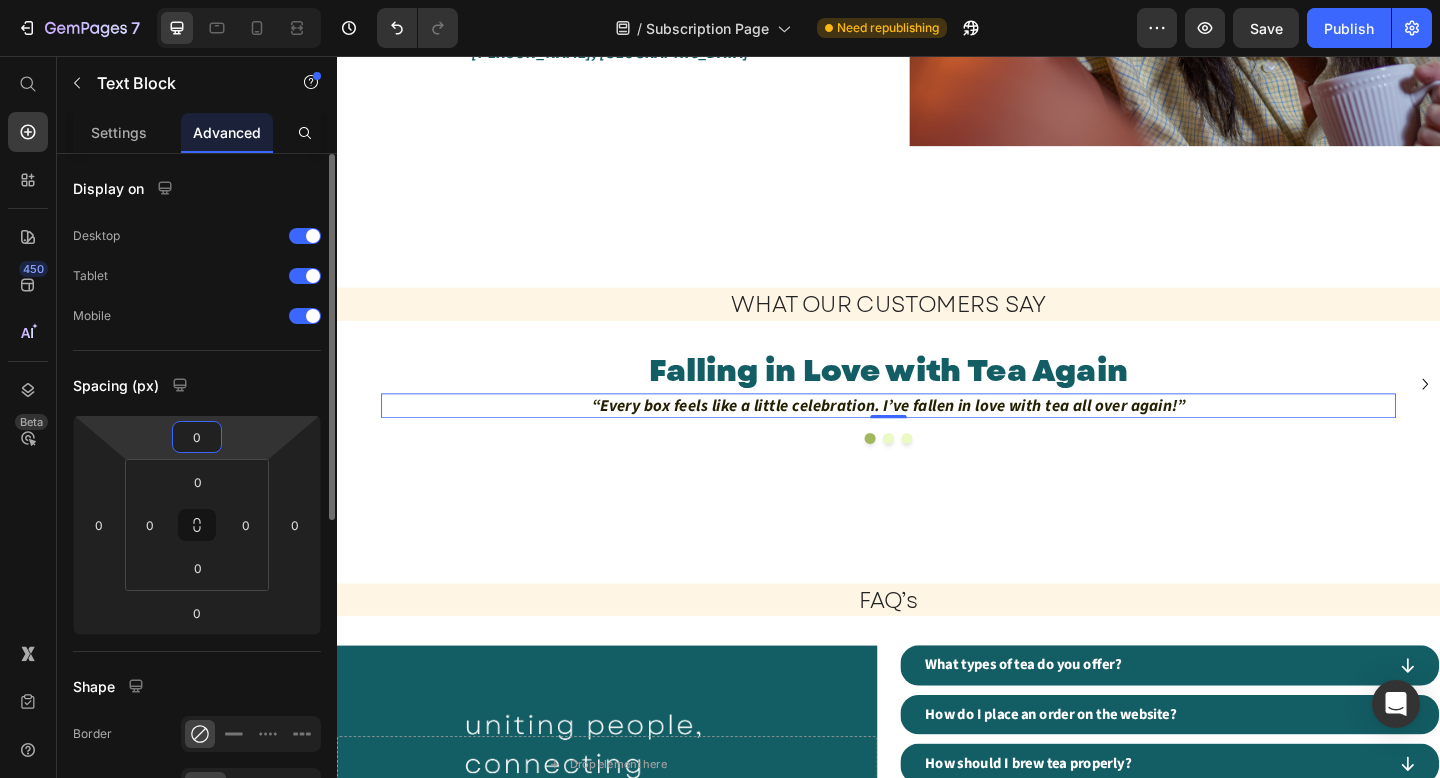 click on "0" at bounding box center [197, 437] 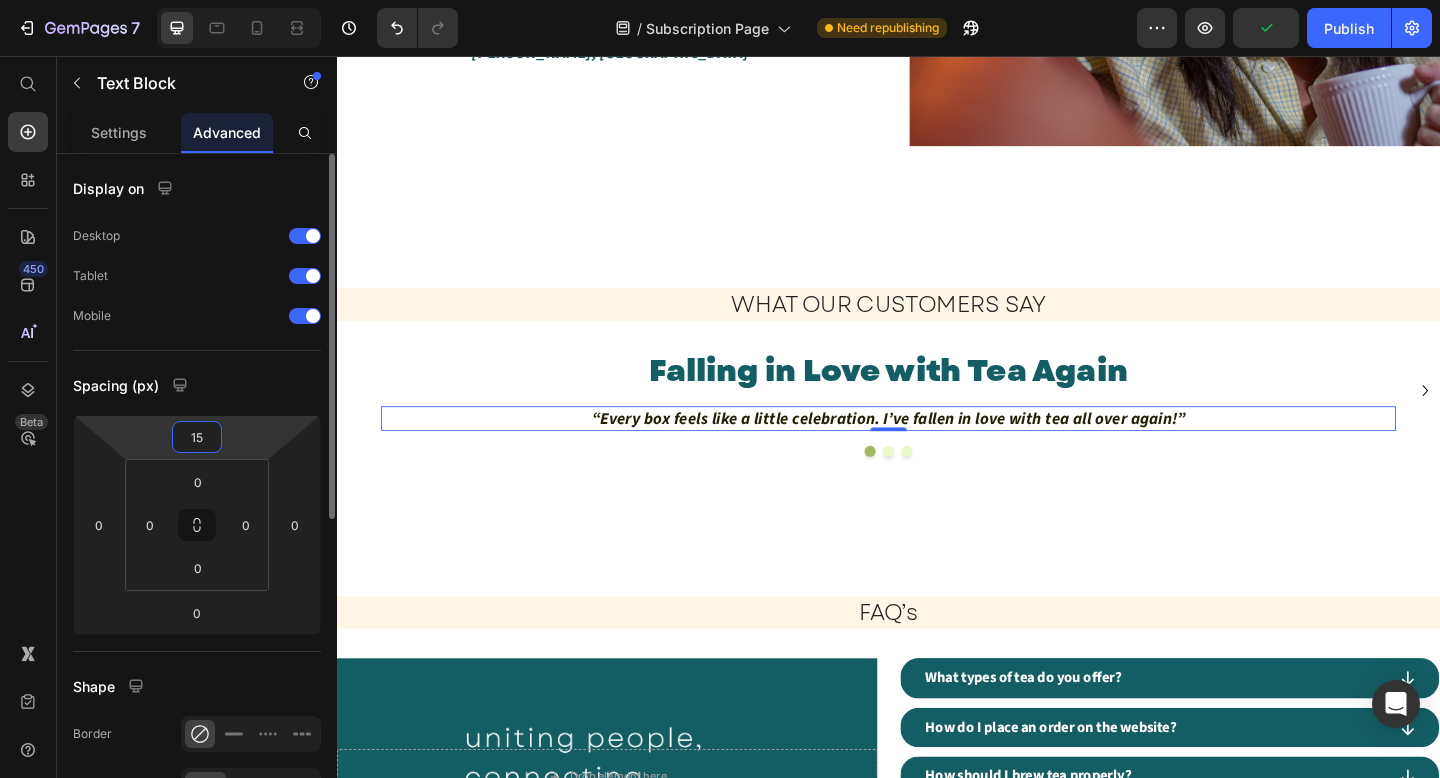 type on "16" 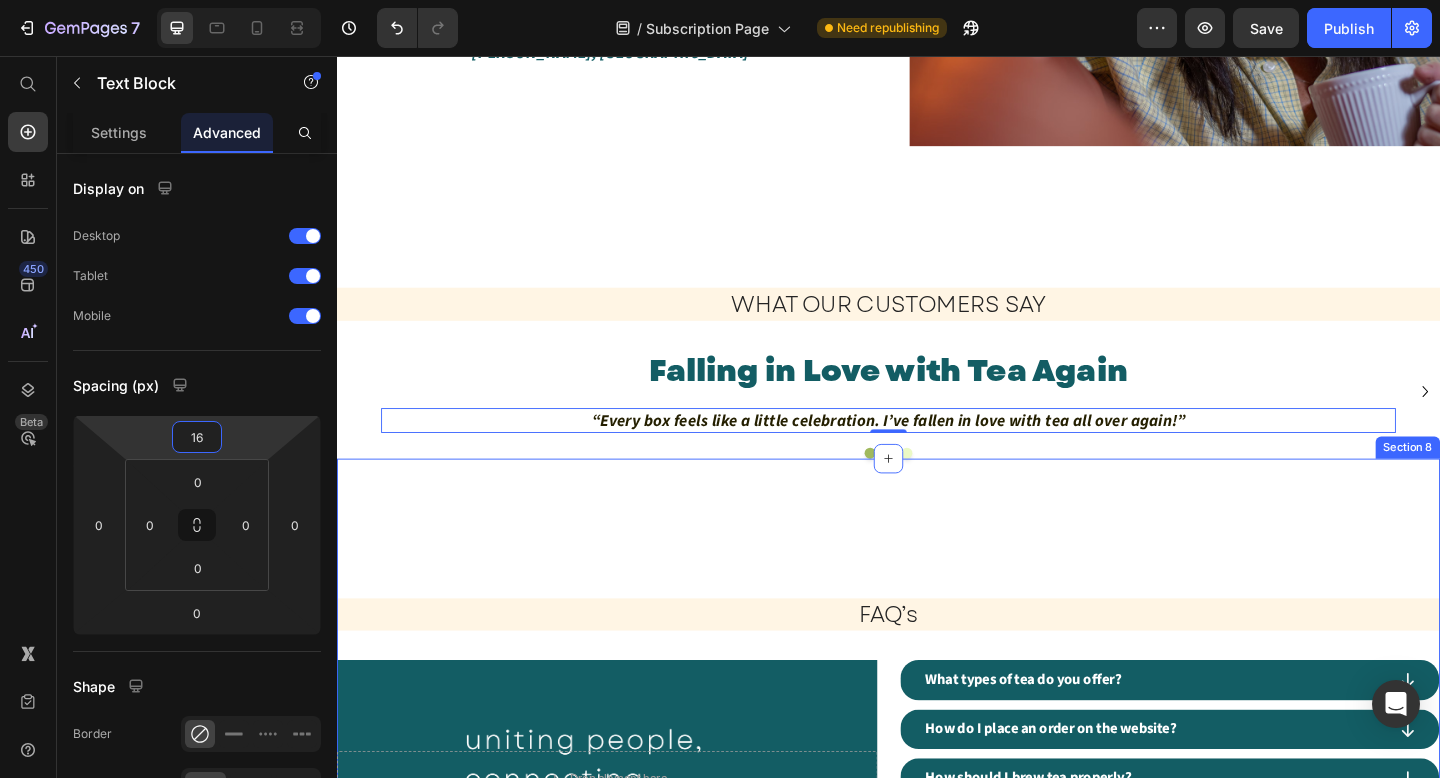click on "FAQ’s Heading
Drop element here Hero Banner
What types of tea do you offer?
How do I place an order on the website?
How should I brew tea properly?
What payments options are available?
What delivery options are available? Accordion Hero Banner Row" at bounding box center [937, 764] 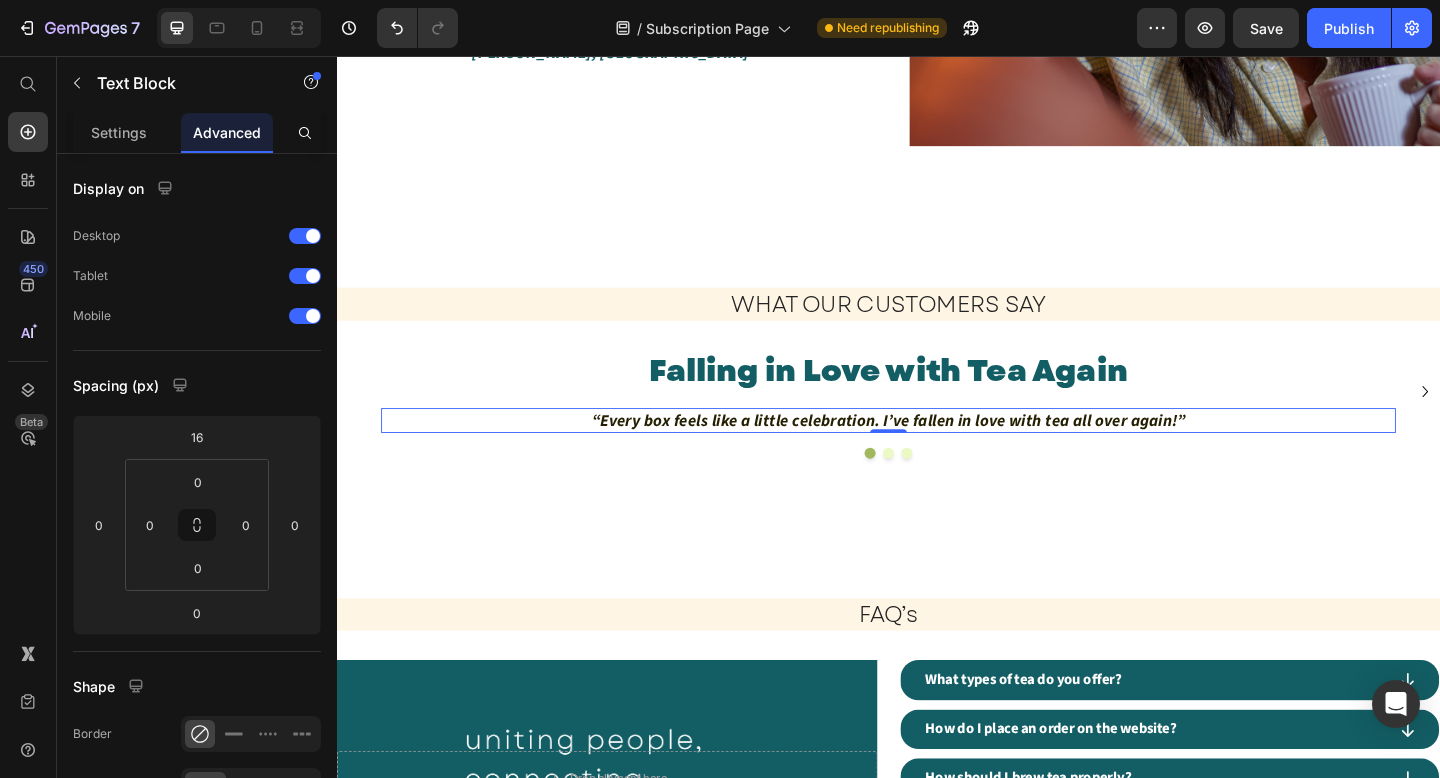 click on "“Every box feels like a little celebration. I’ve fallen in love with tea all over again!”" at bounding box center [937, 452] 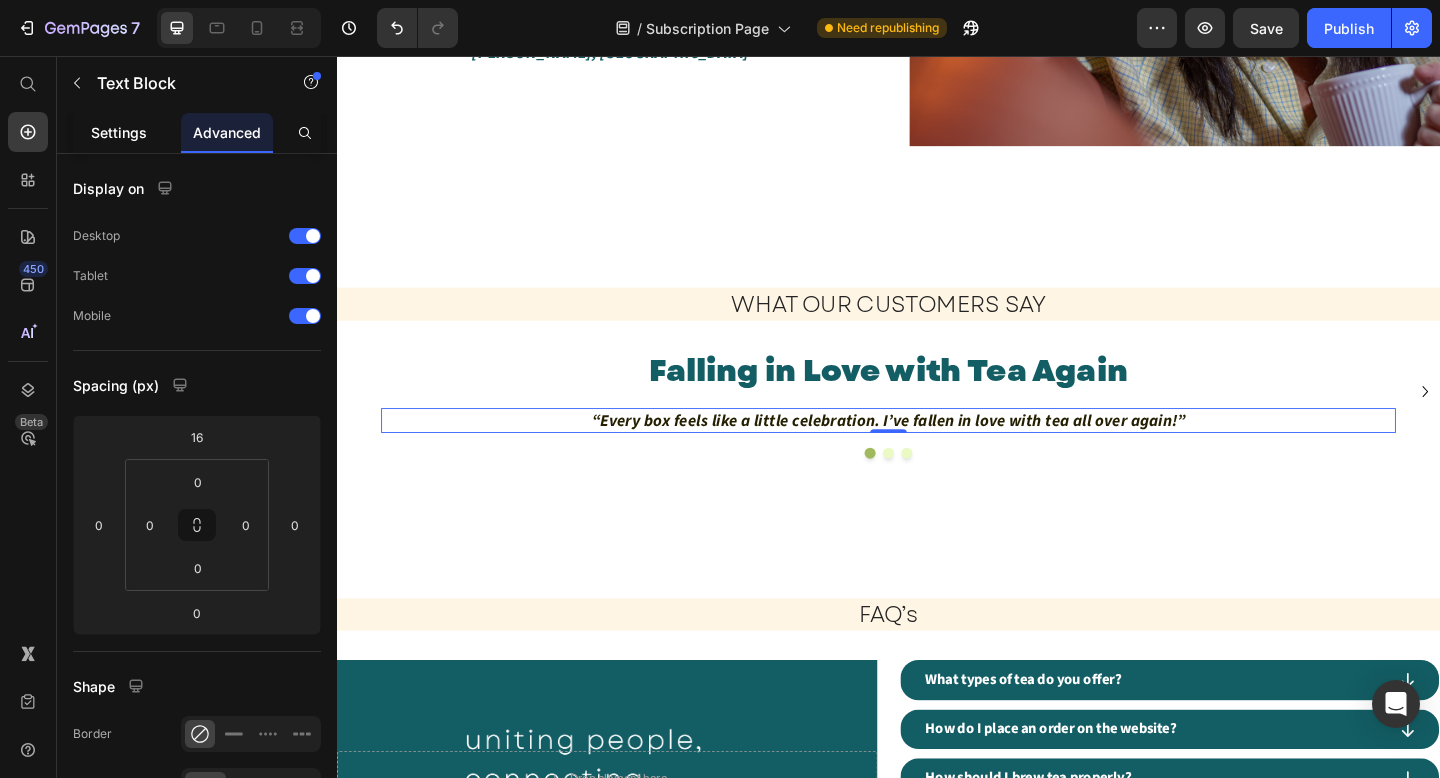 click on "Settings" at bounding box center (119, 132) 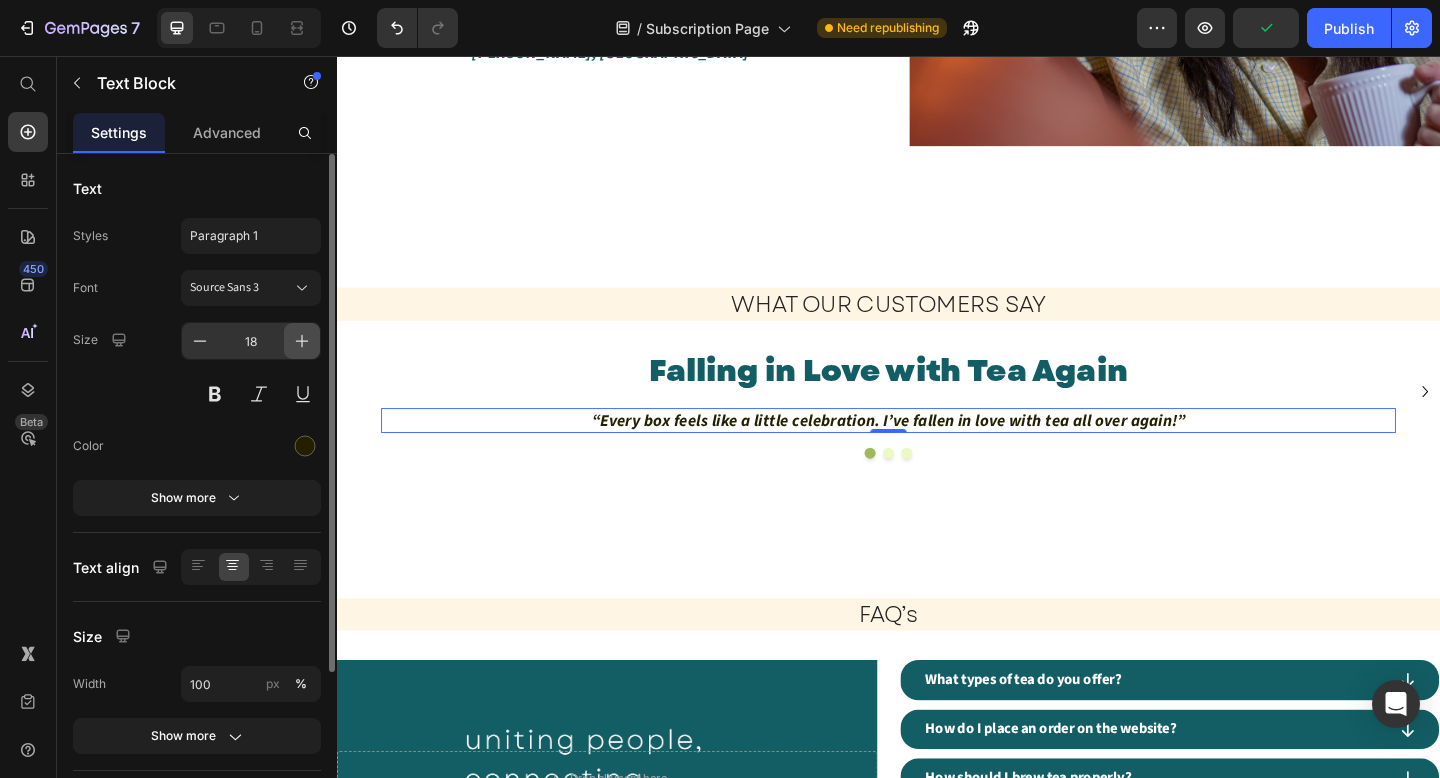 click 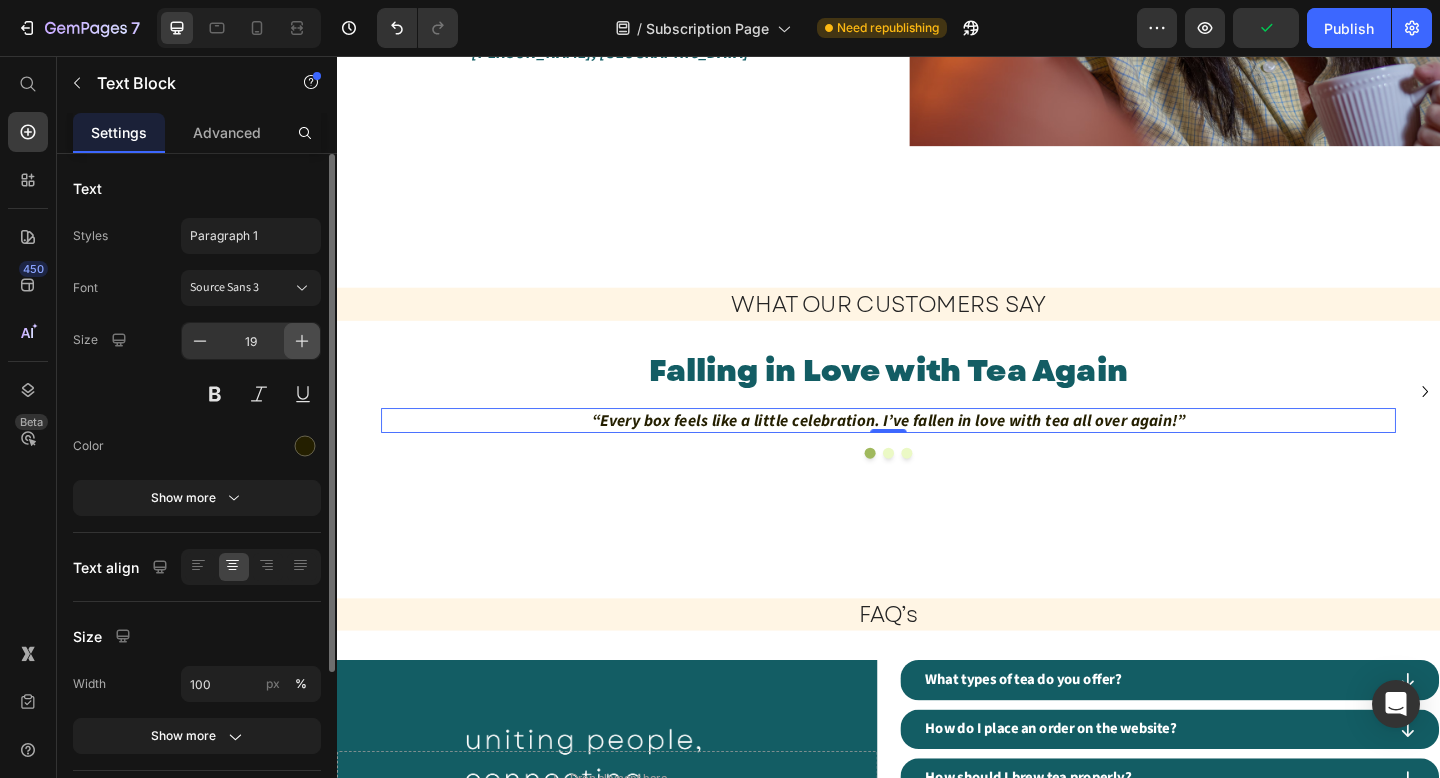 click 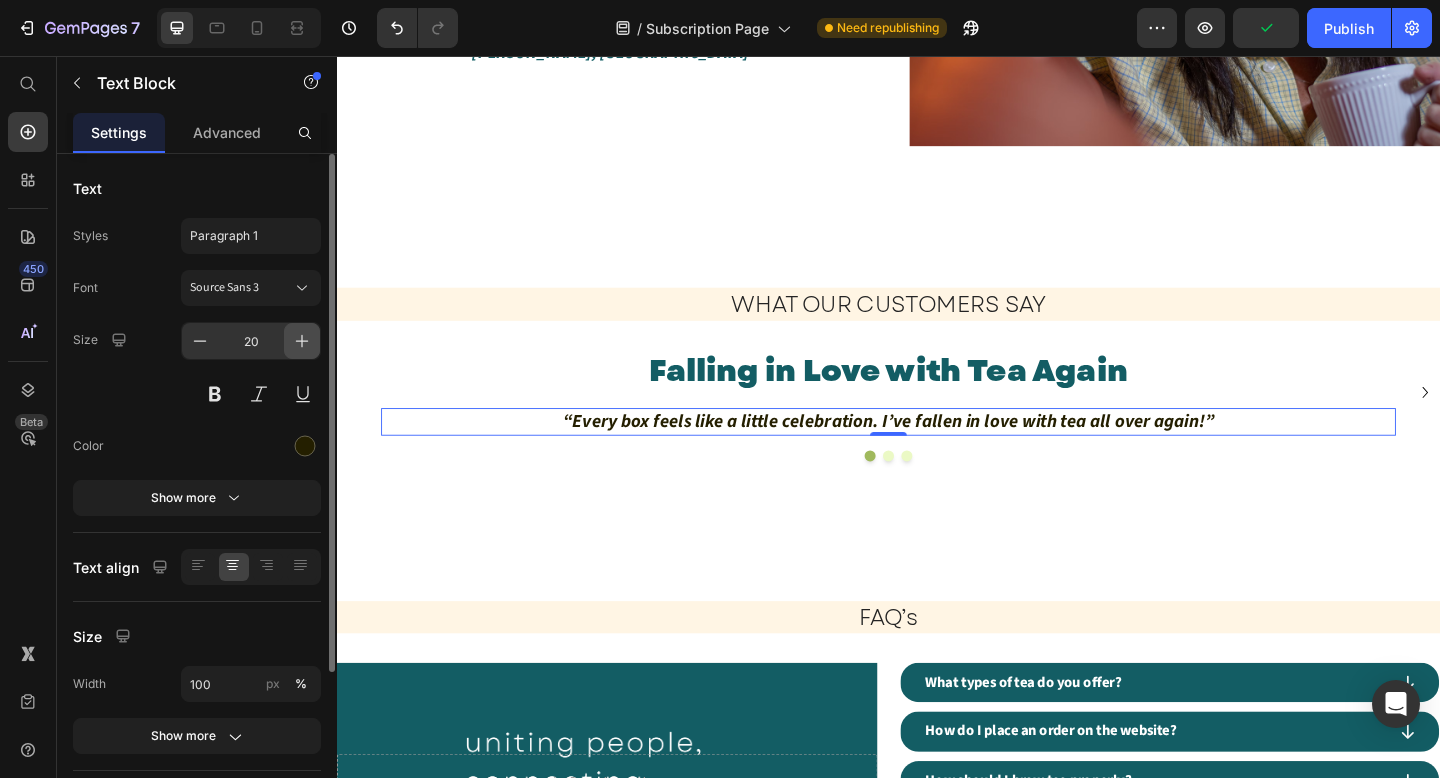 click 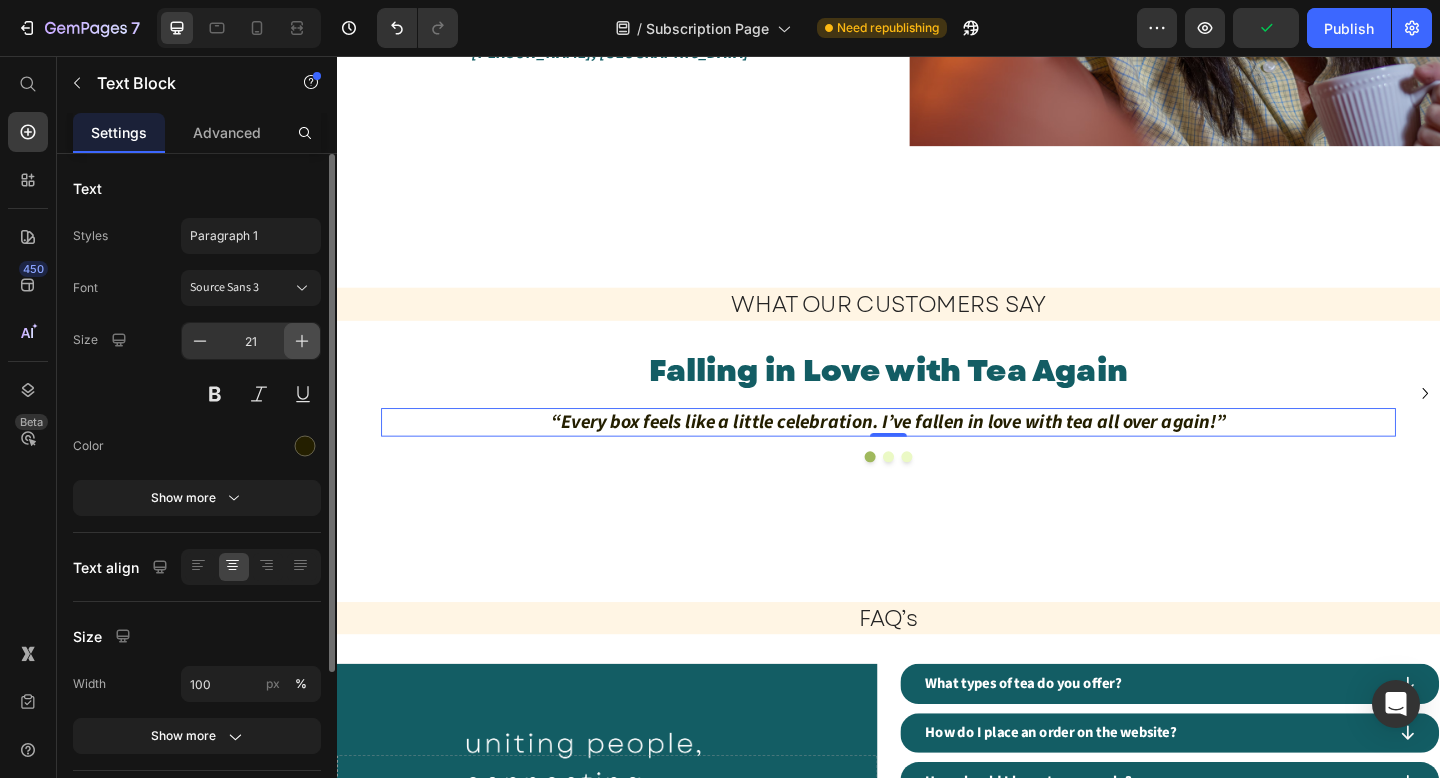 click 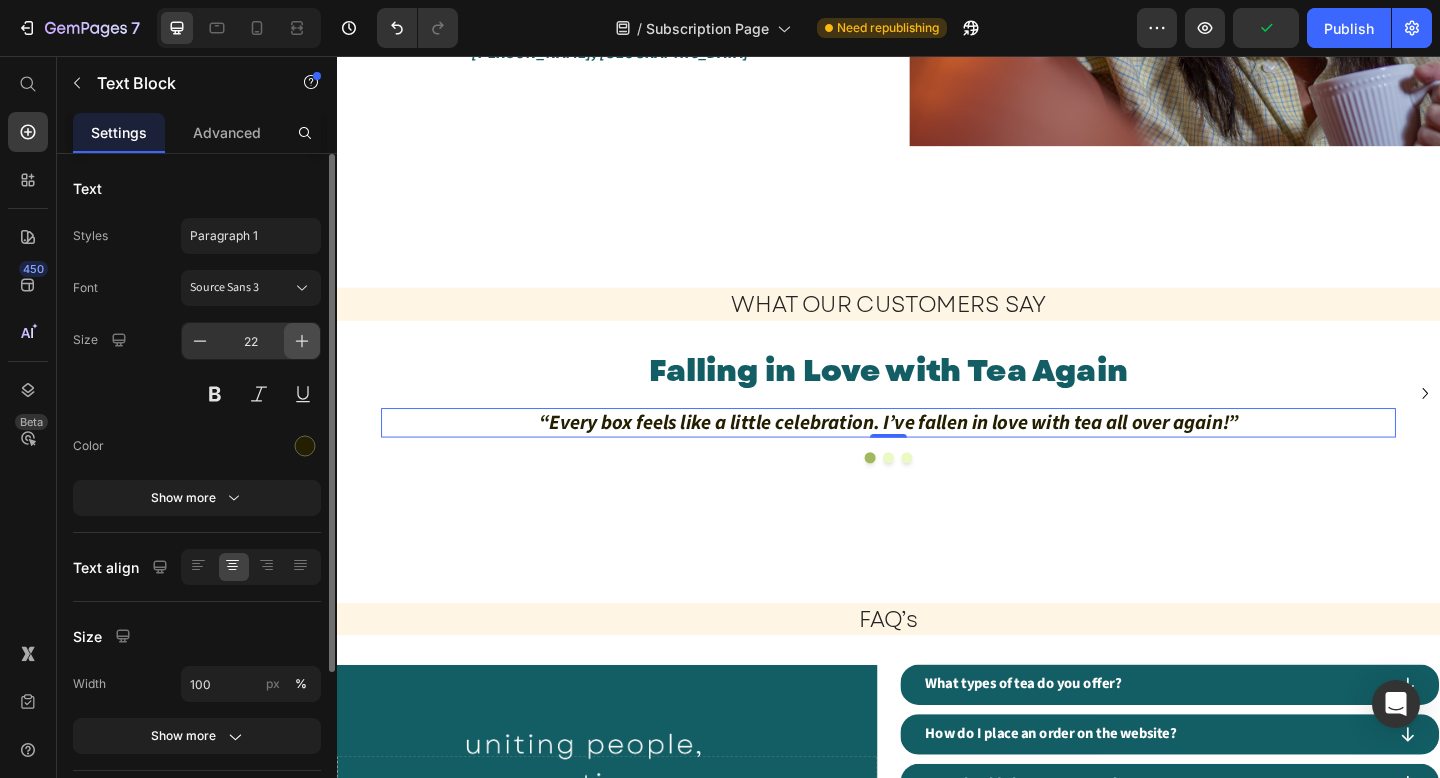 click 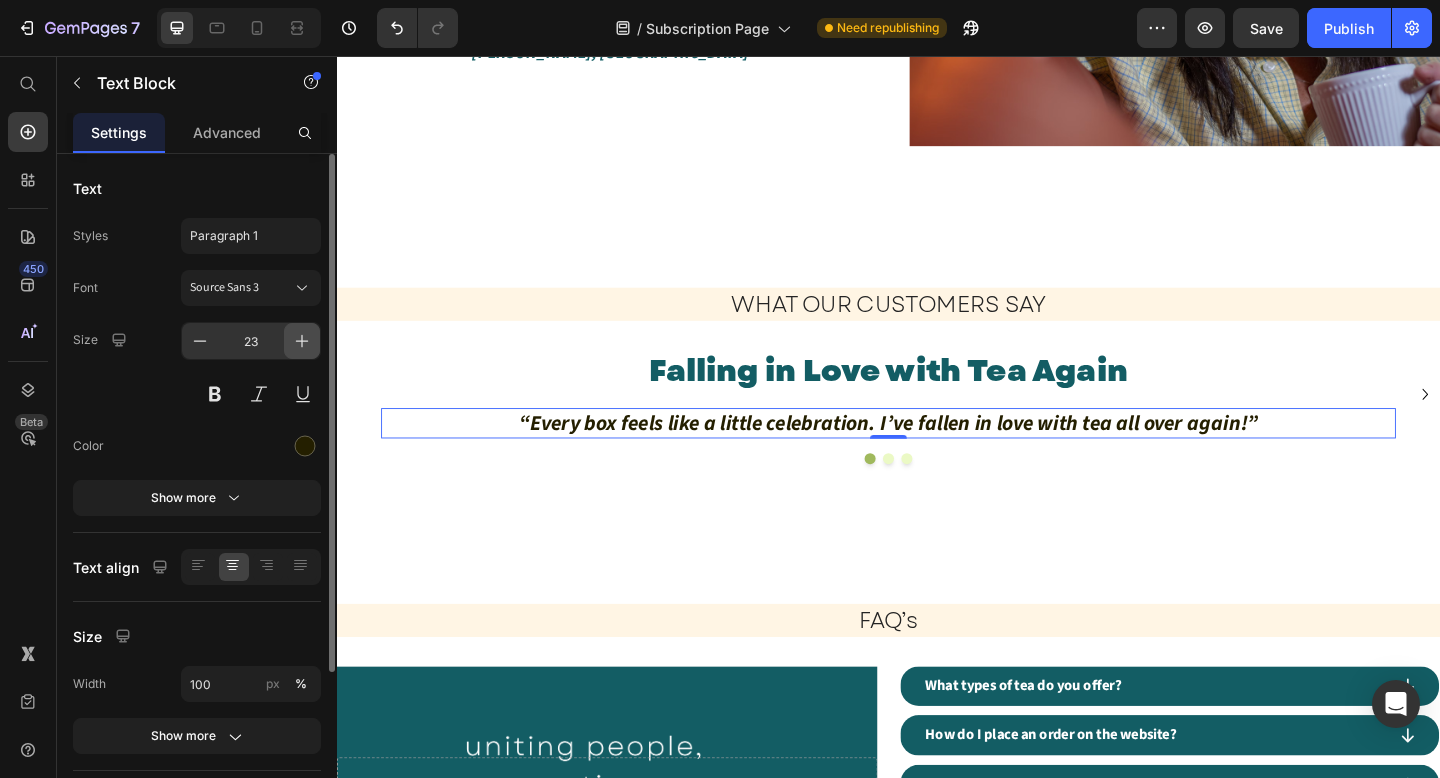 click 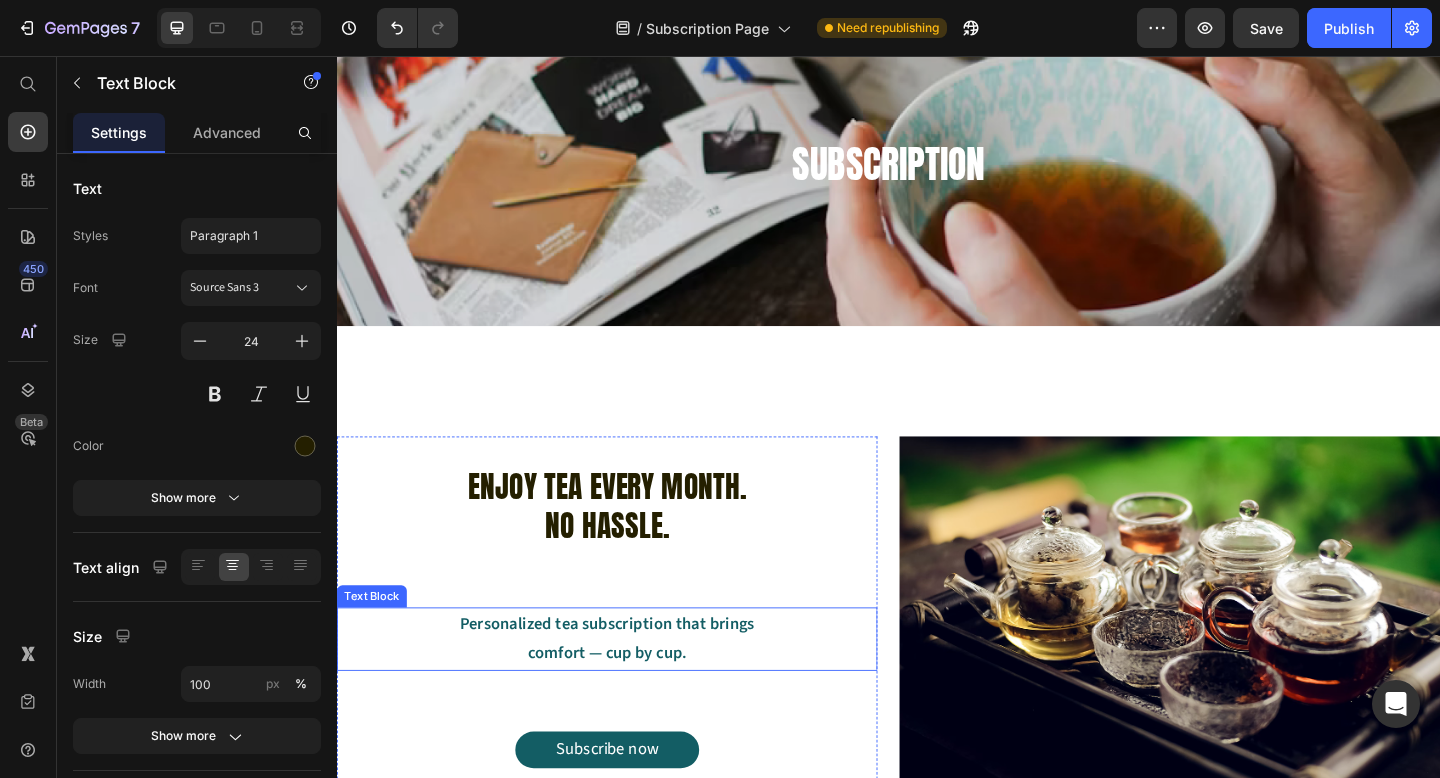 scroll, scrollTop: 98, scrollLeft: 0, axis: vertical 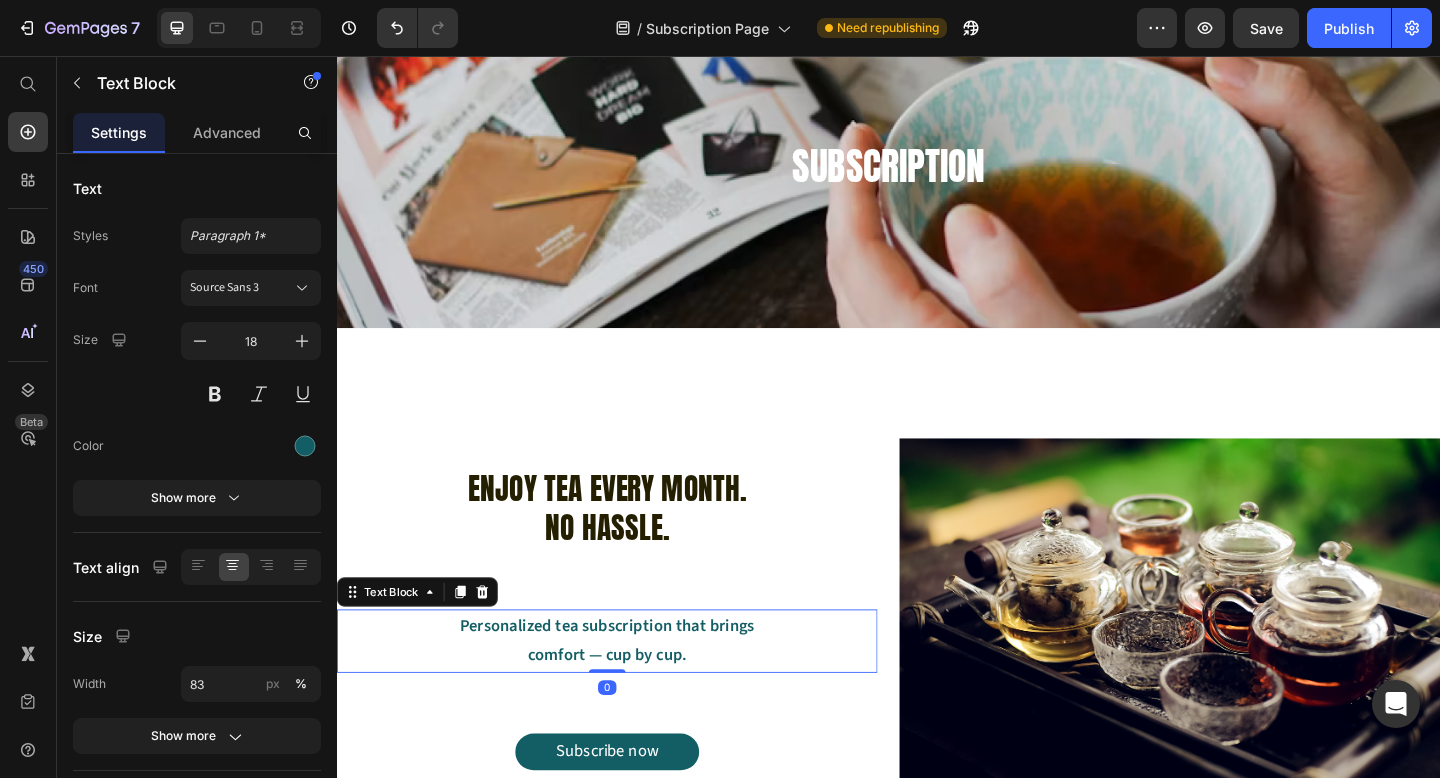 click on "Personalized tea subscription that brings comfort — cup by cup." at bounding box center (631, 692) 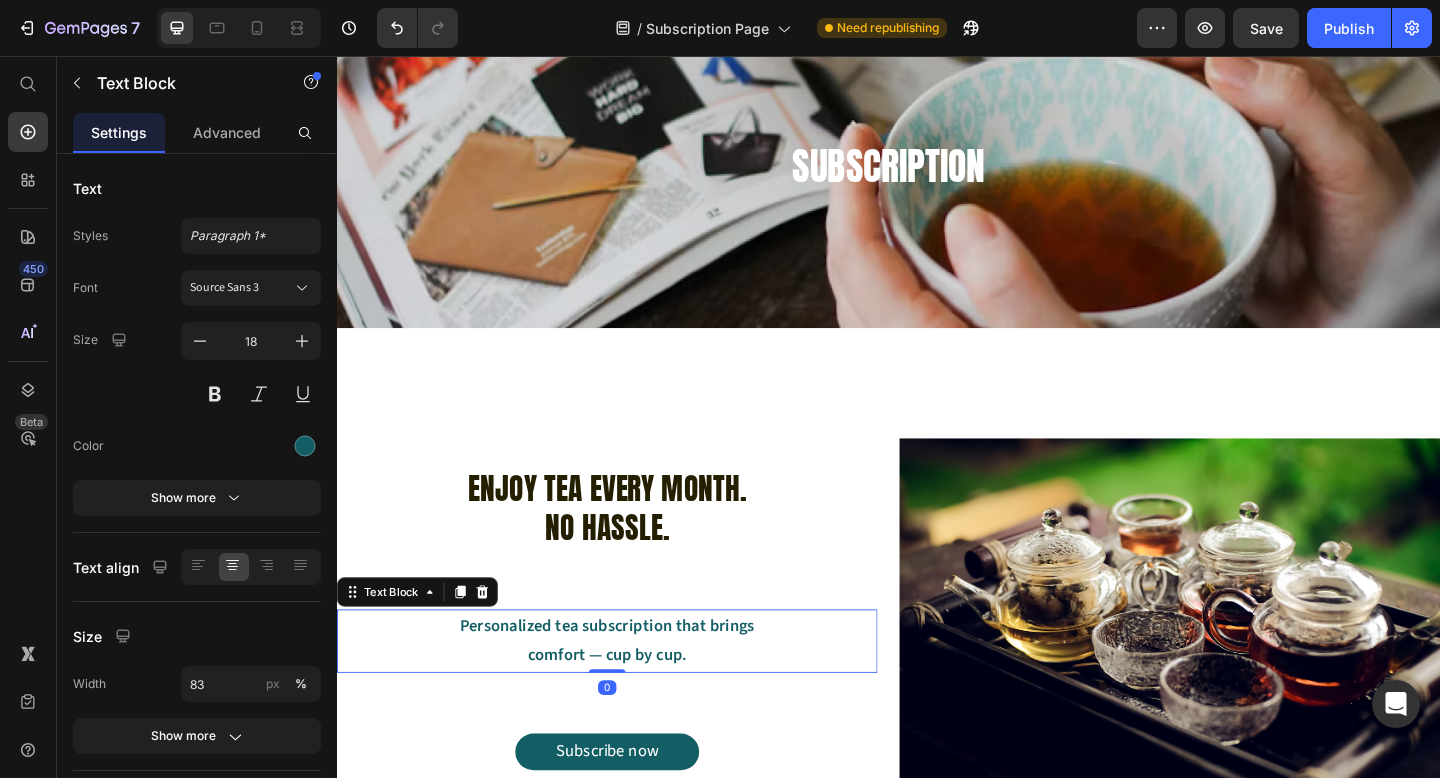 click on "Personalized tea subscription that brings comfort — cup by cup." at bounding box center (631, 692) 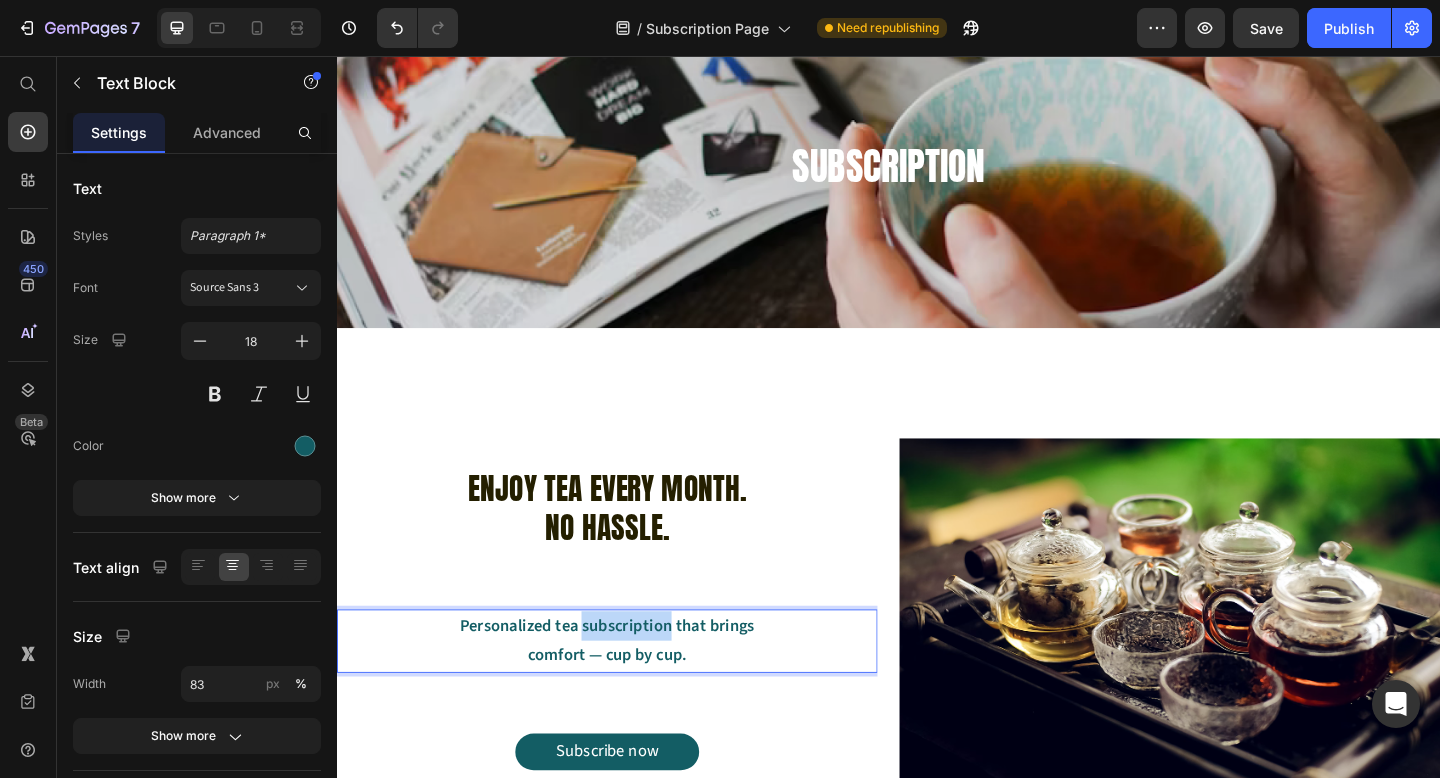 click on "Personalized tea subscription that brings comfort — cup by cup." at bounding box center [631, 692] 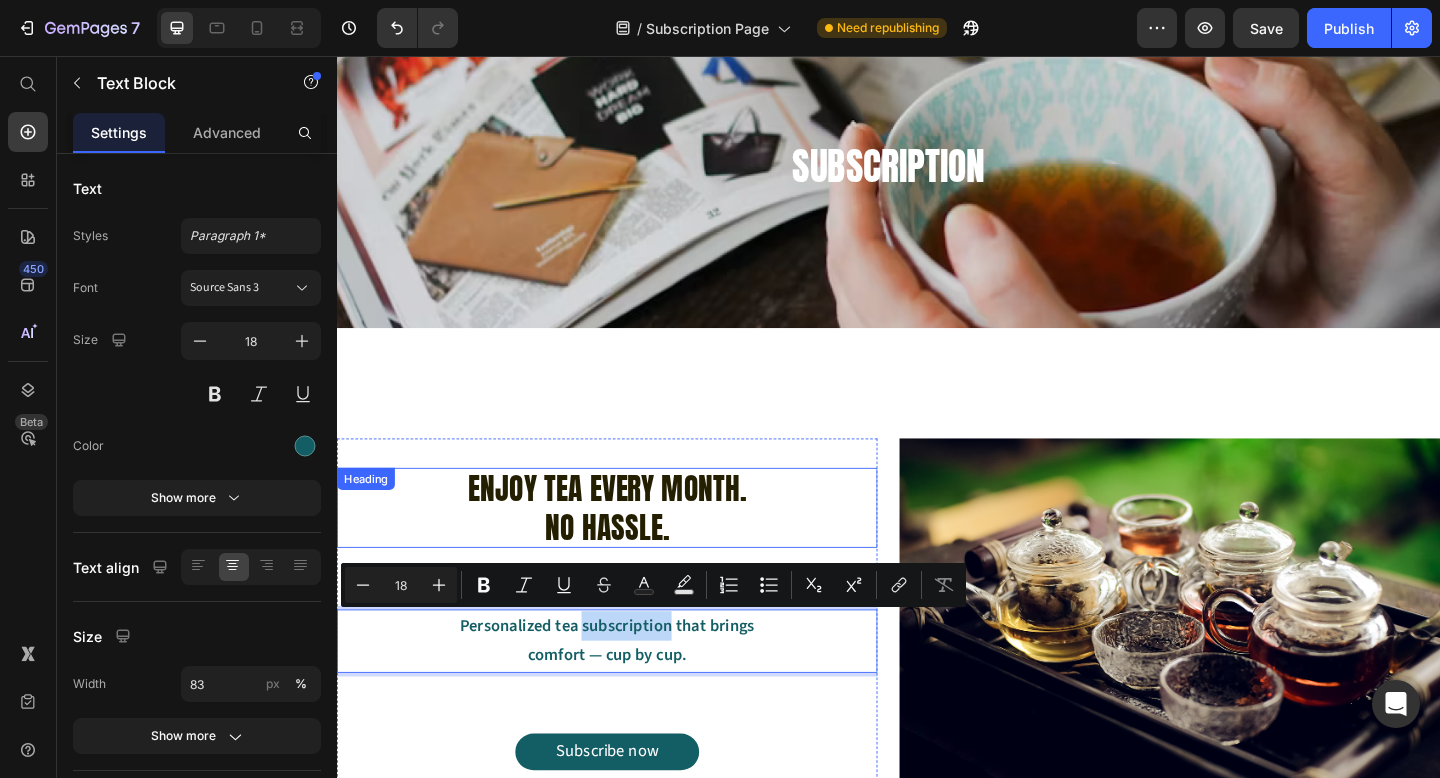 scroll, scrollTop: 0, scrollLeft: 0, axis: both 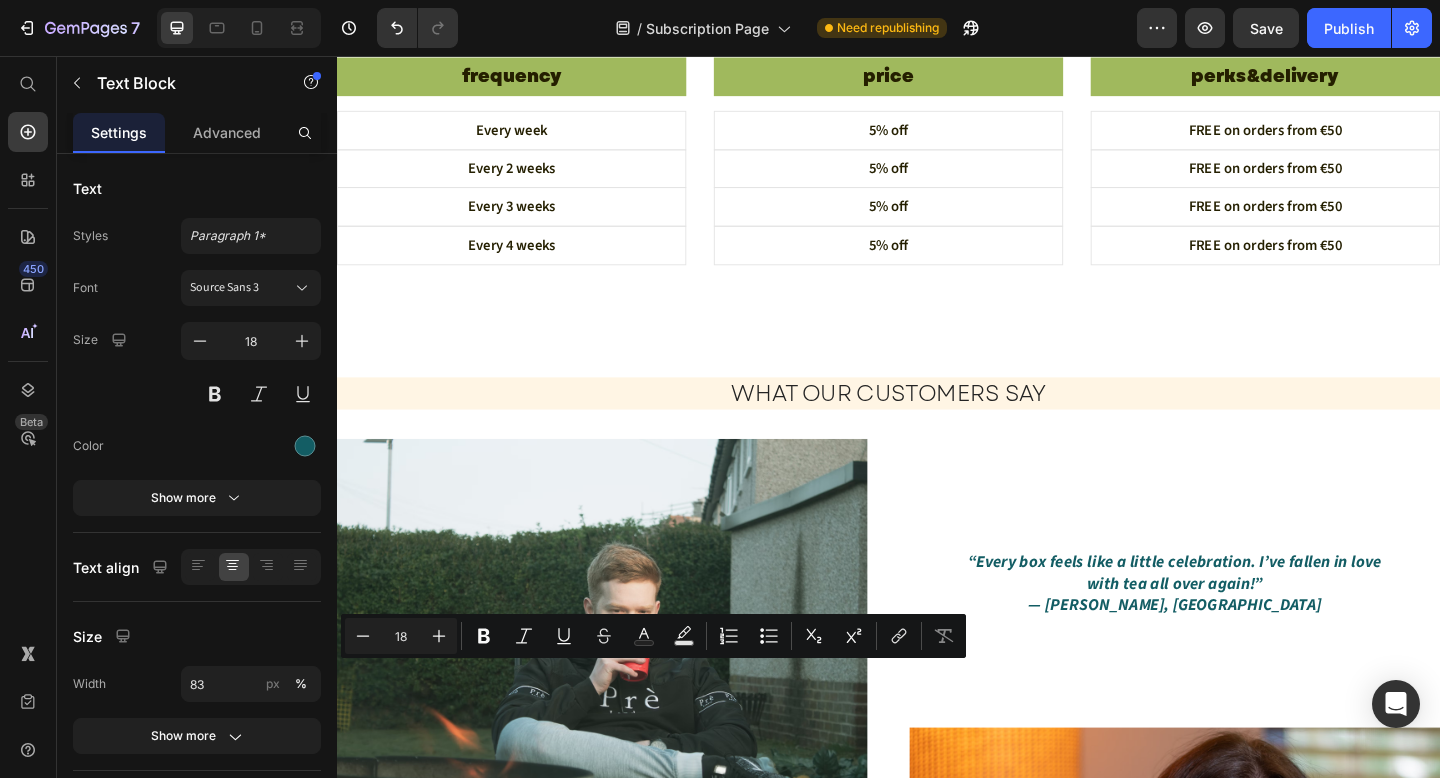 type on "16" 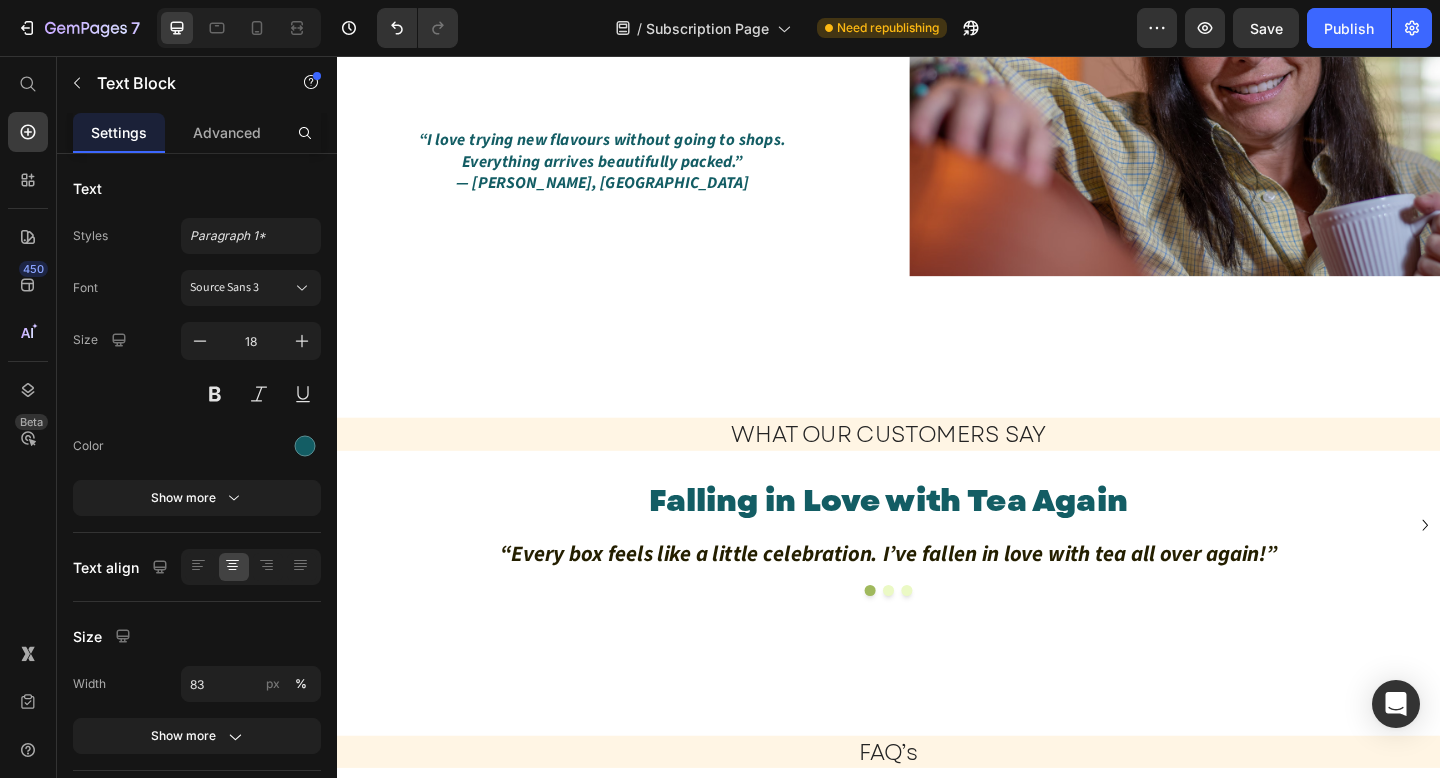 scroll, scrollTop: 2540, scrollLeft: 0, axis: vertical 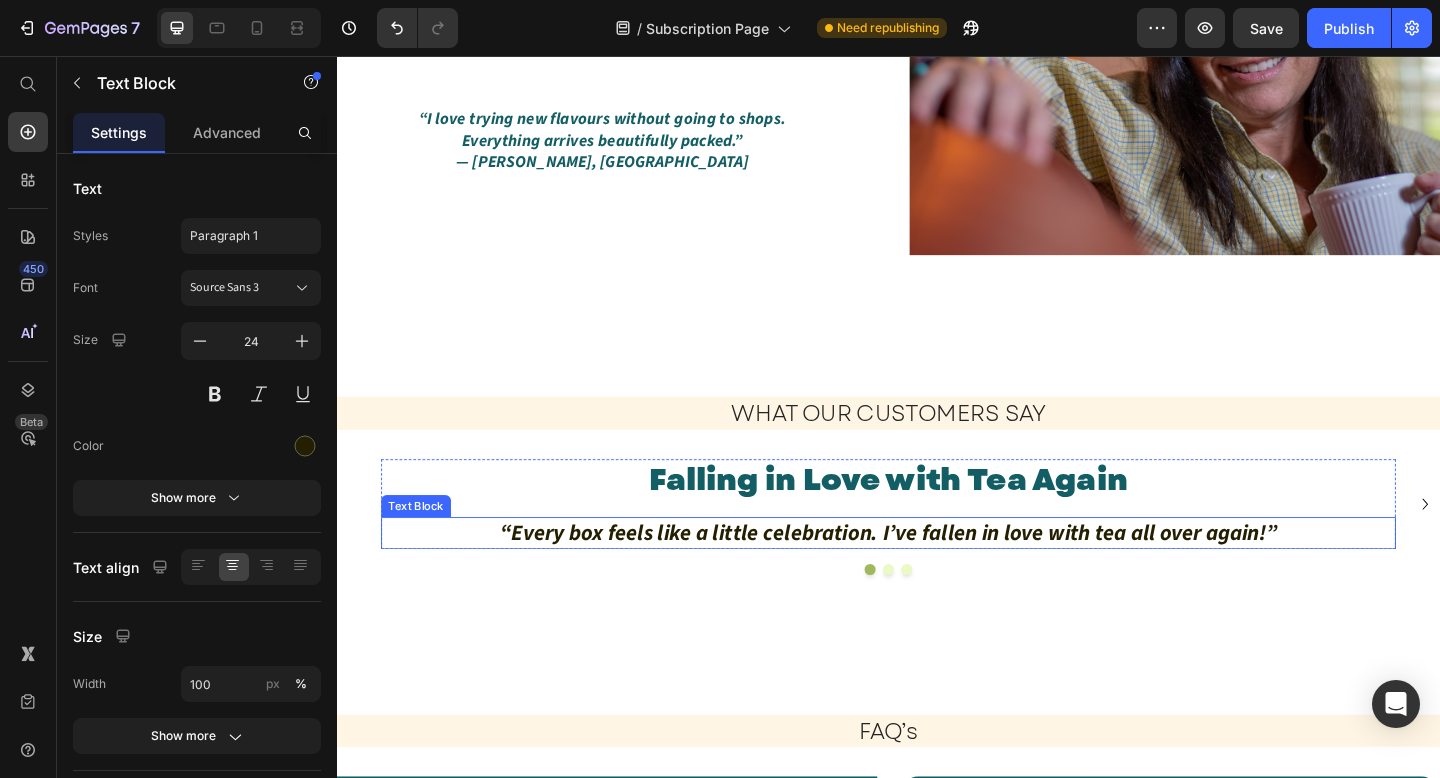click on "“Every box feels like a little celebration. I’ve fallen in love with tea all over again!”" at bounding box center (937, 575) 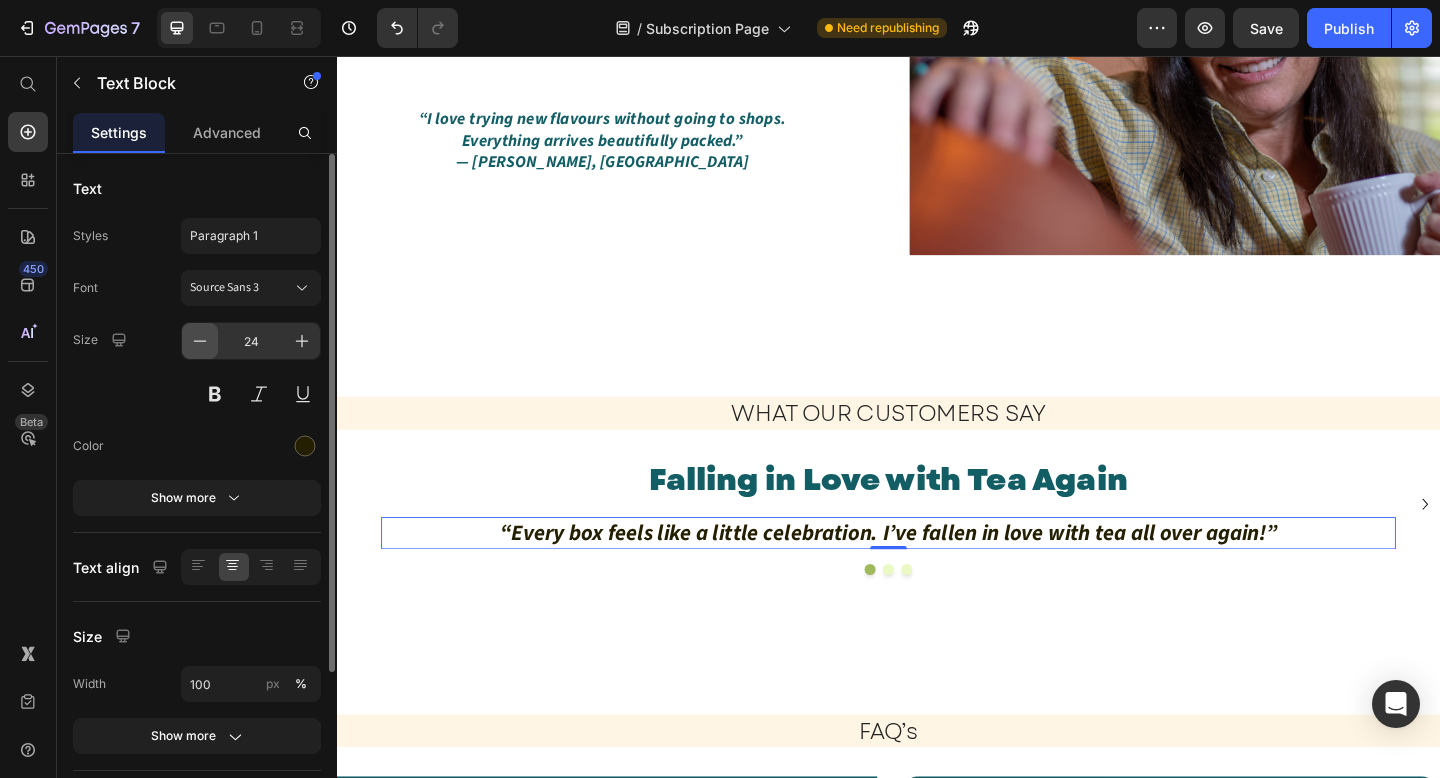 click 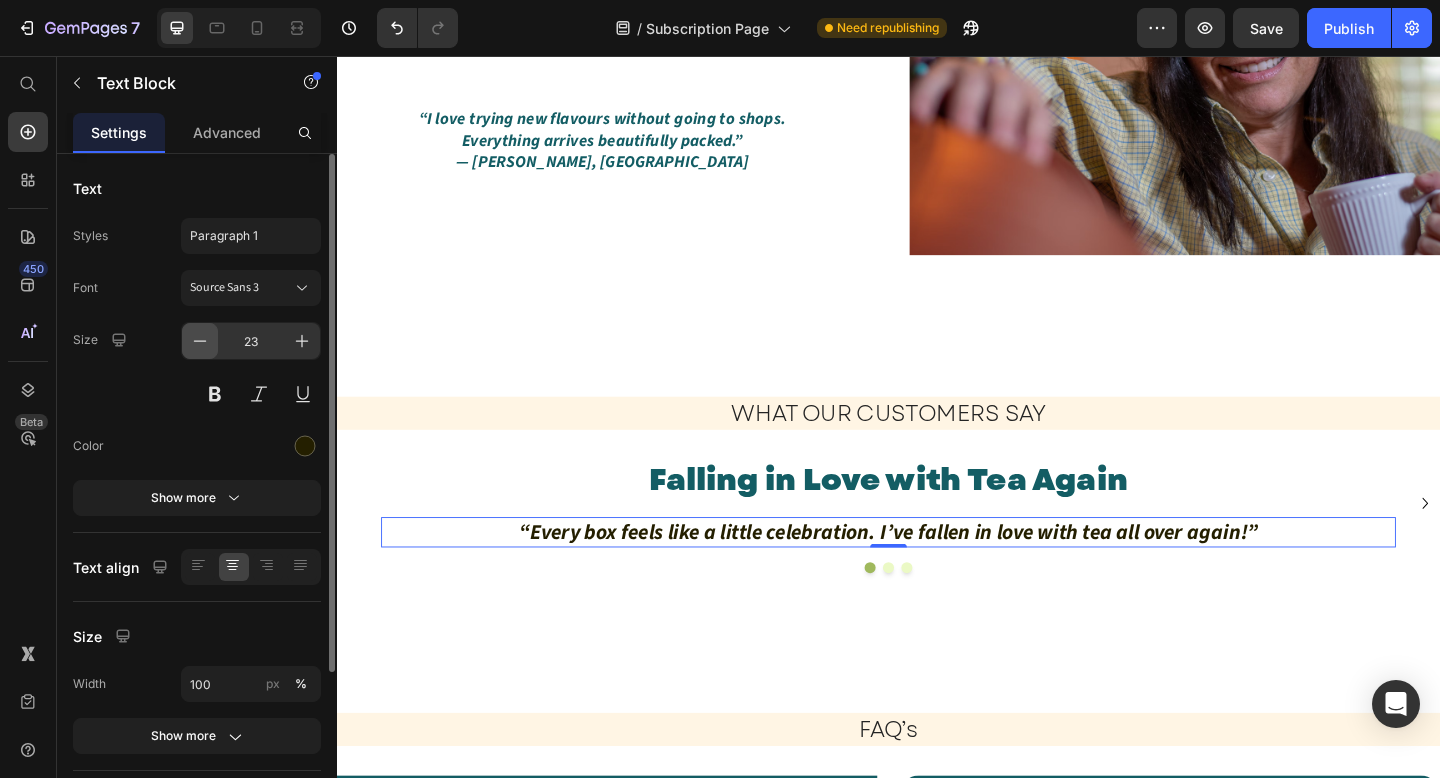 click 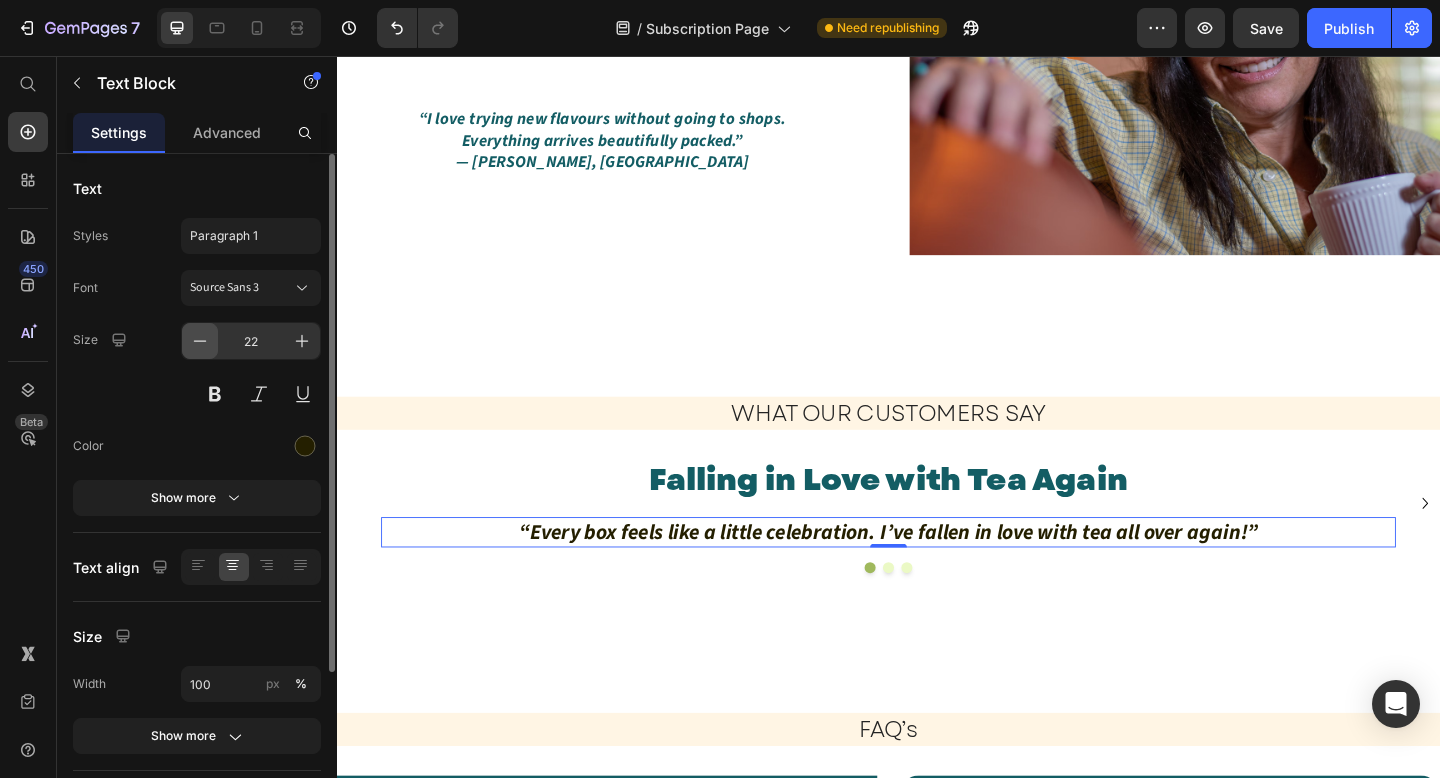 click 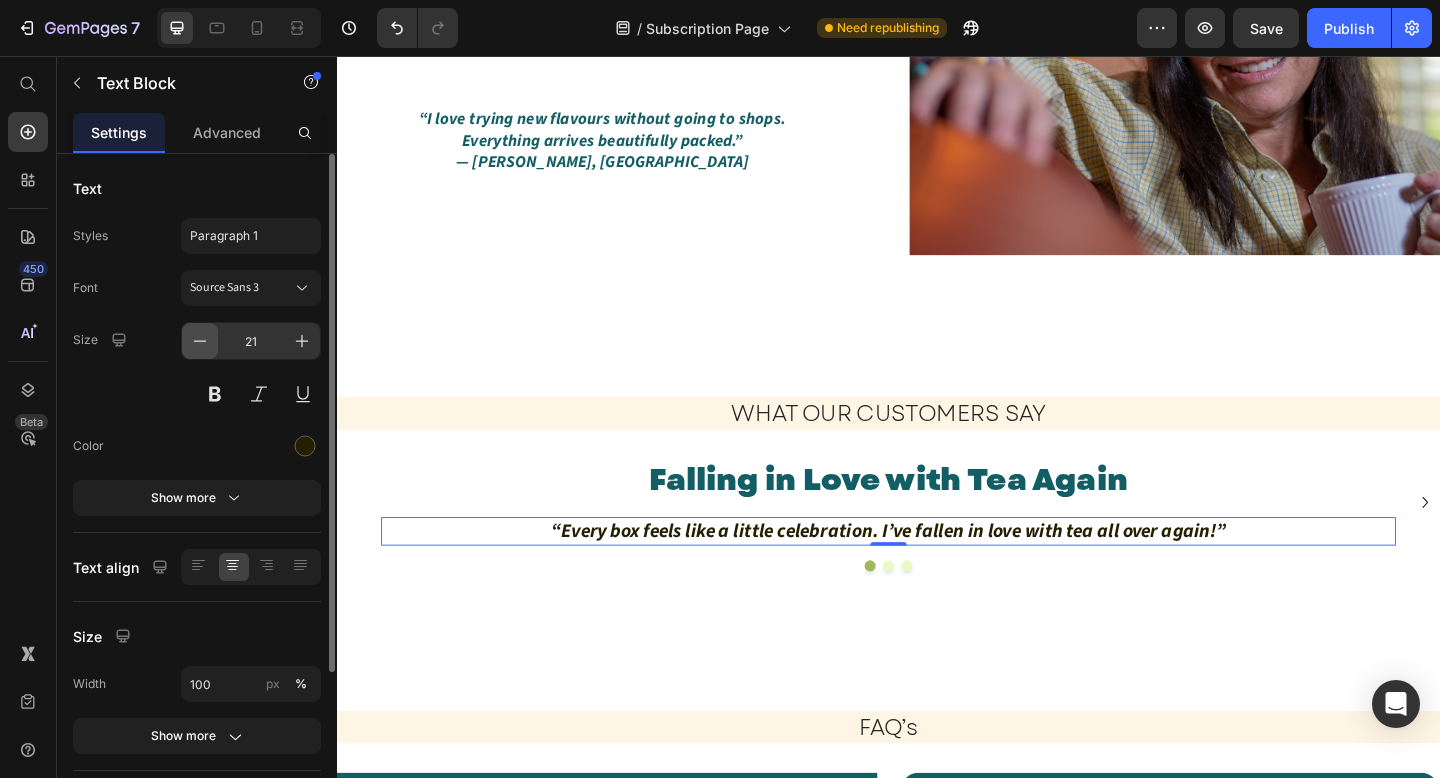click 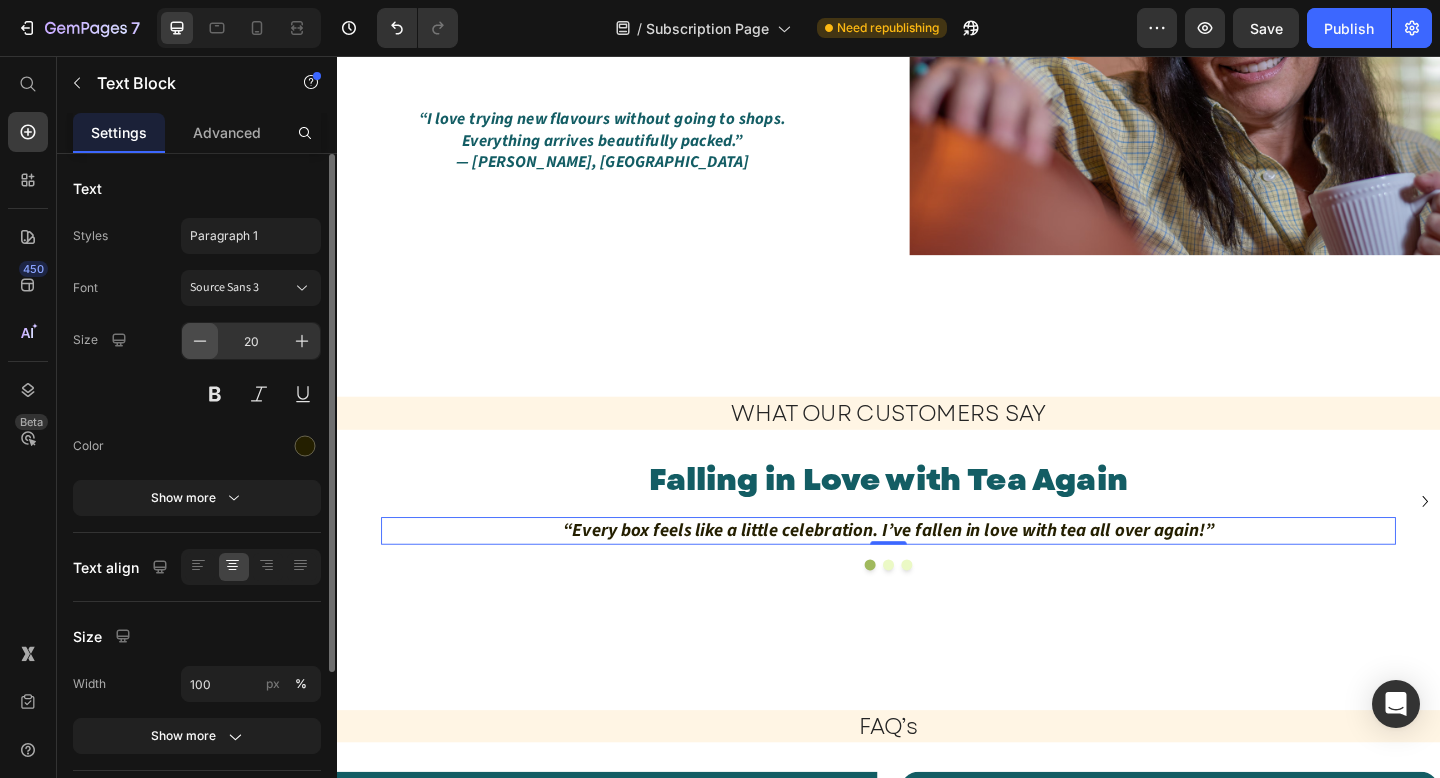 click 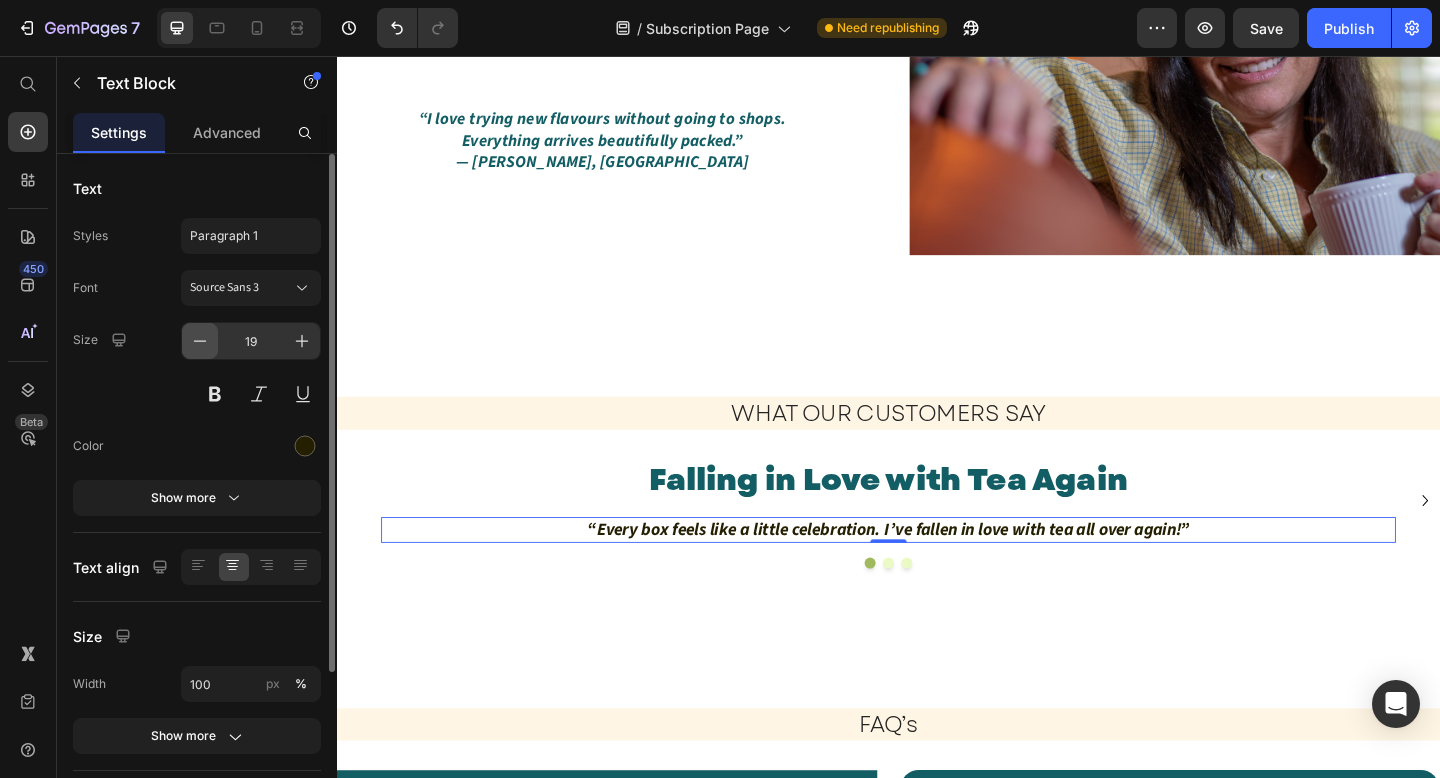 click 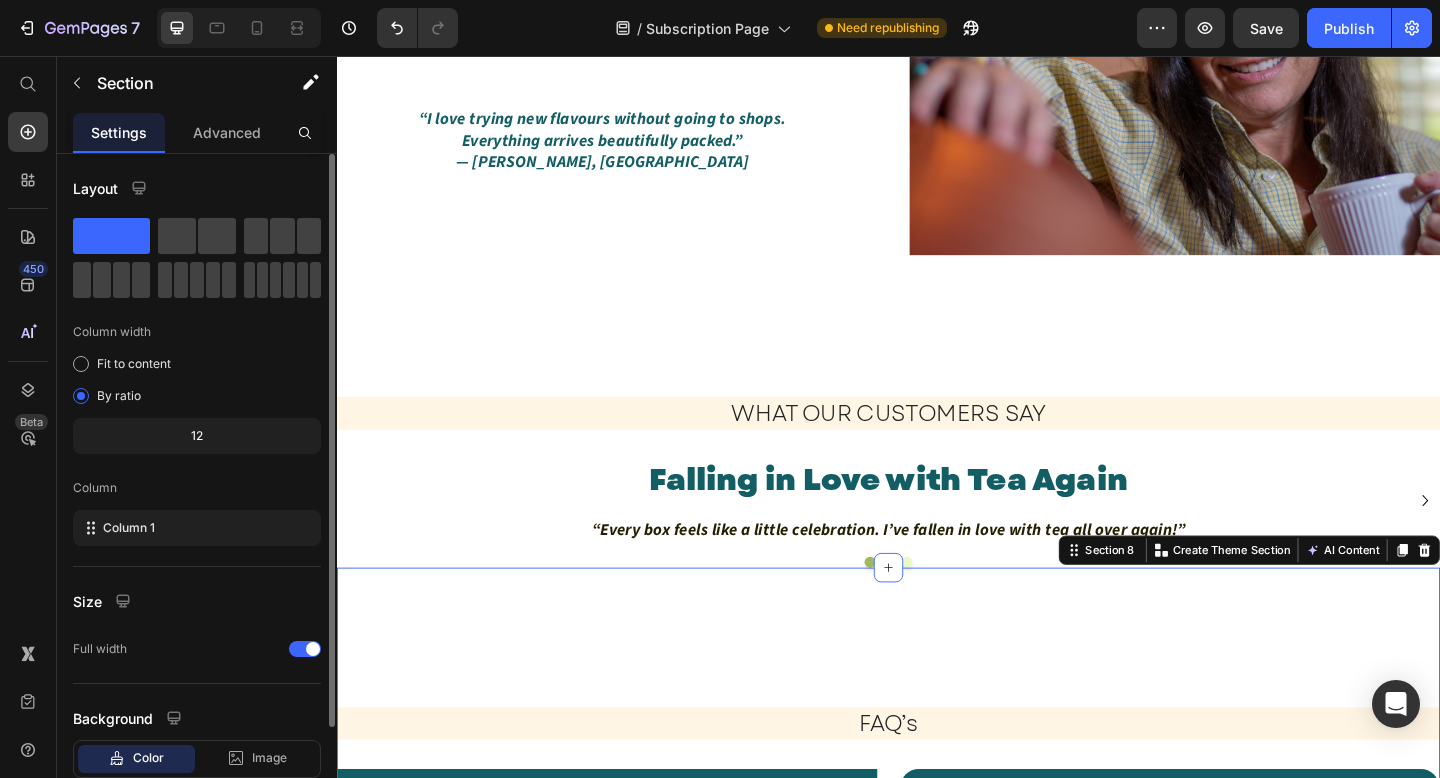 click on "FAQ’s Heading
Drop element here Hero Banner
What types of tea do you offer?
How do I place an order on the website?
How should I brew tea properly?
What payments options are available?
What delivery options are available? Accordion Hero Banner Row" at bounding box center (937, 883) 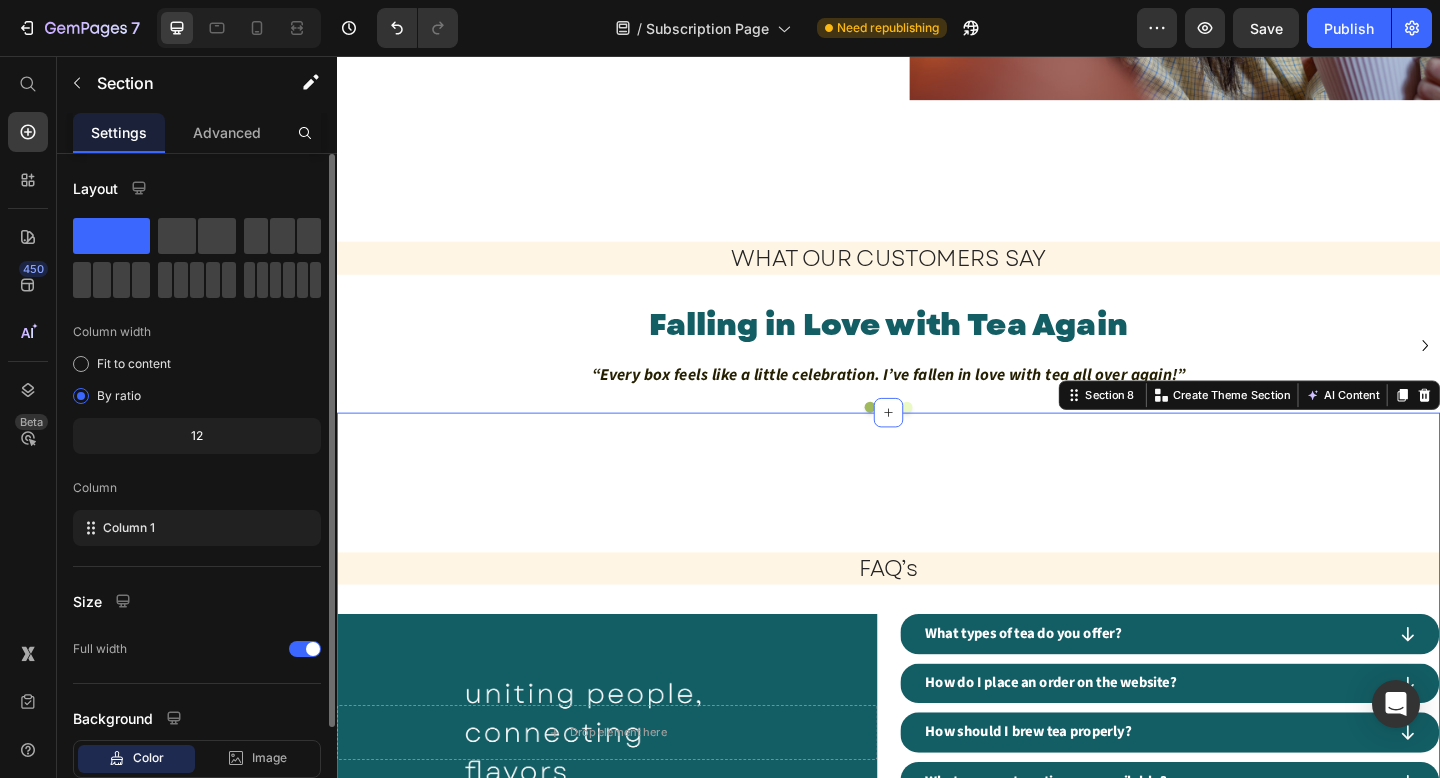 scroll, scrollTop: 2710, scrollLeft: 0, axis: vertical 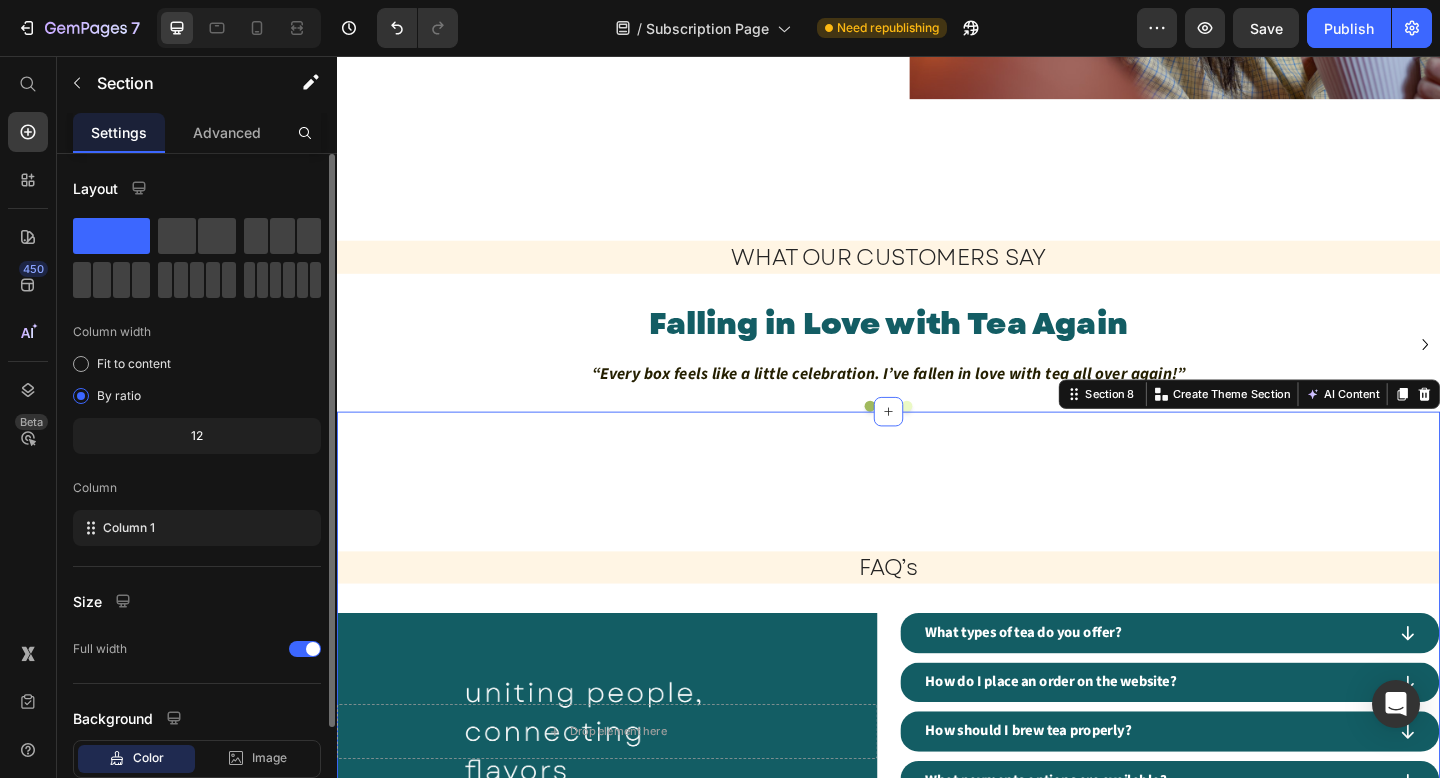click on "FAQ’s Heading
Drop element here Hero Banner
What types of tea do you offer?
How do I place an order on the website?
How should I brew tea properly?
What payments options are available?
What delivery options are available? Accordion Hero Banner Row" at bounding box center (937, 713) 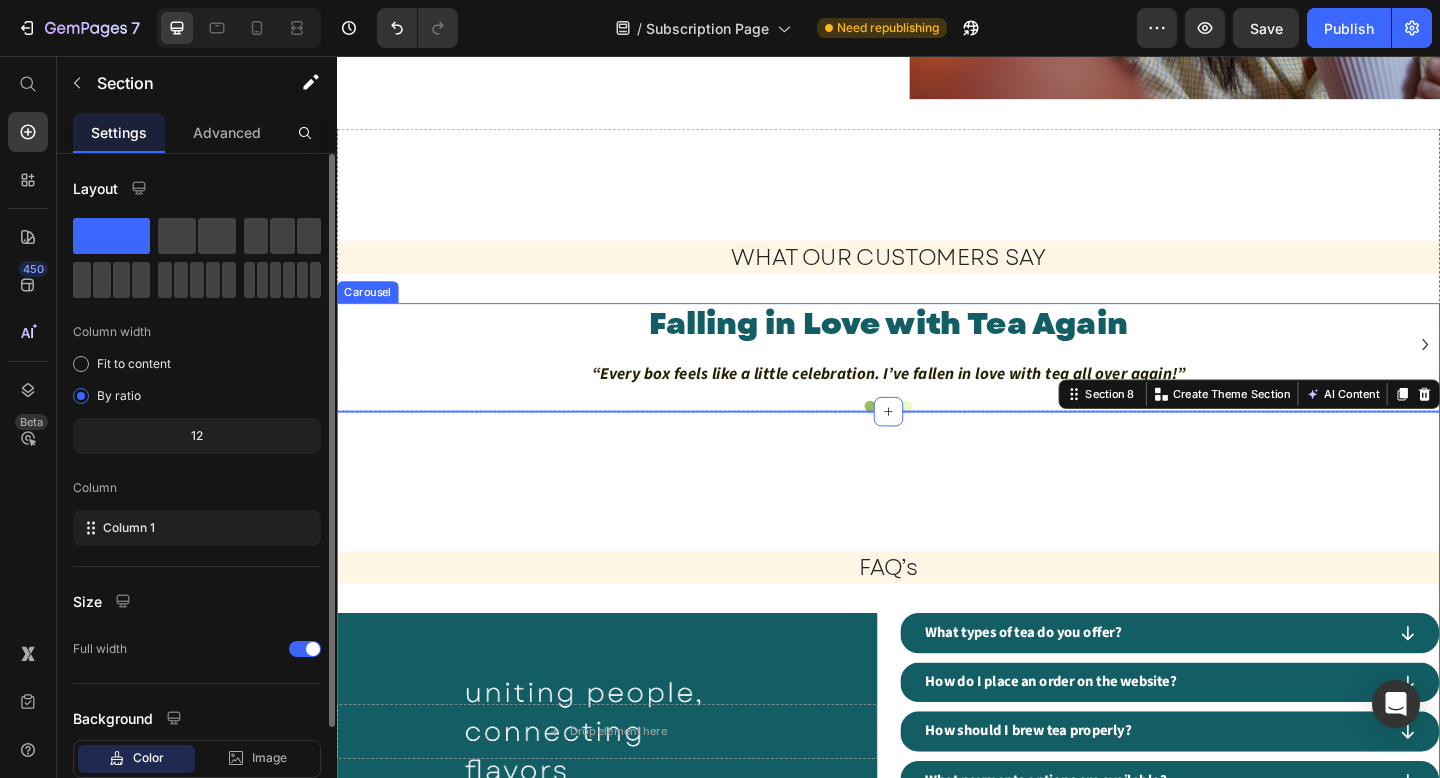click on "Falling in Love with Tea Again Heading “Every box feels like a little celebration. I’ve fallen in love with tea all over again!”  Text Block Row
Drop element here
Drop element here" at bounding box center (937, 370) 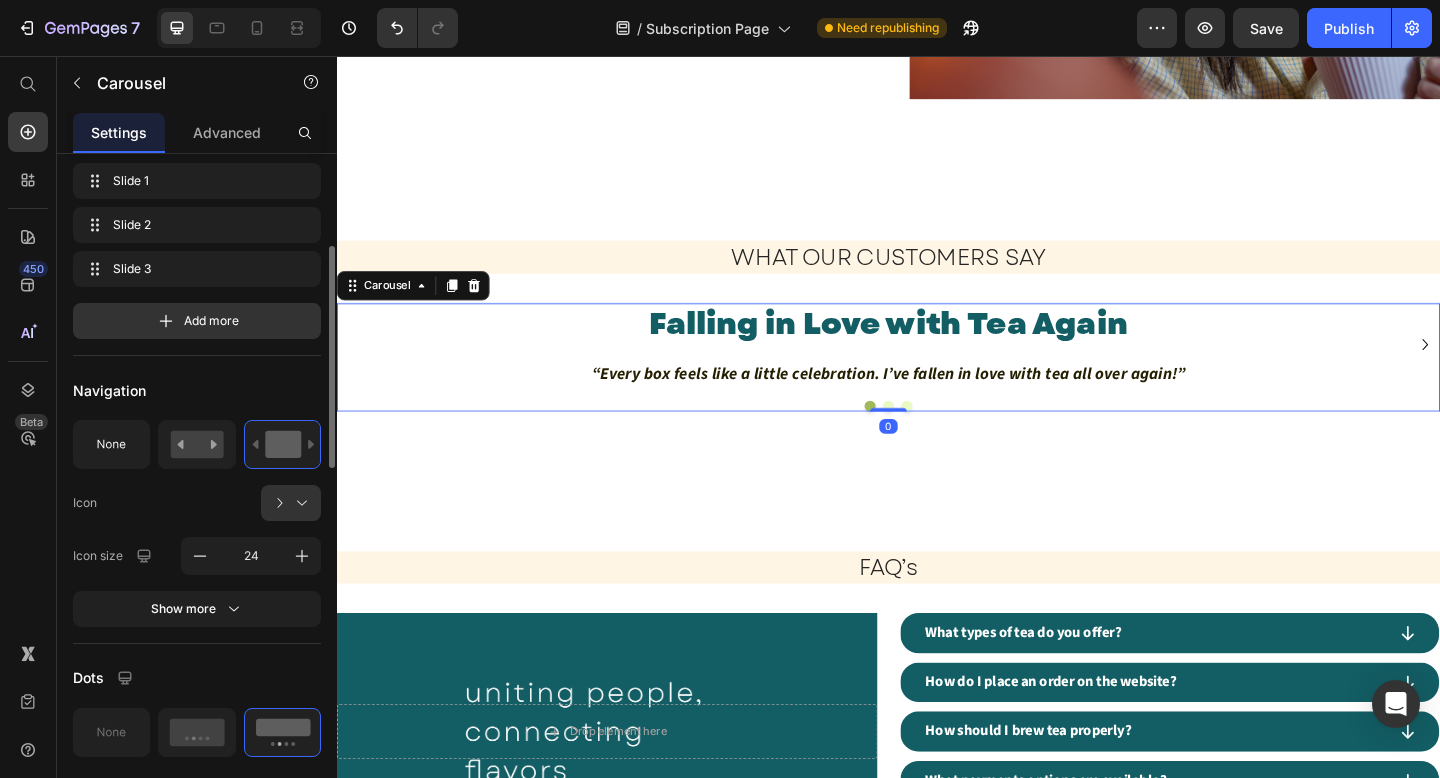 scroll, scrollTop: 257, scrollLeft: 0, axis: vertical 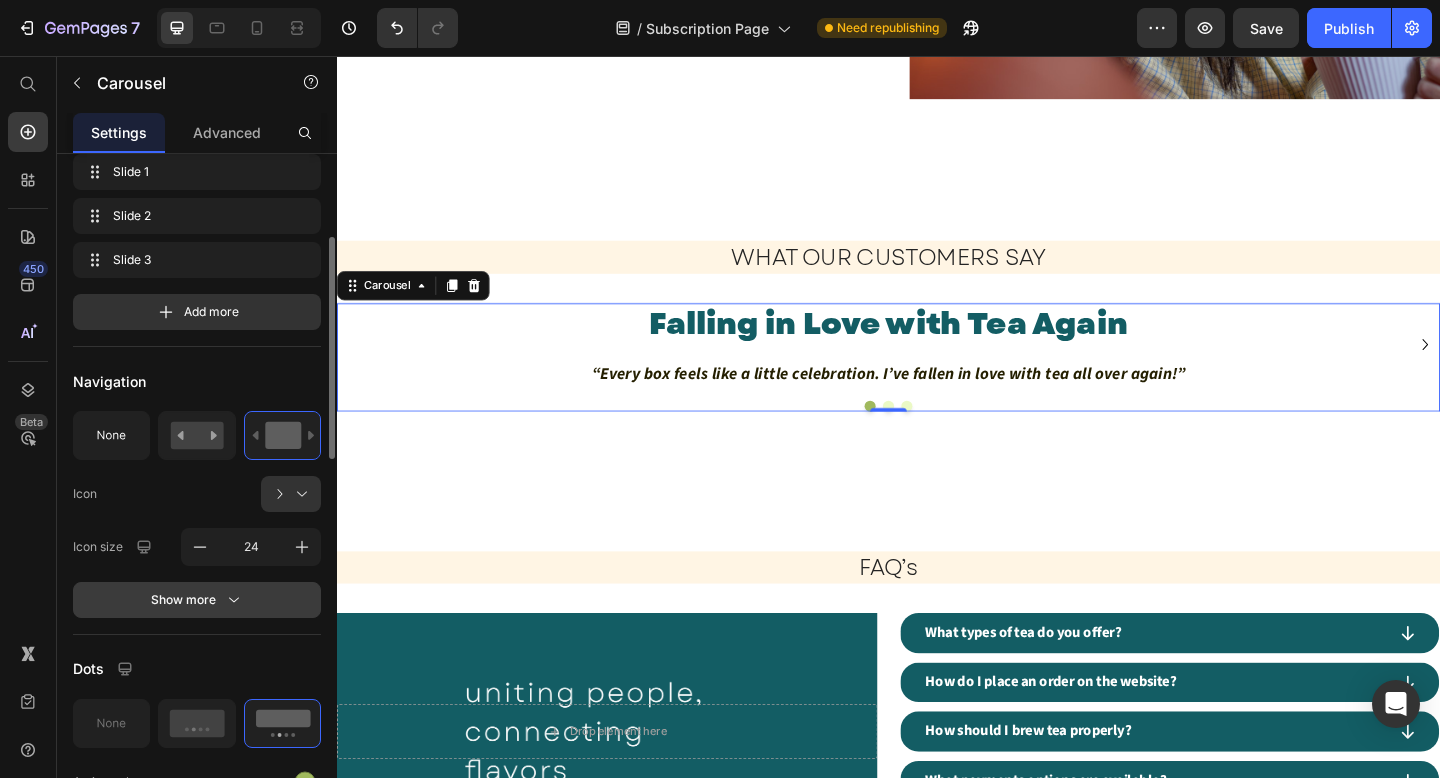 click on "Show more" at bounding box center (197, 600) 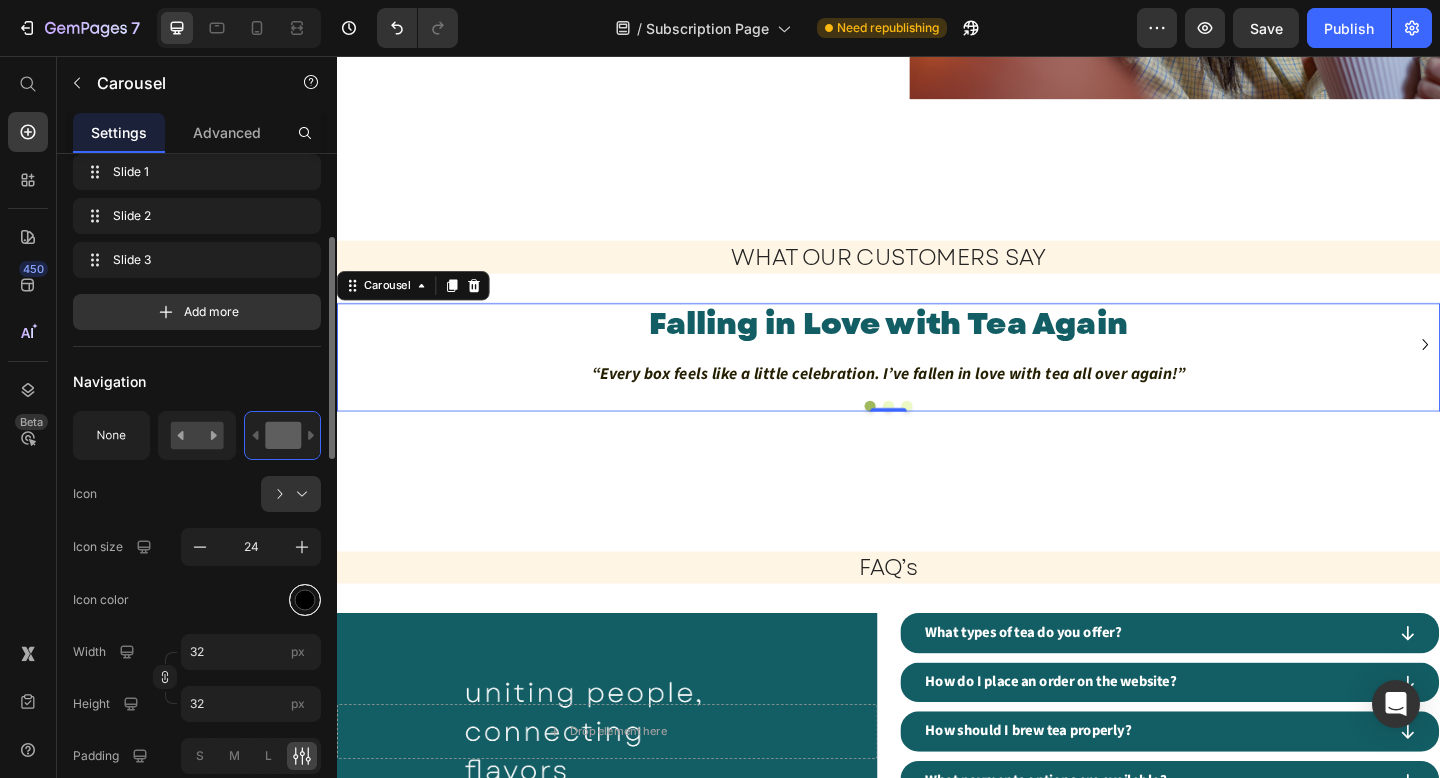 click at bounding box center [305, 599] 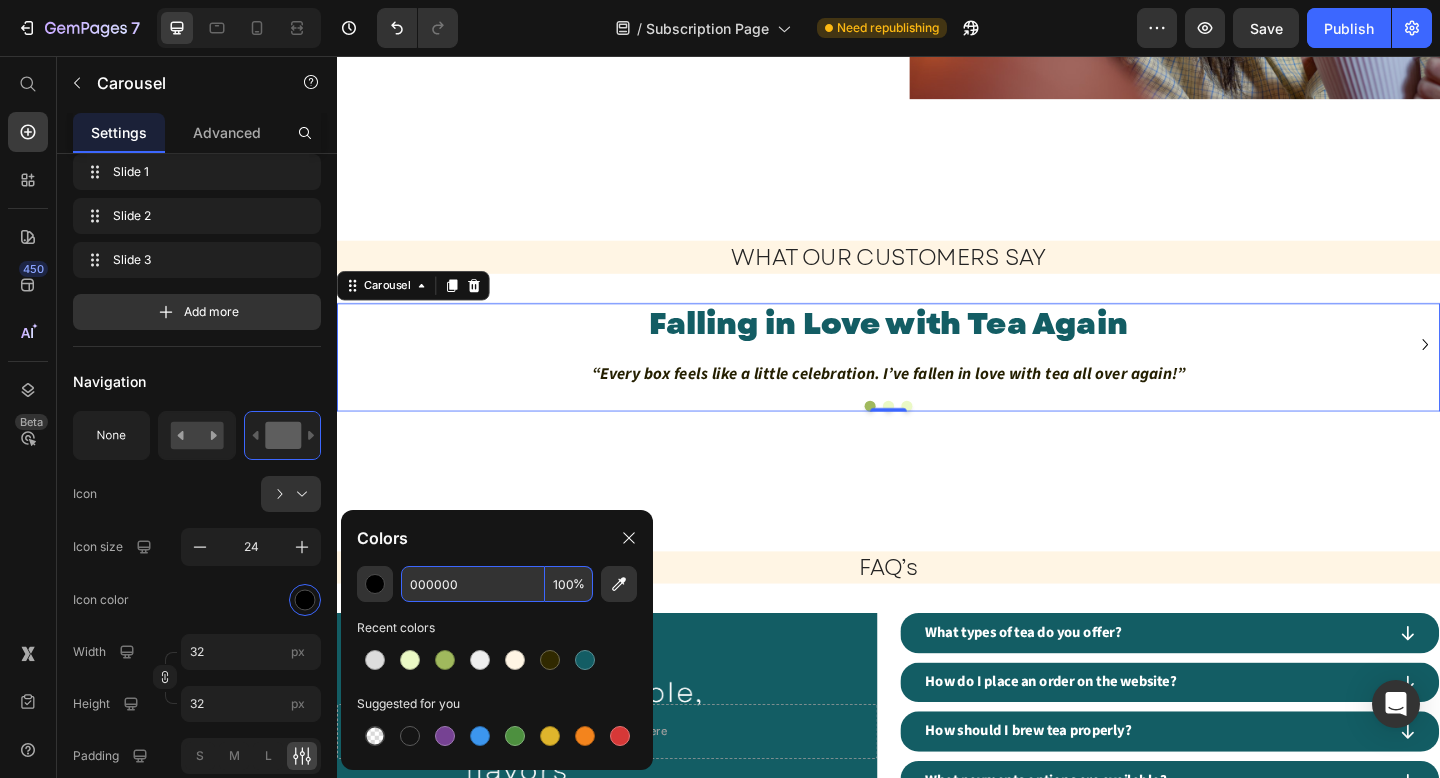 click on "000000" at bounding box center (473, 584) 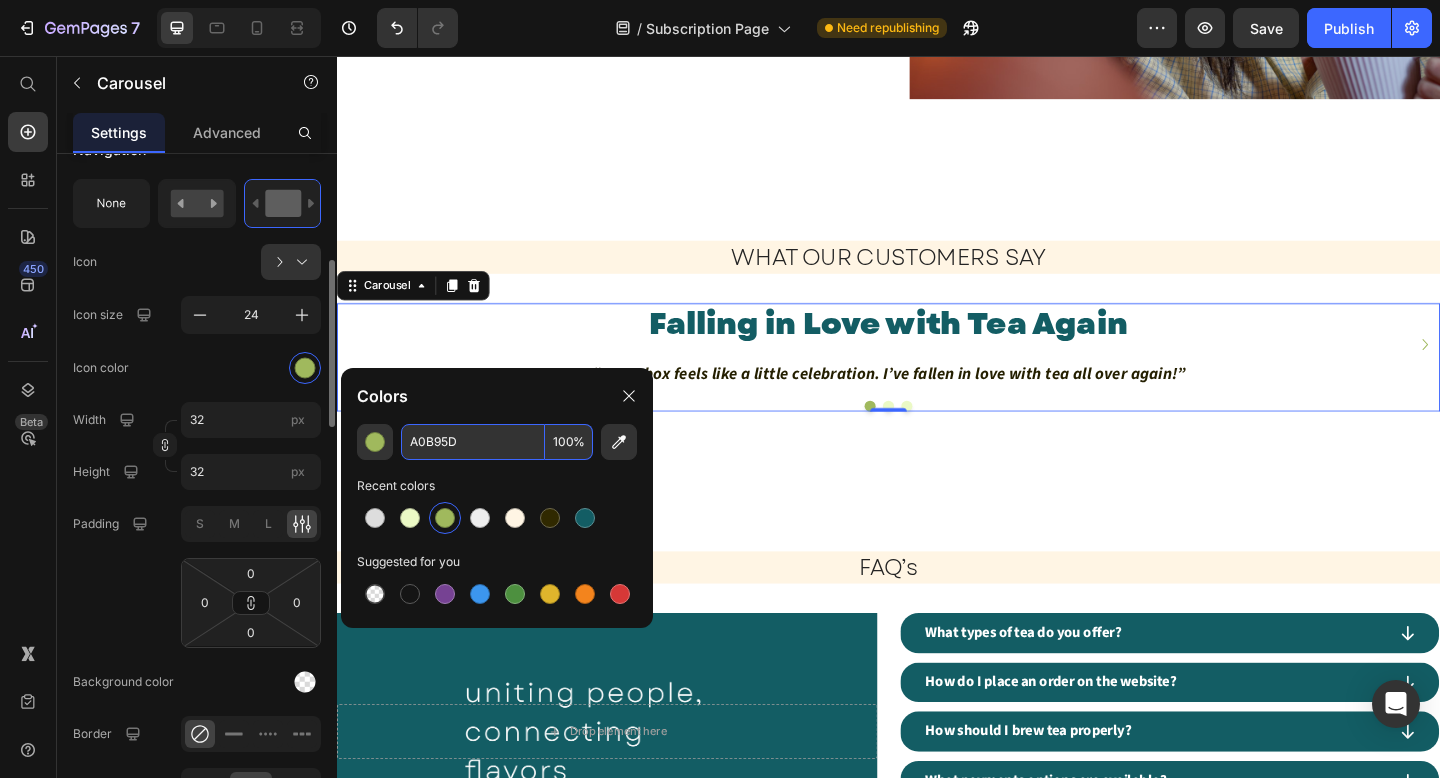 scroll, scrollTop: 501, scrollLeft: 0, axis: vertical 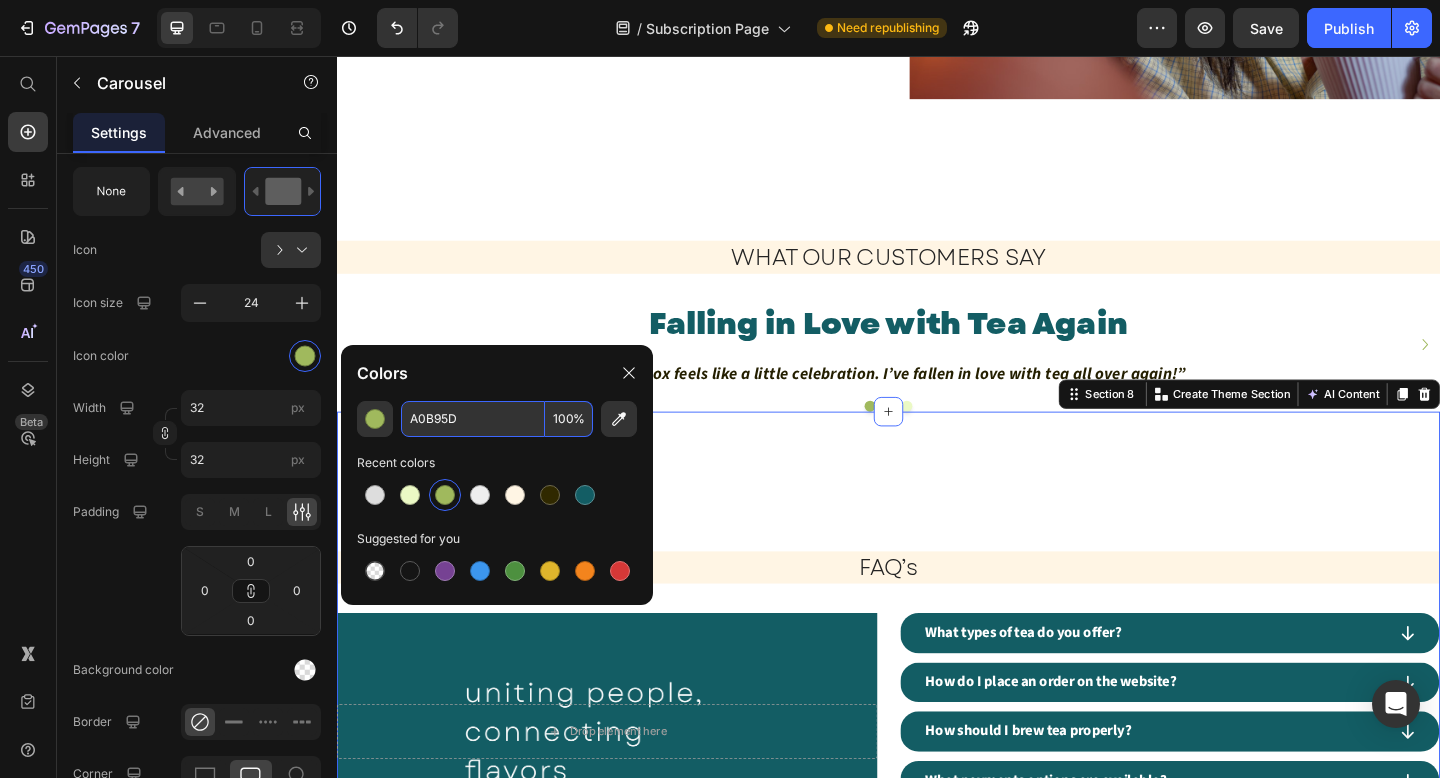 click on "FAQ’s Heading
Drop element here Hero Banner
What types of tea do you offer?
How do I place an order on the website?
How should I brew tea properly?
What payments options are available?
What delivery options are available? Accordion Hero Banner Row" at bounding box center (937, 713) 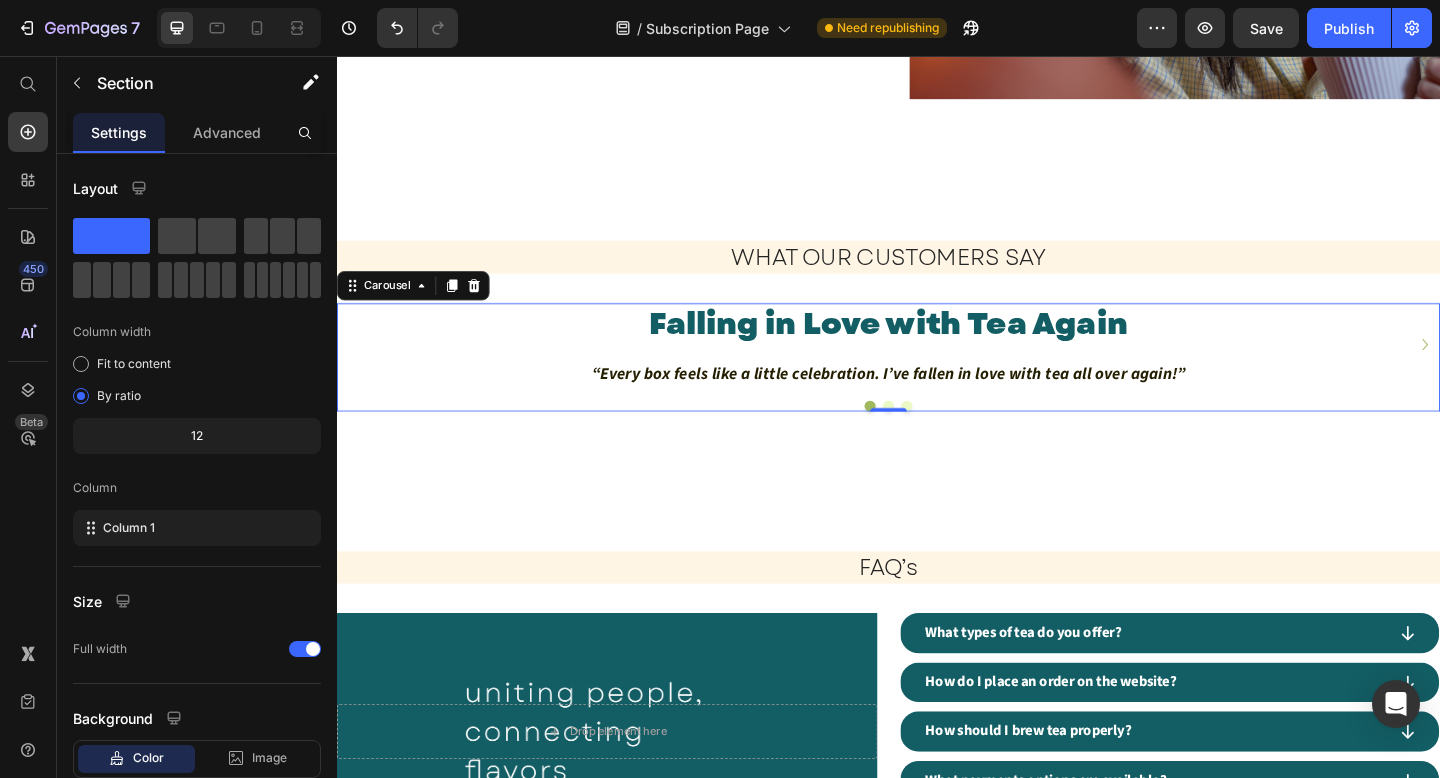 click on "Falling in Love with Tea Again Heading “Every box feels like a little celebration. I’ve fallen in love with tea all over again!”  Text Block Row
Drop element here
Drop element here" at bounding box center [937, 370] 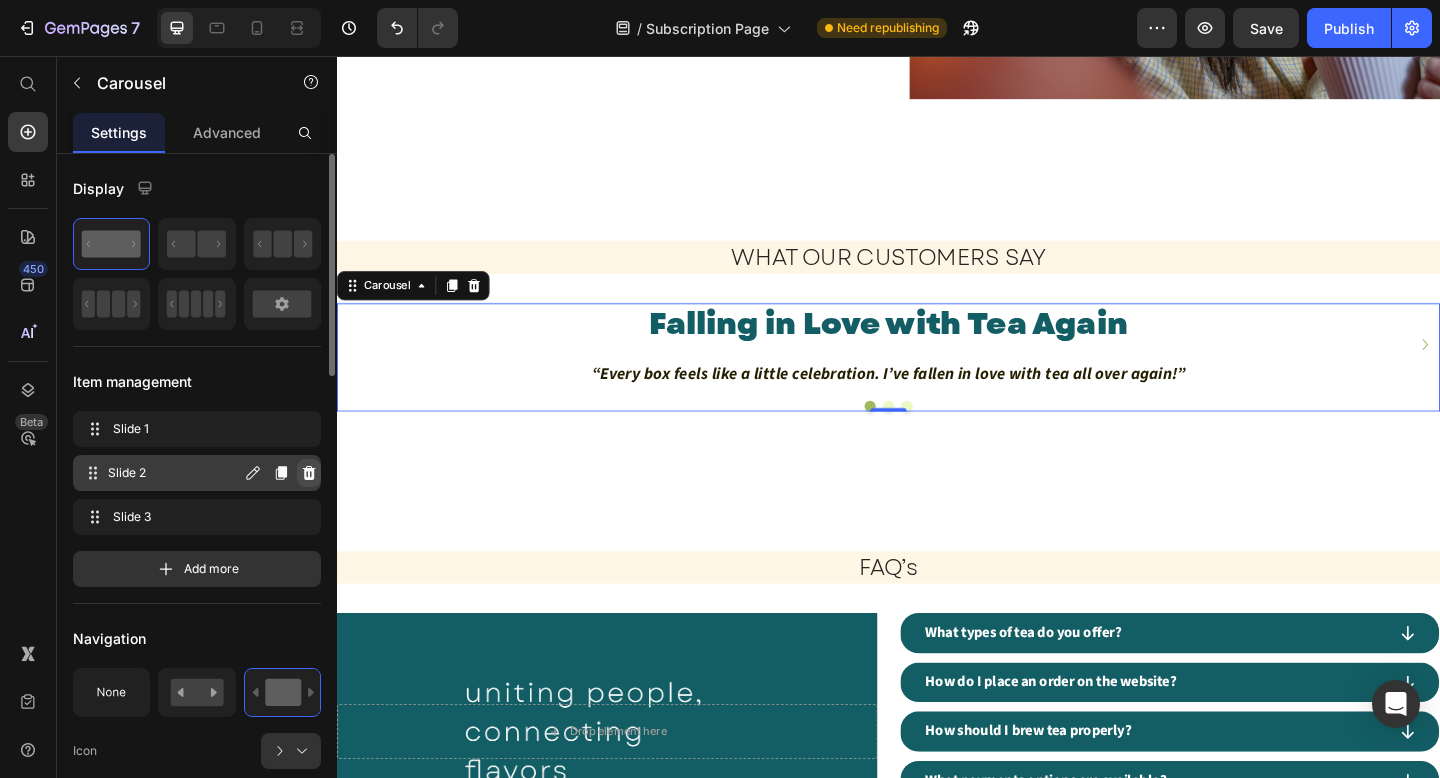 click 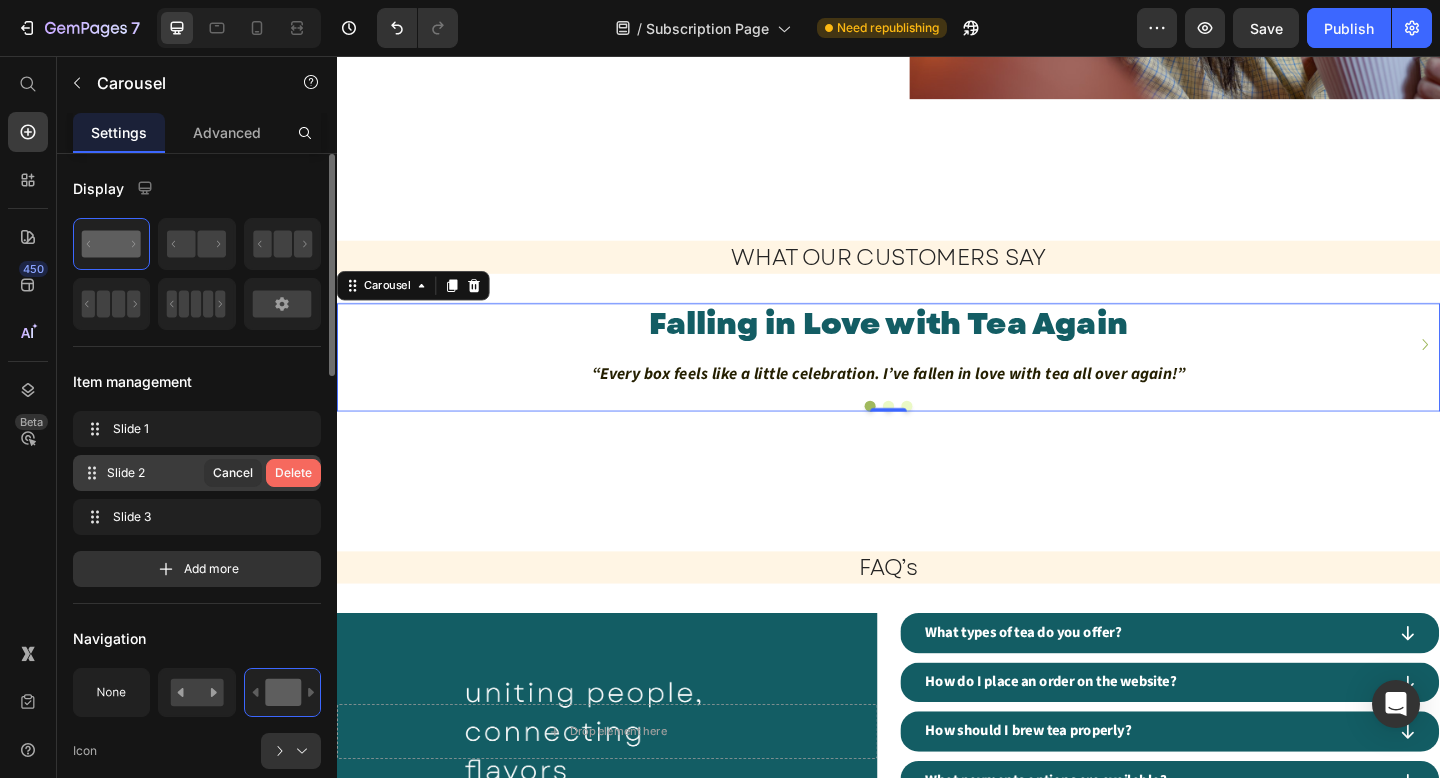 click on "Delete" at bounding box center (293, 473) 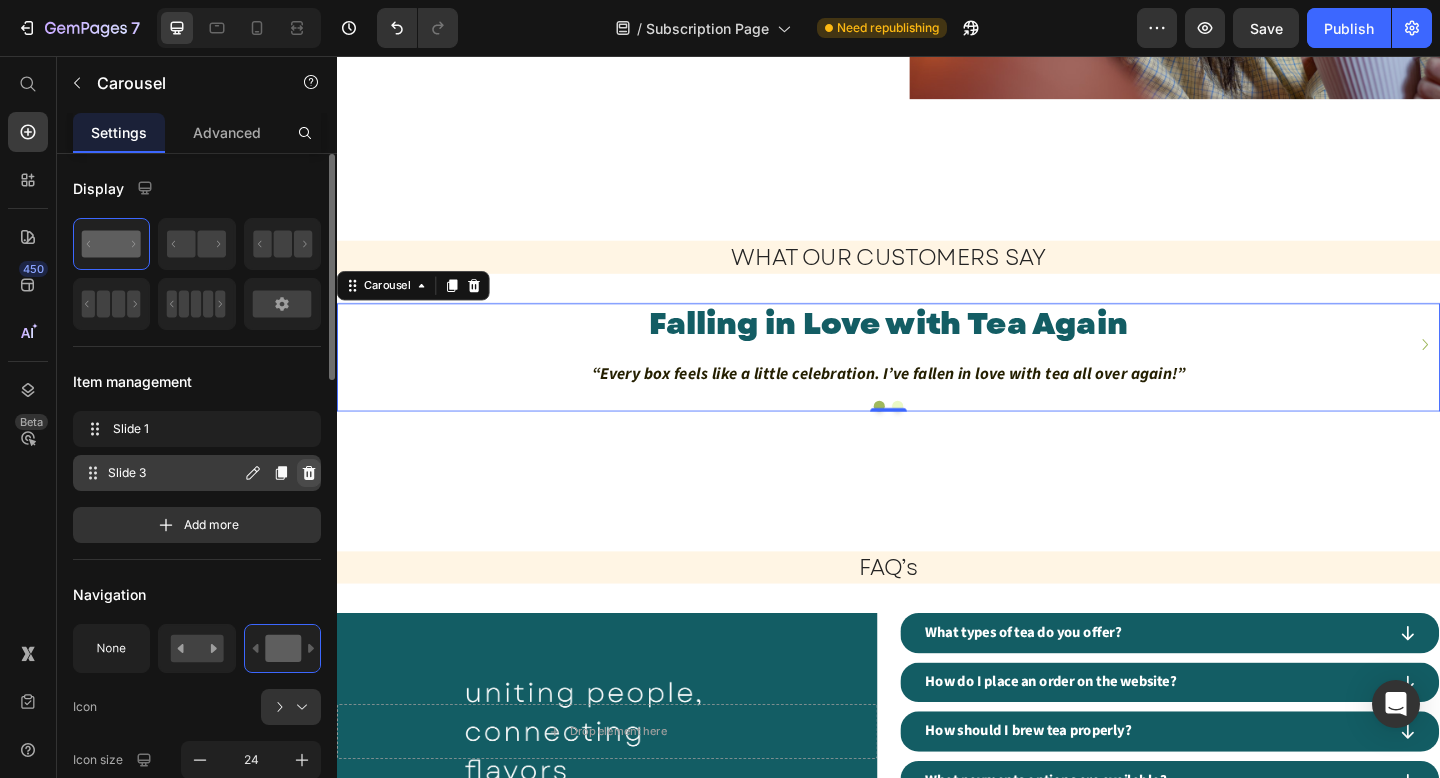 click 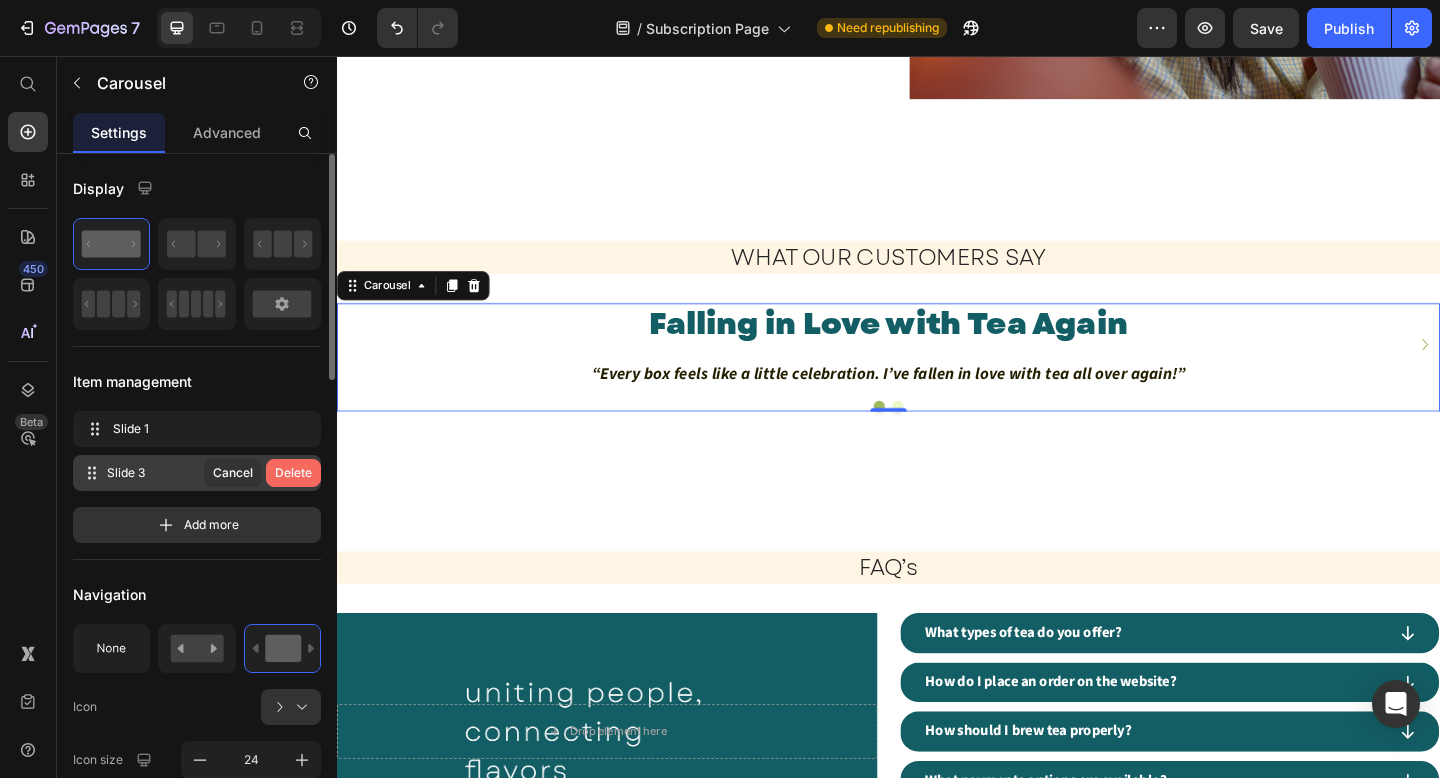click on "Delete" at bounding box center (293, 473) 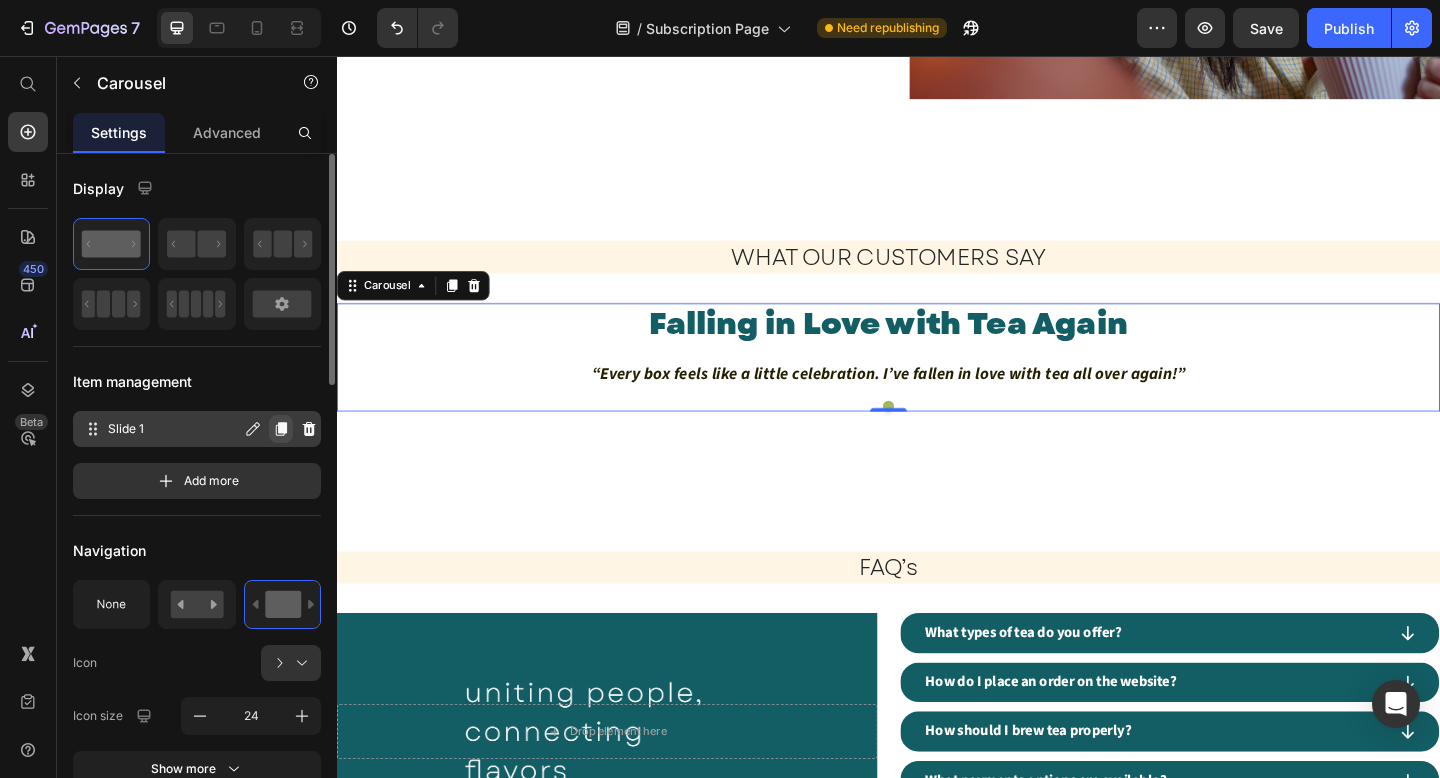 click 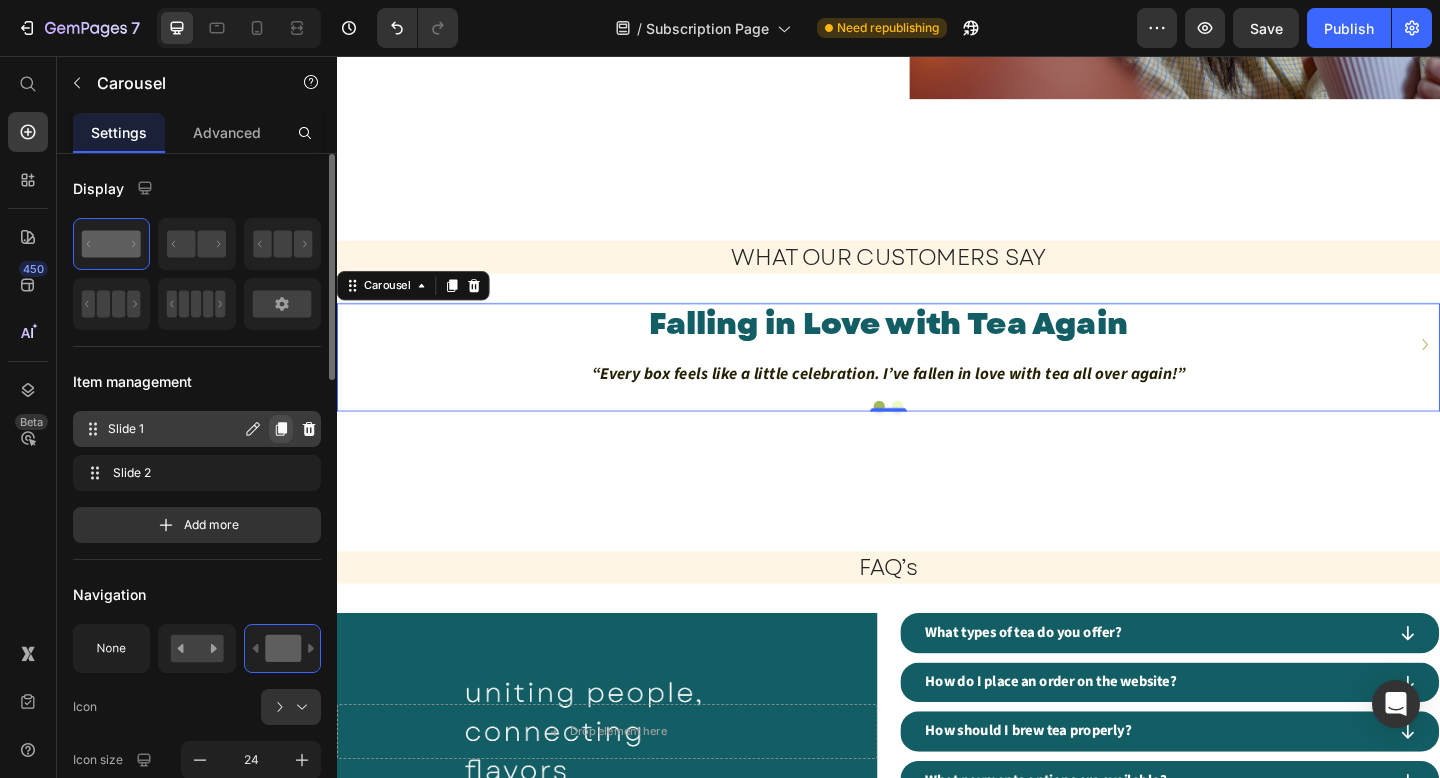 click 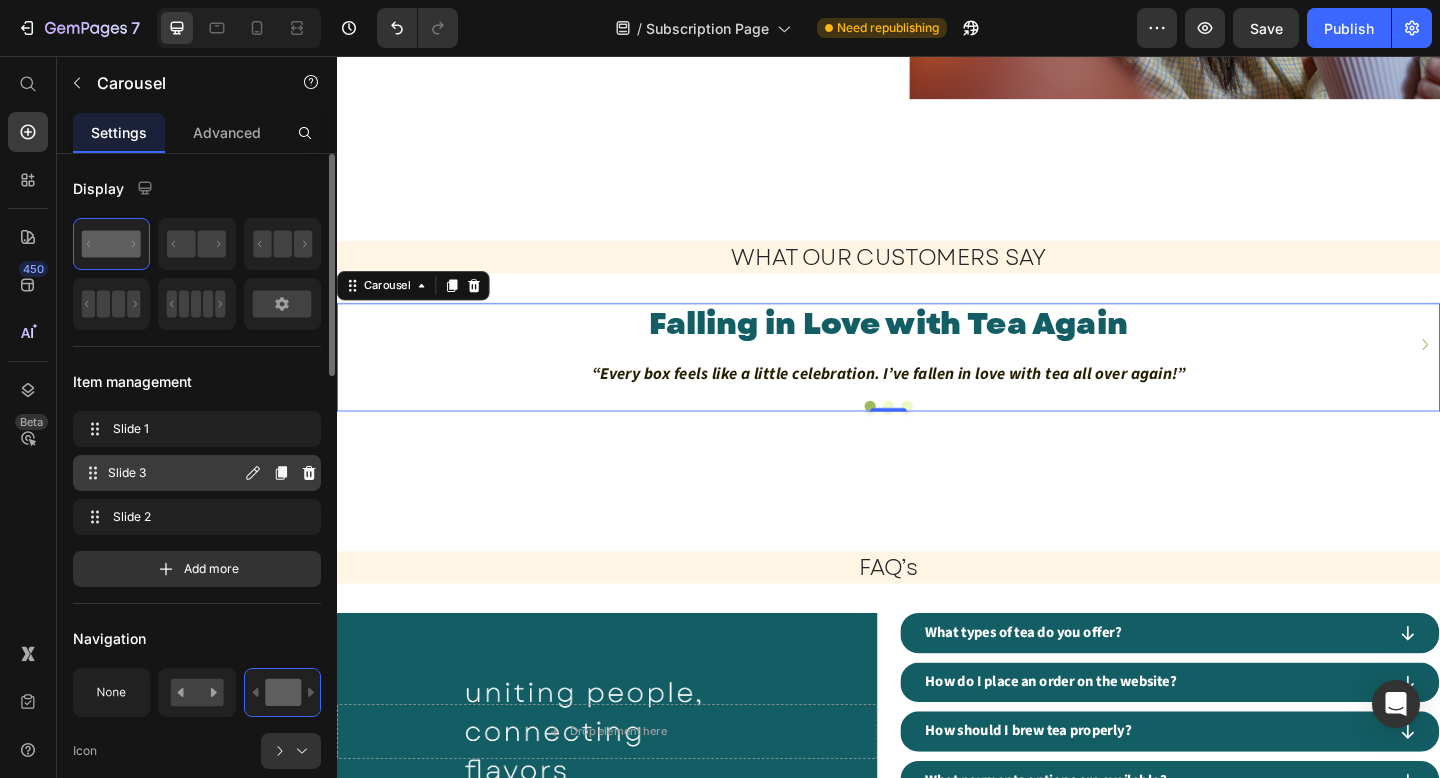 click on "Slide 3" at bounding box center [174, 473] 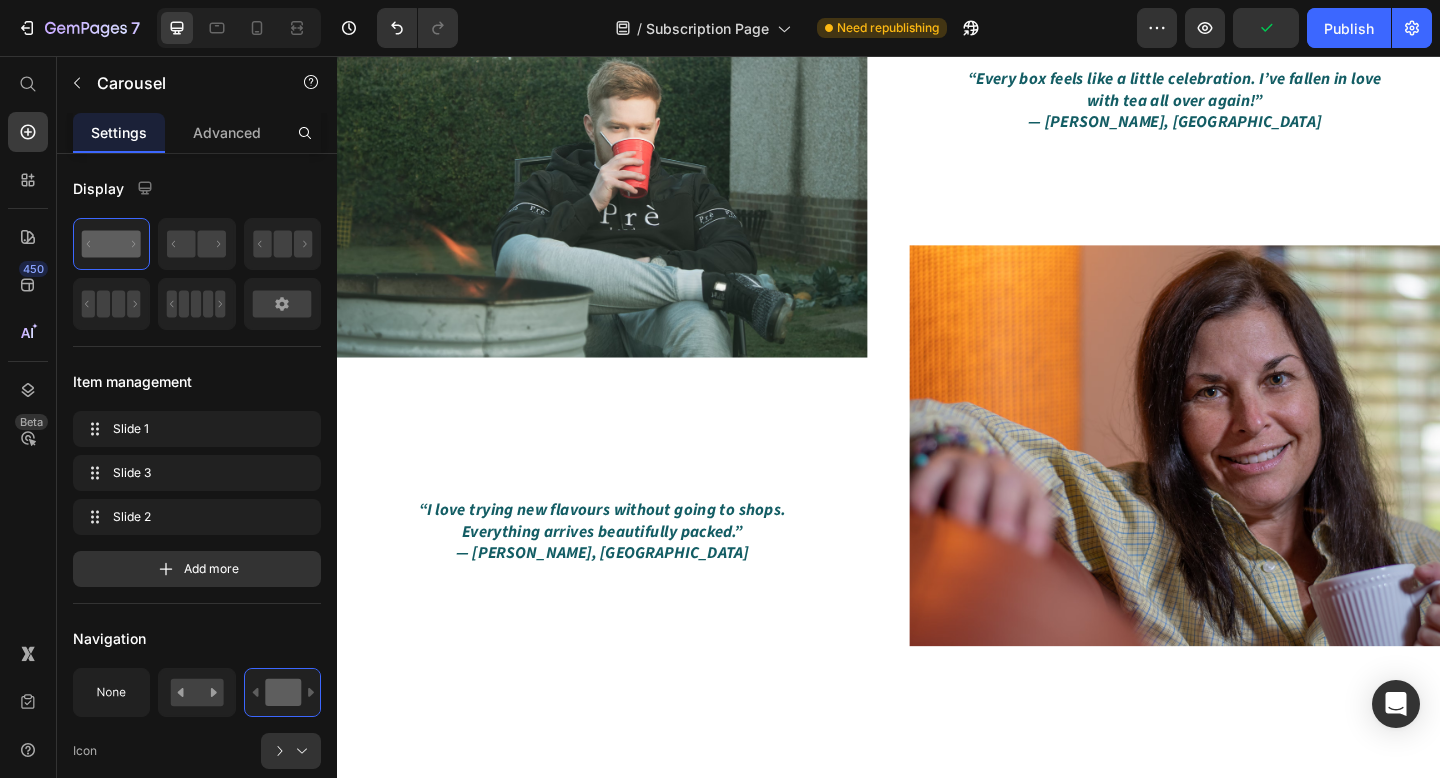 scroll, scrollTop: 2120, scrollLeft: 0, axis: vertical 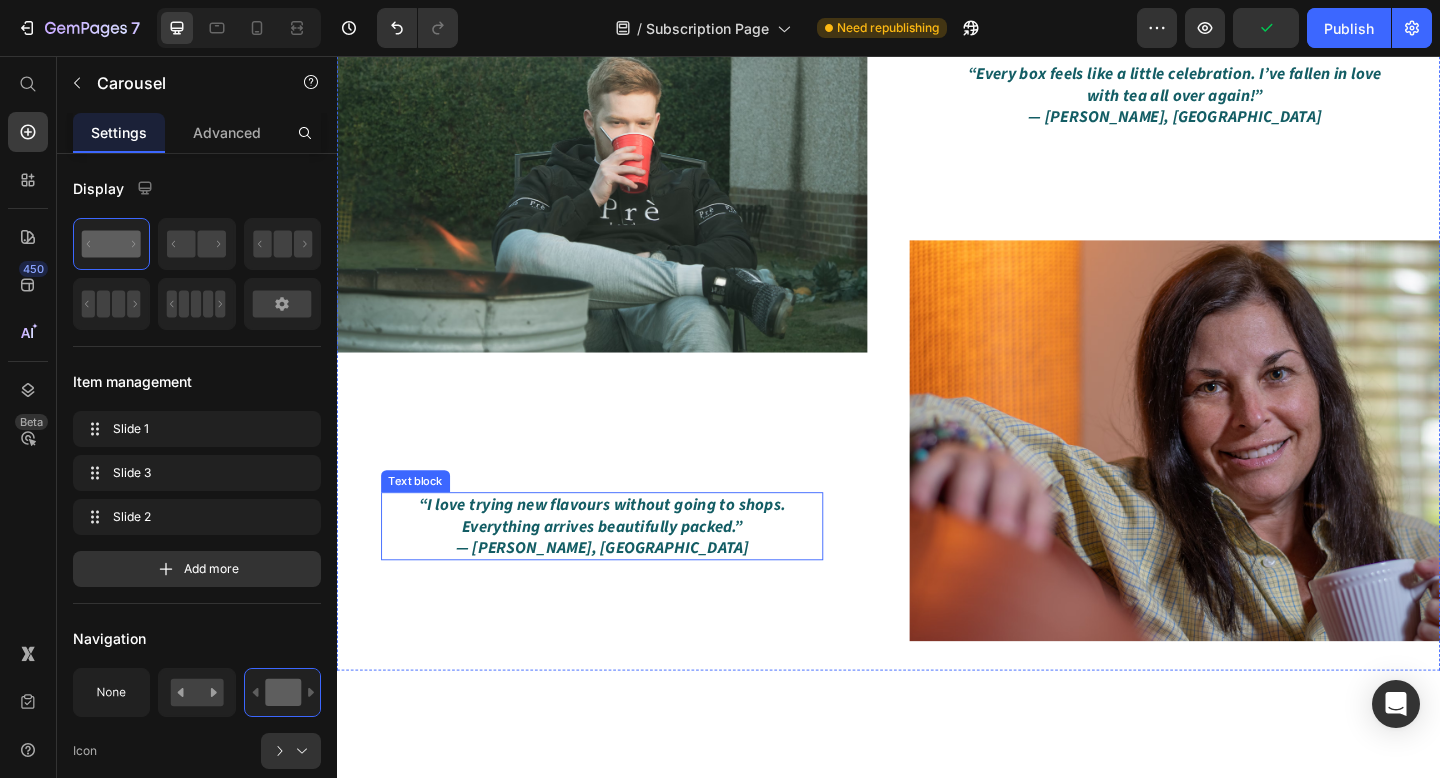 click on "“I love trying new flavours without going to shops. Everything arrives beautifully packed.”" at bounding box center [625, 556] 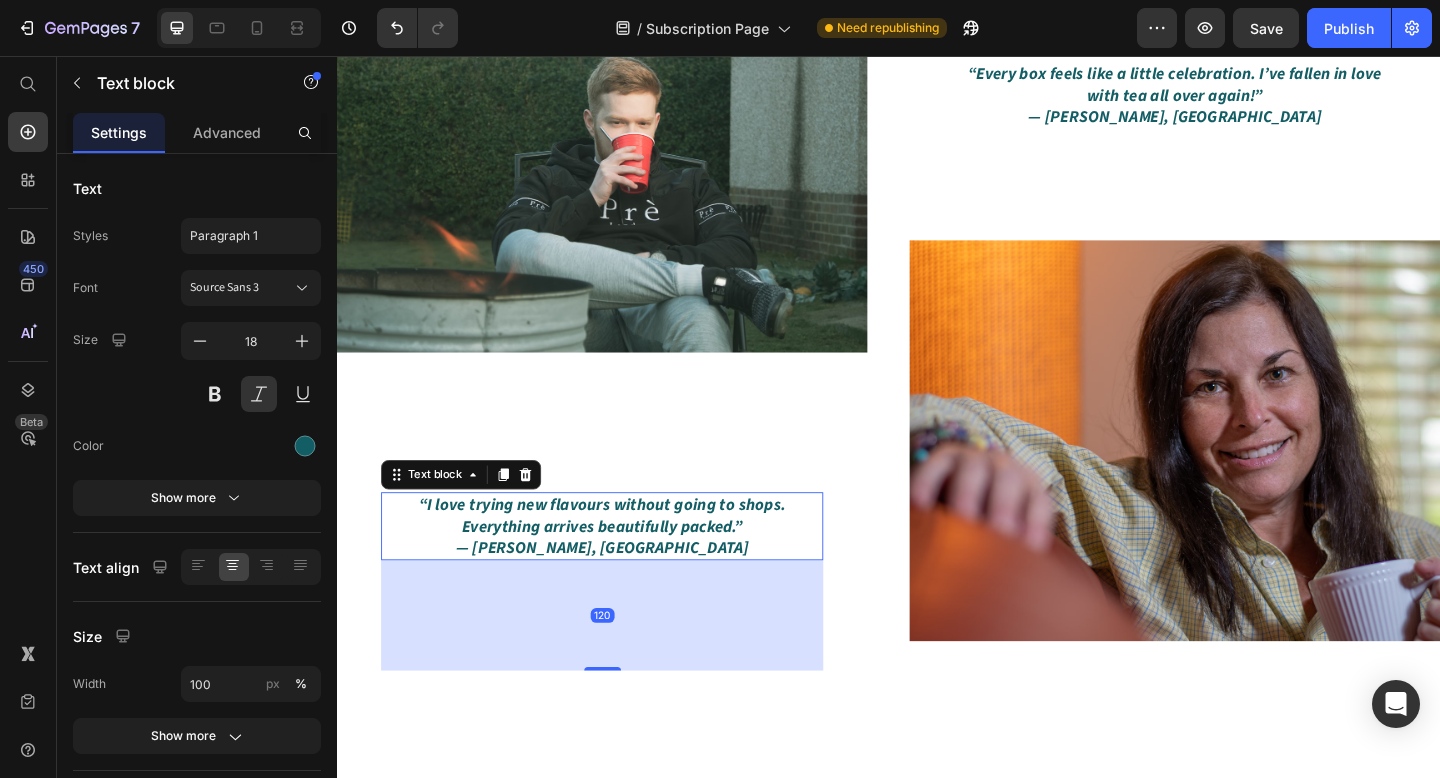 click on "“I love trying new flavours without going to shops. Everything arrives beautifully packed.”" at bounding box center (625, 556) 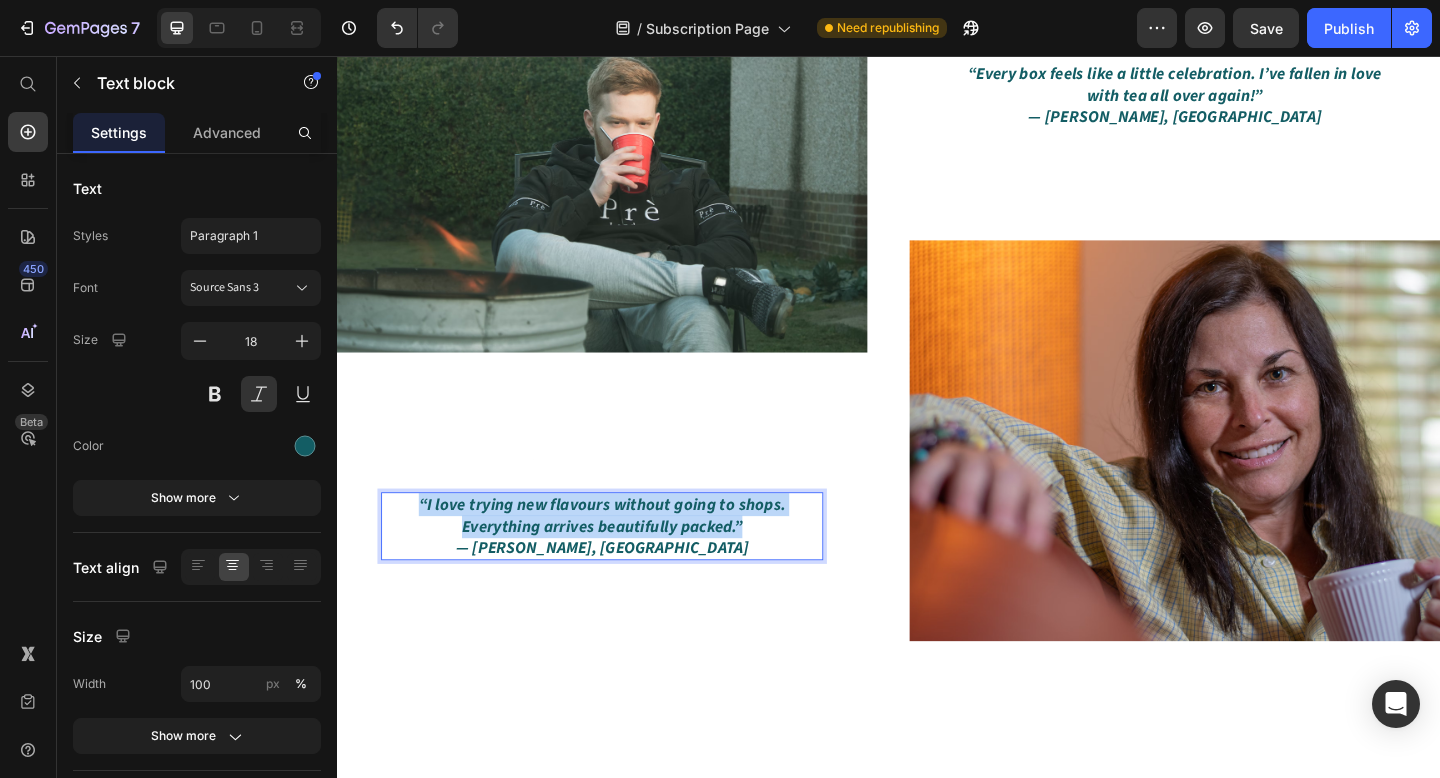 click on "“I love trying new flavours without going to shops. Everything arrives beautifully packed.”" at bounding box center (625, 556) 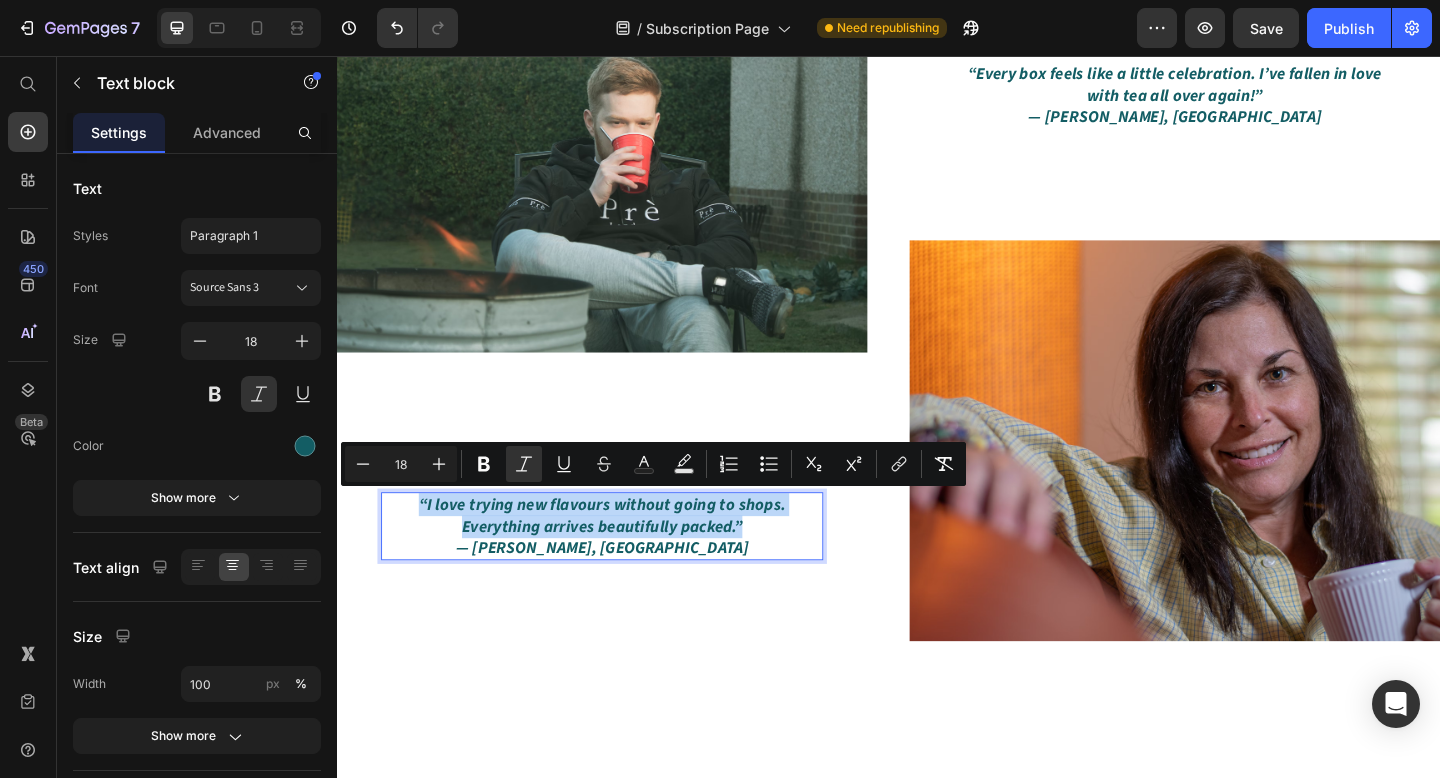 click on "“I love trying new flavours without going to shops. Everything arrives beautifully packed.”" at bounding box center [625, 556] 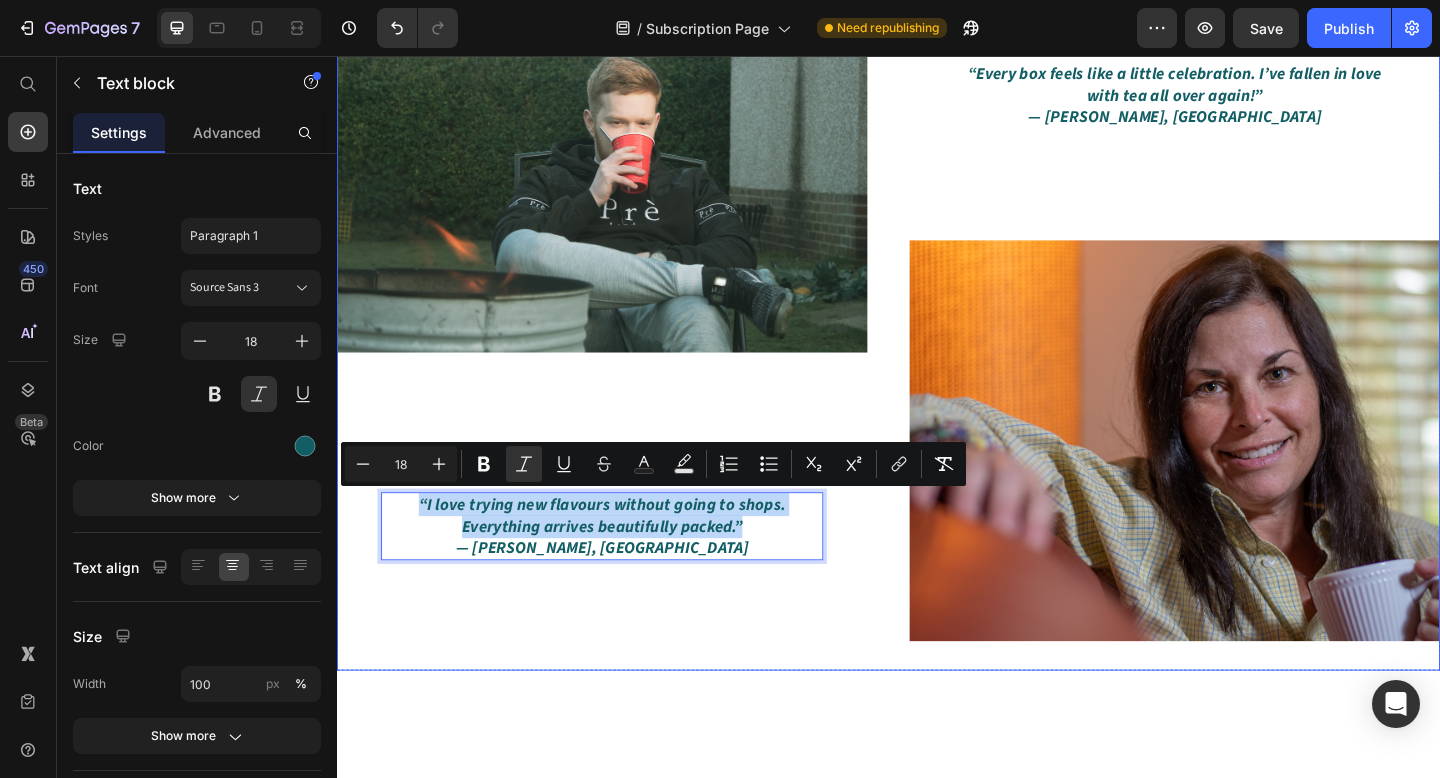 drag, startPoint x: 731, startPoint y: 570, endPoint x: 369, endPoint y: 522, distance: 365.16846 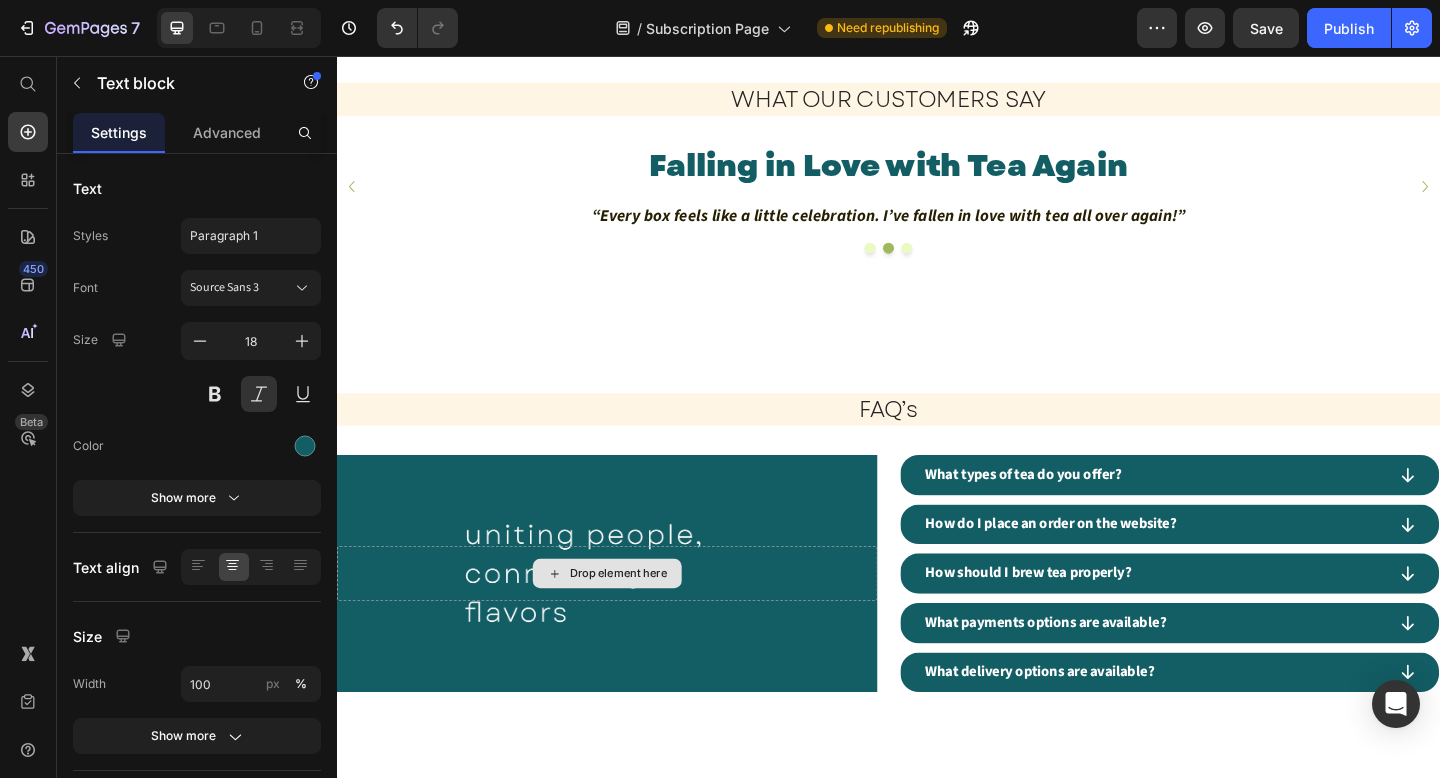 scroll, scrollTop: 2823, scrollLeft: 0, axis: vertical 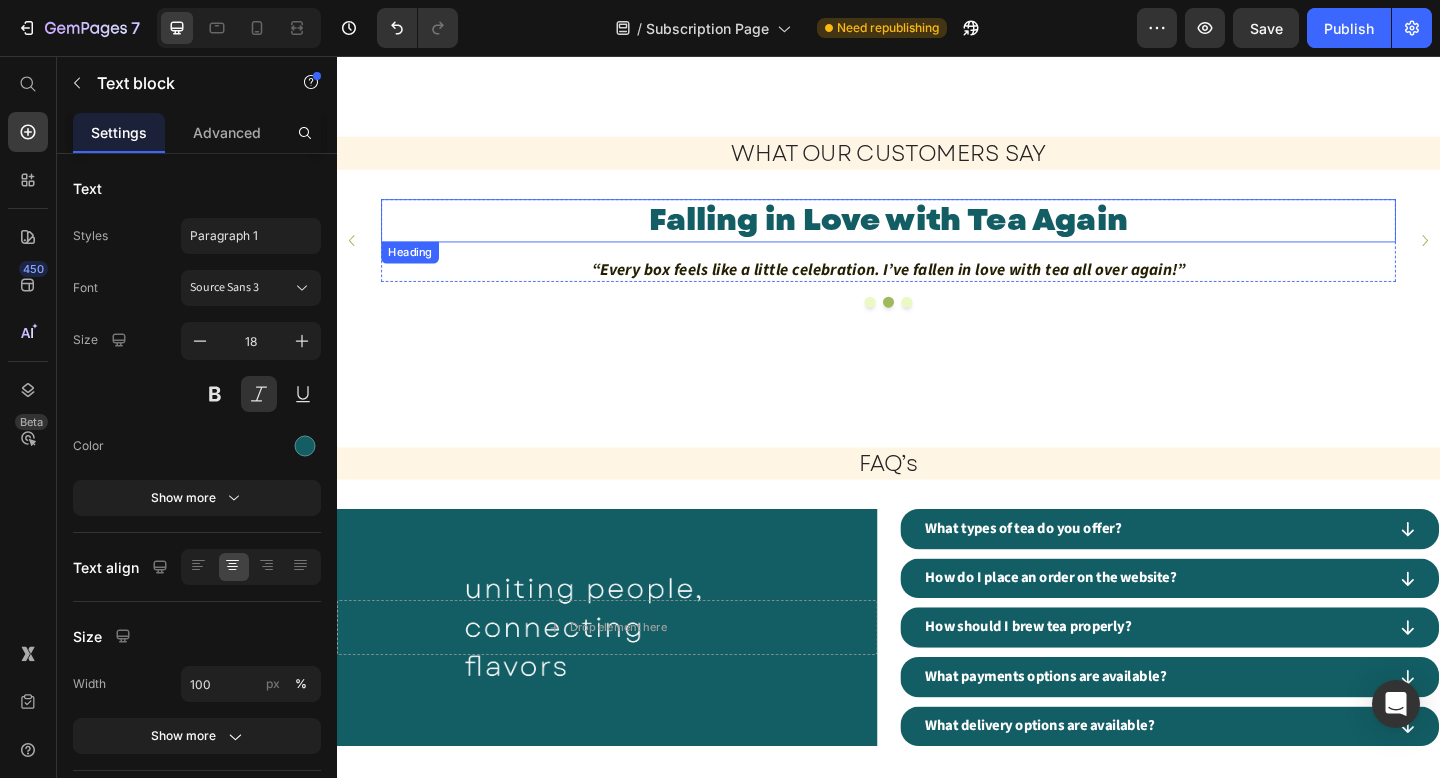 click on "Falling in Love with Tea Again" at bounding box center [937, 235] 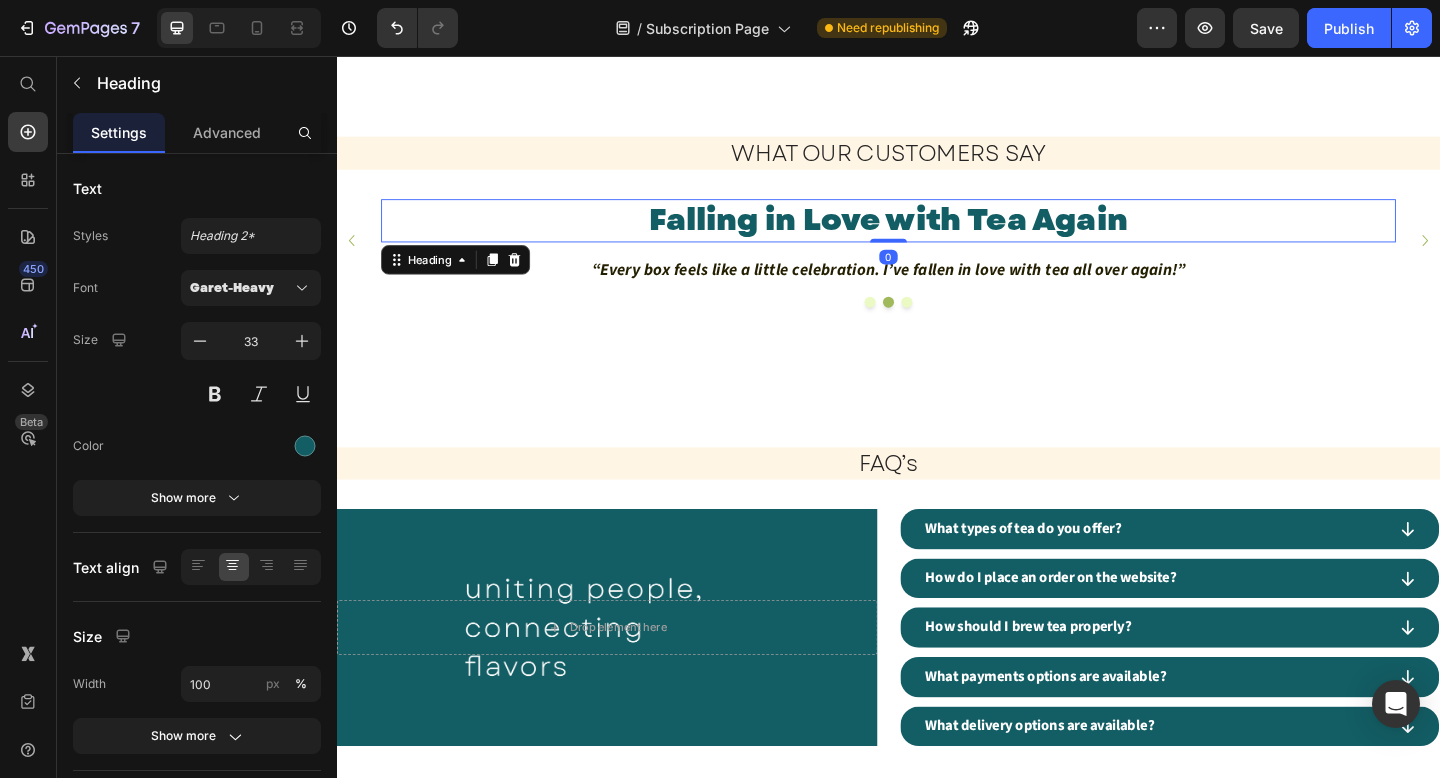 click on "Falling in Love with Tea Again" at bounding box center [937, 235] 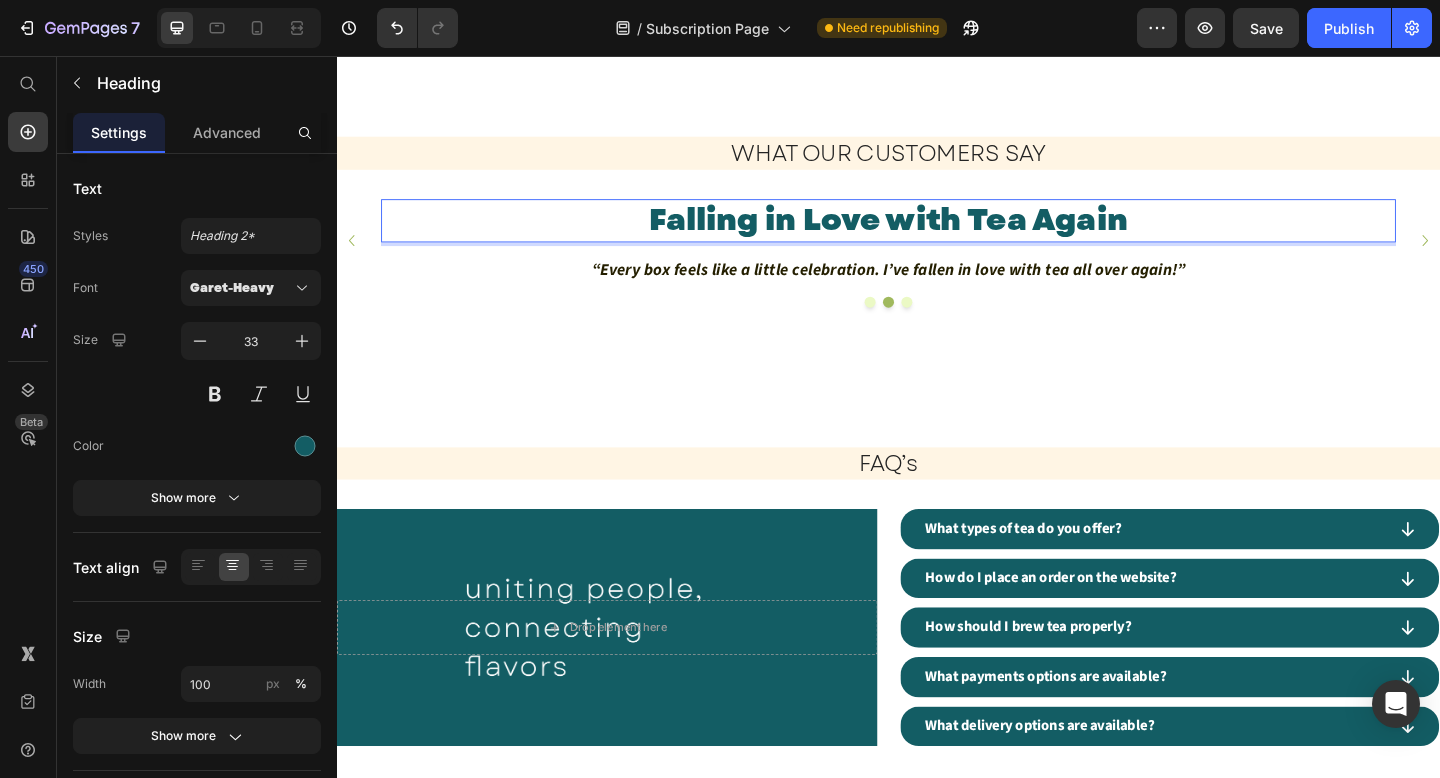 click on "Falling in Love with Tea Again" at bounding box center (937, 235) 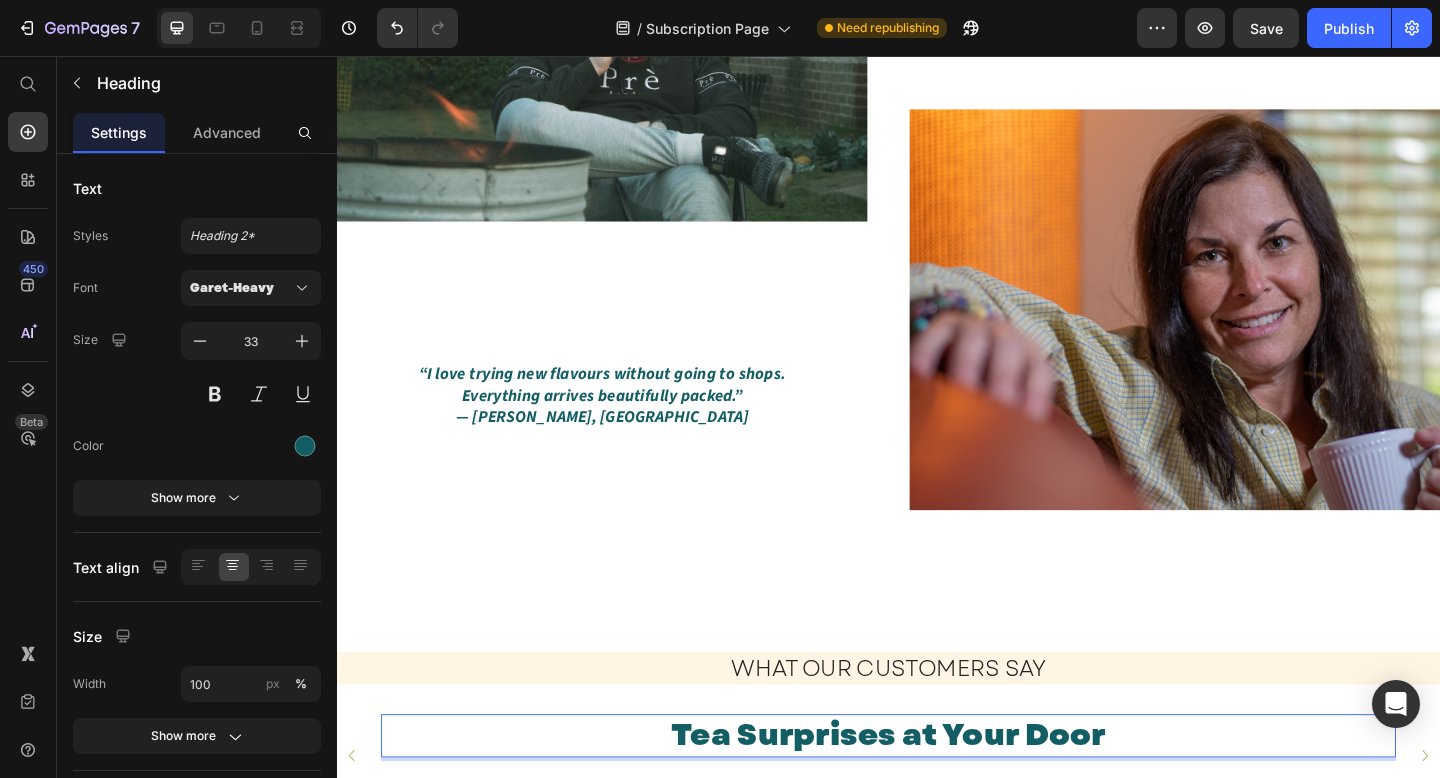scroll, scrollTop: 2265, scrollLeft: 0, axis: vertical 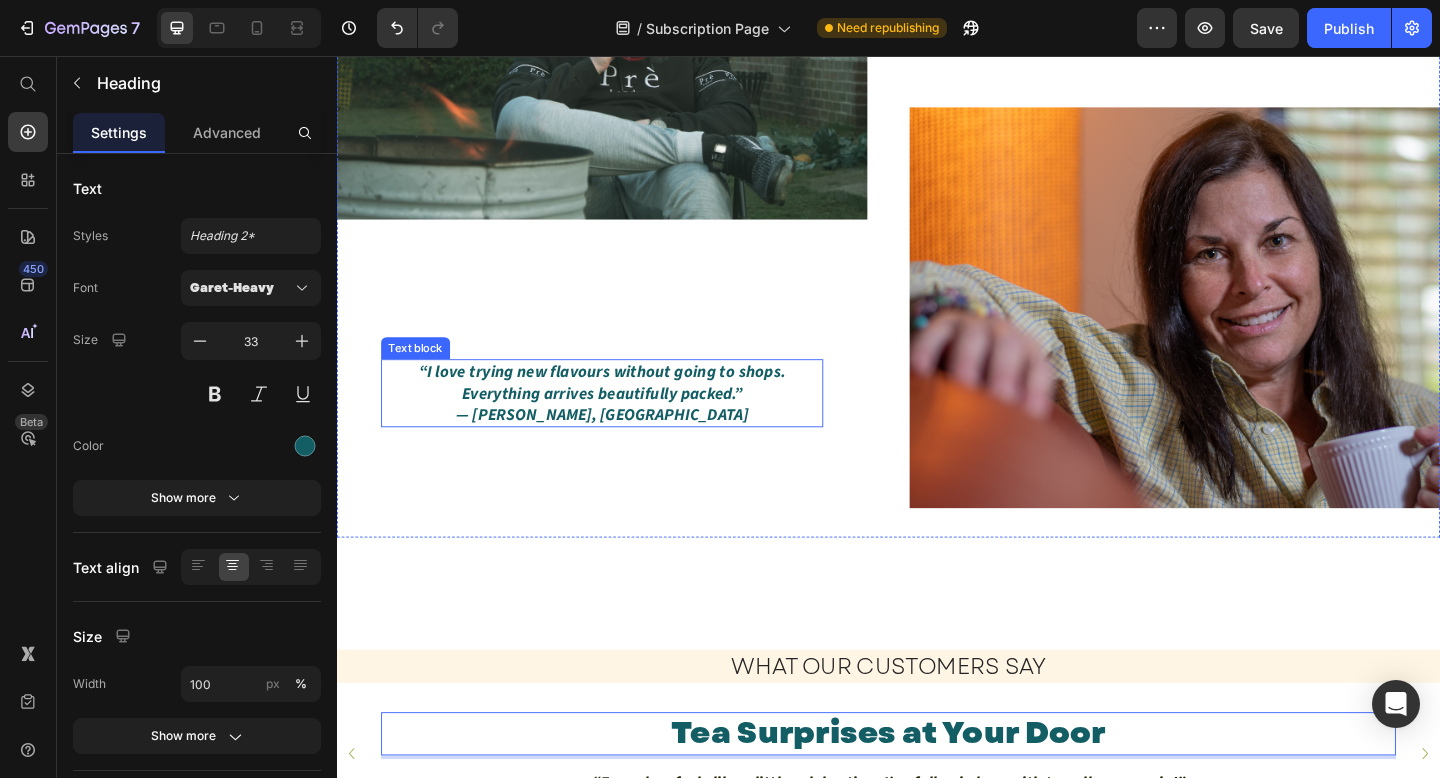 click on "“I love trying new flavours without going to shops. Everything arrives beautifully packed.”" at bounding box center (625, 411) 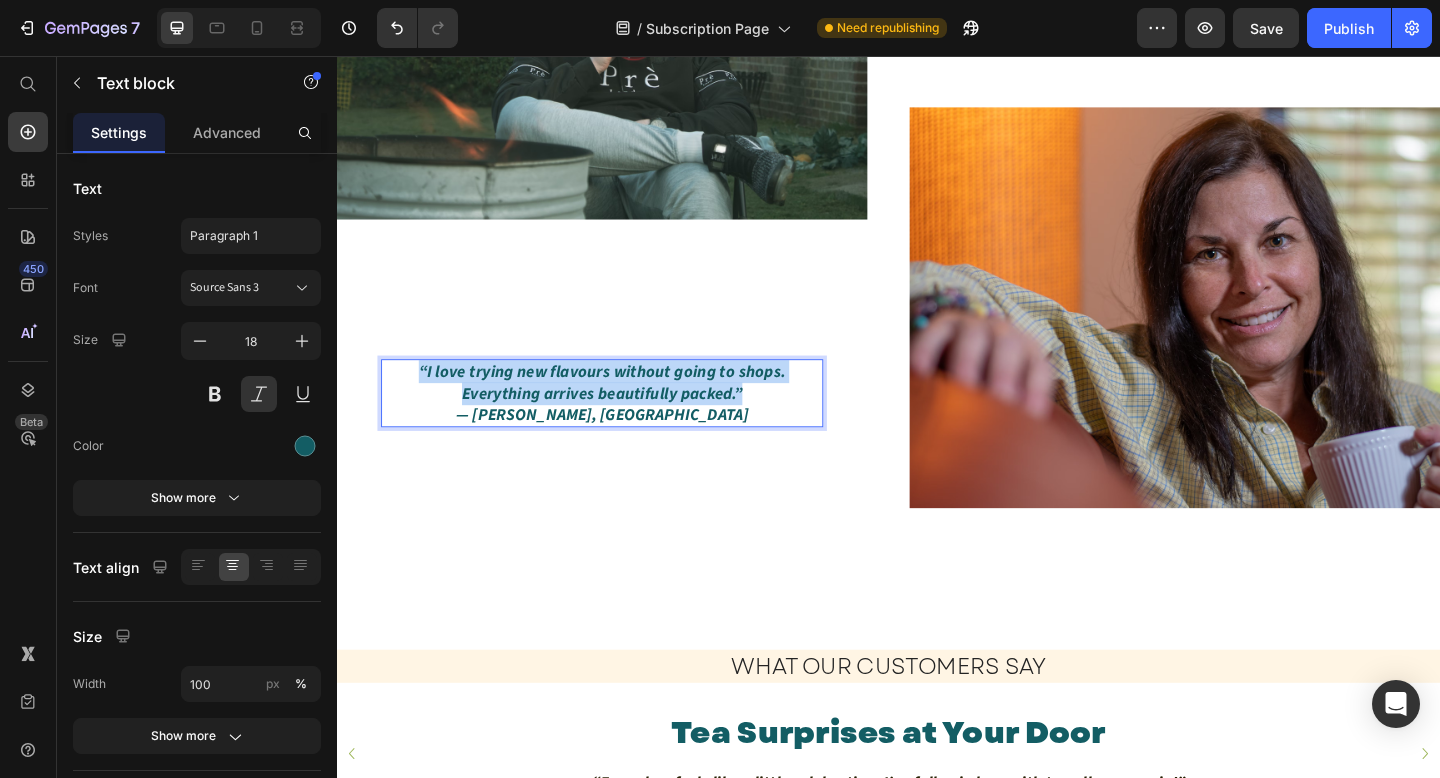 click on "“I love trying new flavours without going to shops. Everything arrives beautifully packed.”" at bounding box center [625, 411] 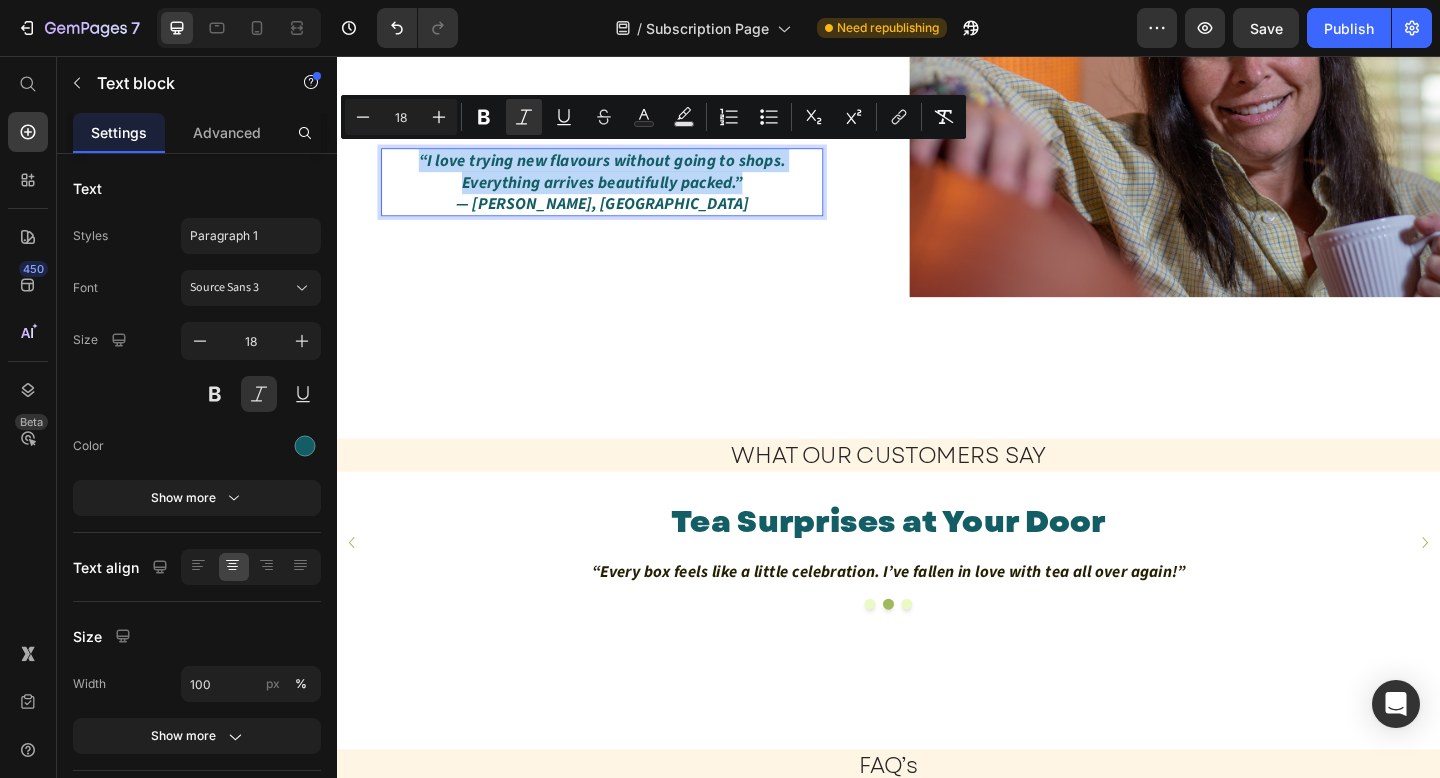 scroll, scrollTop: 2502, scrollLeft: 0, axis: vertical 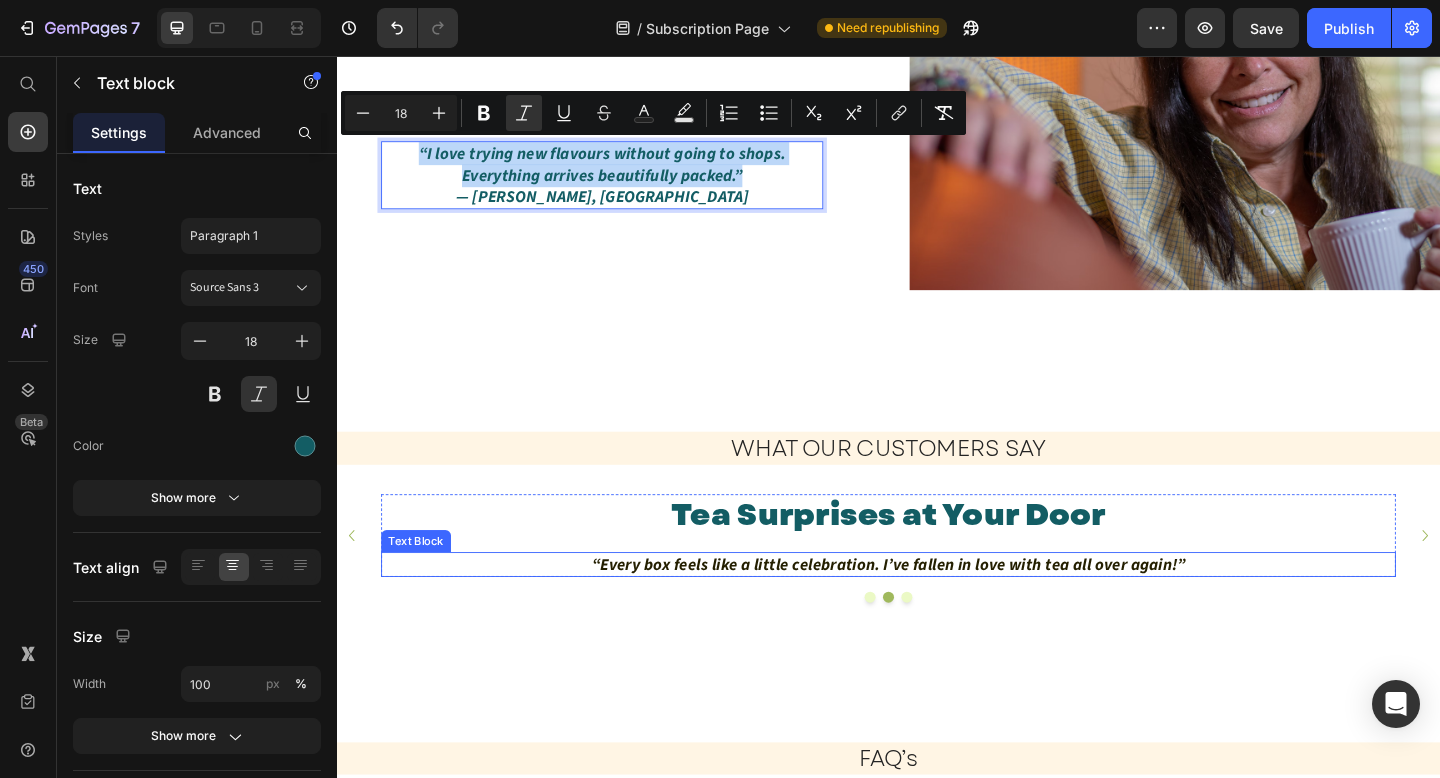 click on "“Every box feels like a little celebration. I’ve fallen in love with tea all over again!”" at bounding box center [937, 609] 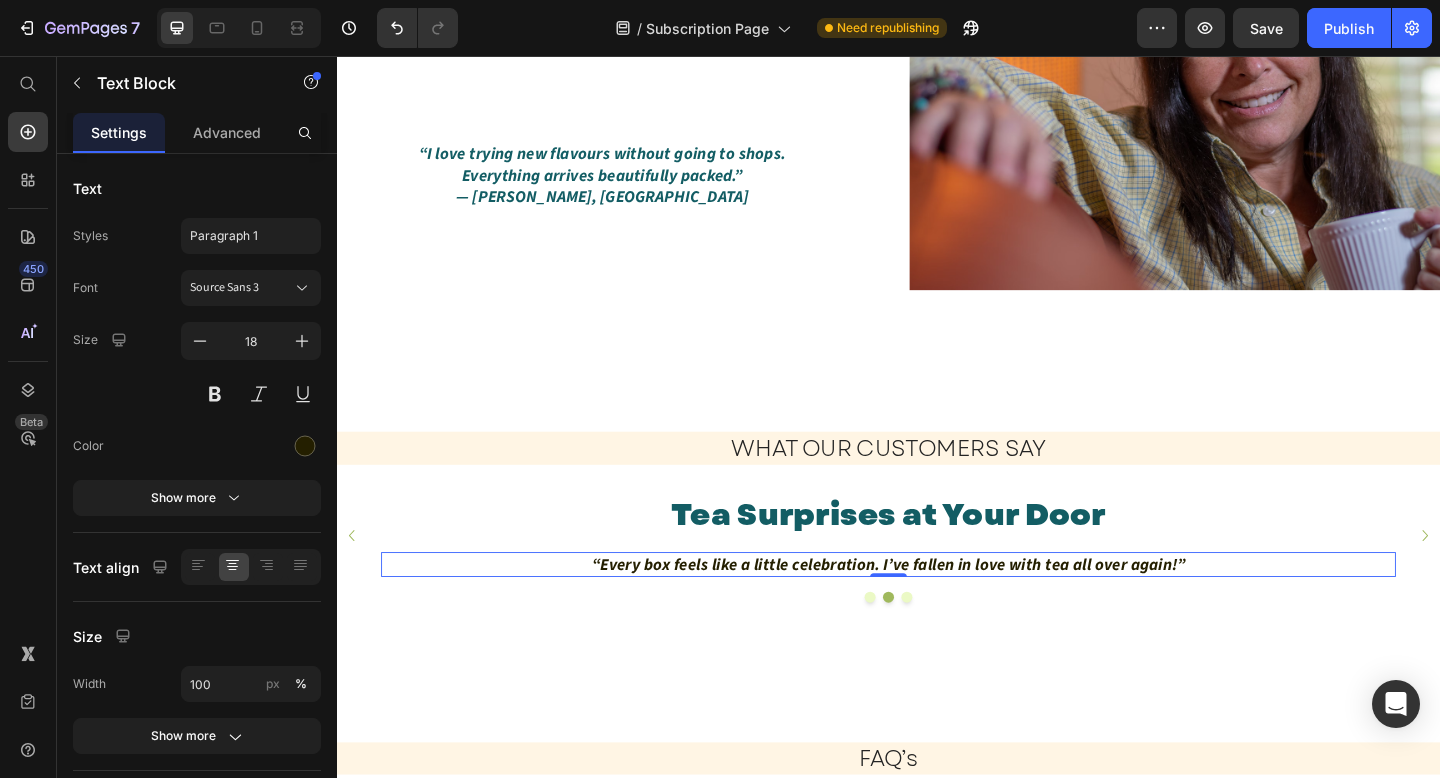 click on "“Every box feels like a little celebration. I’ve fallen in love with tea all over again!”" at bounding box center (937, 609) 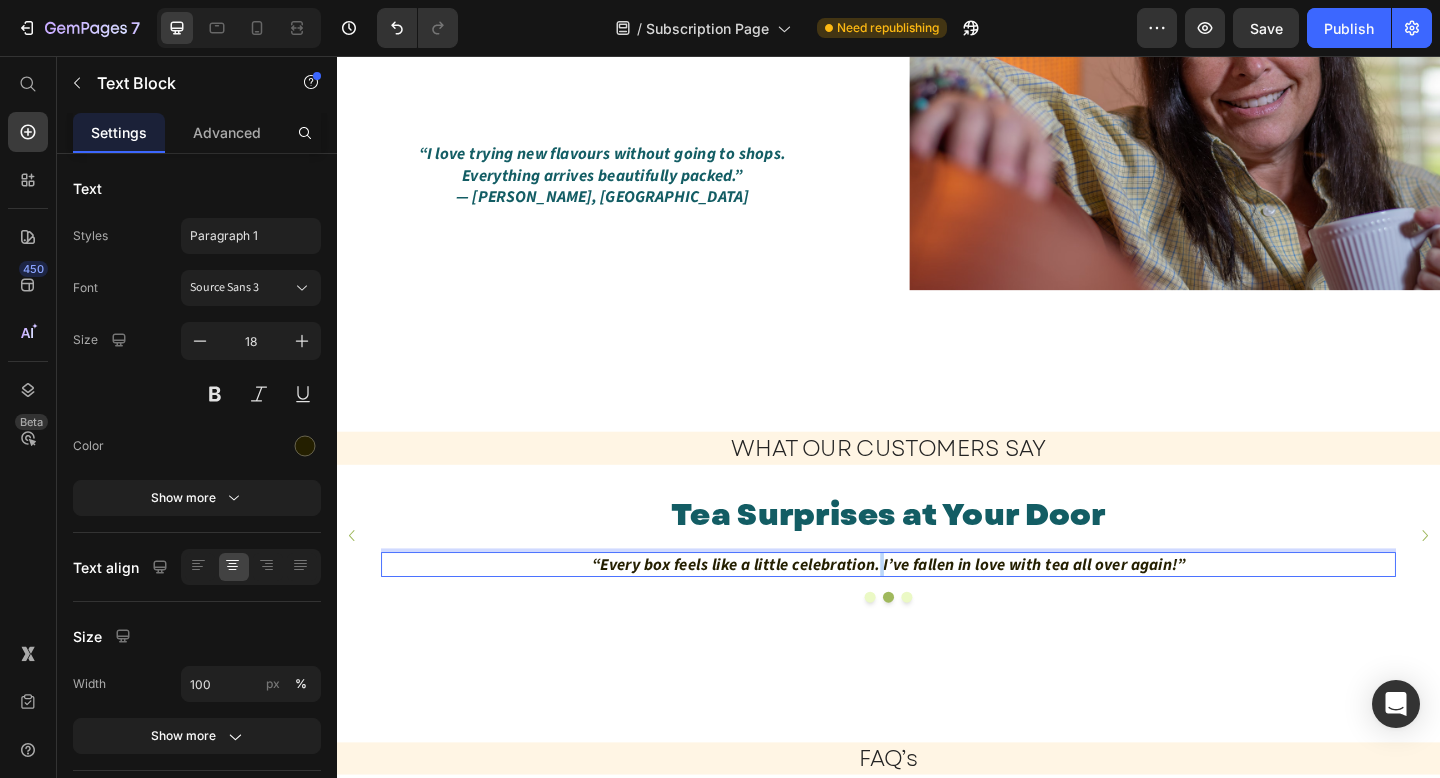 click on "“Every box feels like a little celebration. I’ve fallen in love with tea all over again!”" at bounding box center (937, 609) 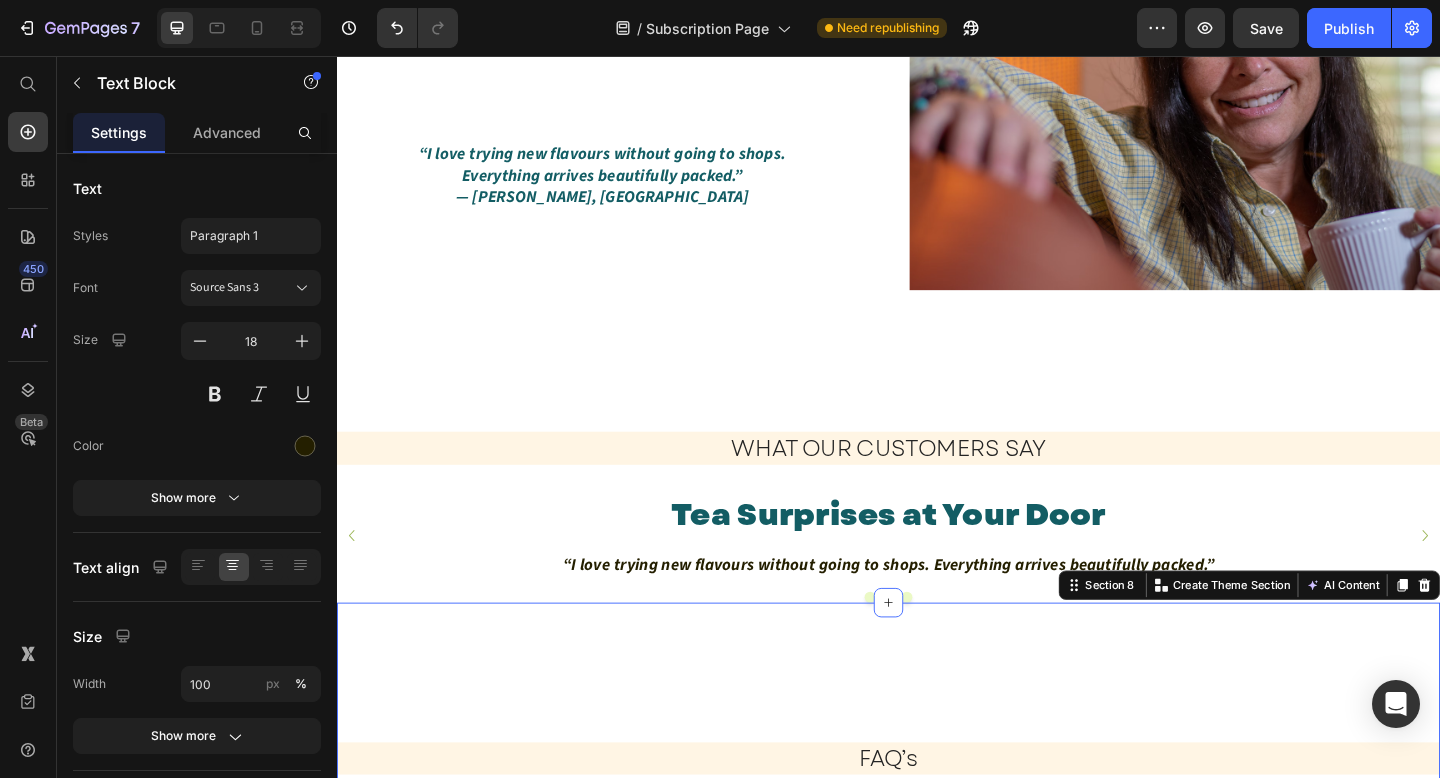 click on "FAQ’s Heading
Drop element here Hero Banner
What types of tea do you offer?
How do I place an order on the website?
How should I brew tea properly?
What payments options are available?
What delivery options are available? Accordion Hero Banner Row" at bounding box center (937, 921) 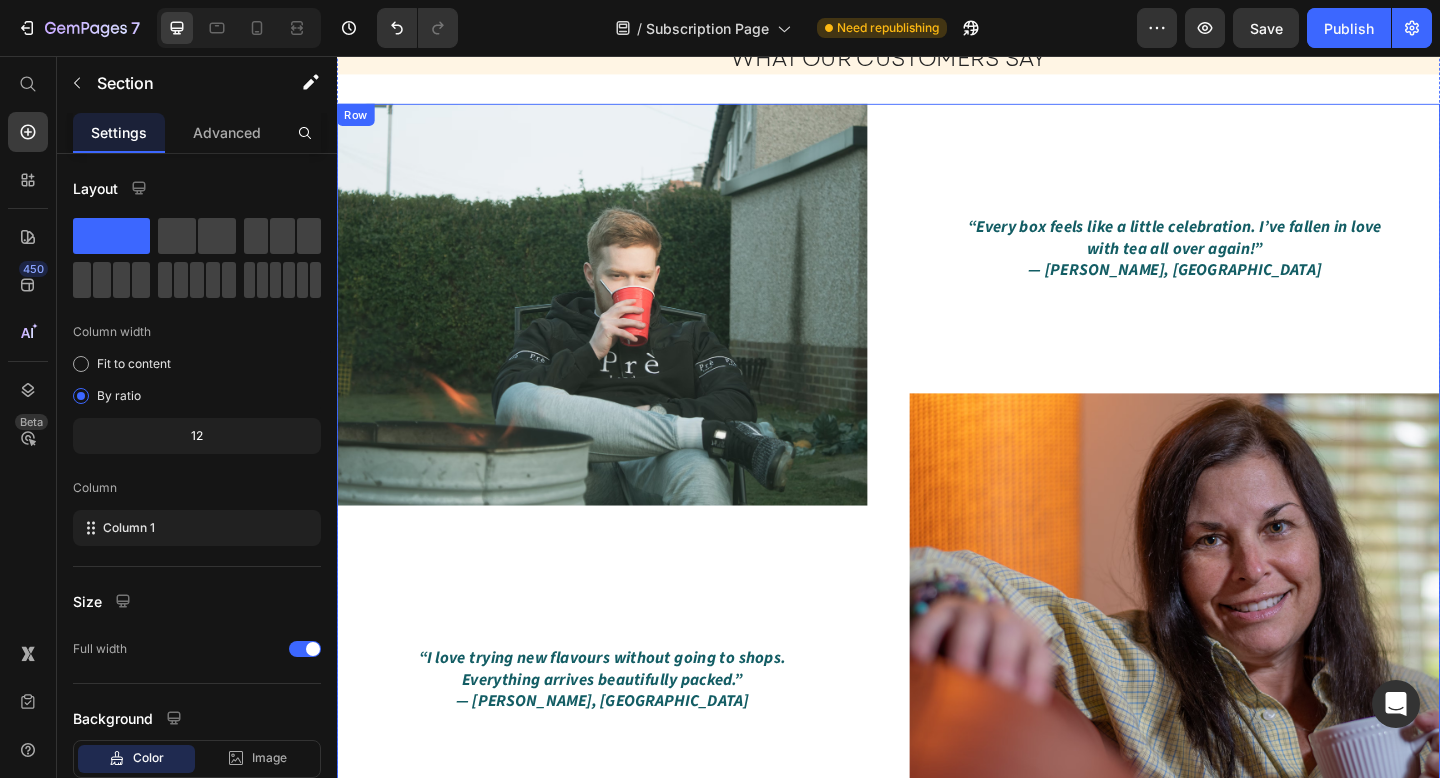 scroll, scrollTop: 1953, scrollLeft: 0, axis: vertical 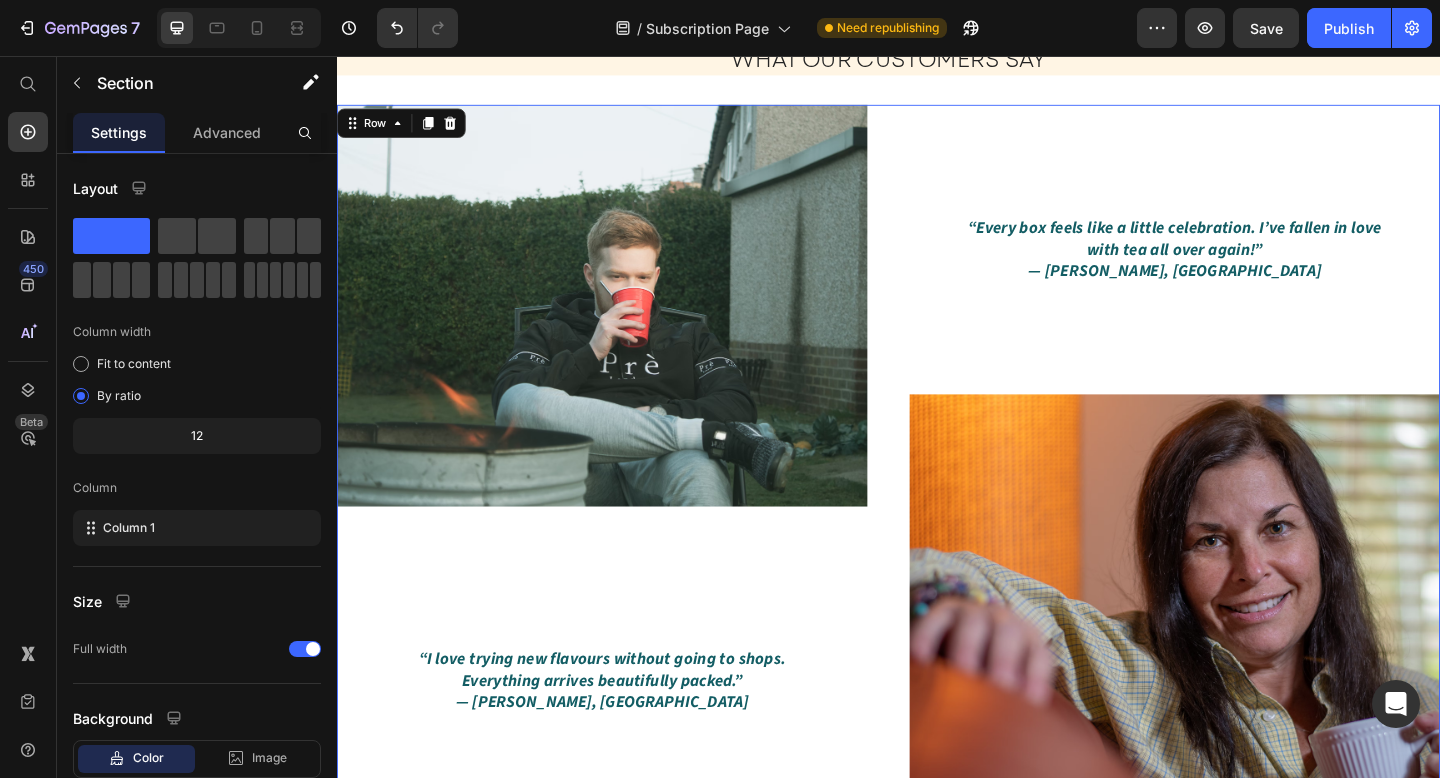 click on "Image “I love trying new flavours without going to shops. Everything arrives beautifully packed.”   — David, Cork Text block “Every box feels like a little celebration. I’ve fallen in love with tea all over again!”  — Laura, Dublin Text block Image Row   0" at bounding box center (937, 500) 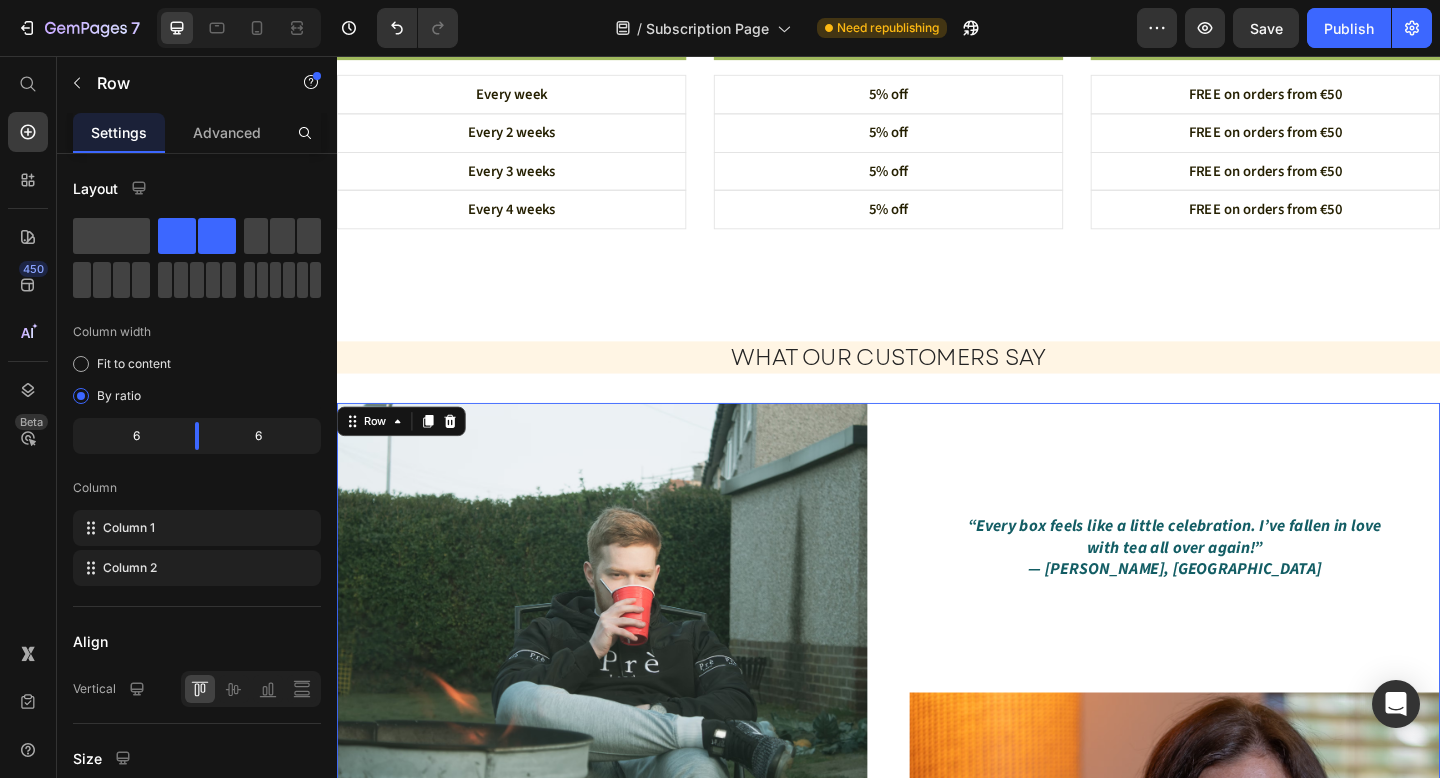 scroll, scrollTop: 1479, scrollLeft: 0, axis: vertical 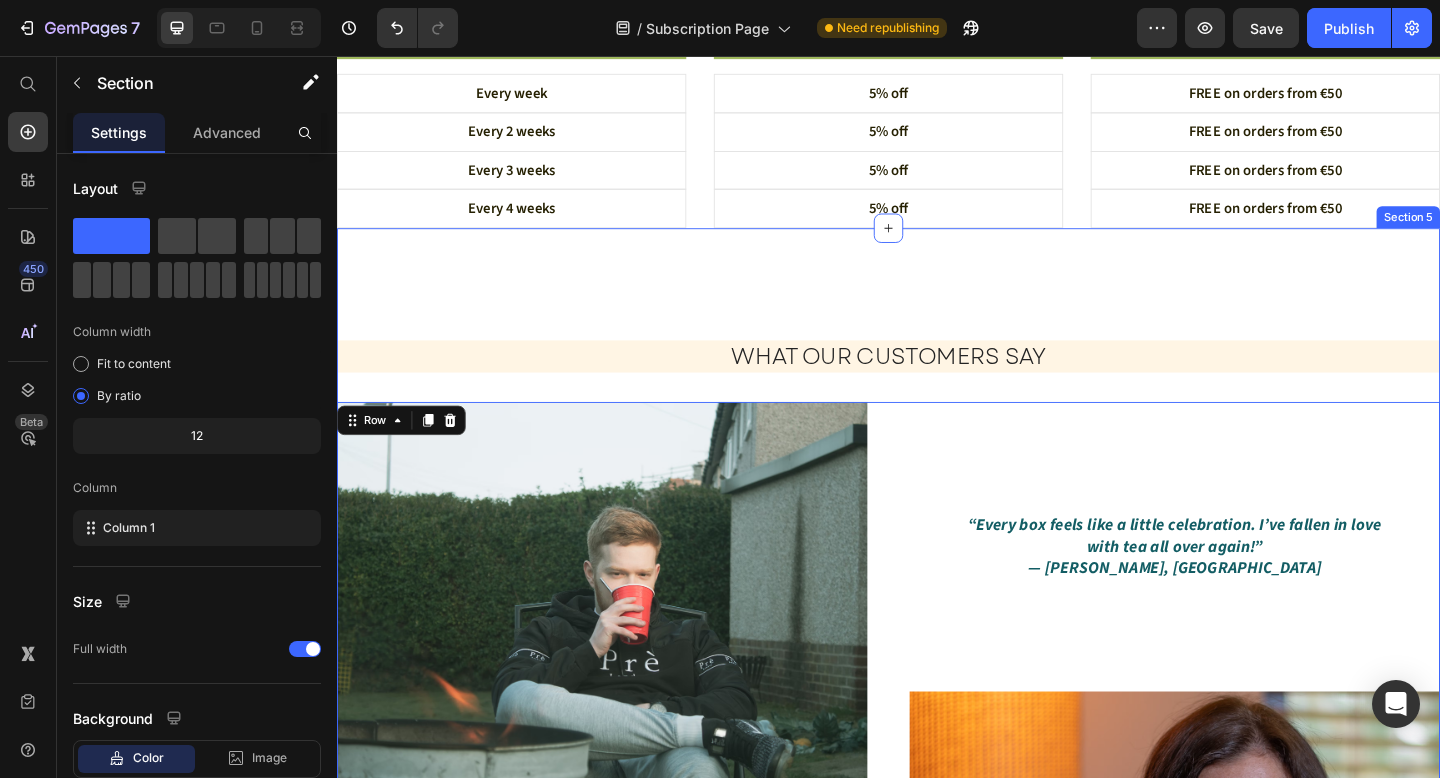 click on "WHAT OUR CUSTOMERS SAY Heading Image “I love trying new flavours without going to shops. Everything arrives beautifully packed.”   — David, Cork Text block “Every box feels like a little celebration. I’ve fallen in love with tea all over again!”  — Laura, Dublin Text block Image Row   0" at bounding box center (937, 731) 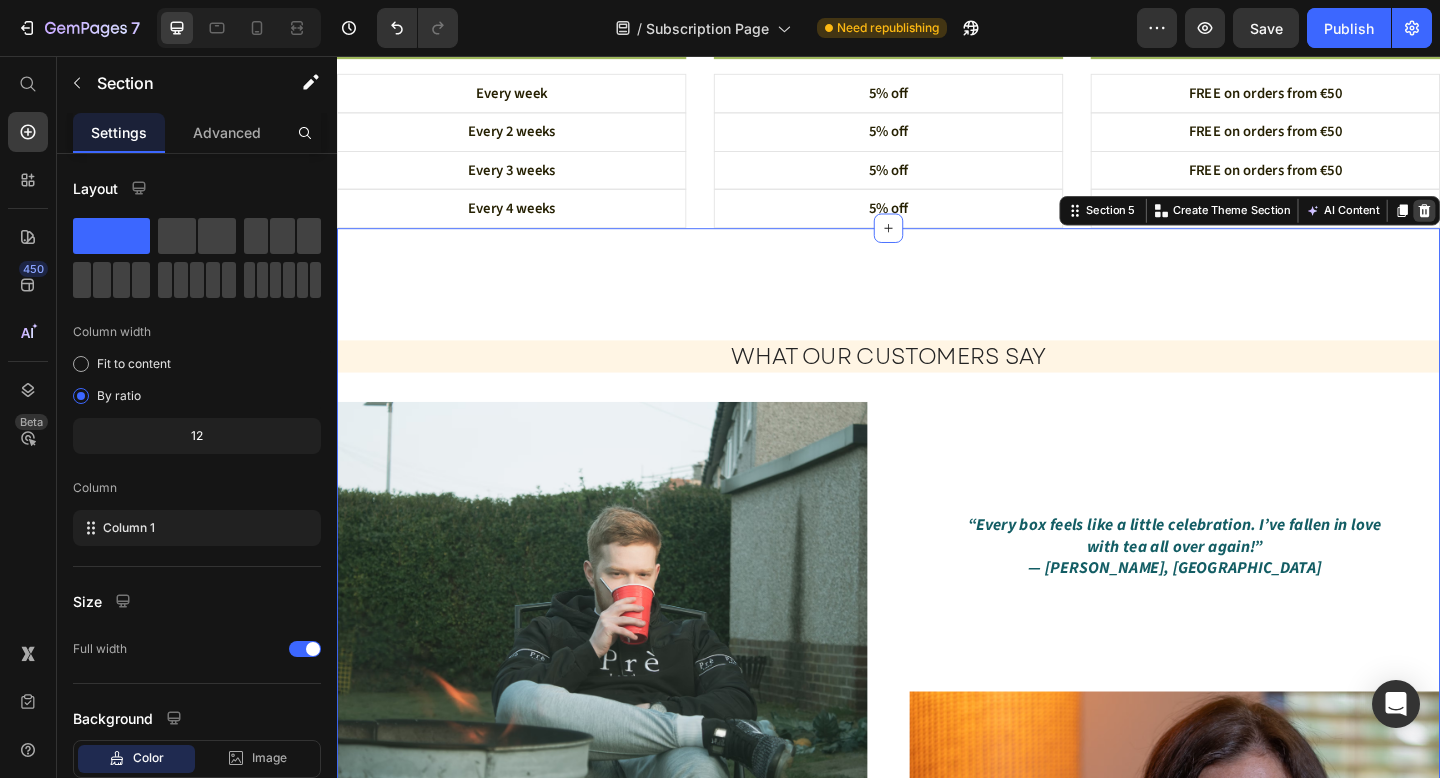 click 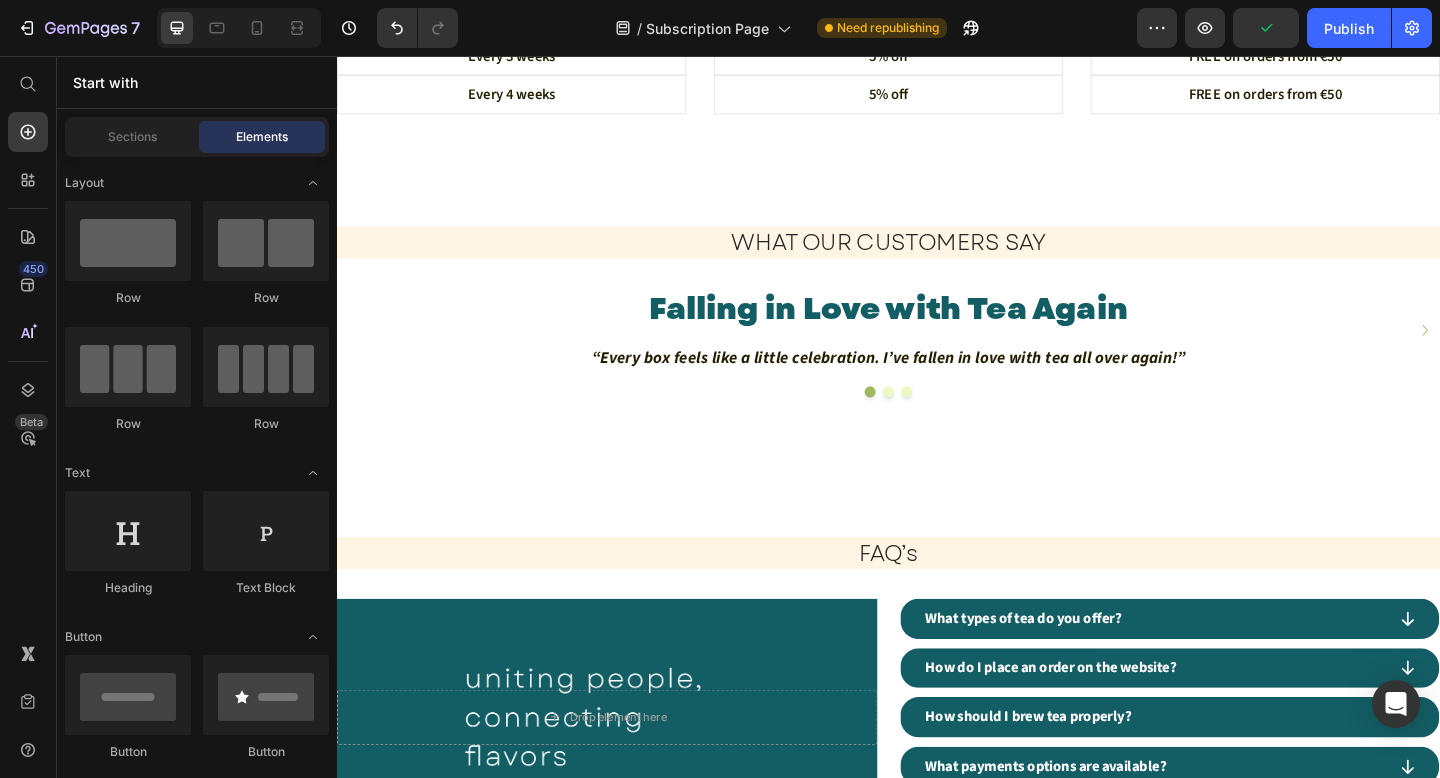 scroll, scrollTop: 1597, scrollLeft: 0, axis: vertical 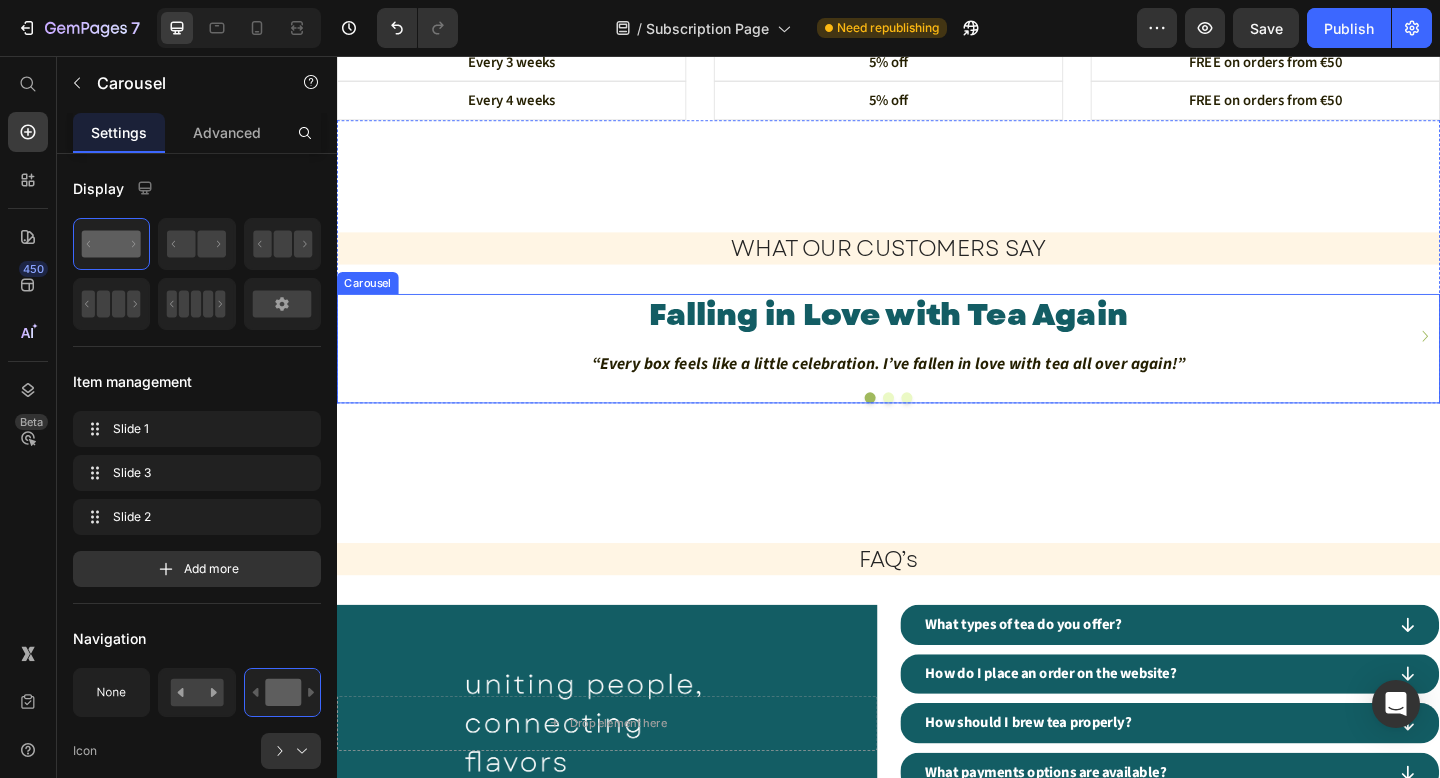 click on "Falling in Love with Tea Again Heading “Every box feels like a little celebration. I’ve fallen in love with tea all over again!”  Text Block Row Tea Surprises at Your Door Heading “I love trying new flavours without going to shops. Everything arrives beautifully packed.”  Text Block Row Falling in Love with Tea Again Heading “Every box feels like a little celebration. I’ve fallen in love with tea all over again!”  Text Block Row" at bounding box center (937, 360) 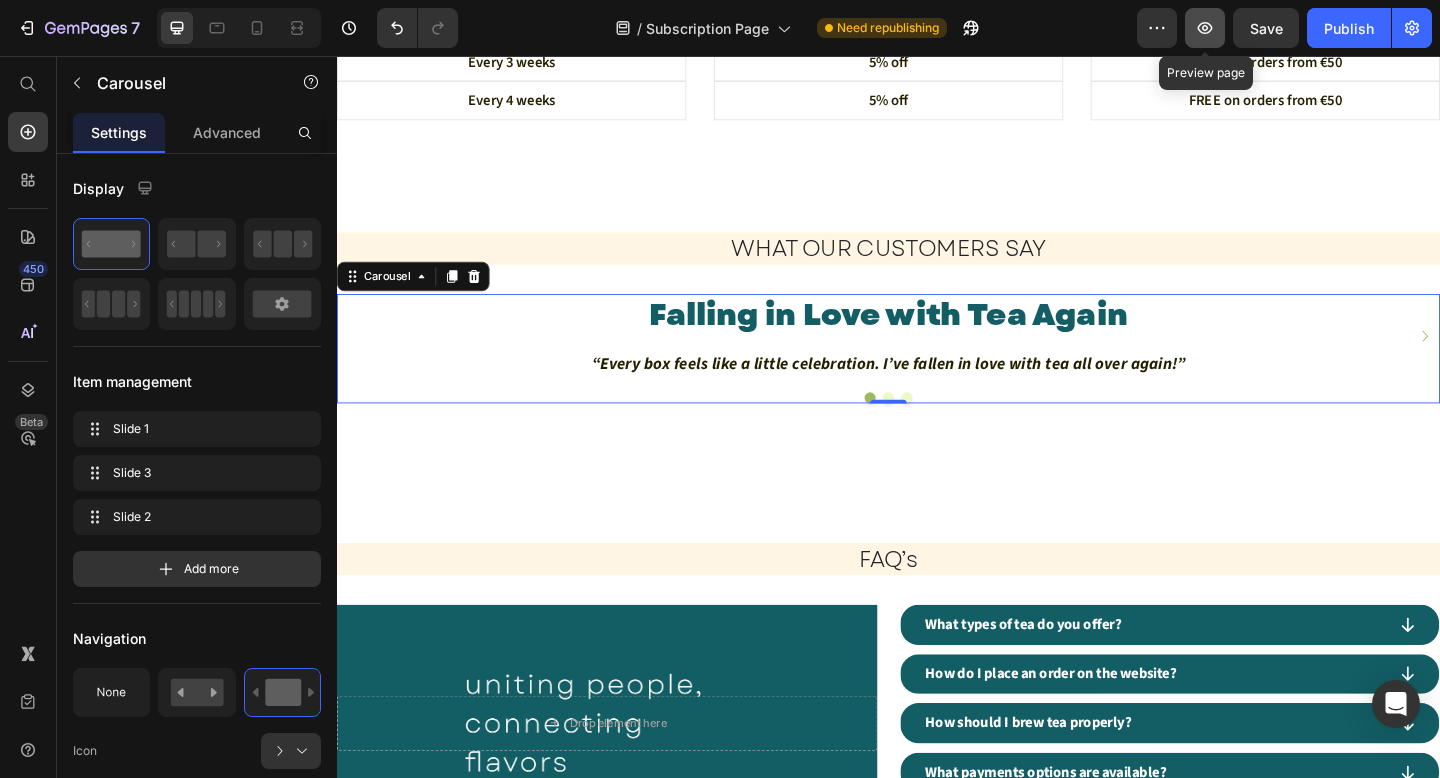 click 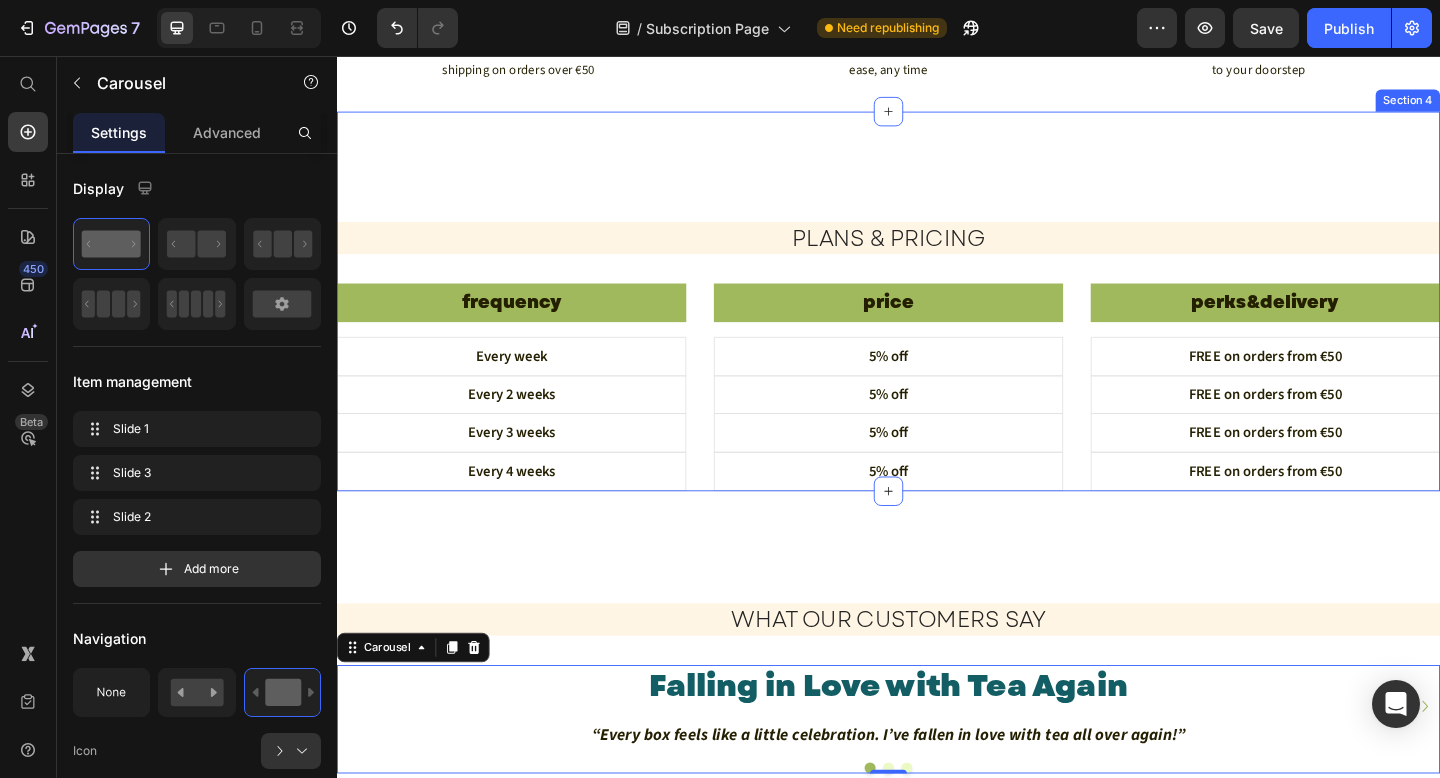 scroll, scrollTop: 1198, scrollLeft: 0, axis: vertical 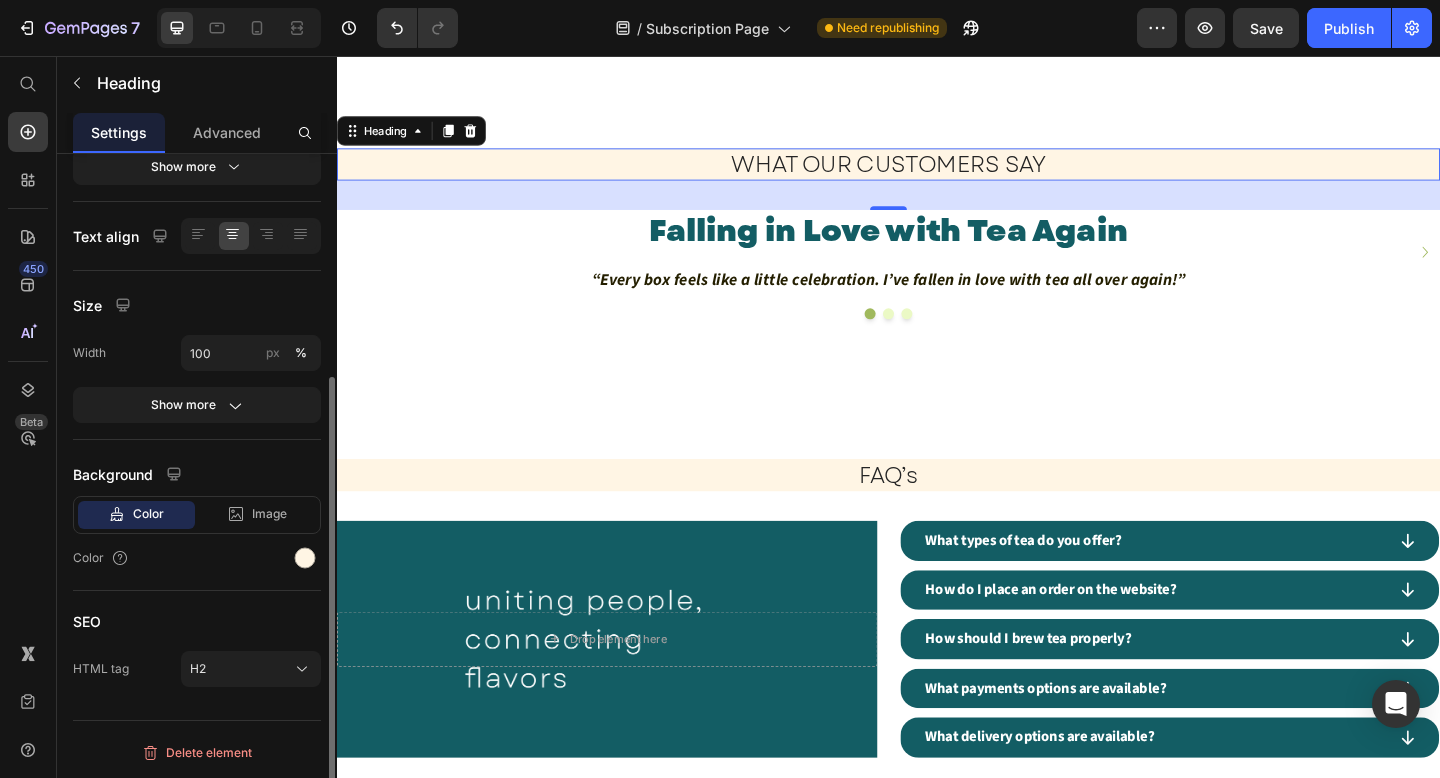 click on "WHAT OUR CUSTOMERS SAY" at bounding box center (937, 174) 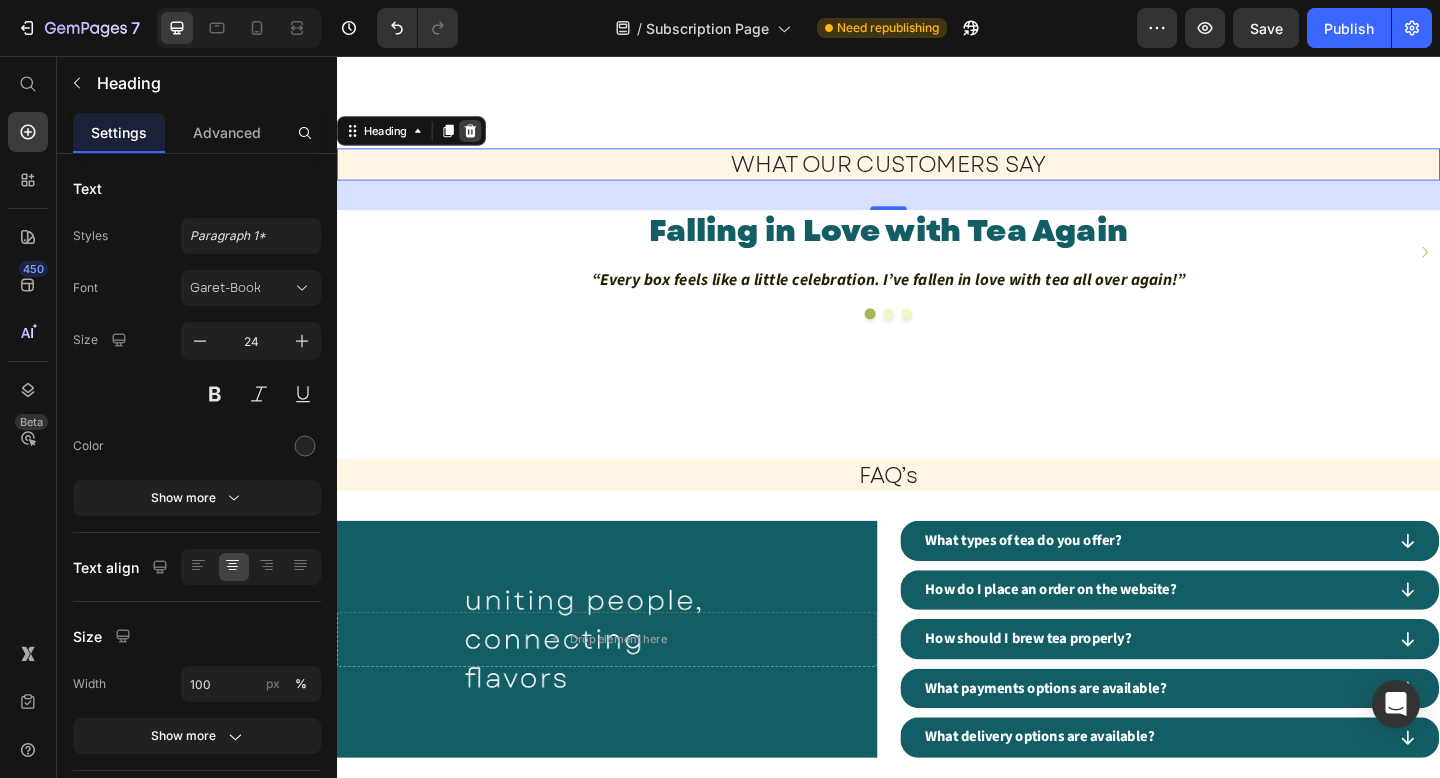 click 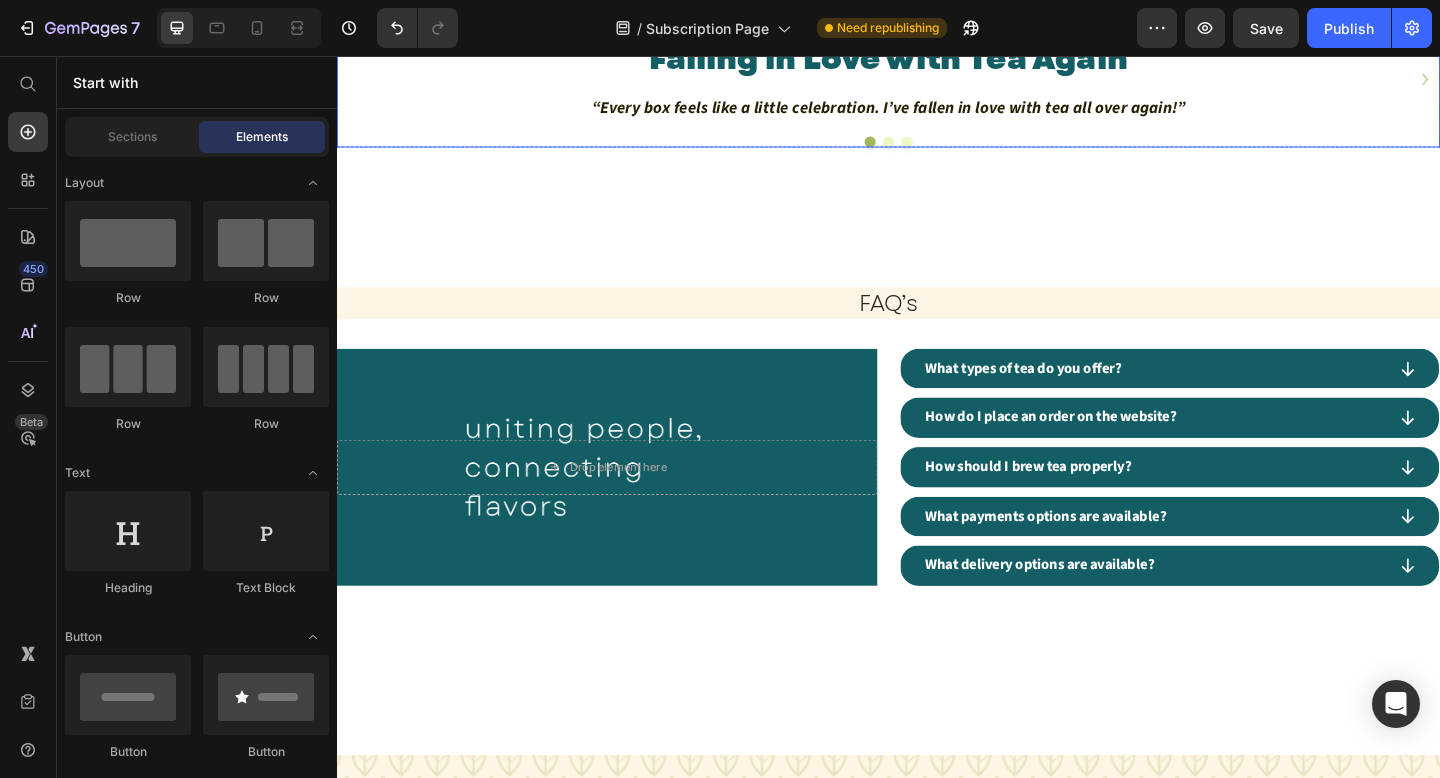 click at bounding box center (1521, 82) 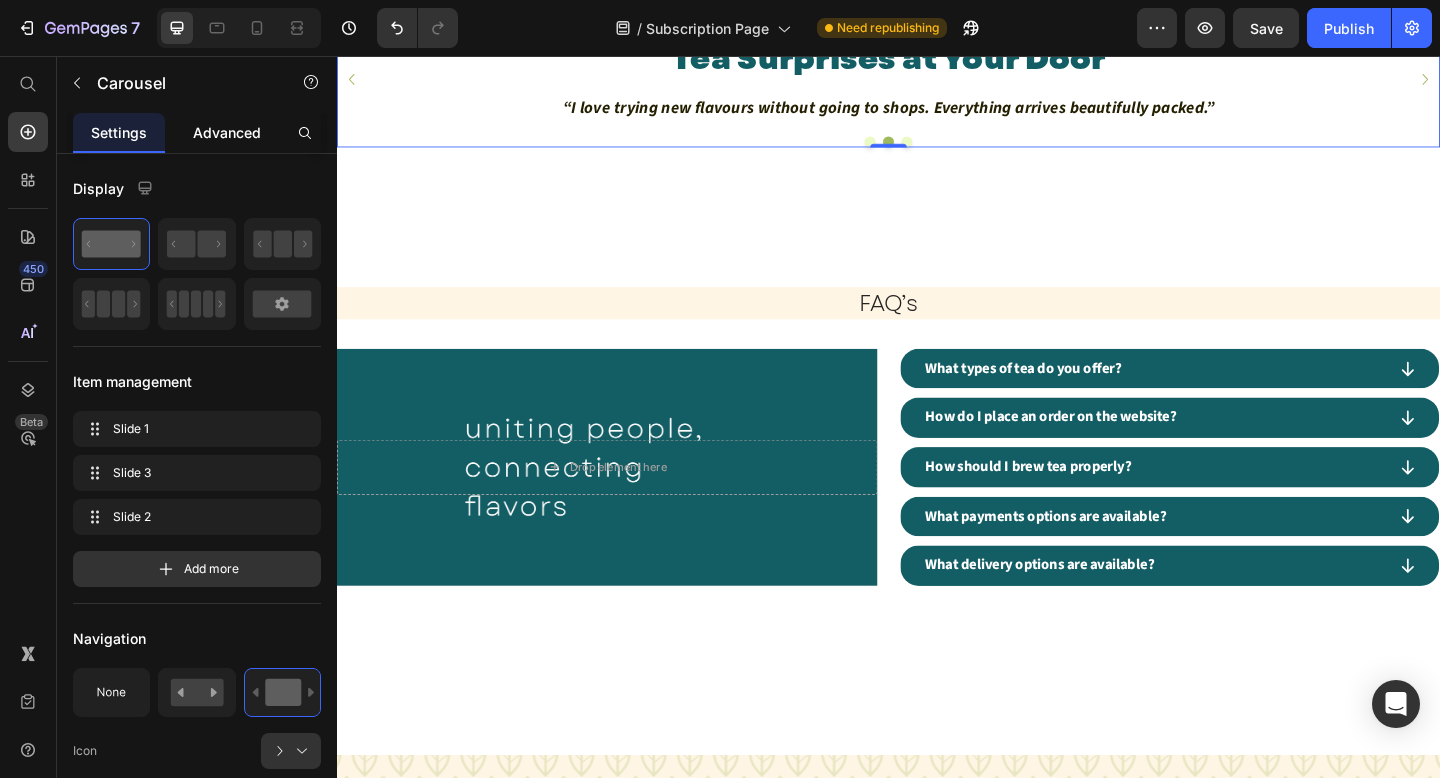 click on "Advanced" at bounding box center (227, 132) 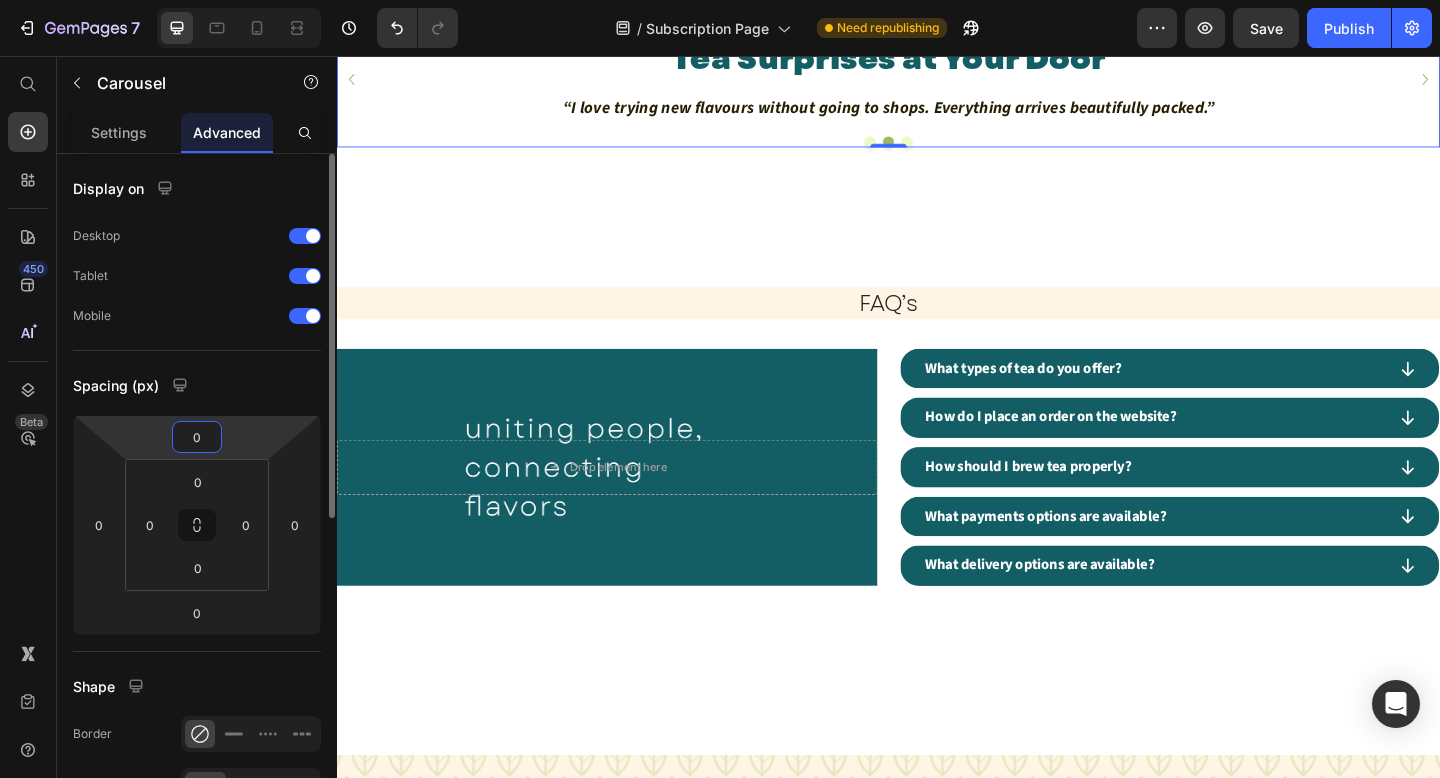click on "0" at bounding box center (197, 437) 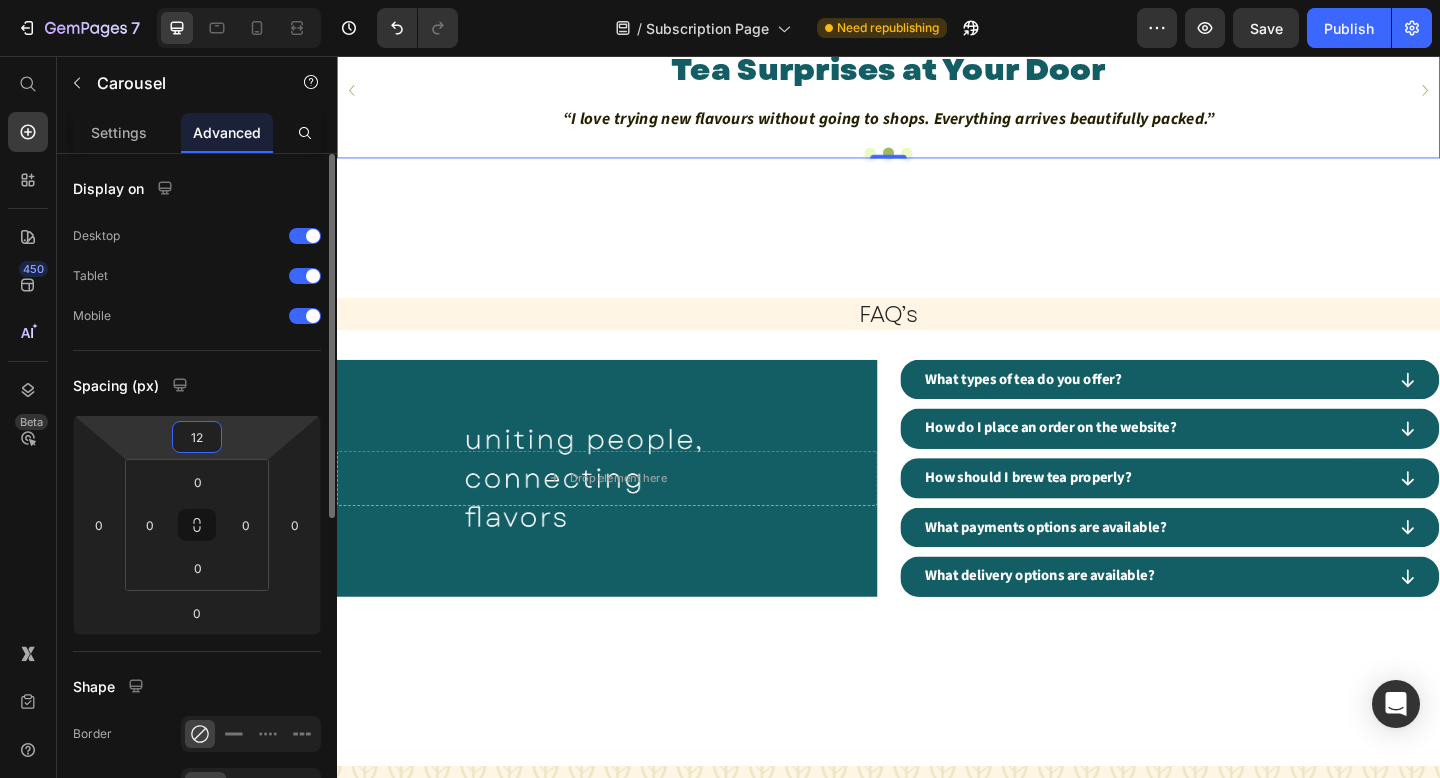 type on "120" 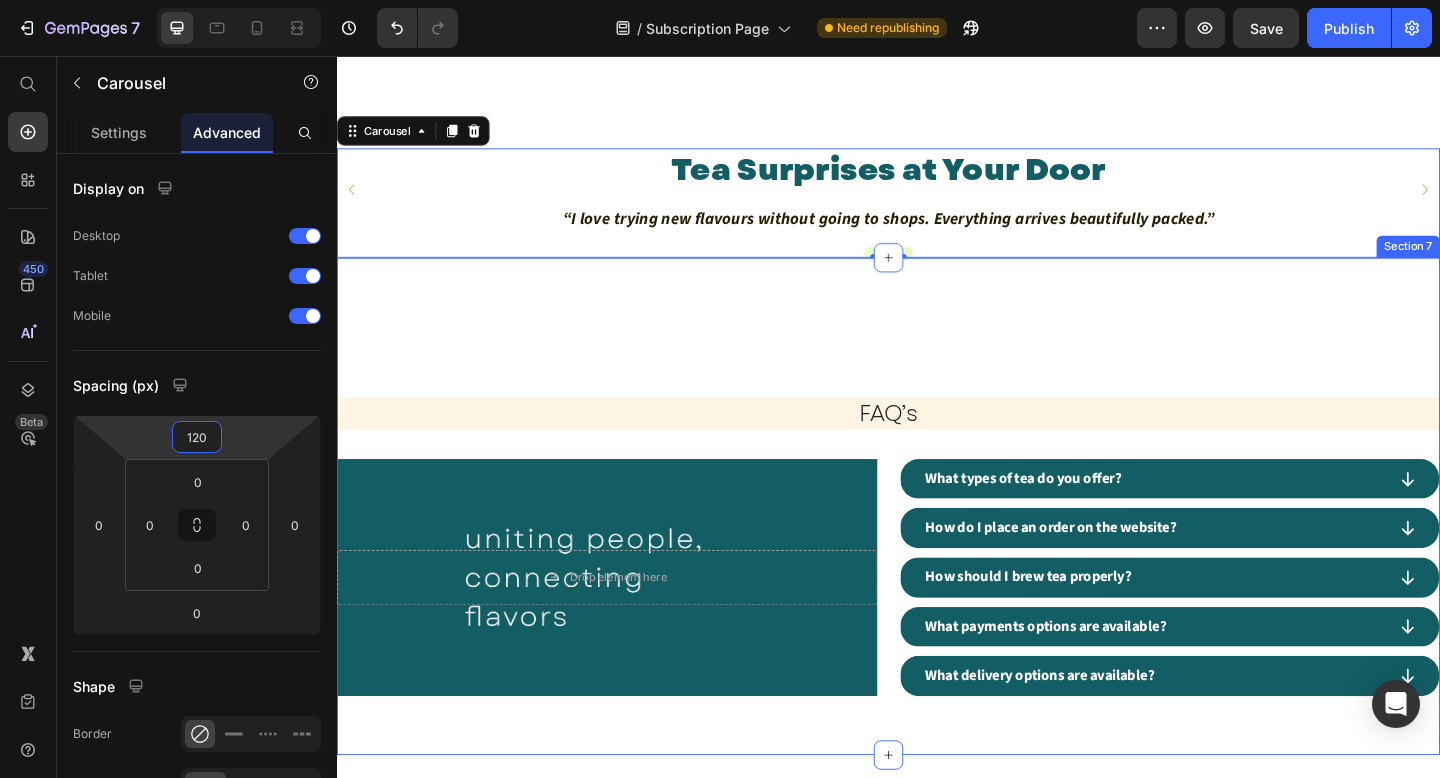 click on "FAQ’s Heading
Drop element here Hero Banner
What types of tea do you offer?
How do I place an order on the website?
How should I brew tea properly?
What payments options are available?
What delivery options are available? Accordion Hero Banner Row" at bounding box center (937, 546) 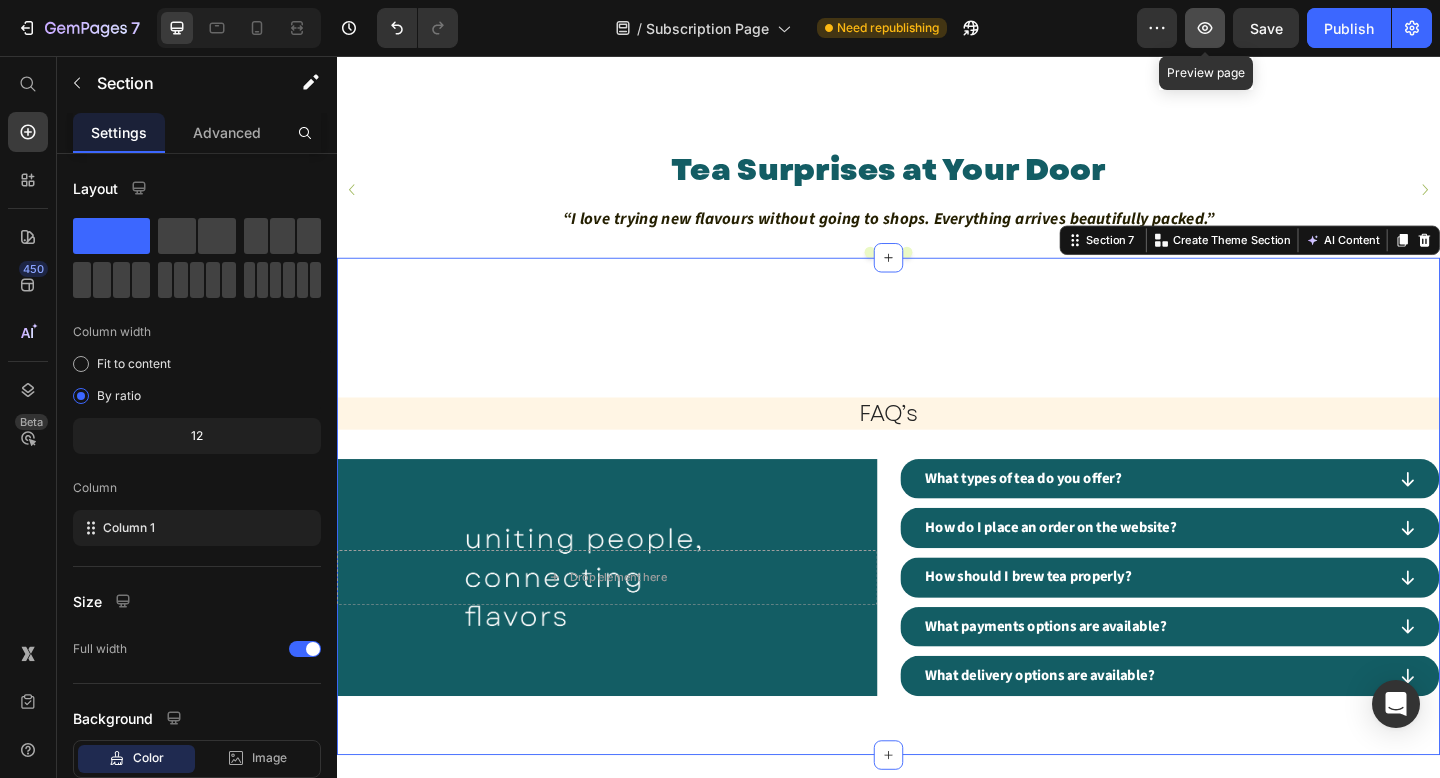 click 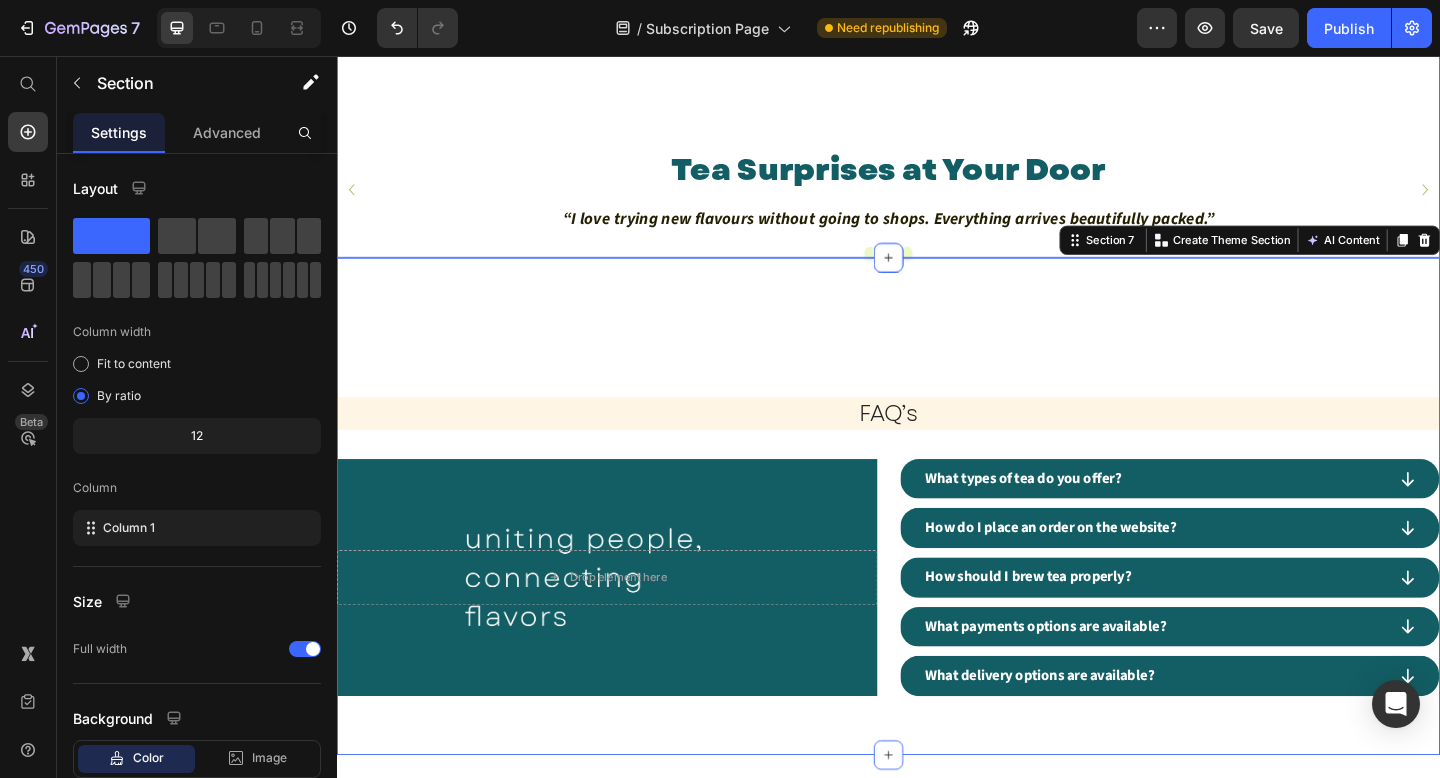type 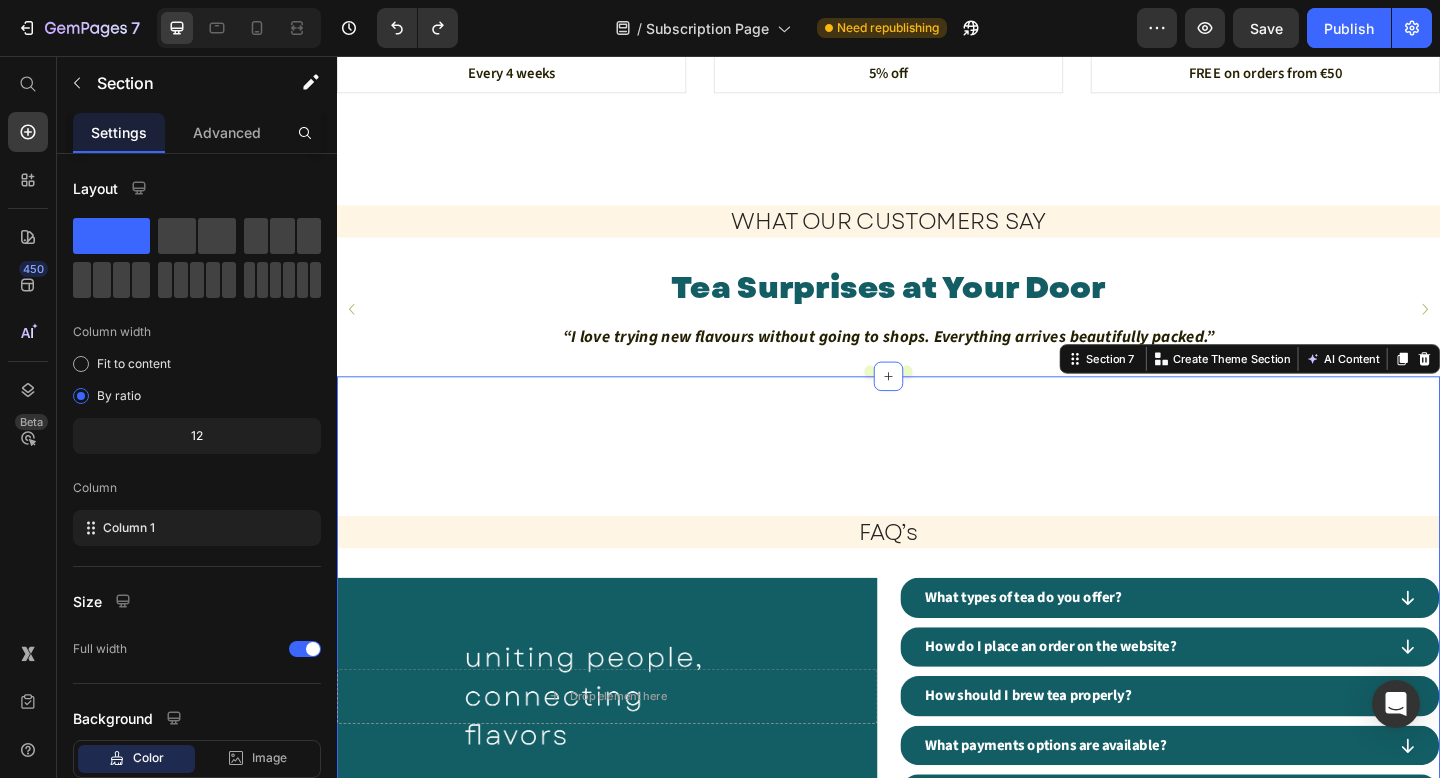 scroll, scrollTop: 1611, scrollLeft: 0, axis: vertical 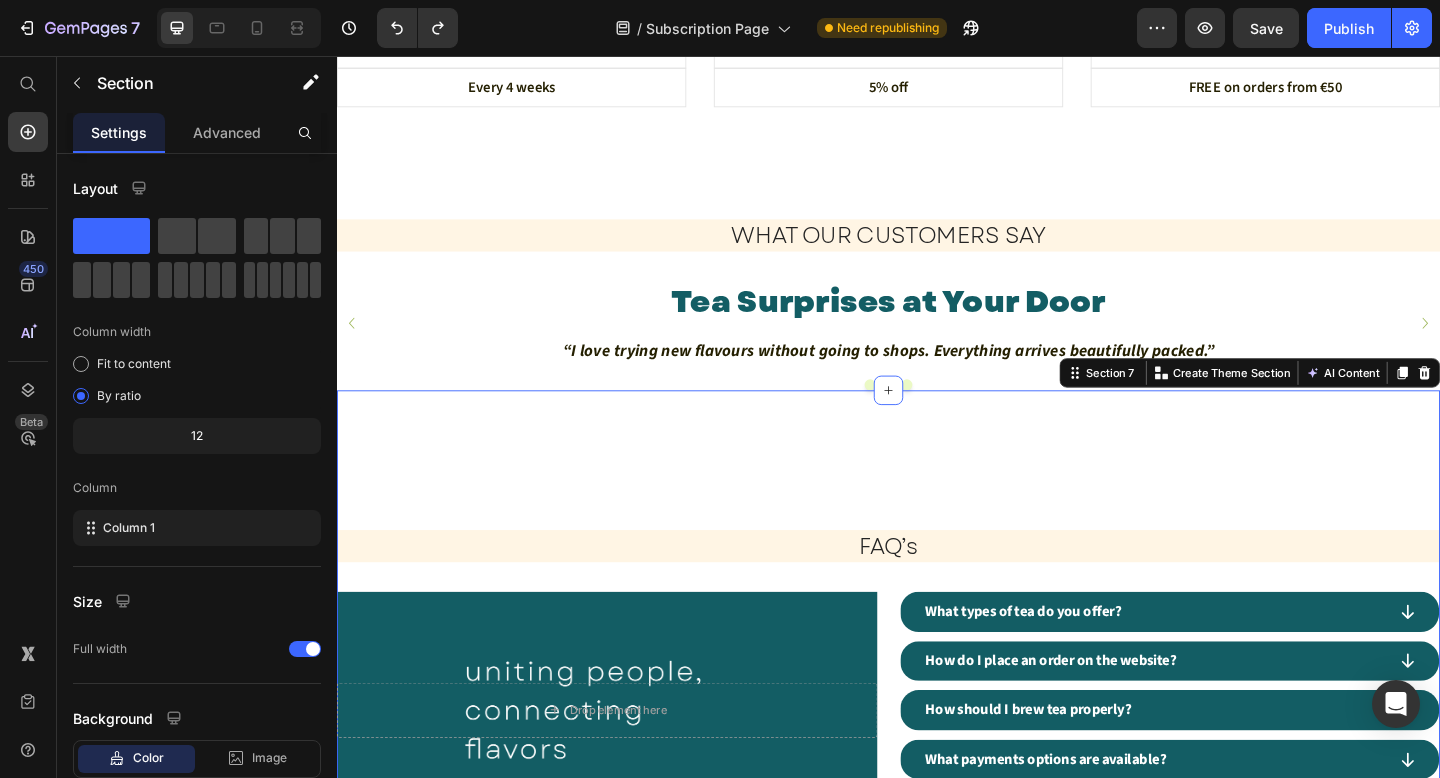 click on "FAQ’s Heading
Drop element here Hero Banner
What types of tea do you offer?
How do I place an order on the website?
How should I brew tea properly?
What payments options are available?
What delivery options are available? Accordion Hero Banner Row" at bounding box center (937, 690) 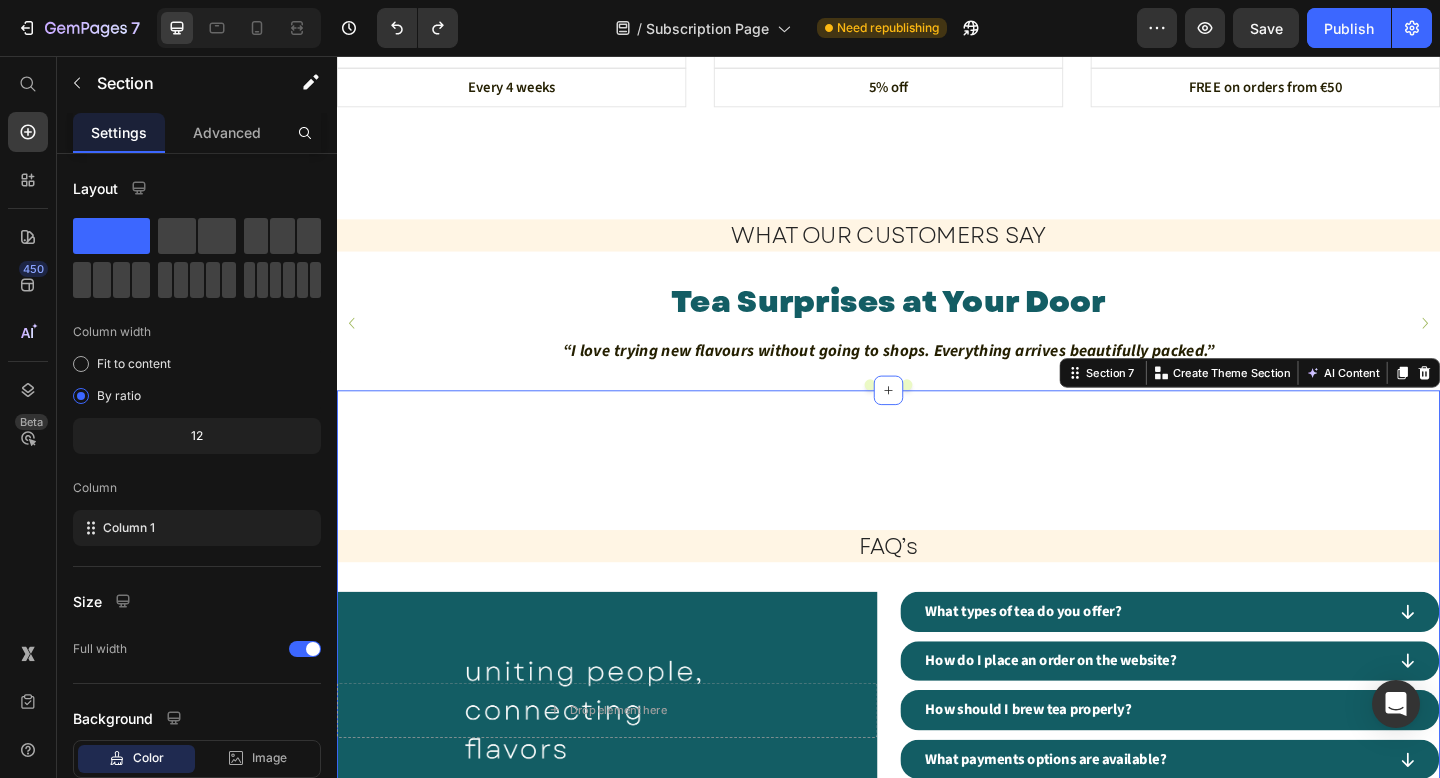 click on "FAQ’s Heading
Drop element here Hero Banner
What types of tea do you offer?
How do I place an order on the website?
How should I brew tea properly?
What payments options are available?
What delivery options are available? Accordion Hero Banner Row" at bounding box center [937, 690] 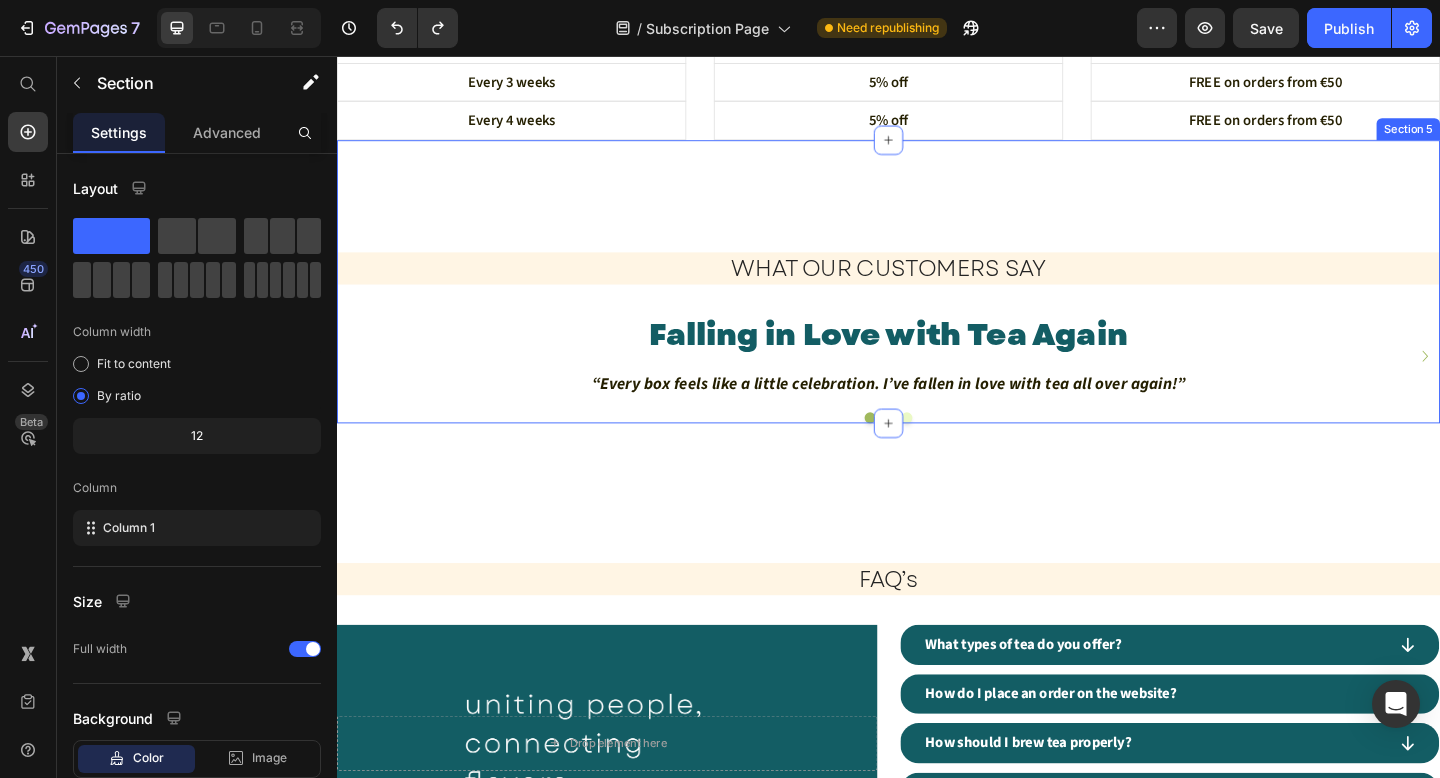 scroll, scrollTop: 1581, scrollLeft: 0, axis: vertical 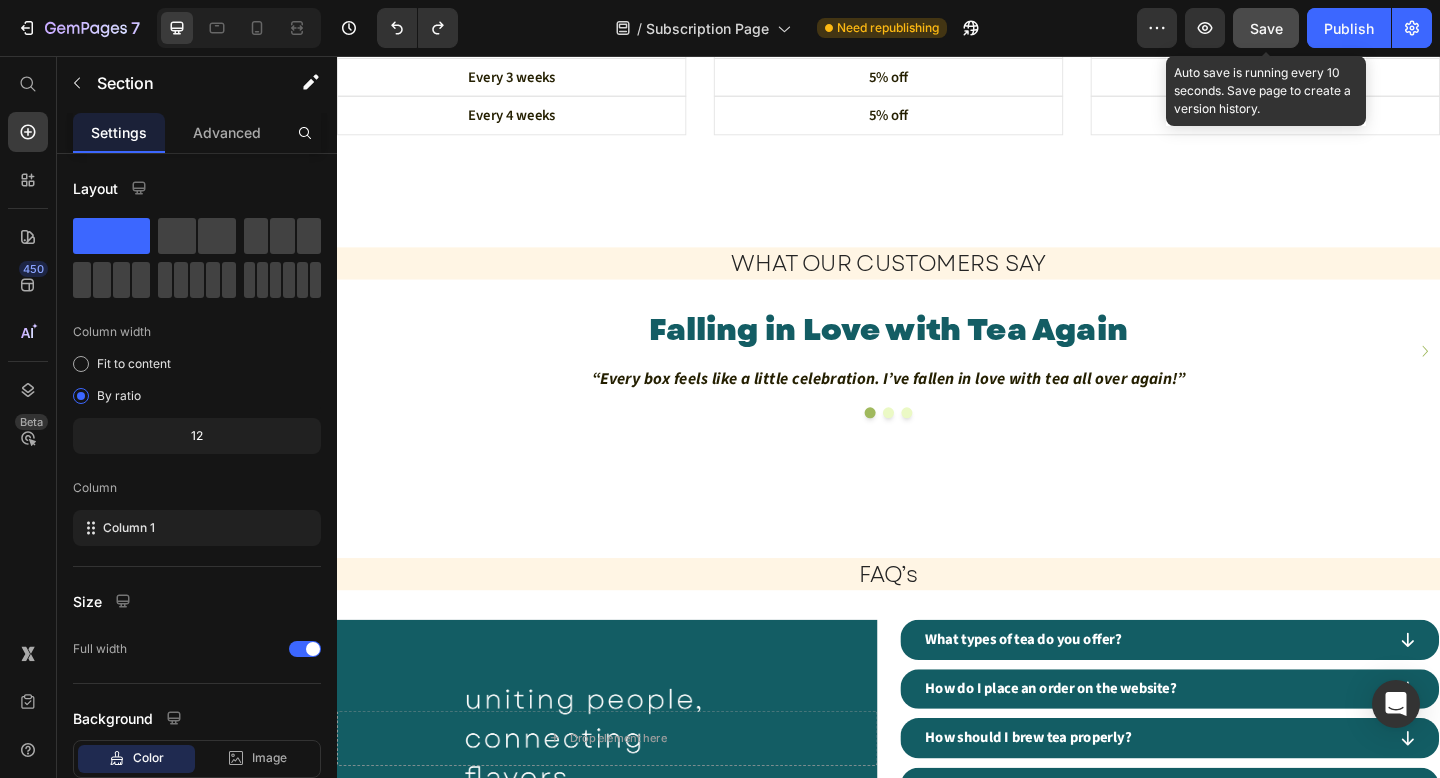 click on "Save" 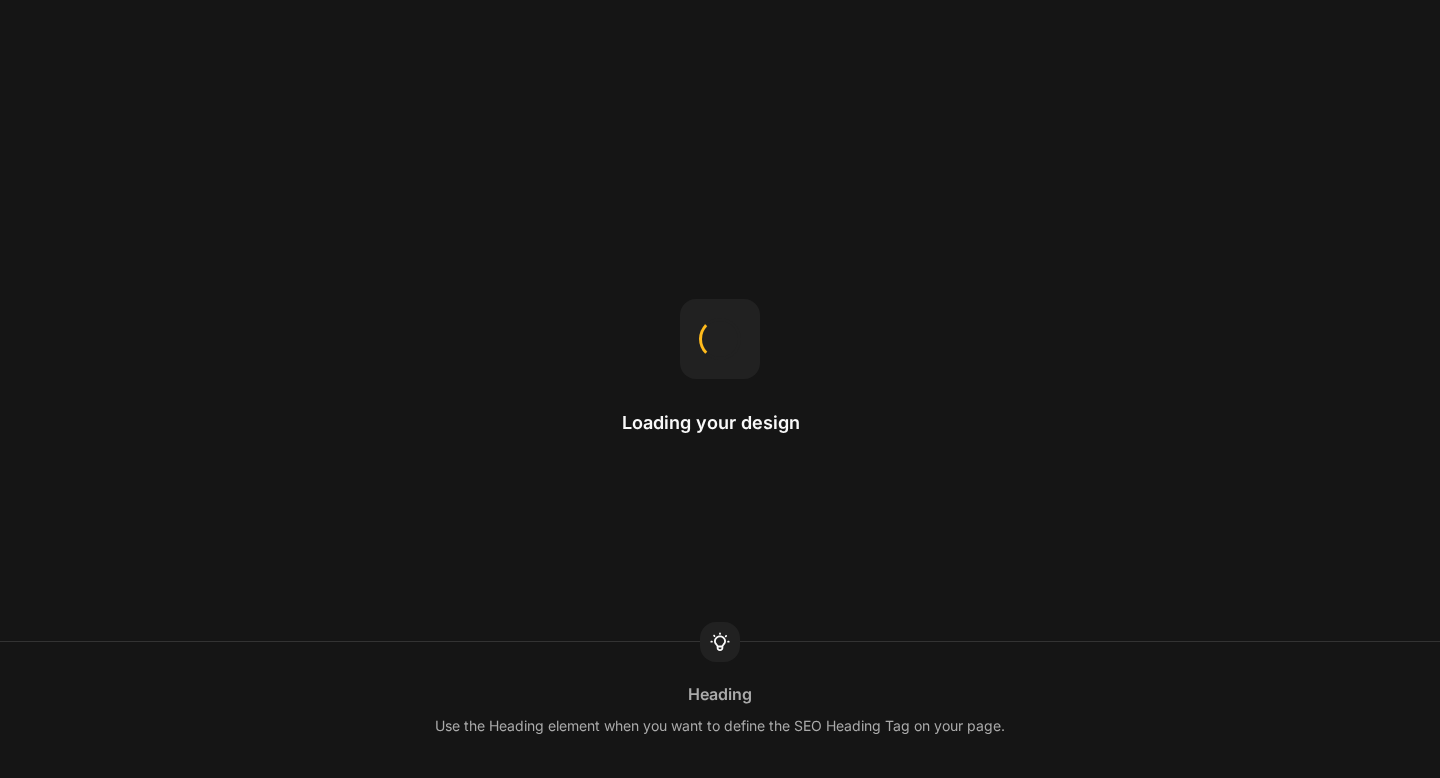 scroll, scrollTop: 0, scrollLeft: 0, axis: both 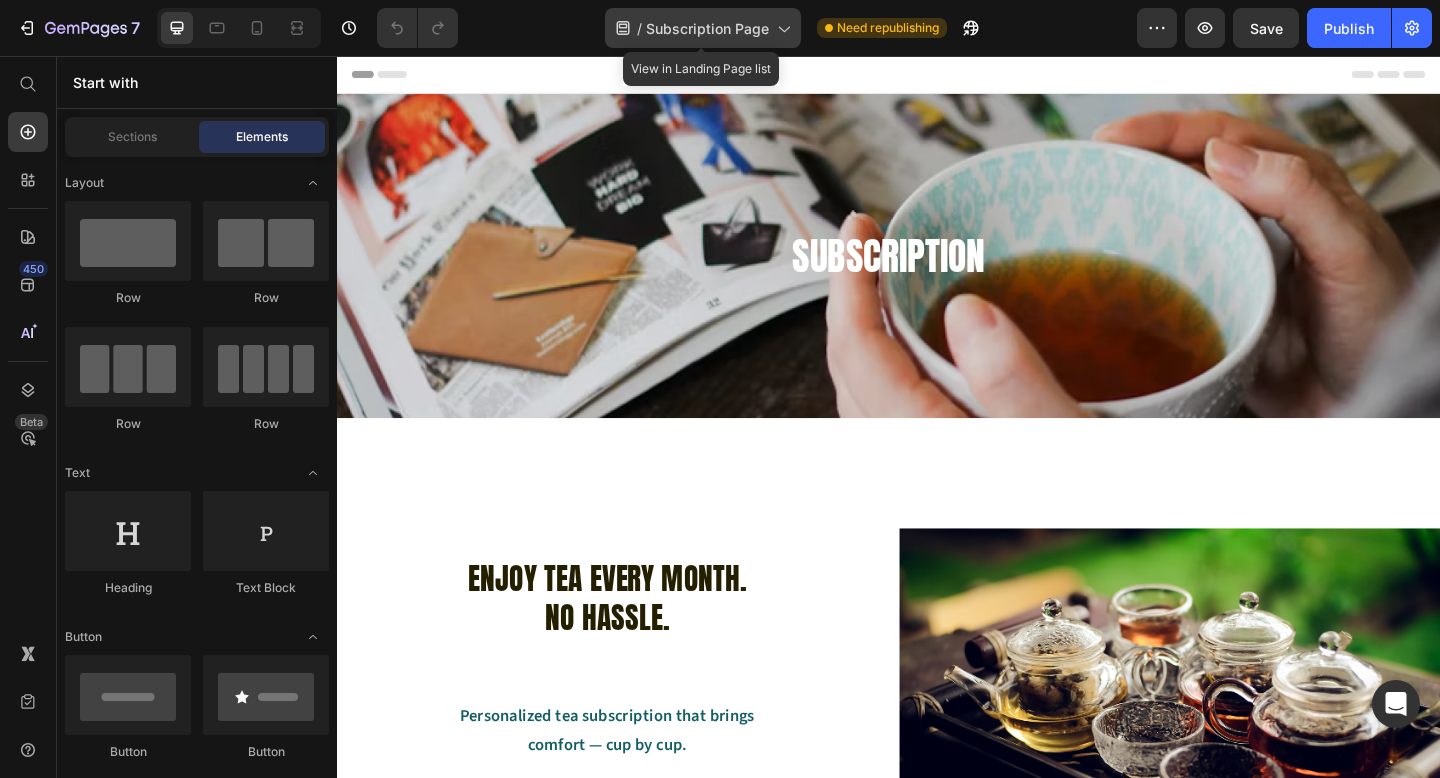 click on "Subscription Page" at bounding box center (707, 28) 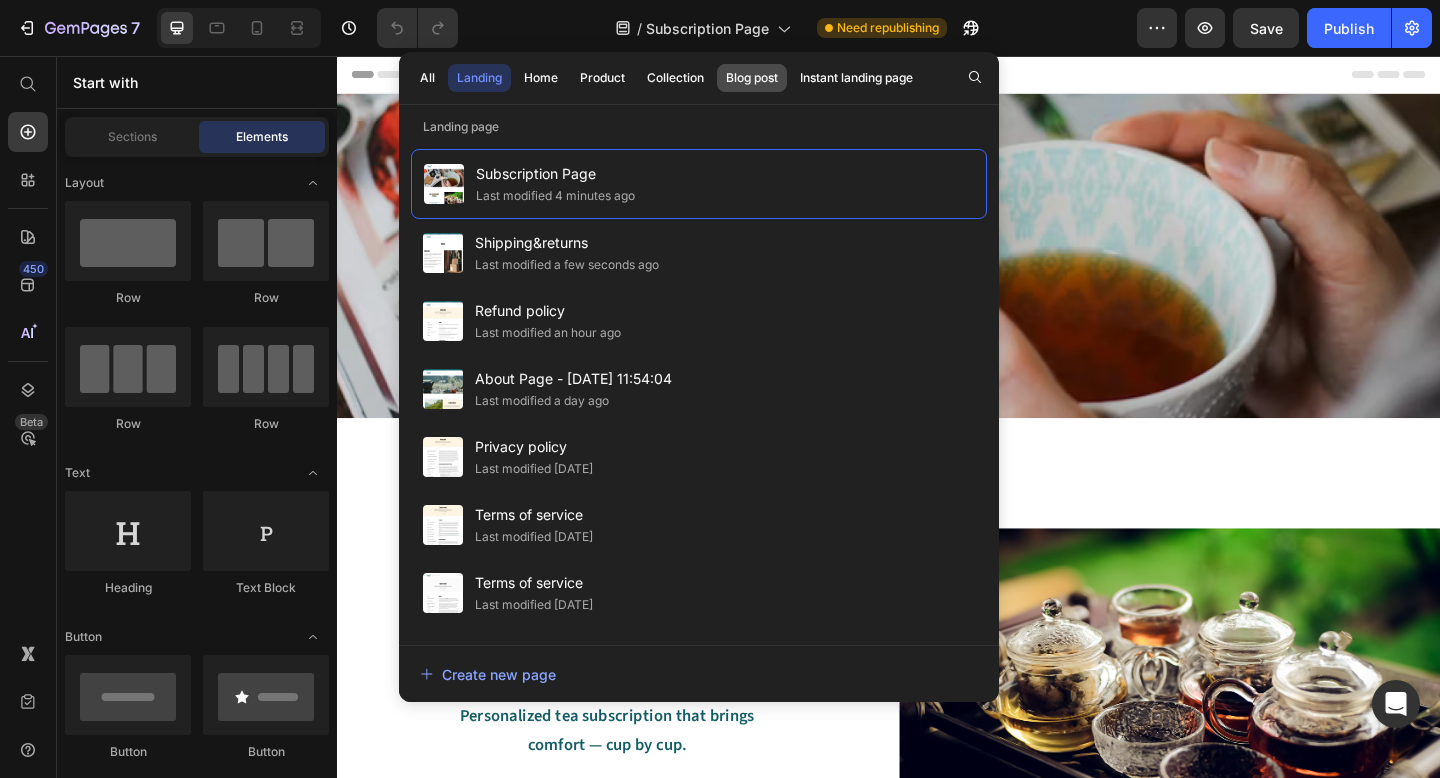 click on "Blog post" at bounding box center (752, 78) 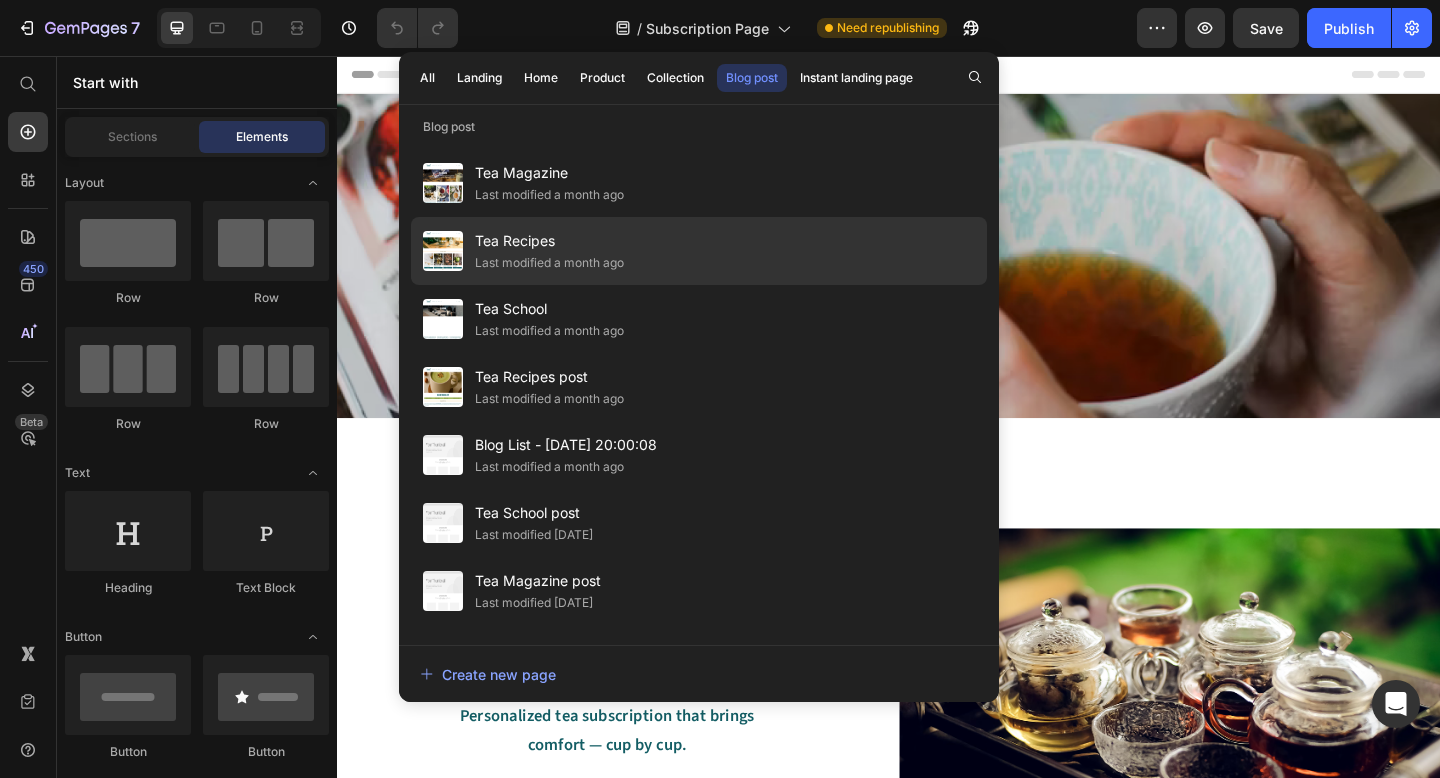 click on "Tea Recipes Last modified a month ago" 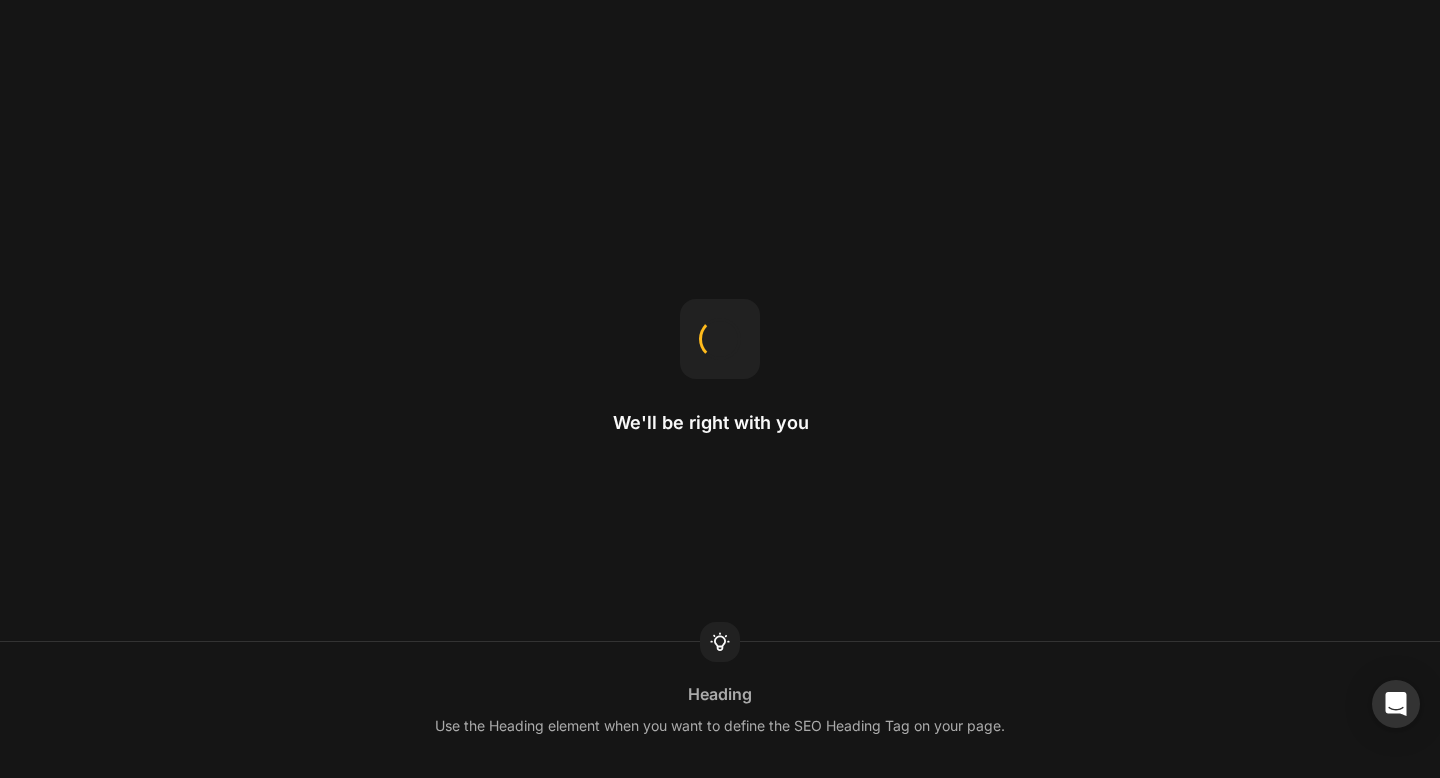 scroll, scrollTop: 0, scrollLeft: 0, axis: both 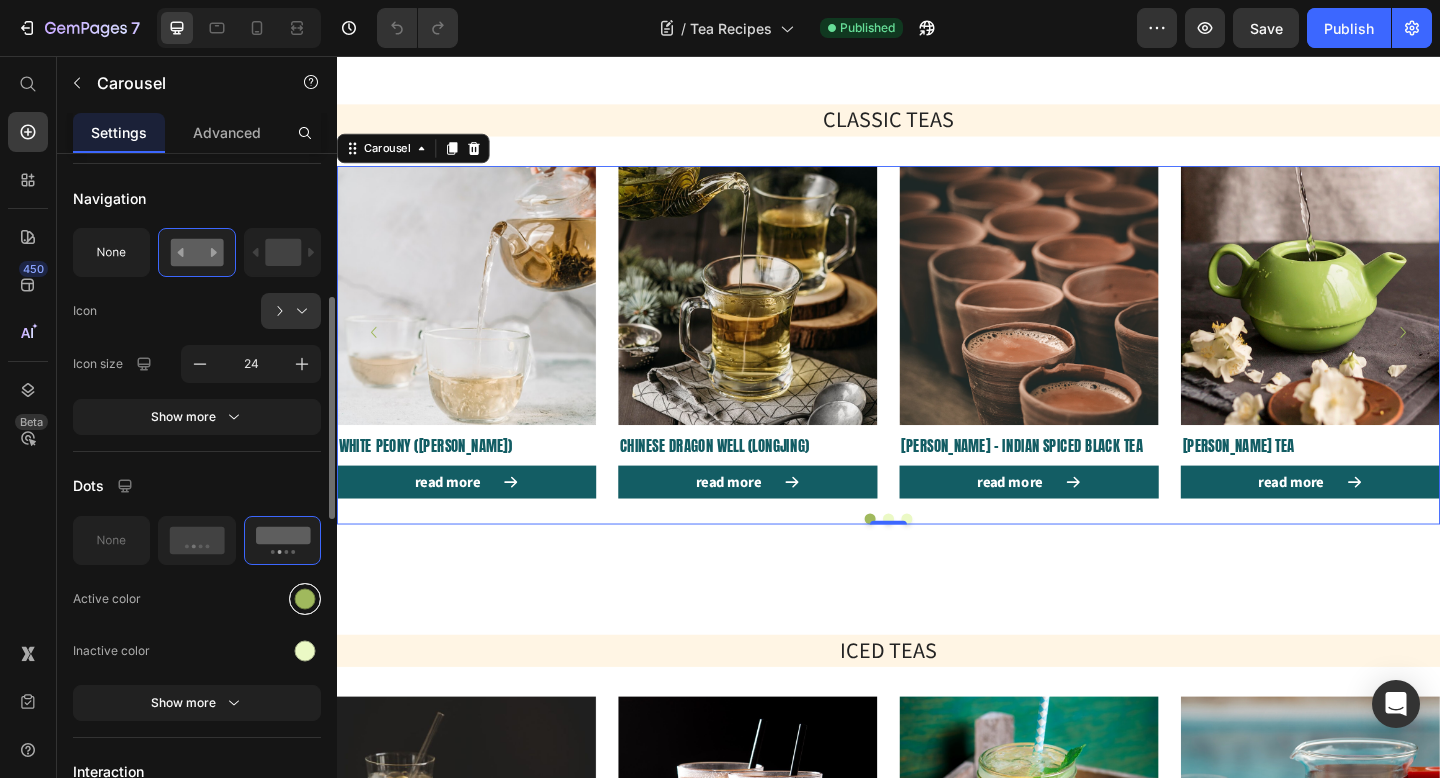 click at bounding box center (305, 598) 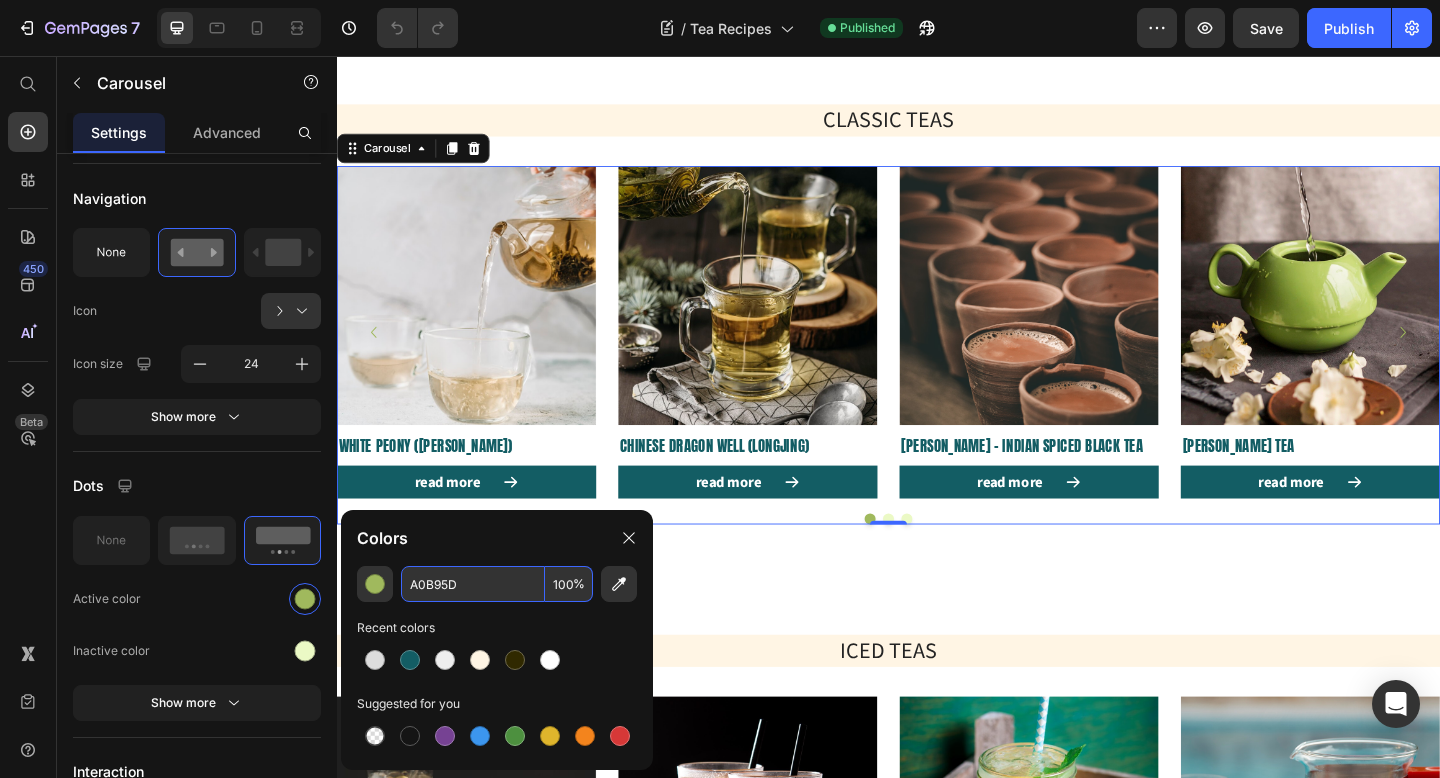 click on "A0B95D" at bounding box center [473, 584] 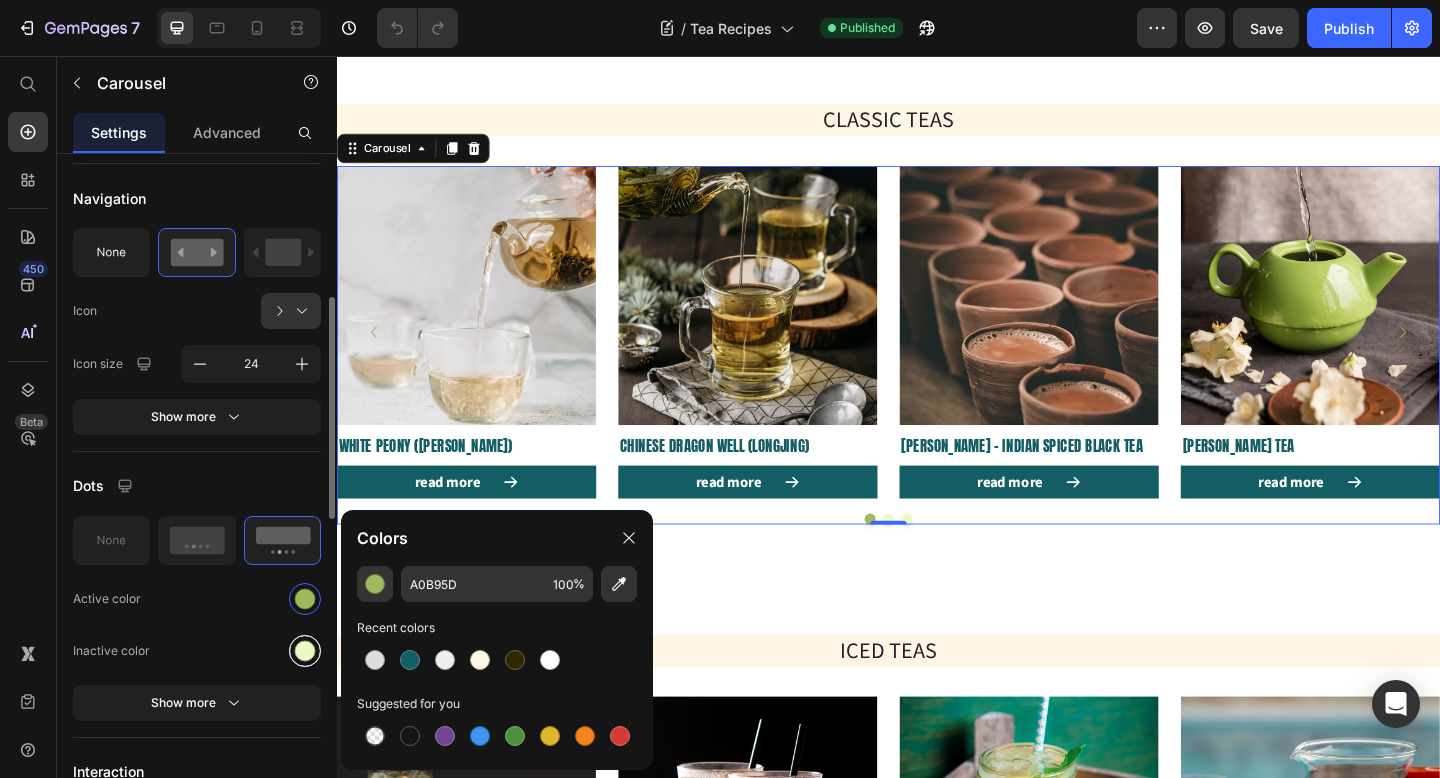 click at bounding box center (305, 650) 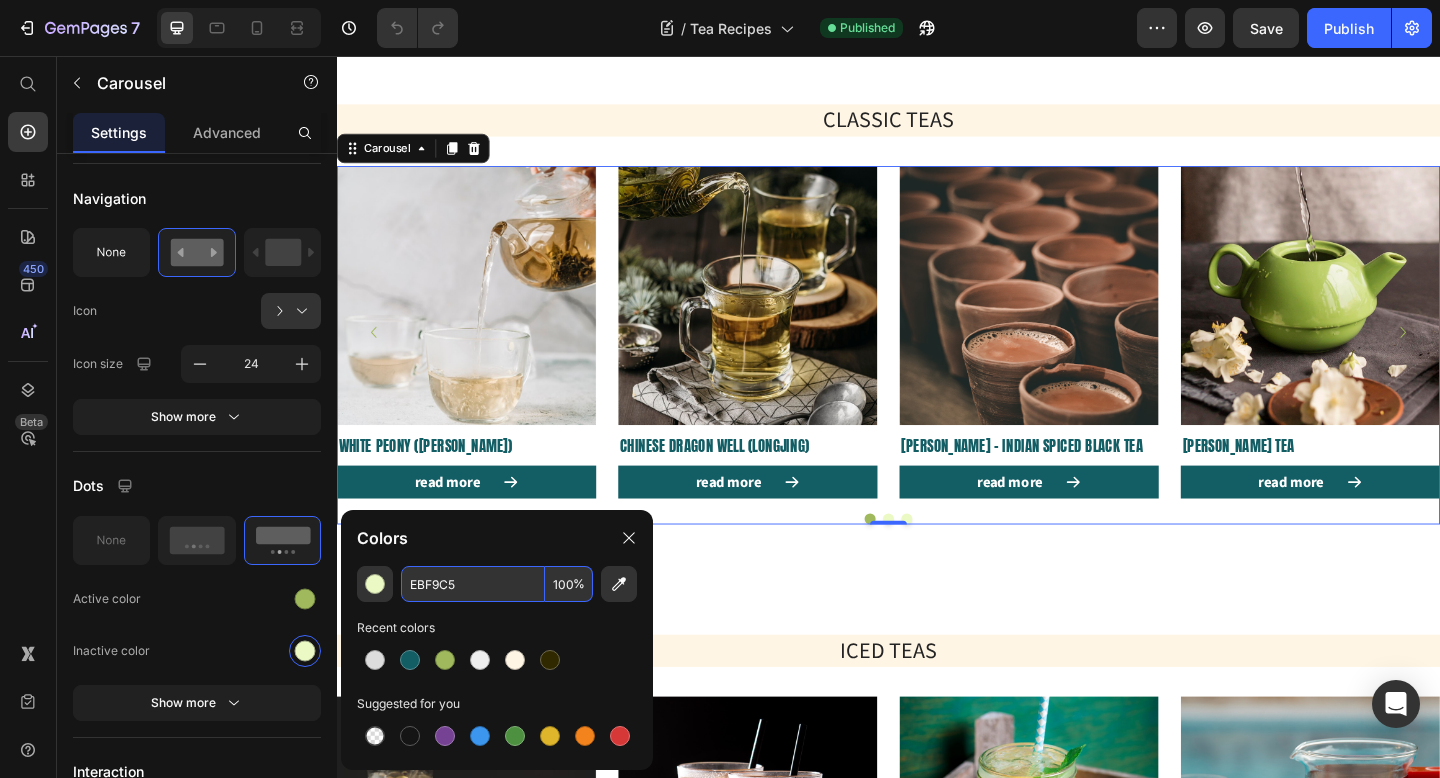 click on "EBF9C5" at bounding box center (473, 584) 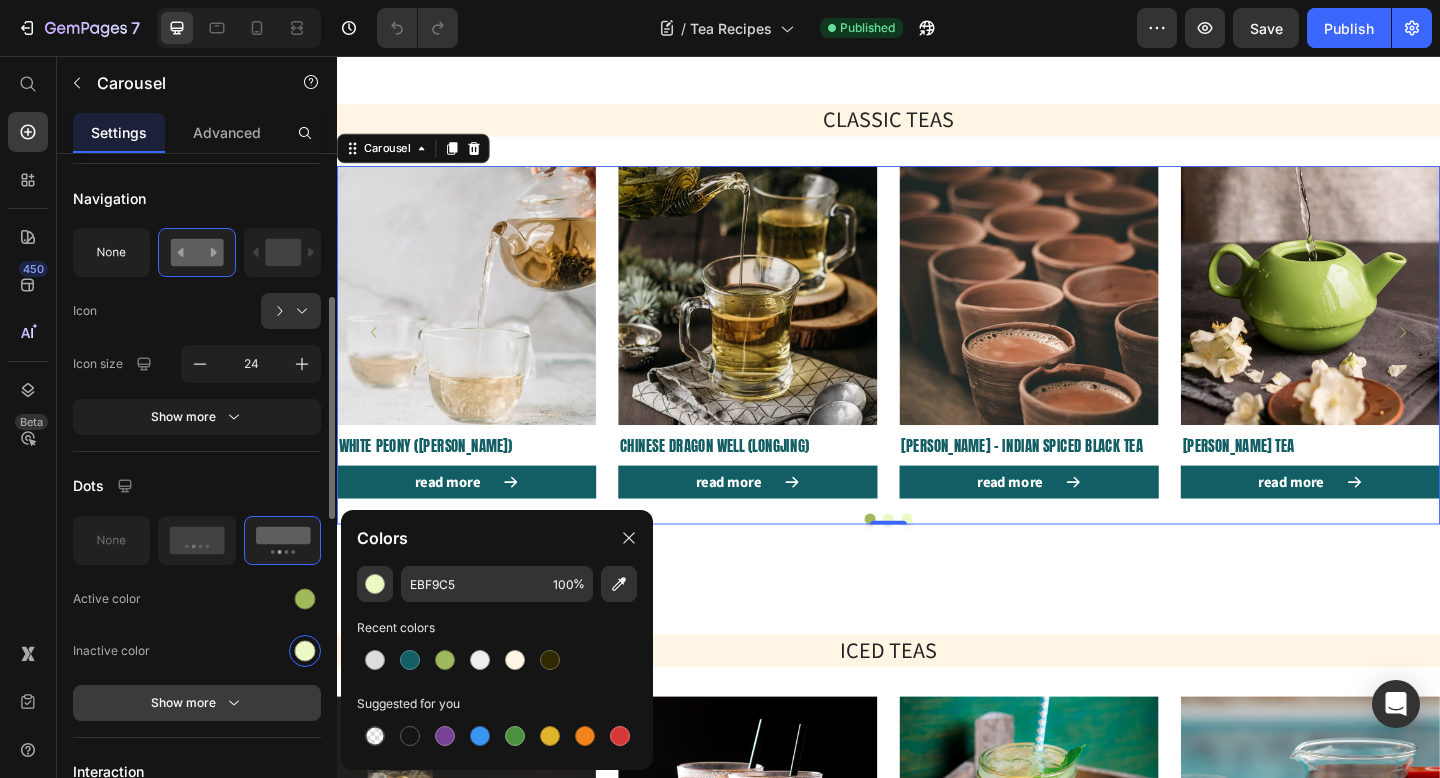 click on "Show more" at bounding box center (197, 703) 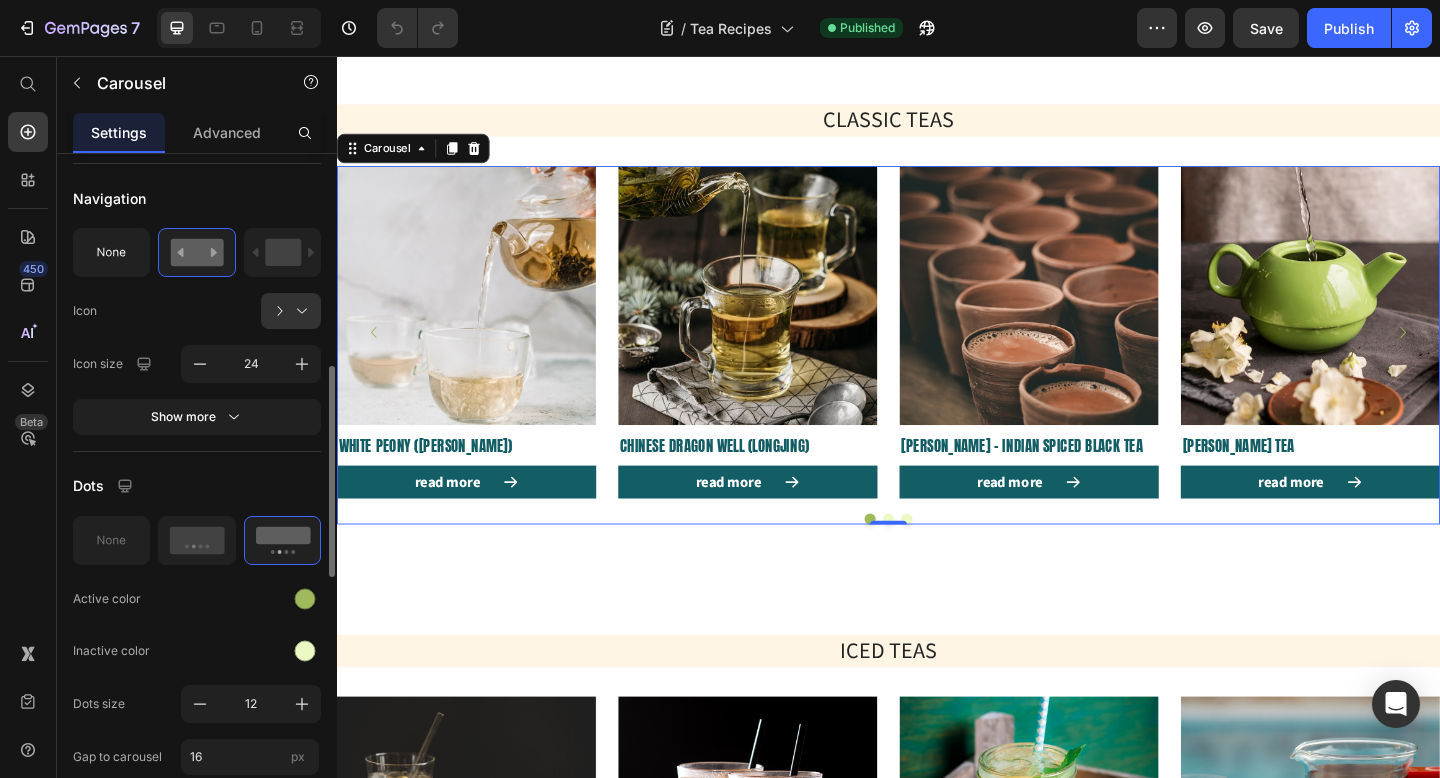 scroll, scrollTop: 556, scrollLeft: 0, axis: vertical 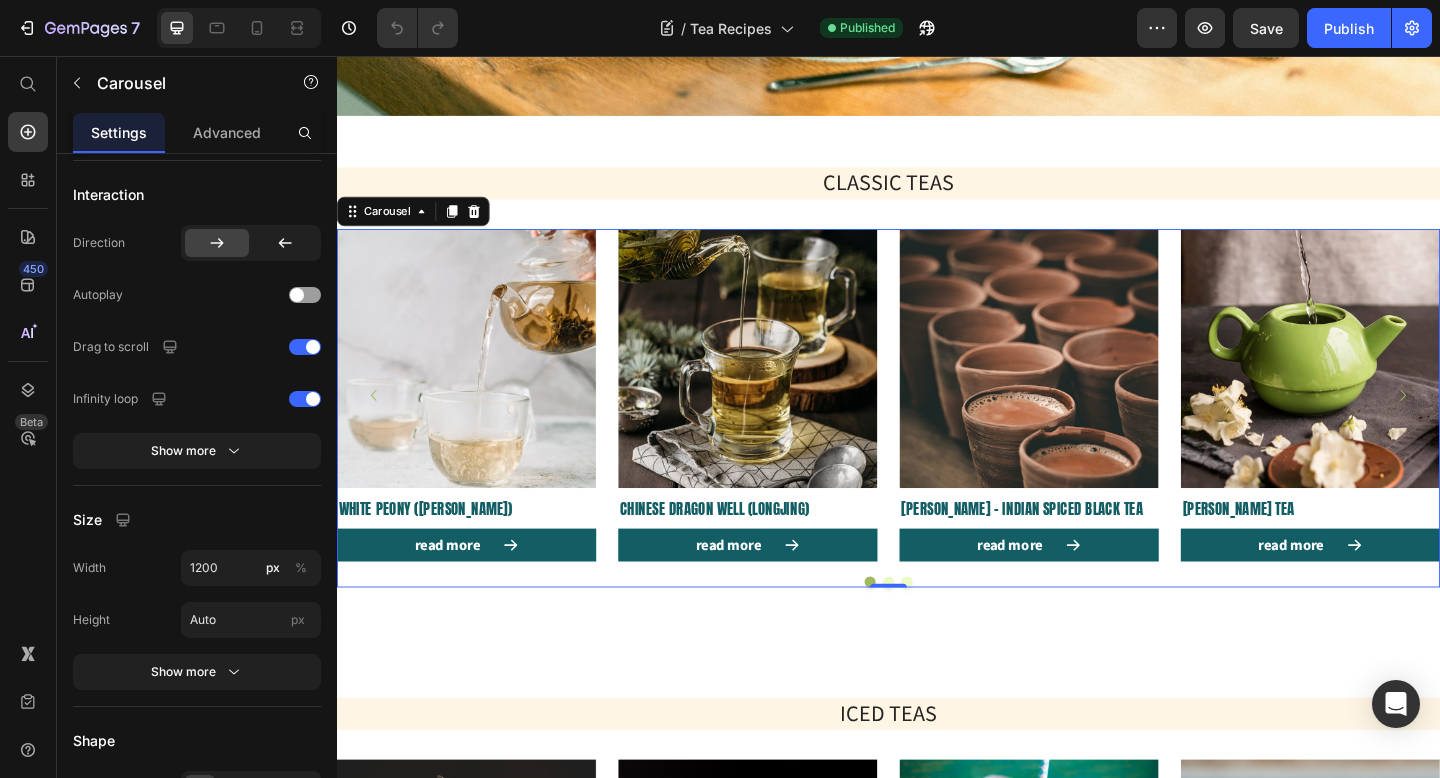 click on "Article Image White Peony (Bai Mu Dan) Article Title
read more Article Read More Article Image Chinese Dragon Well (Longjing) Article Title
read more Article Read More Article Image Masala Chai – Indian Spiced Black Tea Article Title
read more Article Read More Article Image Jasmine Green Tea Article Title
read more Article Read More Article List Article Image Pu-erh Tea – Aged and Earthy Article Title
read more Article Read More Article Image Gunpowder Green Tea (Zhu Cha) Article Title
read more Article Read More Article Image Earl Grey with a Twist Article Title
read more Article Read More Article Image Darjeeling First Flush Article Title
read more Article Read More Article List Article Image Traditional Sencha Green Tea Article Title
read more Article Read More Article Image Classic English Breakfast Tea" at bounding box center [937, 439] 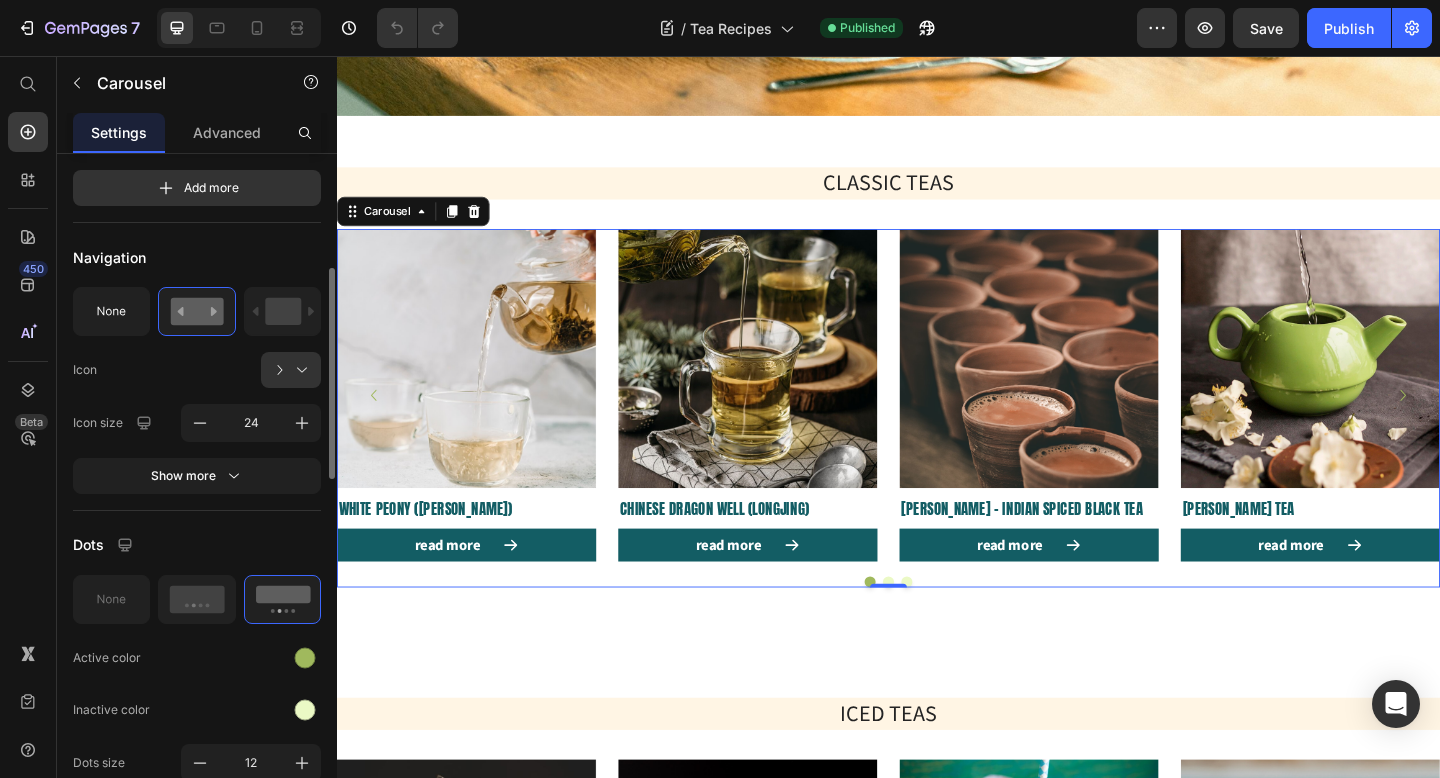 scroll, scrollTop: 374, scrollLeft: 0, axis: vertical 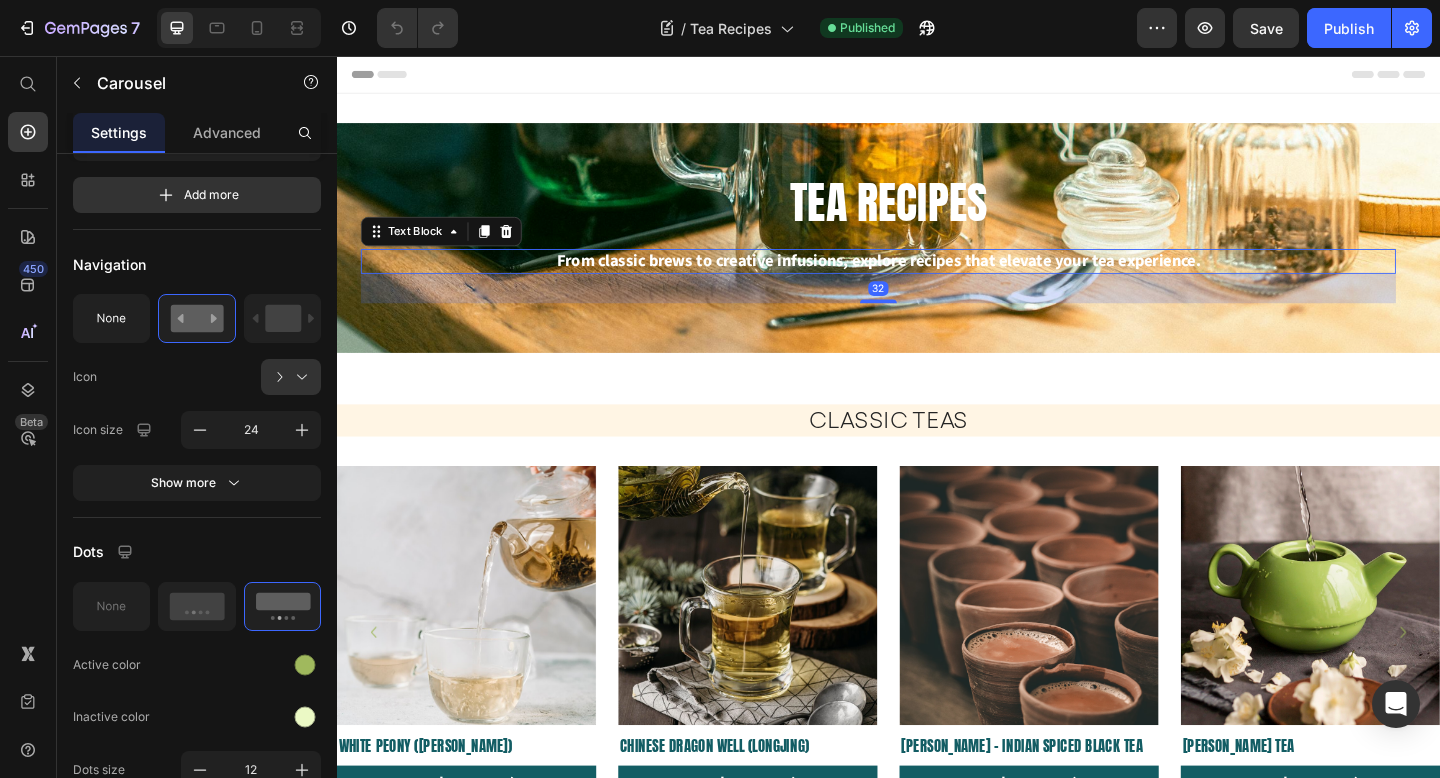 click on "From classic brews to creative infusions, explore recipes that elevate your tea experience." at bounding box center (926, 279) 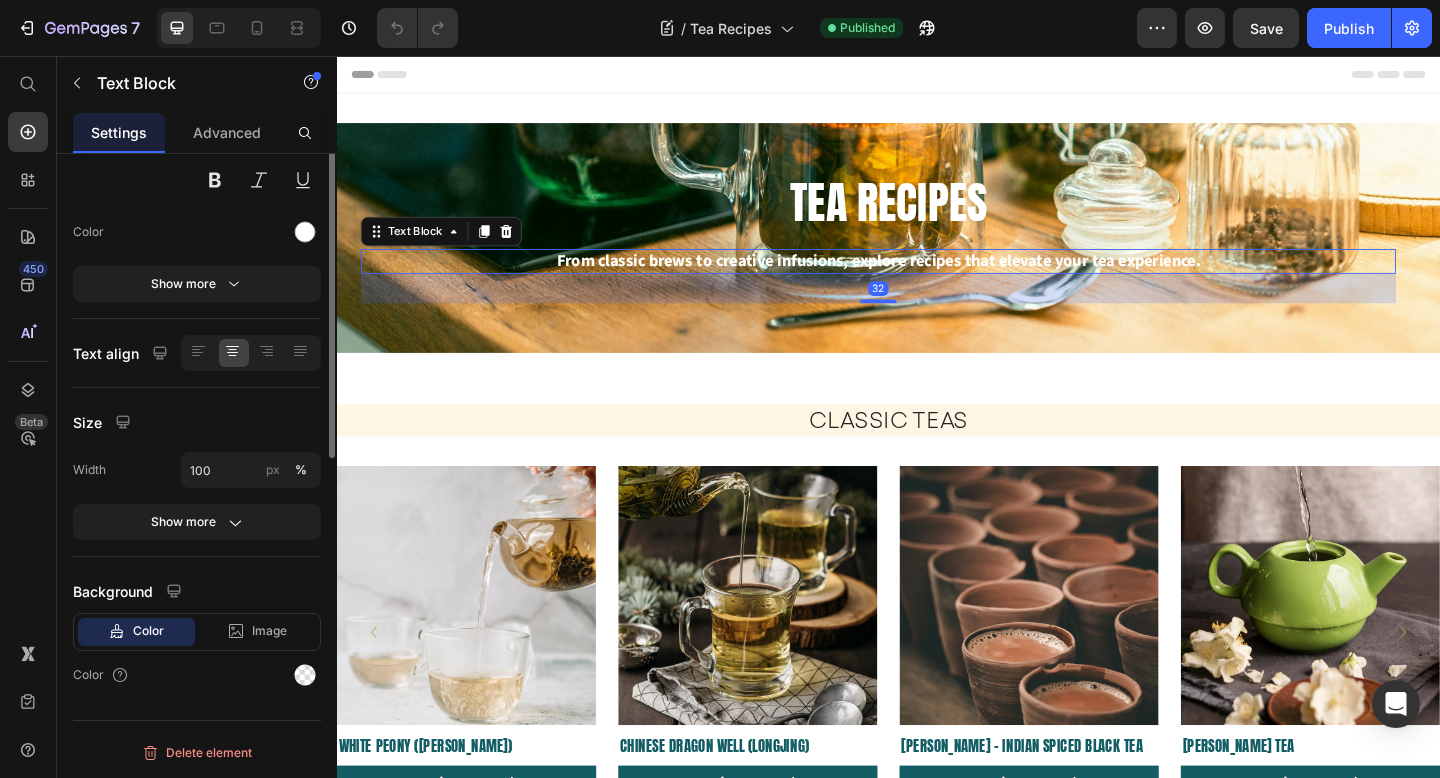 scroll, scrollTop: 0, scrollLeft: 0, axis: both 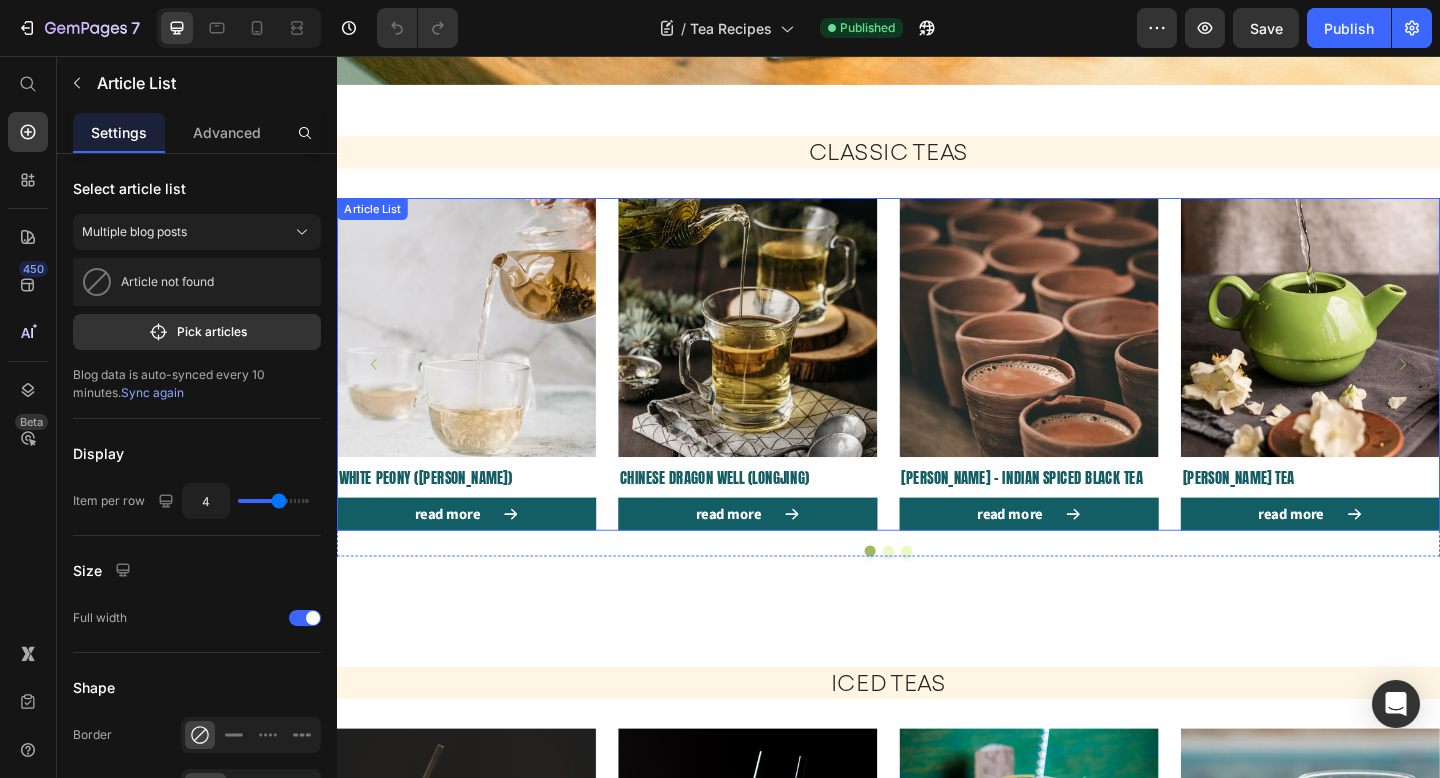 click on "Article Image White Peony (Bai Mu Dan) Article Title
read more Article Read More Article Image Chinese Dragon Well (Longjing) Article Title
read more Article Read More Article Image Masala Chai – Indian Spiced Black Tea Article Title
read more Article Read More Article Image Jasmine Green Tea Article Title
read more Article Read More" at bounding box center (937, 392) 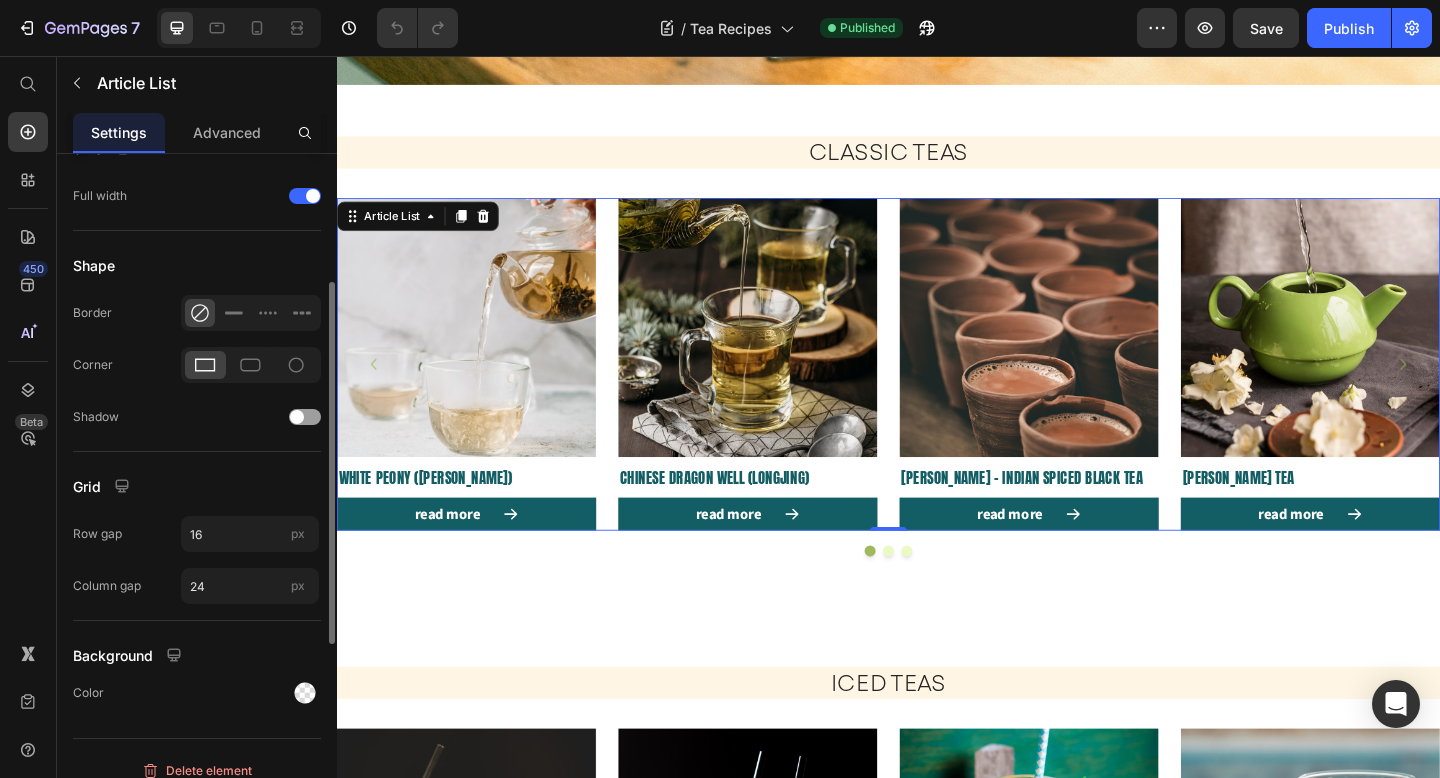 scroll, scrollTop: 600, scrollLeft: 0, axis: vertical 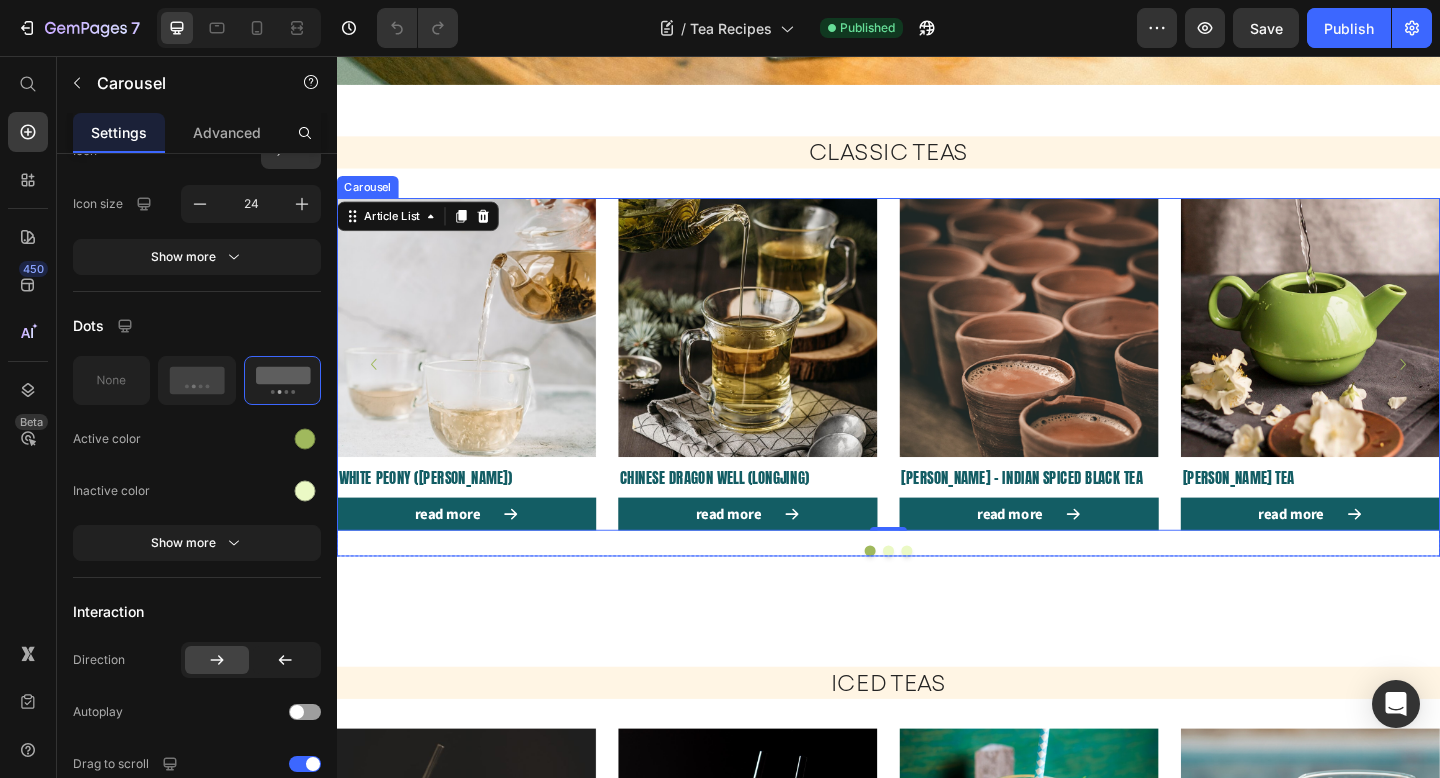 click on "Article Image White Peony (Bai Mu Dan) Article Title
read more Article Read More Article Image Chinese Dragon Well (Longjing) Article Title
read more Article Read More Article Image Masala Chai – Indian Spiced Black Tea Article Title
read more Article Read More Article Image Jasmine Green Tea Article Title
read more Article Read More Article List   0 Article Image Pu-erh Tea – Aged and Earthy Article Title
read more Article Read More Article Image Gunpowder Green Tea (Zhu Cha) Article Title
read more Article Read More Article Image Earl Grey with a Twist Article Title
read more Article Read More Article Image Darjeeling First Flush Article Title
read more Article Read More Article List Article Image Traditional Sencha Green Tea Article Title
read more Article Read More Article Image Classic English Breakfast Tea" at bounding box center (937, 406) 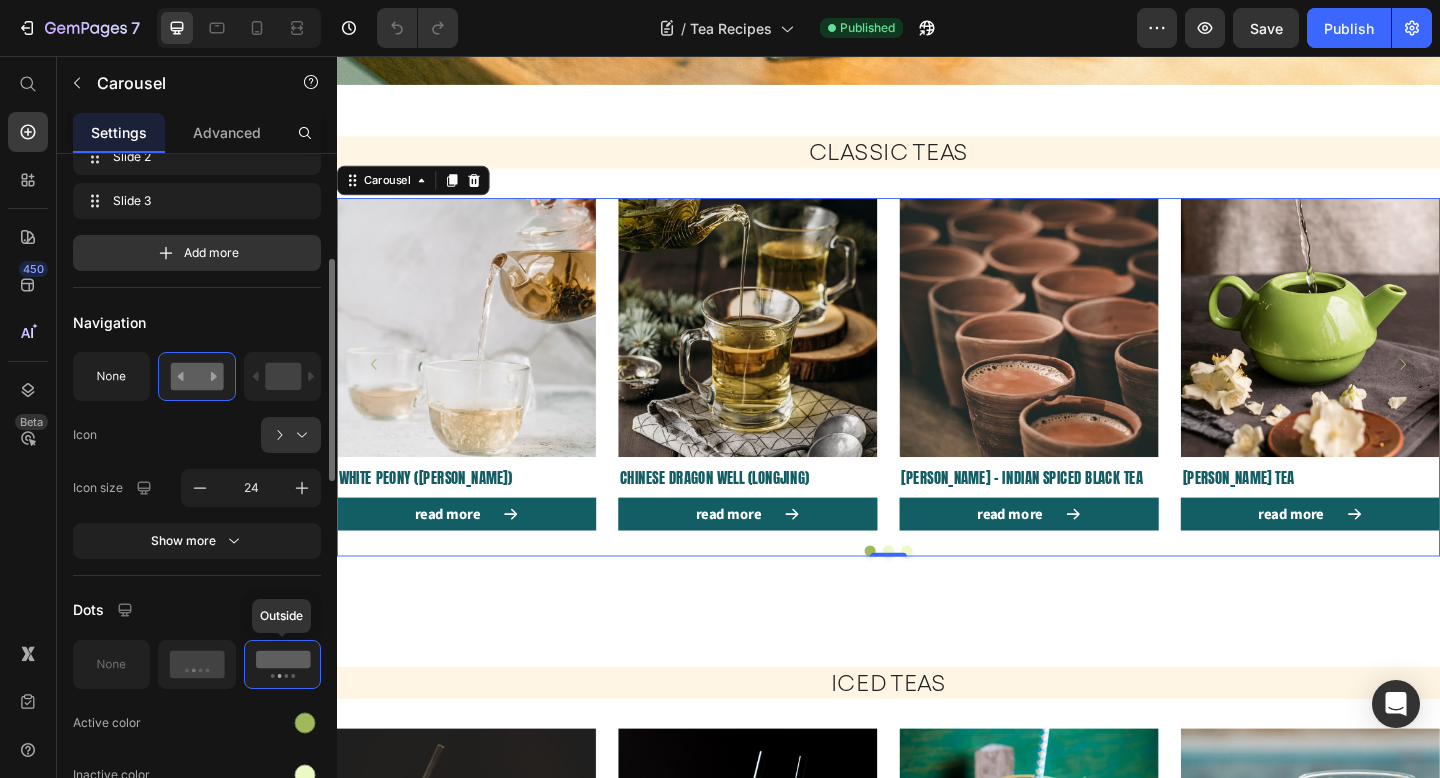 scroll, scrollTop: 400, scrollLeft: 0, axis: vertical 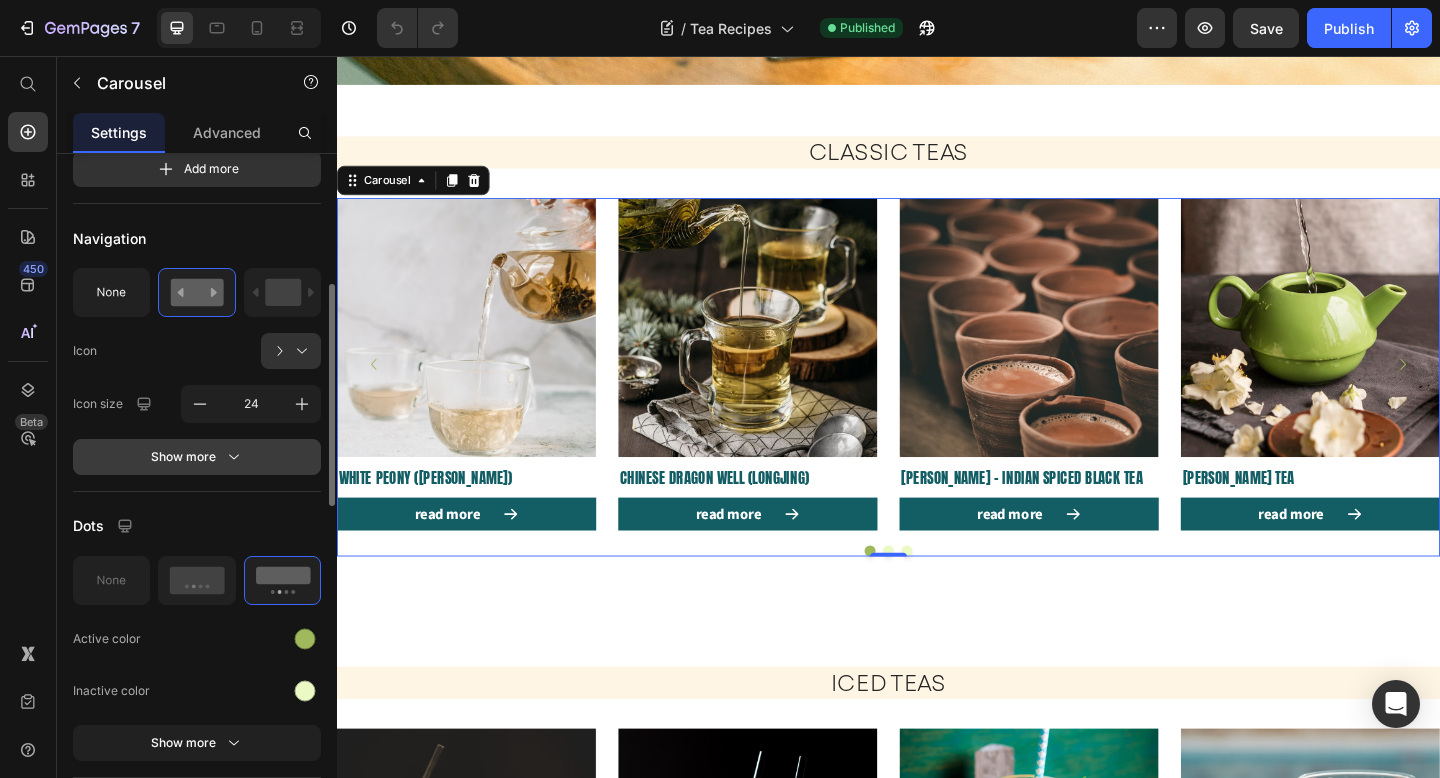 click on "Show more" at bounding box center (197, 457) 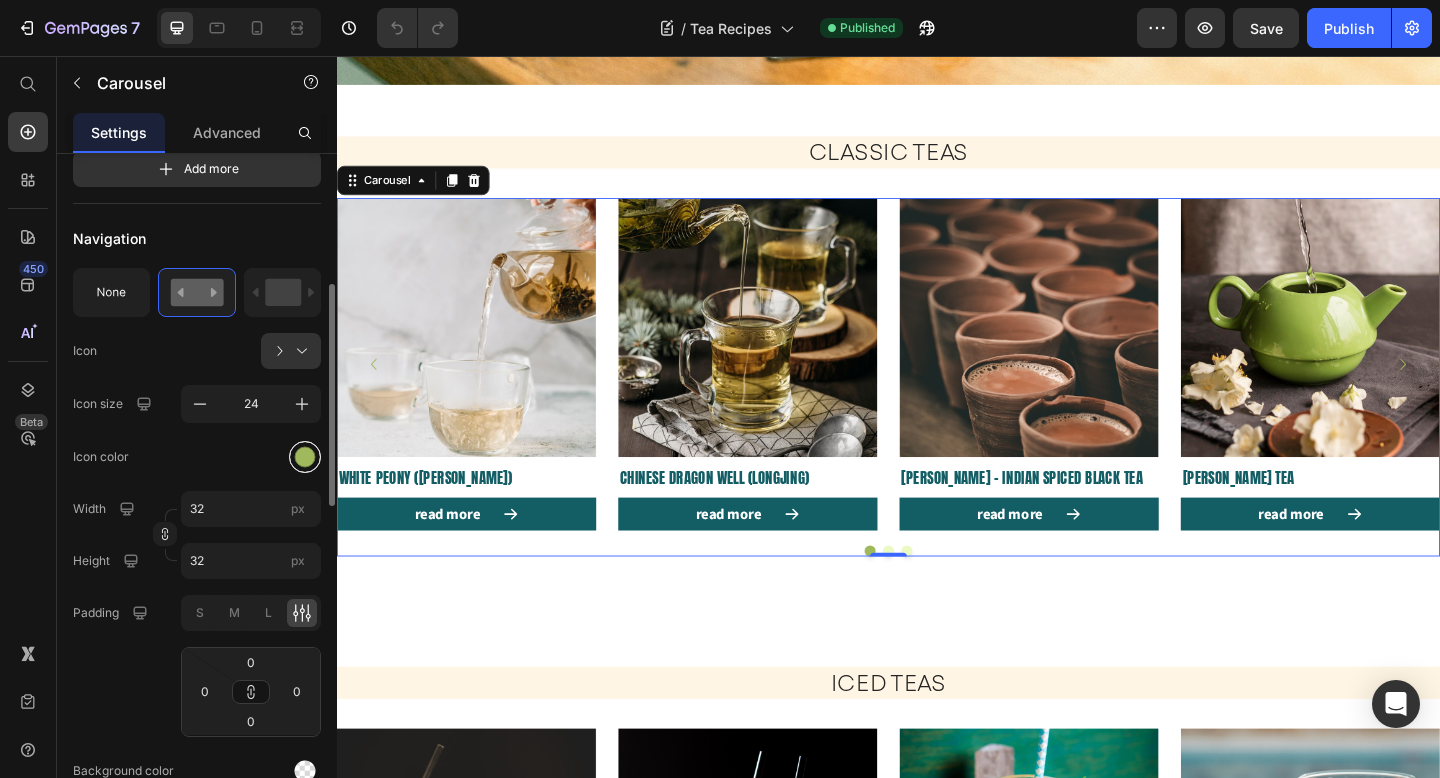 click at bounding box center (305, 456) 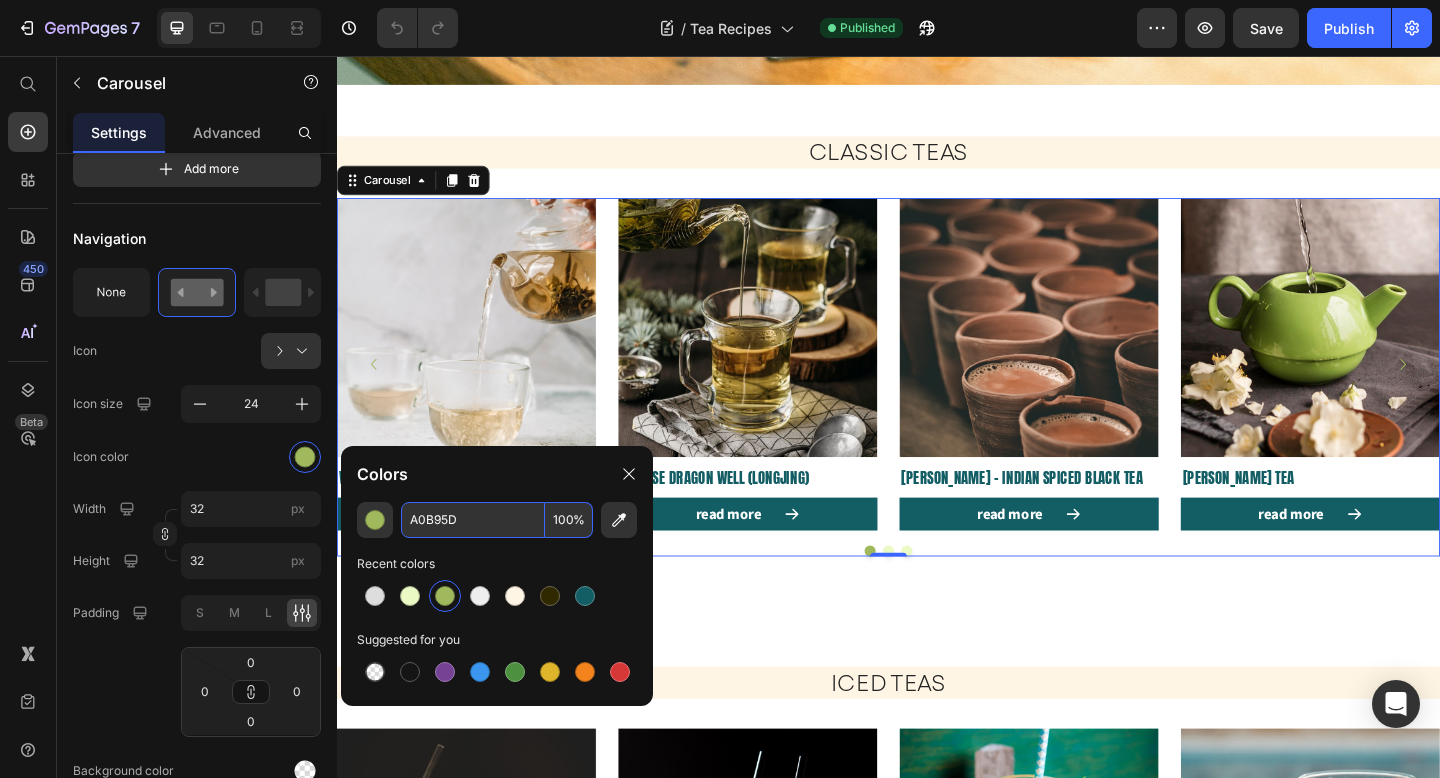 click on "A0B95D" at bounding box center [473, 520] 